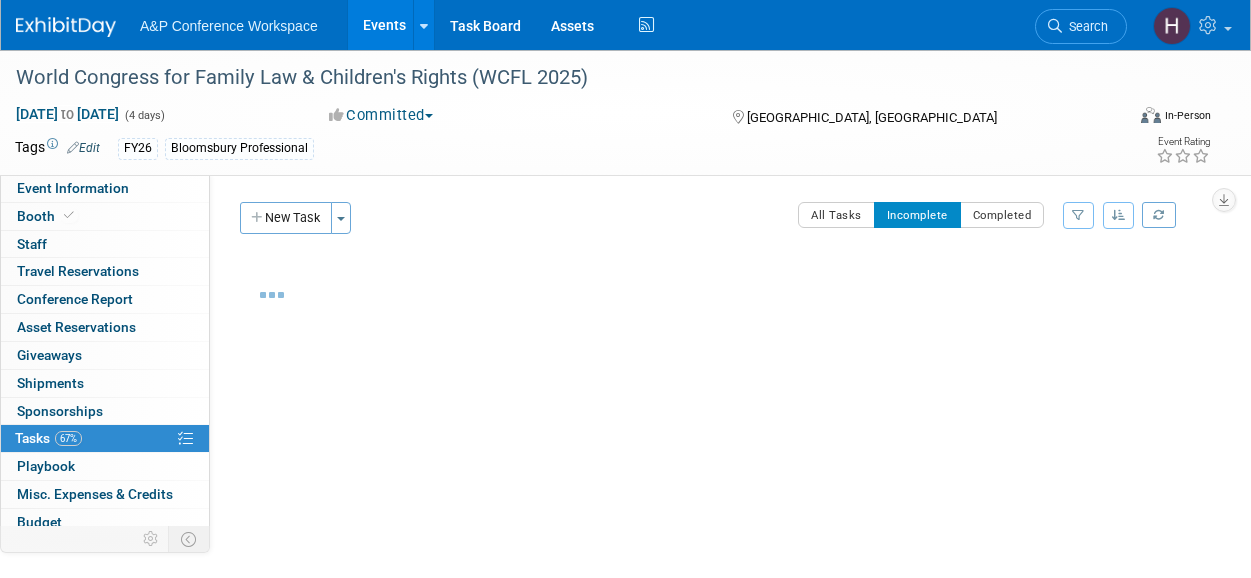 scroll, scrollTop: 0, scrollLeft: 0, axis: both 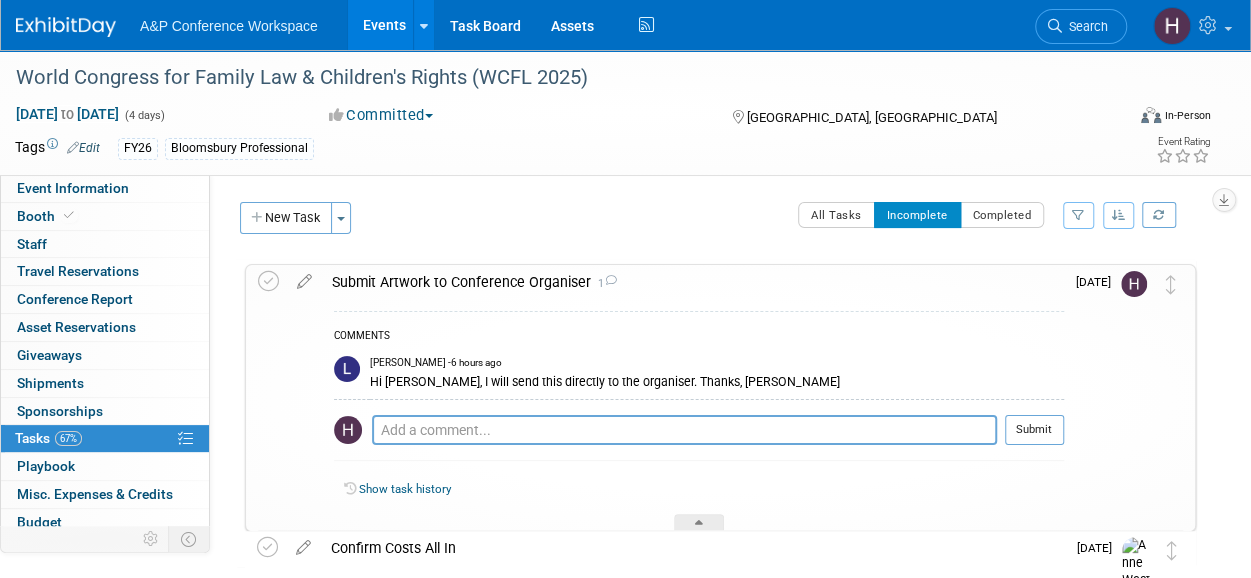 click on "Pro tip: Press Ctrl-Enter to submit comment." at bounding box center (684, 452) 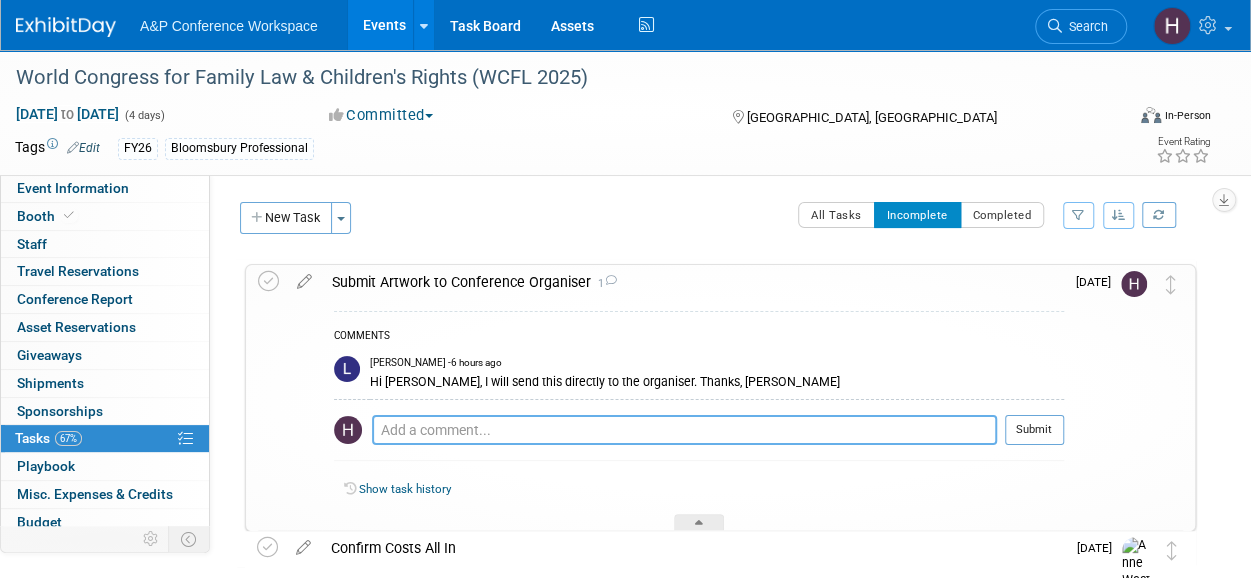 click at bounding box center (684, 430) 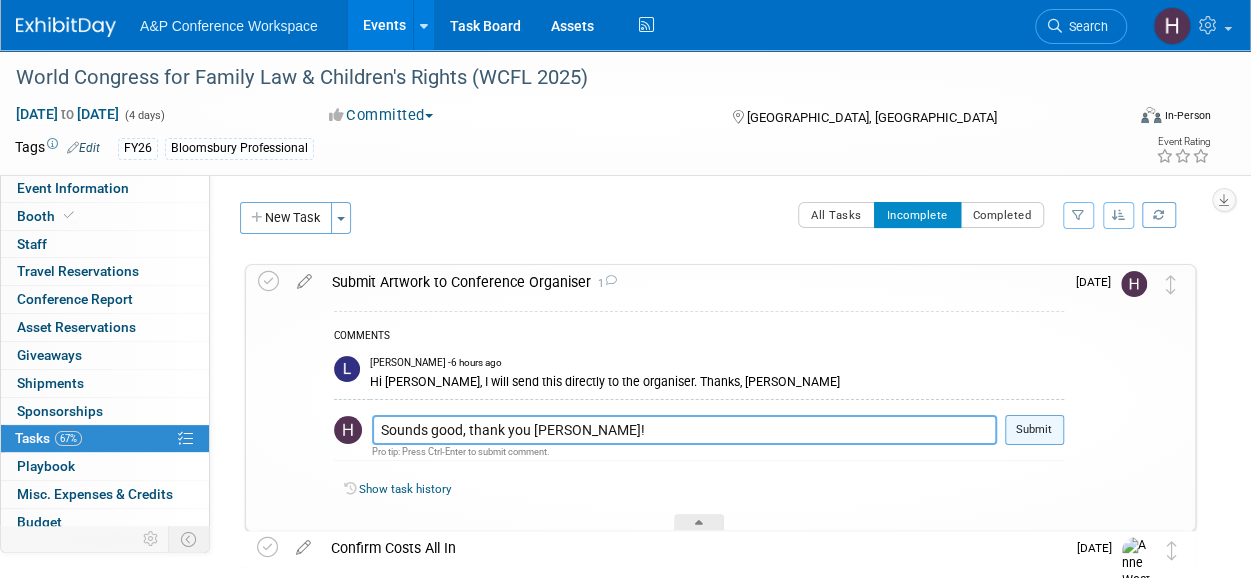 type on "Sounds good, thank you Louise!" 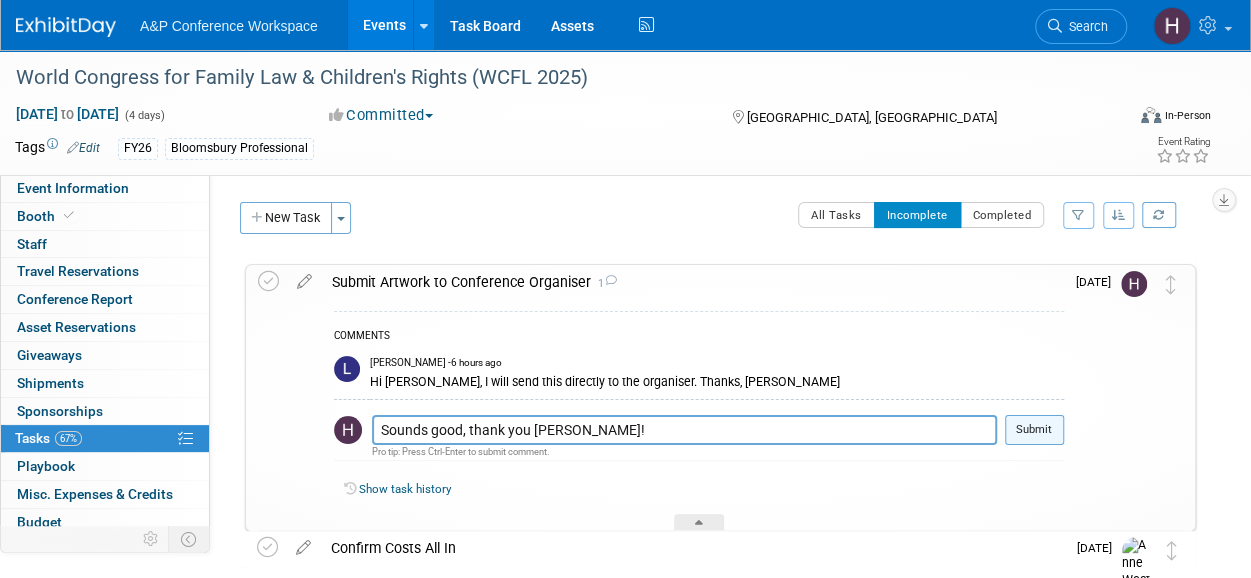 click on "Submit" at bounding box center (1034, 430) 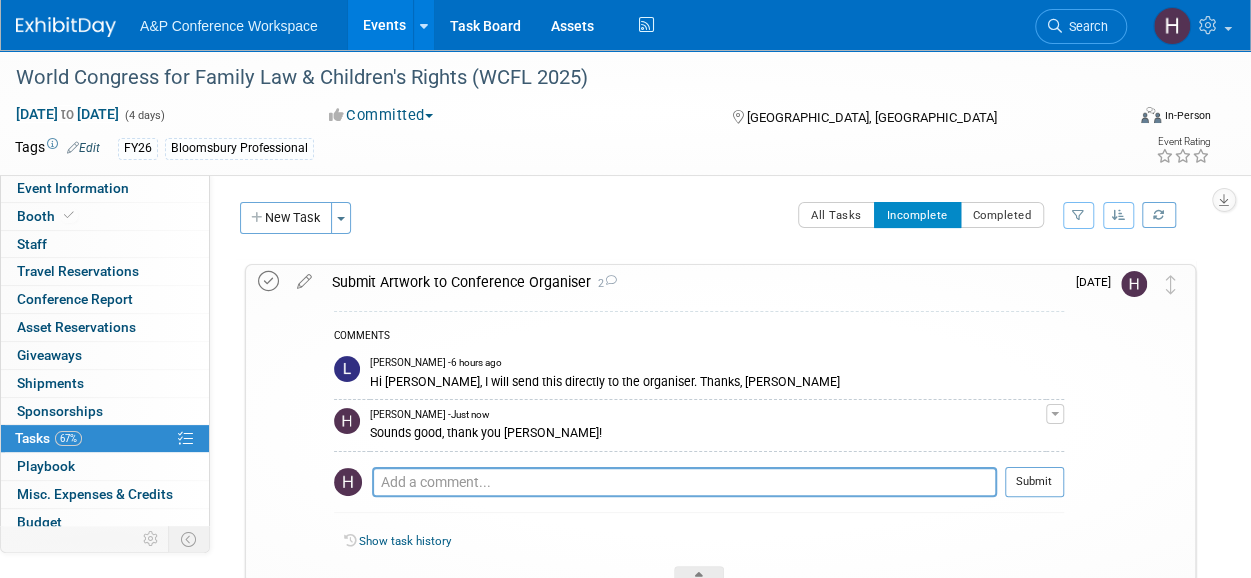 click at bounding box center [268, 281] 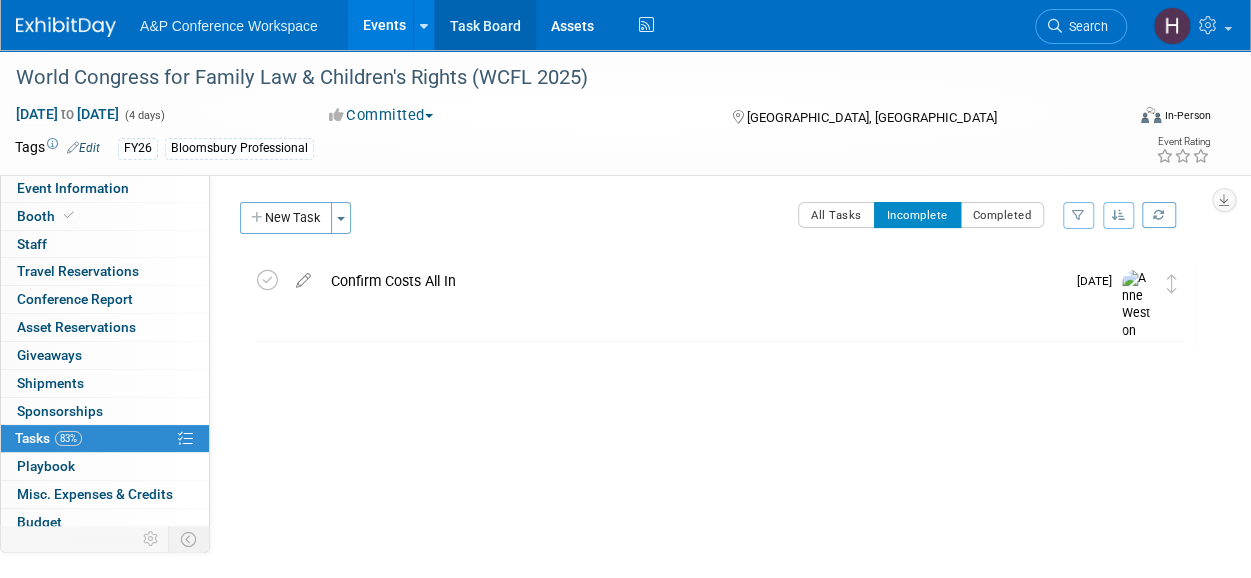 click on "Task Board" at bounding box center (485, 25) 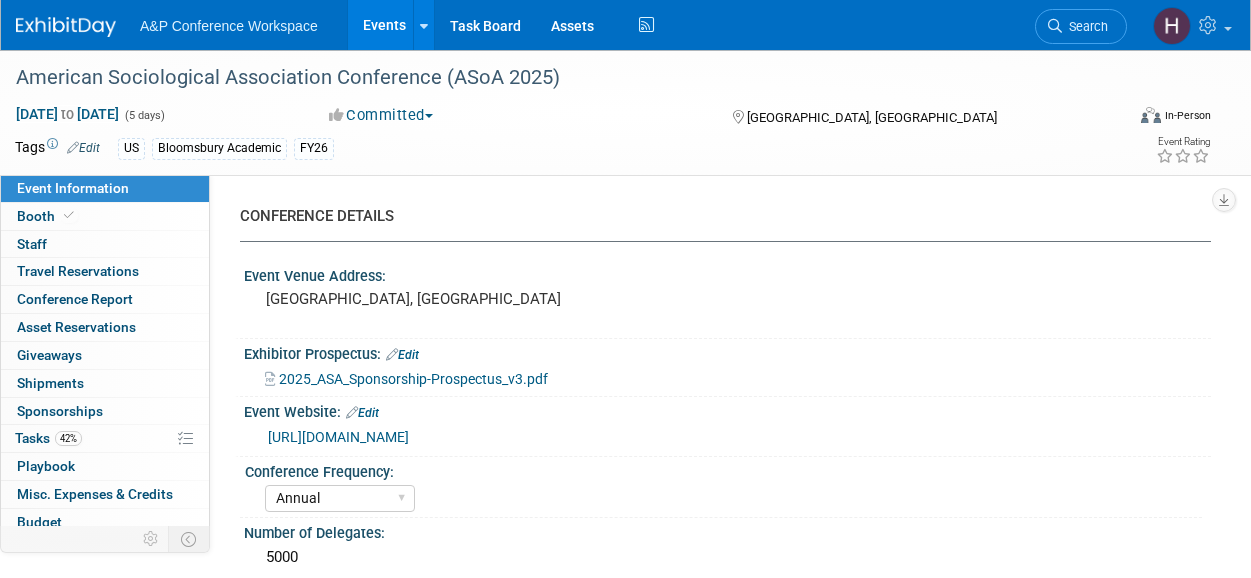select on "Annual" 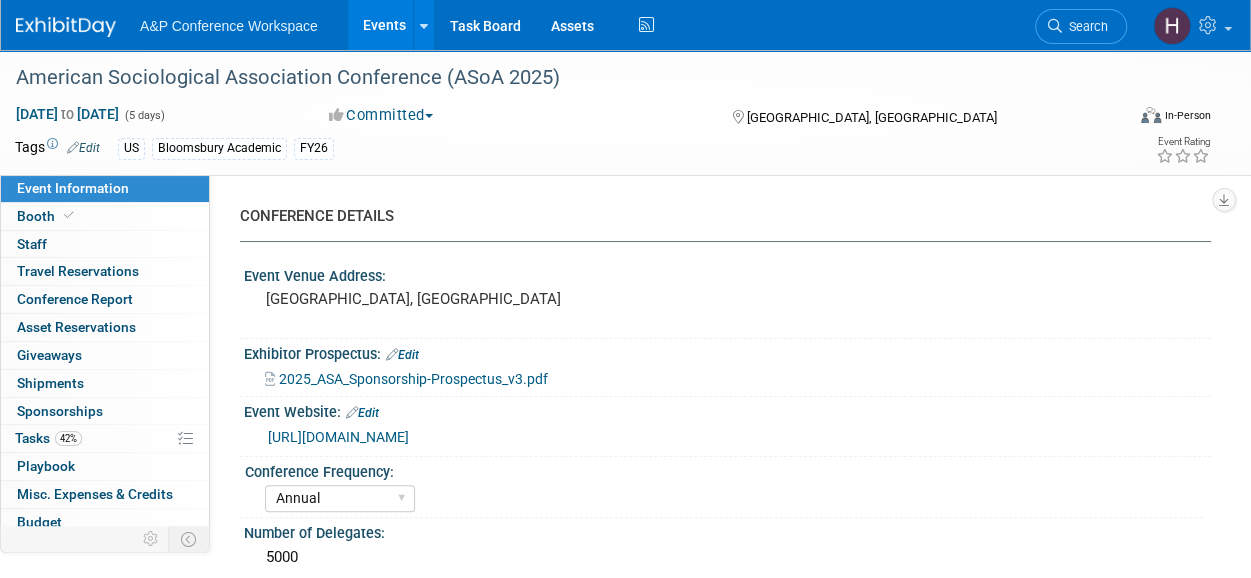scroll, scrollTop: 0, scrollLeft: 0, axis: both 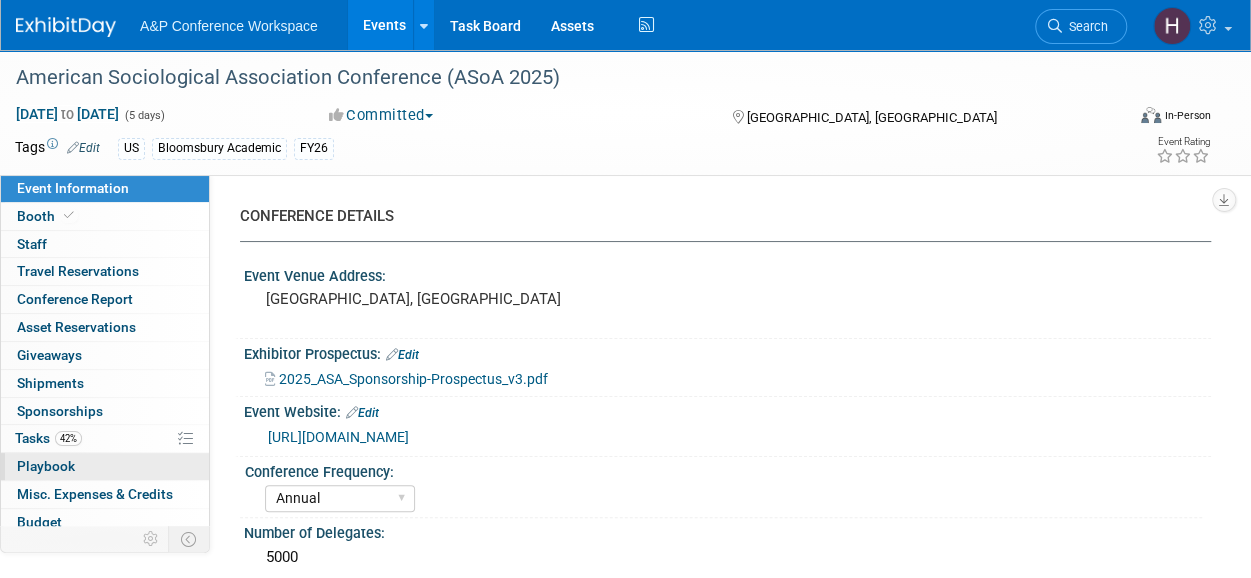 click on "0
Playbook 0" at bounding box center (105, 466) 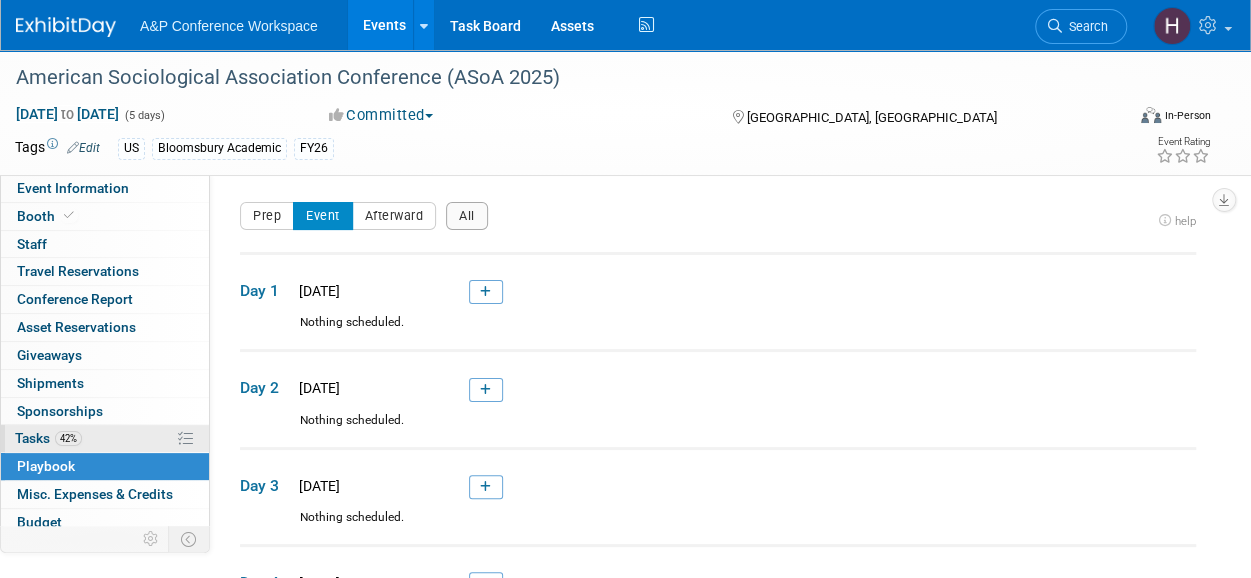 click on "42%" at bounding box center (68, 438) 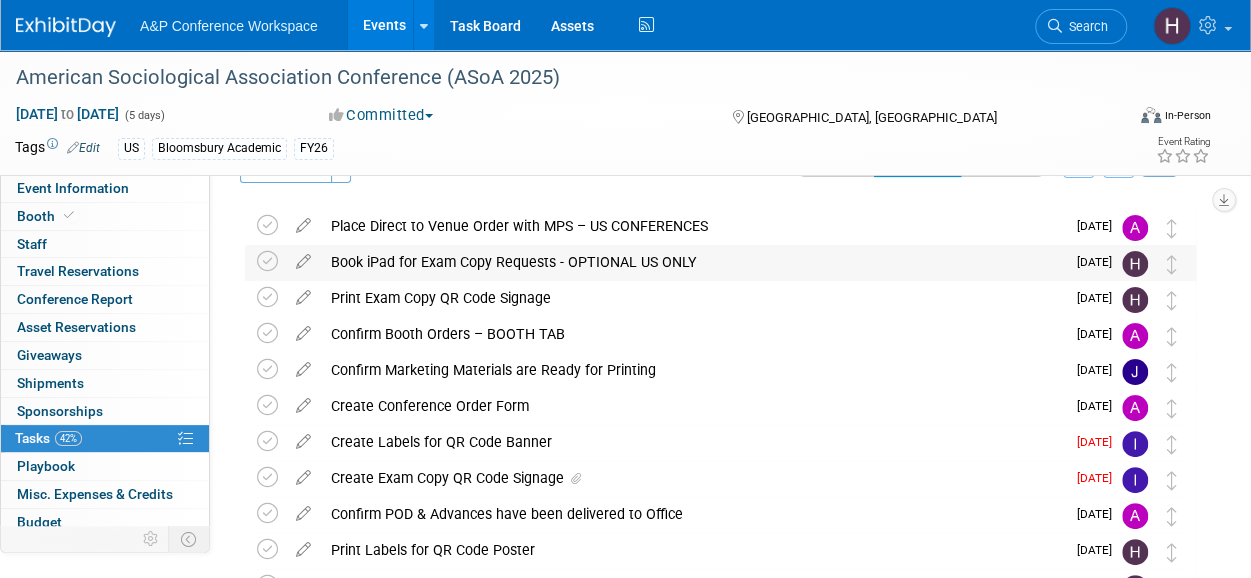 scroll, scrollTop: 52, scrollLeft: 0, axis: vertical 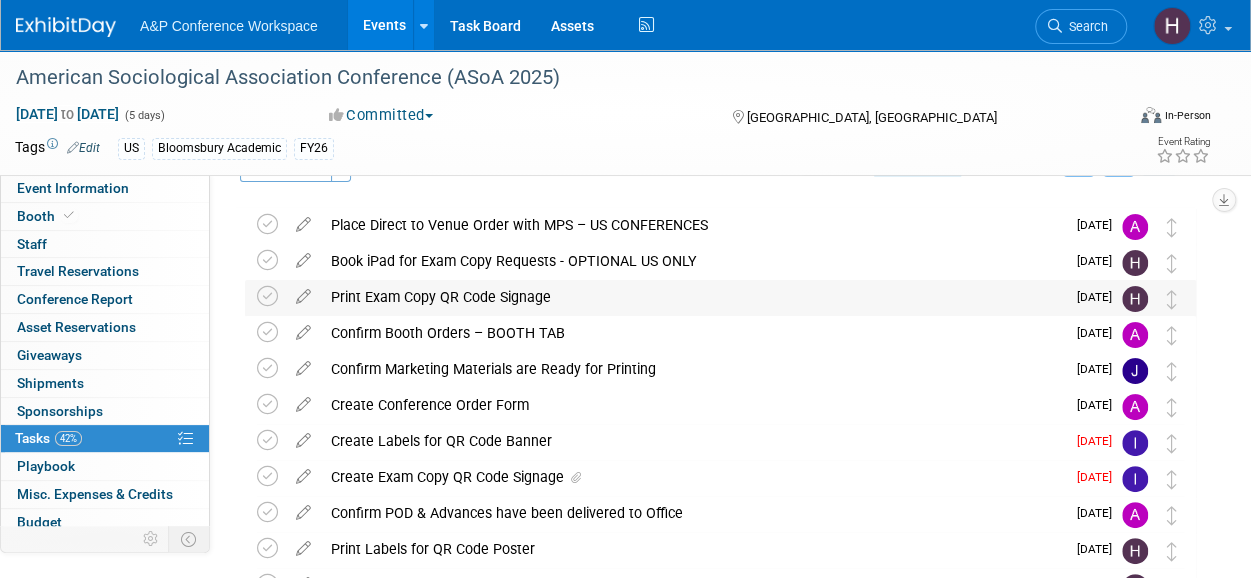 click on "Print Exam Copy QR Code Signage" at bounding box center [693, 297] 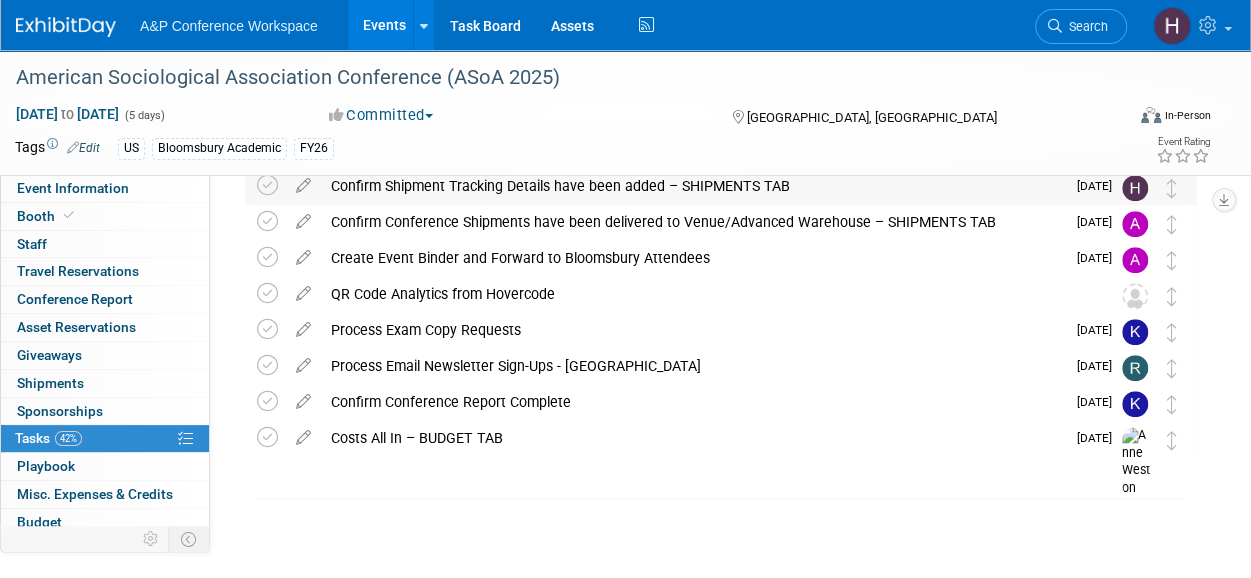scroll, scrollTop: 0, scrollLeft: 0, axis: both 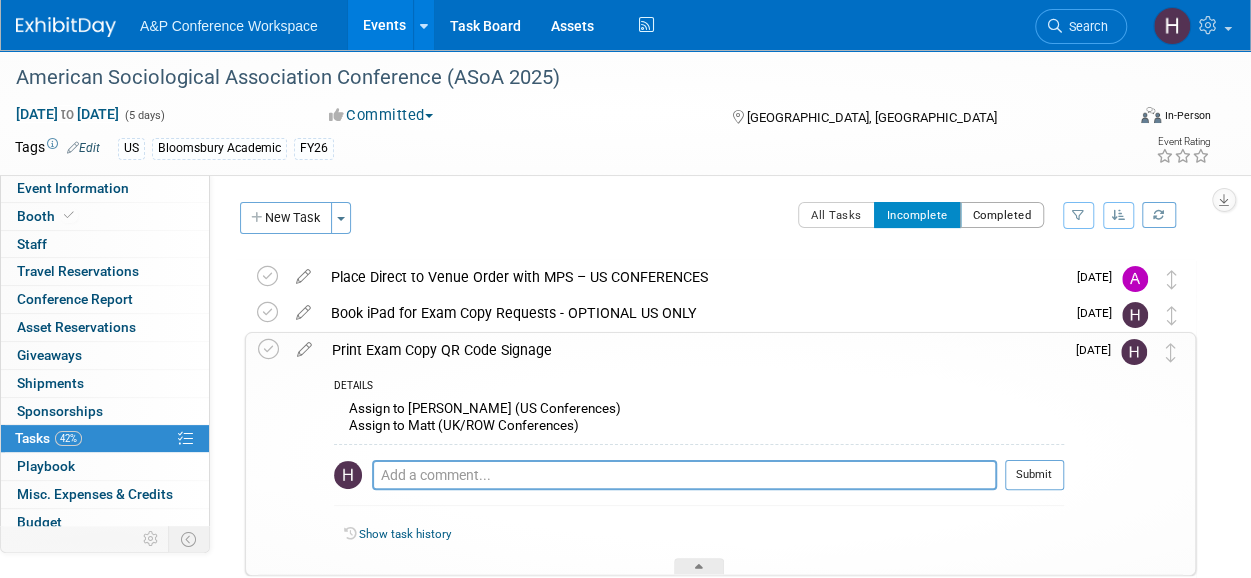click on "Completed" at bounding box center [1002, 215] 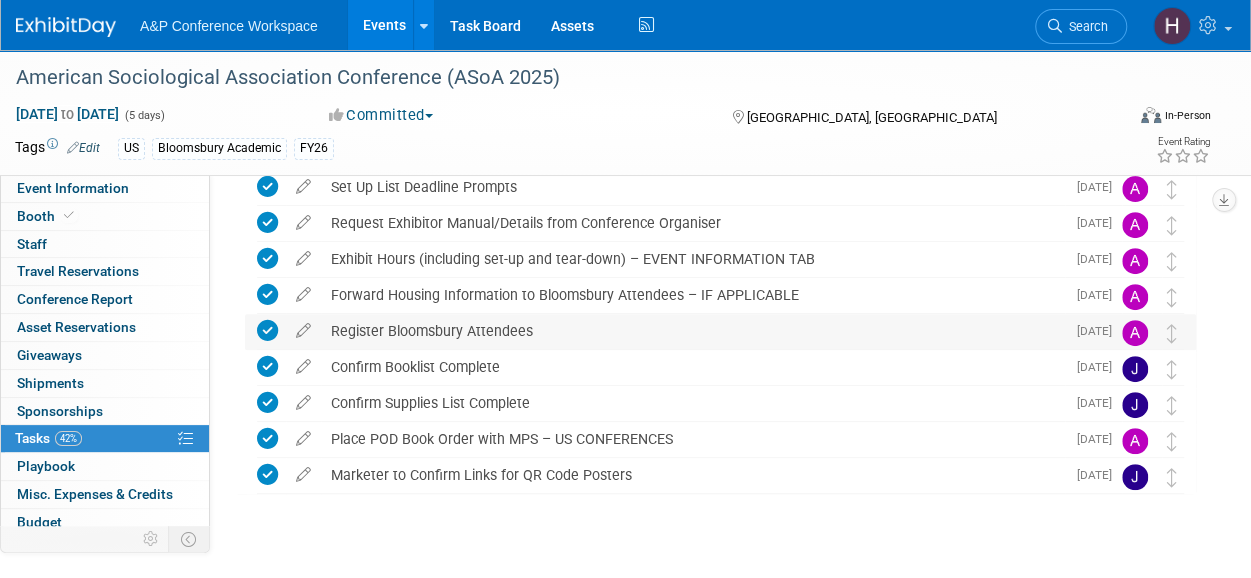 scroll, scrollTop: 266, scrollLeft: 0, axis: vertical 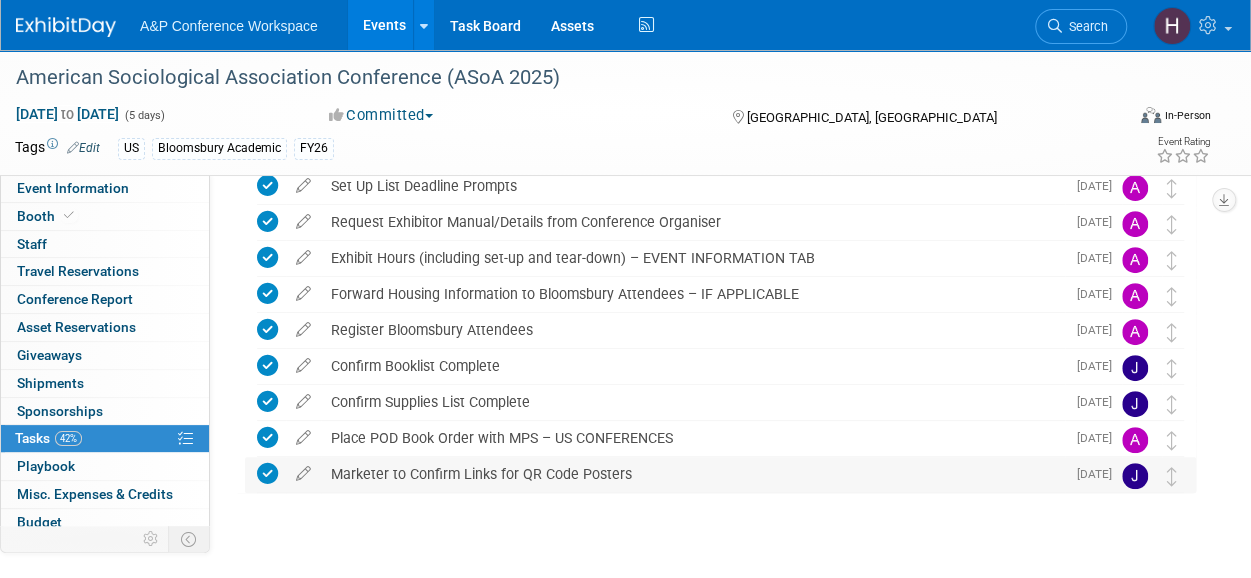 click on "Marketer to Confirm Links for QR Code Posters" at bounding box center [693, 474] 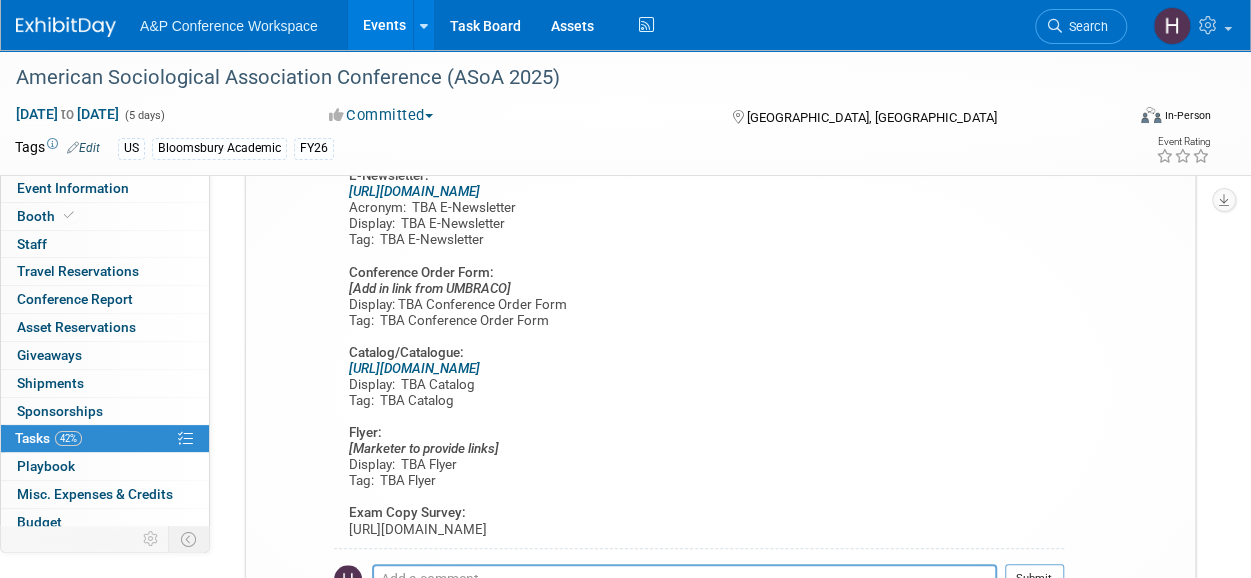 scroll, scrollTop: 623, scrollLeft: 0, axis: vertical 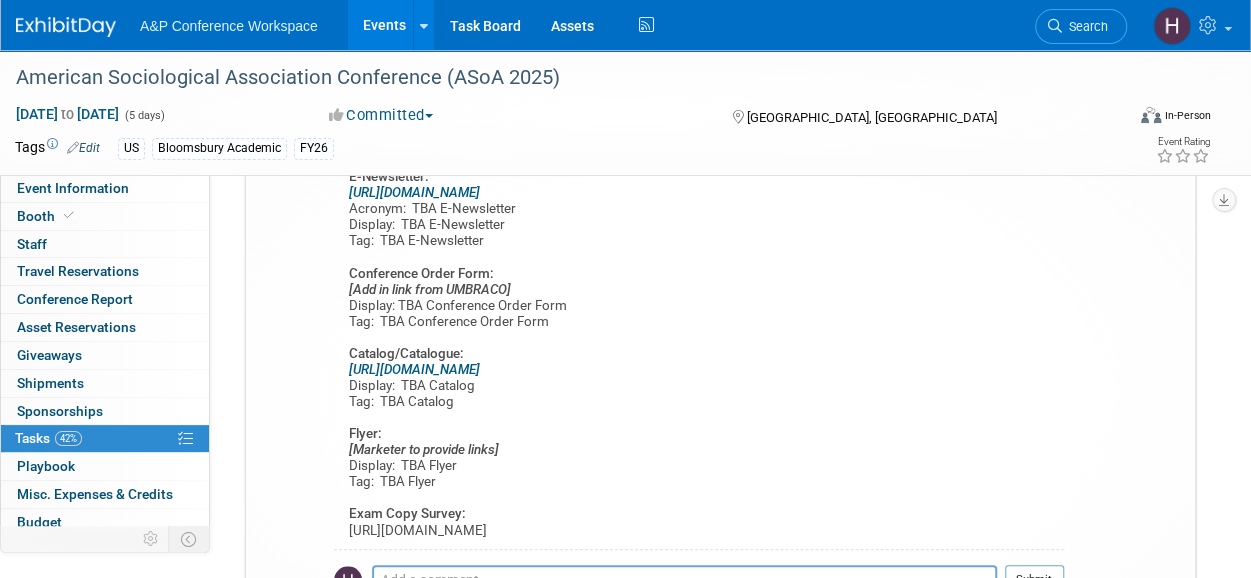 drag, startPoint x: 638, startPoint y: 531, endPoint x: 415, endPoint y: 260, distance: 350.95584 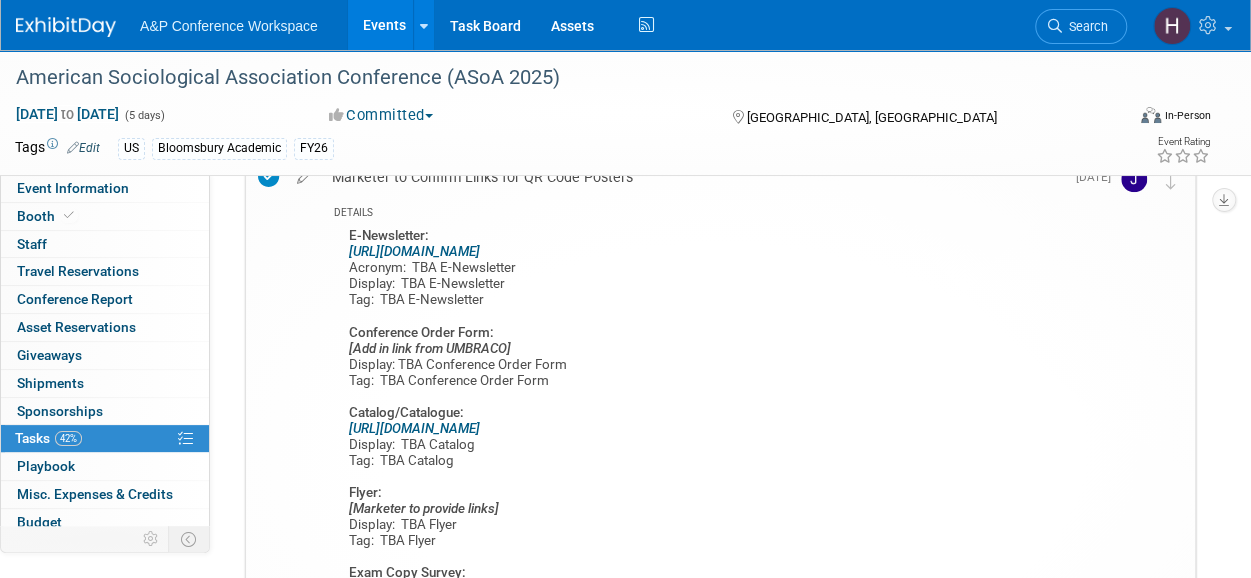 scroll, scrollTop: 565, scrollLeft: 0, axis: vertical 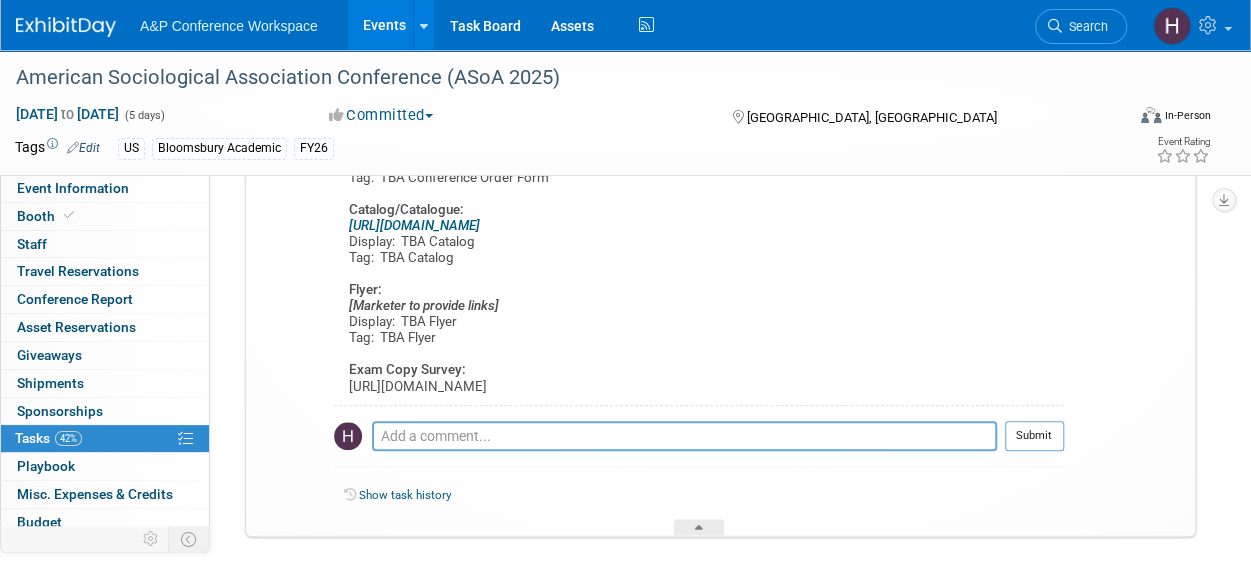 drag, startPoint x: 349, startPoint y: 231, endPoint x: 630, endPoint y: 387, distance: 321.3985 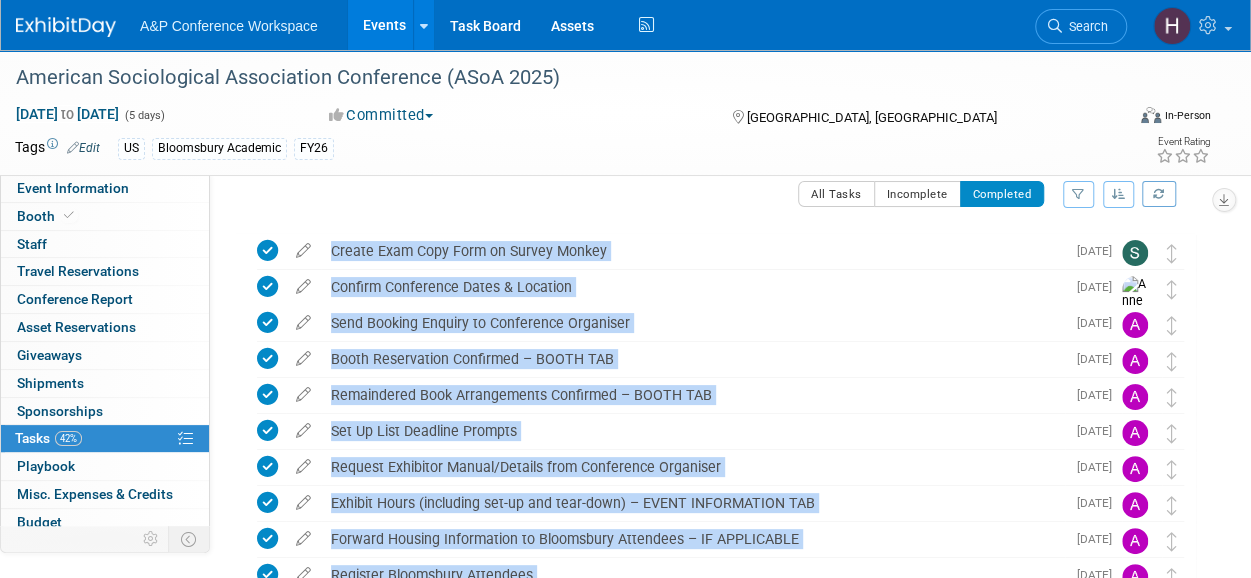 scroll, scrollTop: 0, scrollLeft: 0, axis: both 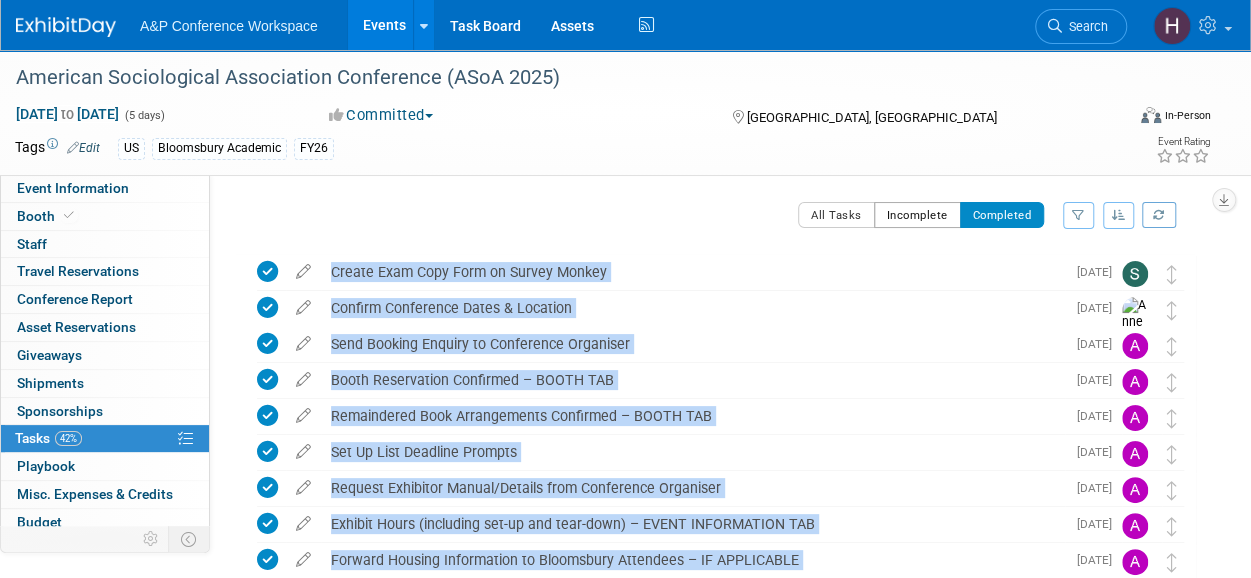 click on "Incomplete" at bounding box center (917, 215) 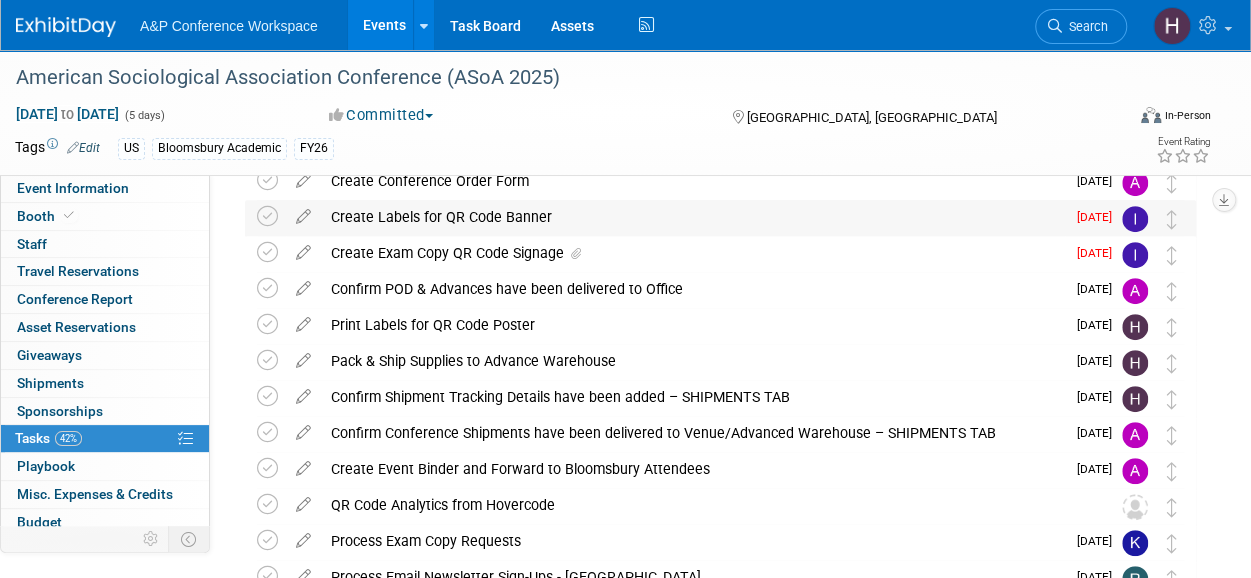 scroll, scrollTop: 274, scrollLeft: 0, axis: vertical 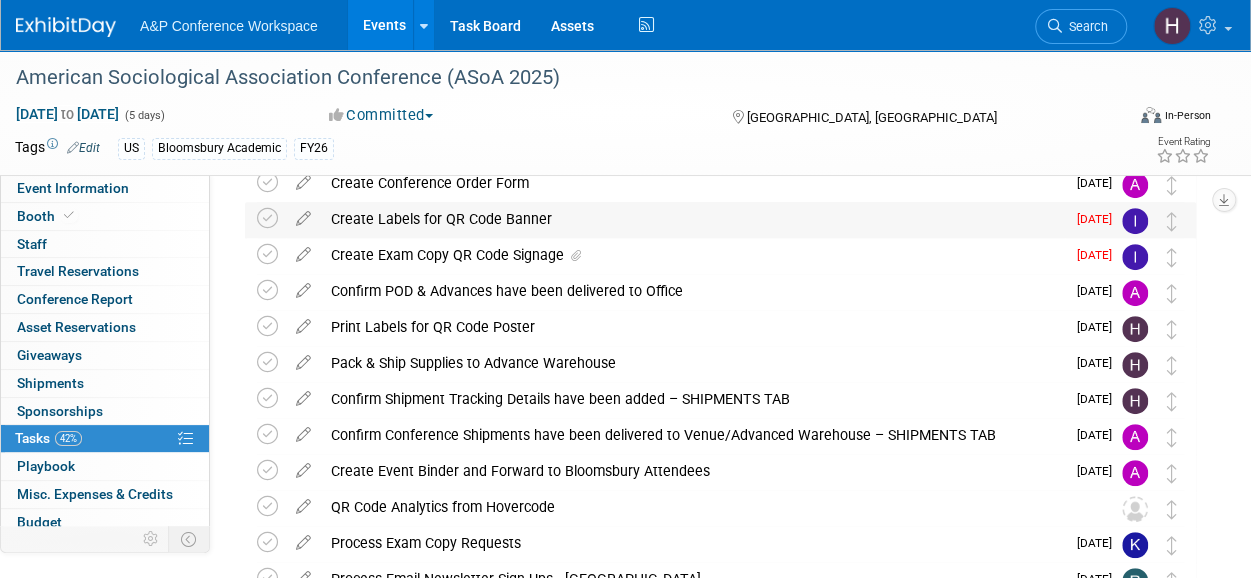 click on "Create Labels for QR Code Banner" at bounding box center (693, 219) 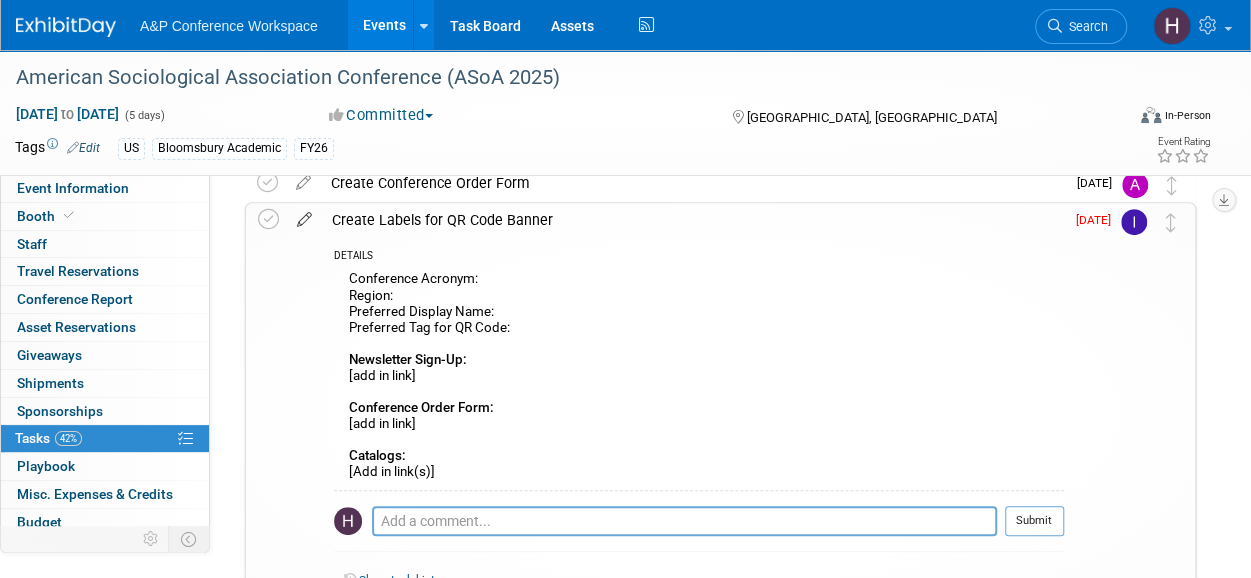 click at bounding box center (304, 215) 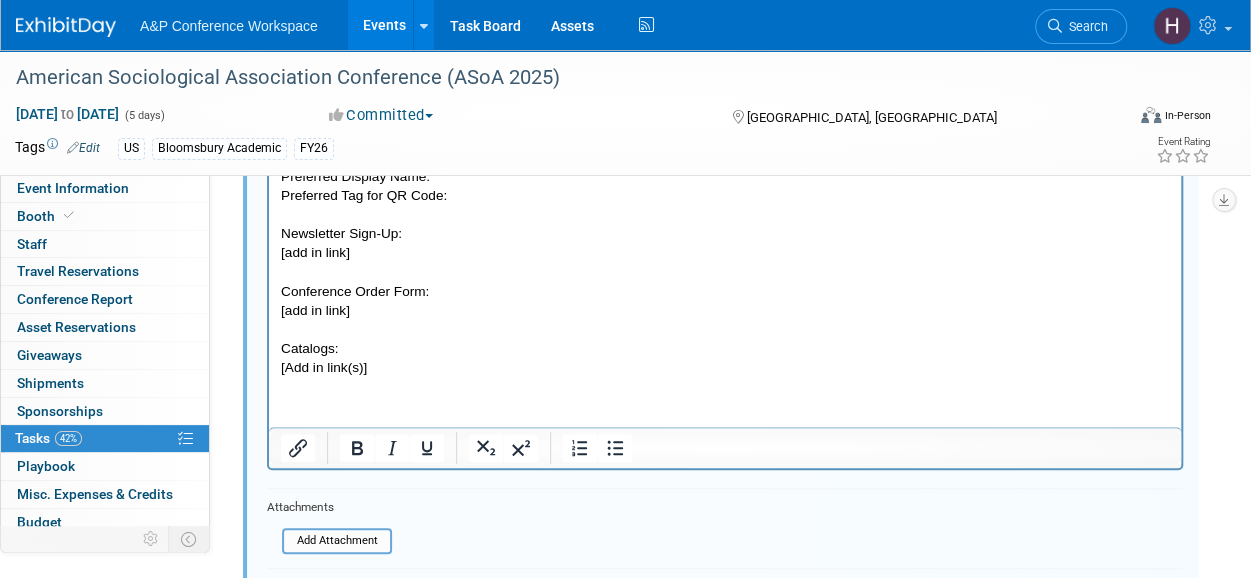 scroll, scrollTop: 531, scrollLeft: 0, axis: vertical 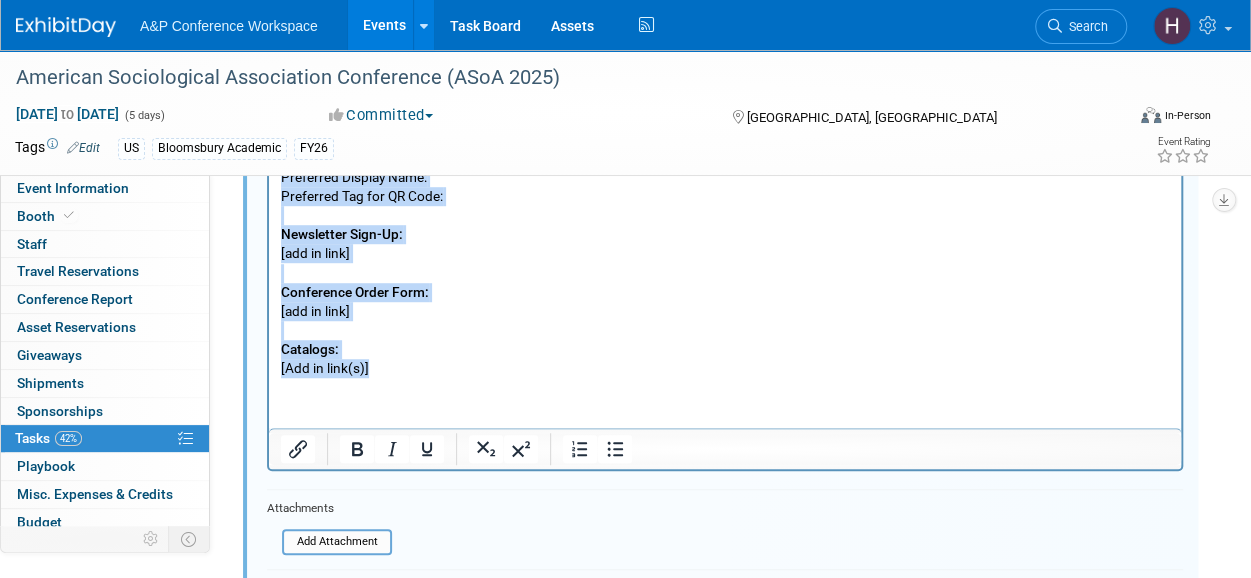 drag, startPoint x: 403, startPoint y: 374, endPoint x: 307, endPoint y: 78, distance: 311.1784 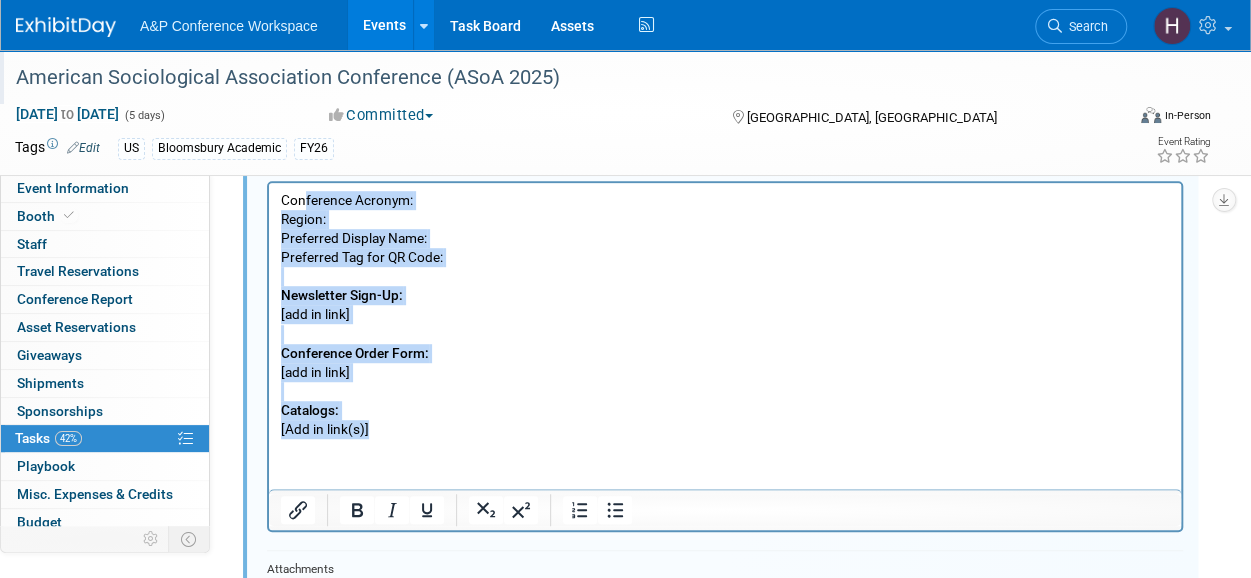 scroll, scrollTop: 447, scrollLeft: 0, axis: vertical 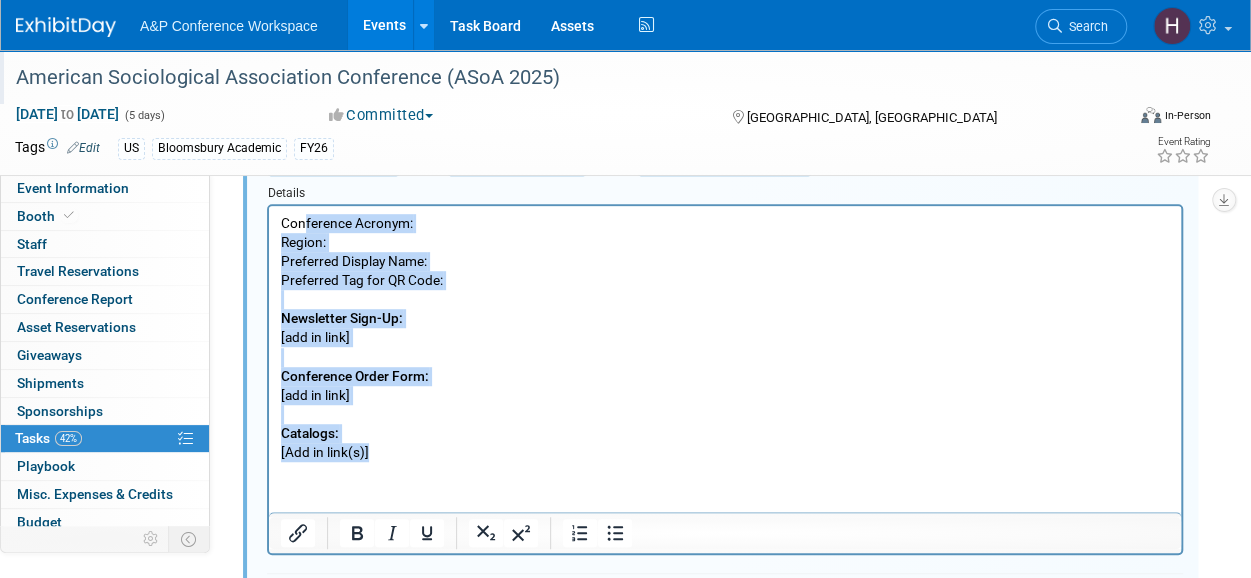 type 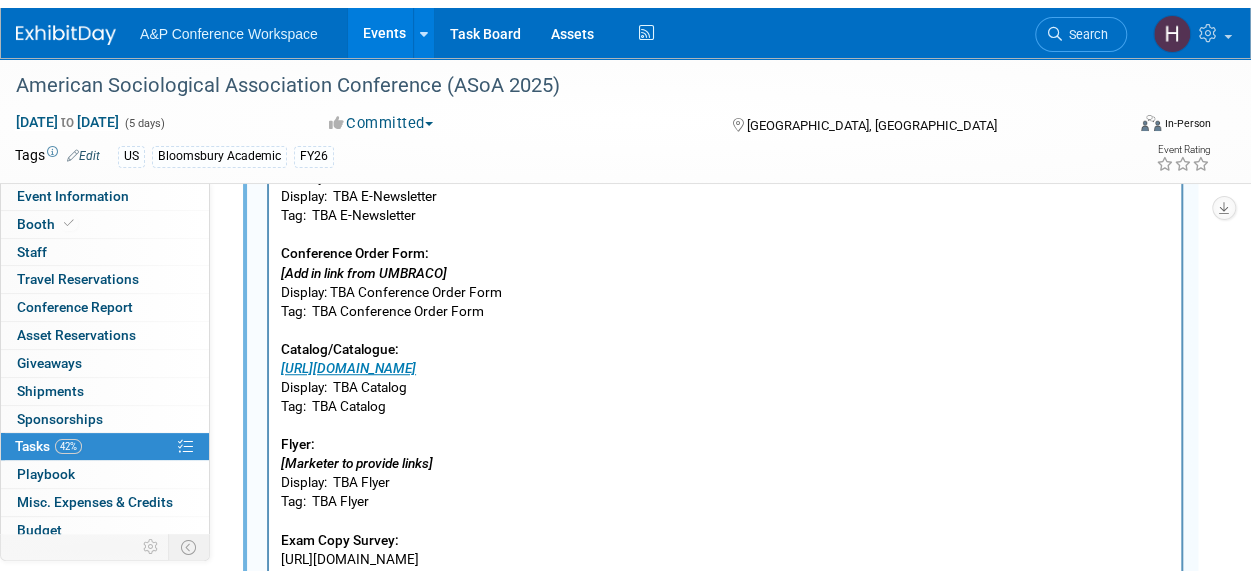 scroll, scrollTop: 538, scrollLeft: 0, axis: vertical 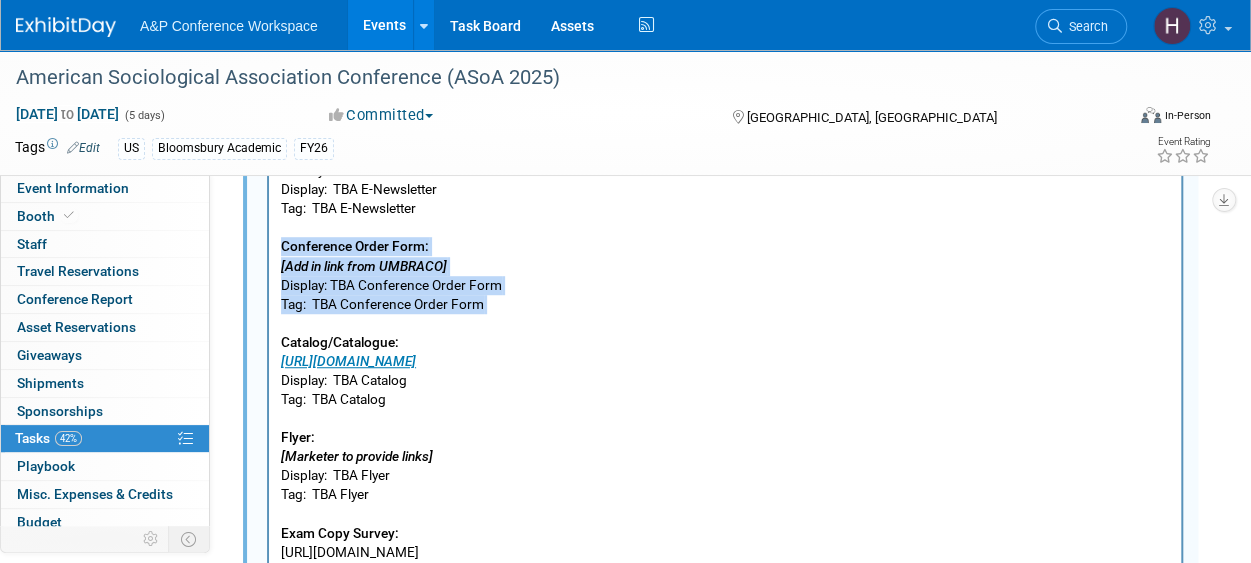 drag, startPoint x: 495, startPoint y: 315, endPoint x: 249, endPoint y: 243, distance: 256.3201 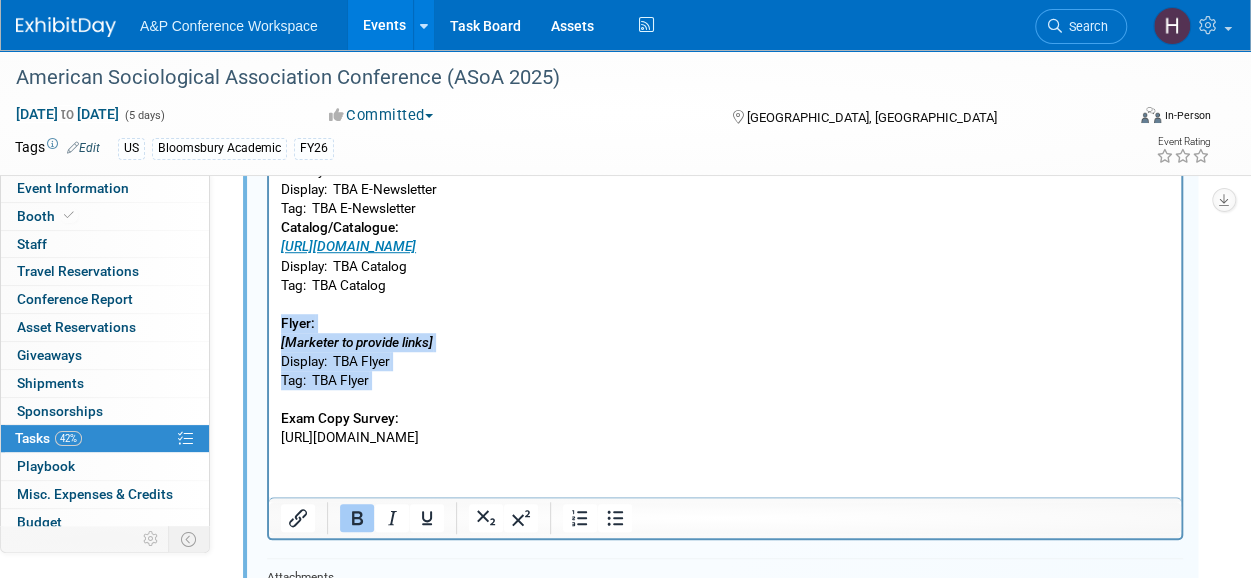 drag, startPoint x: 438, startPoint y: 403, endPoint x: 253, endPoint y: 316, distance: 204.4358 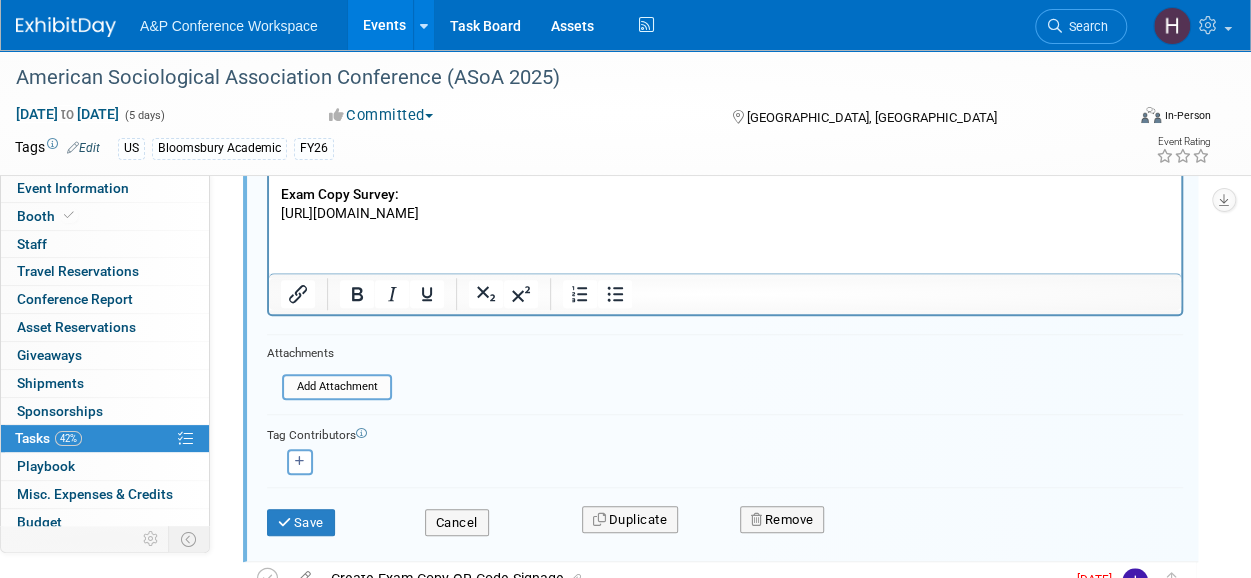scroll, scrollTop: 666, scrollLeft: 0, axis: vertical 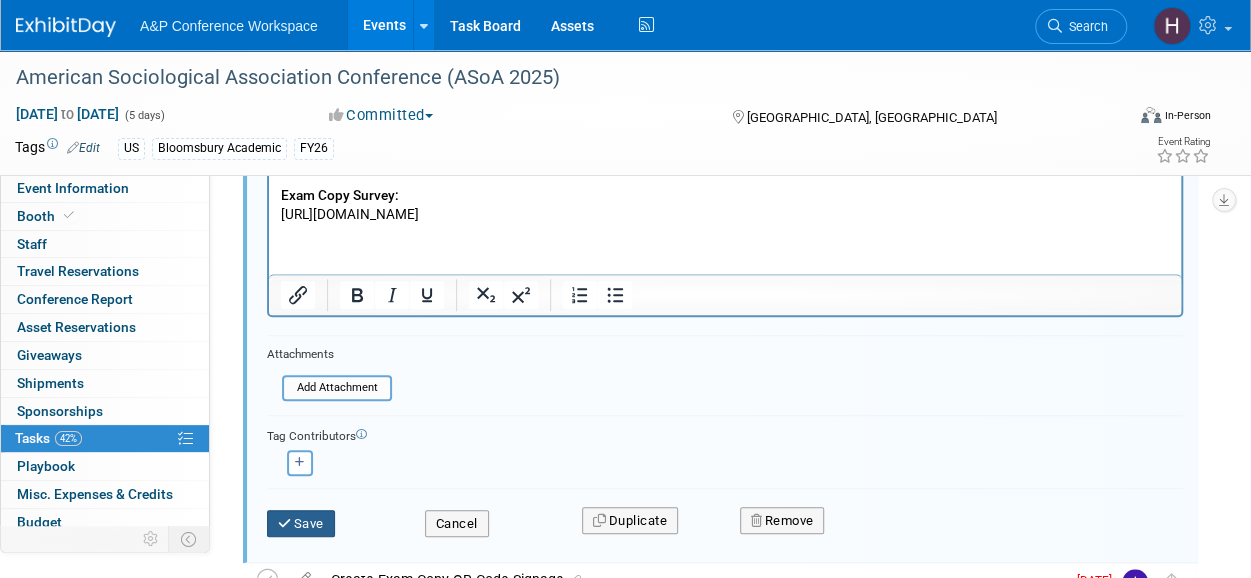 click on "Save" at bounding box center [301, 524] 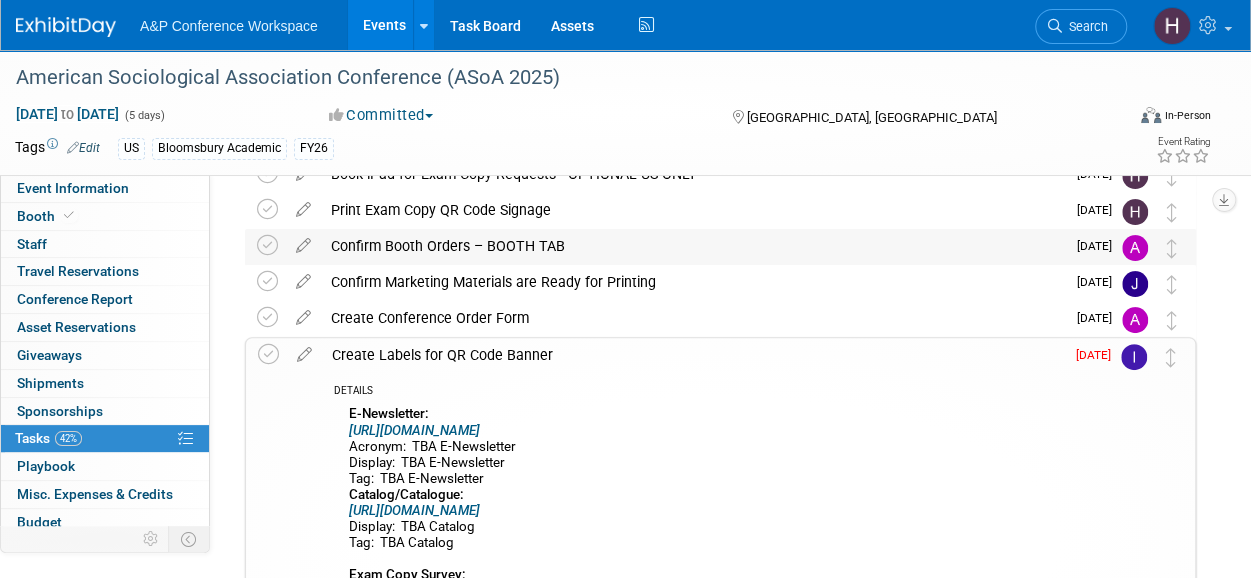 scroll, scrollTop: 0, scrollLeft: 0, axis: both 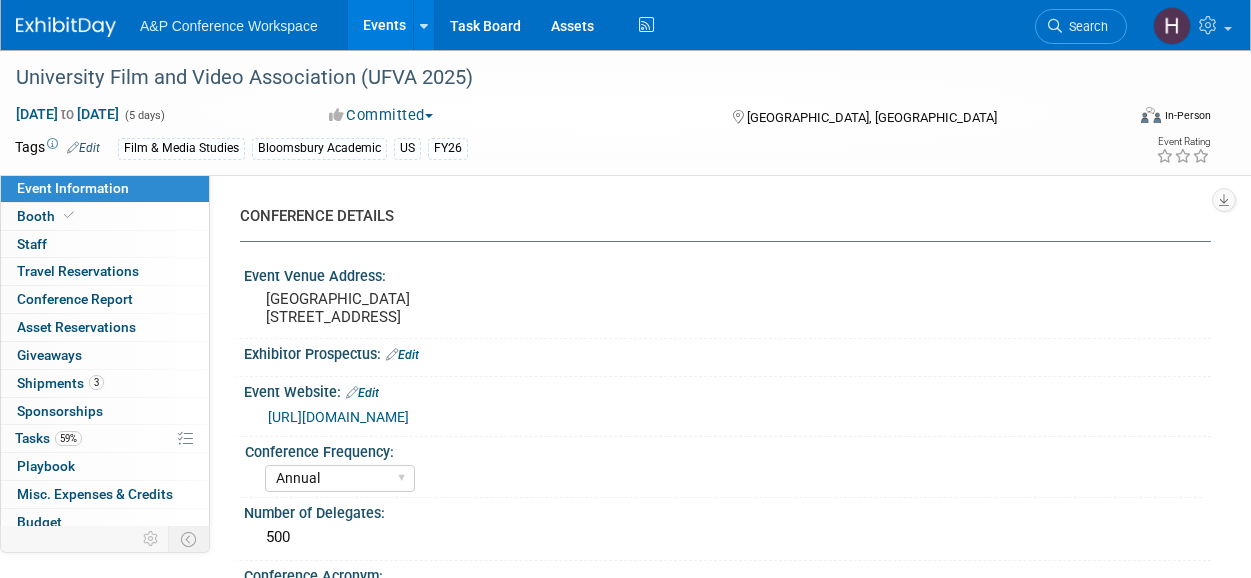 select on "Annual" 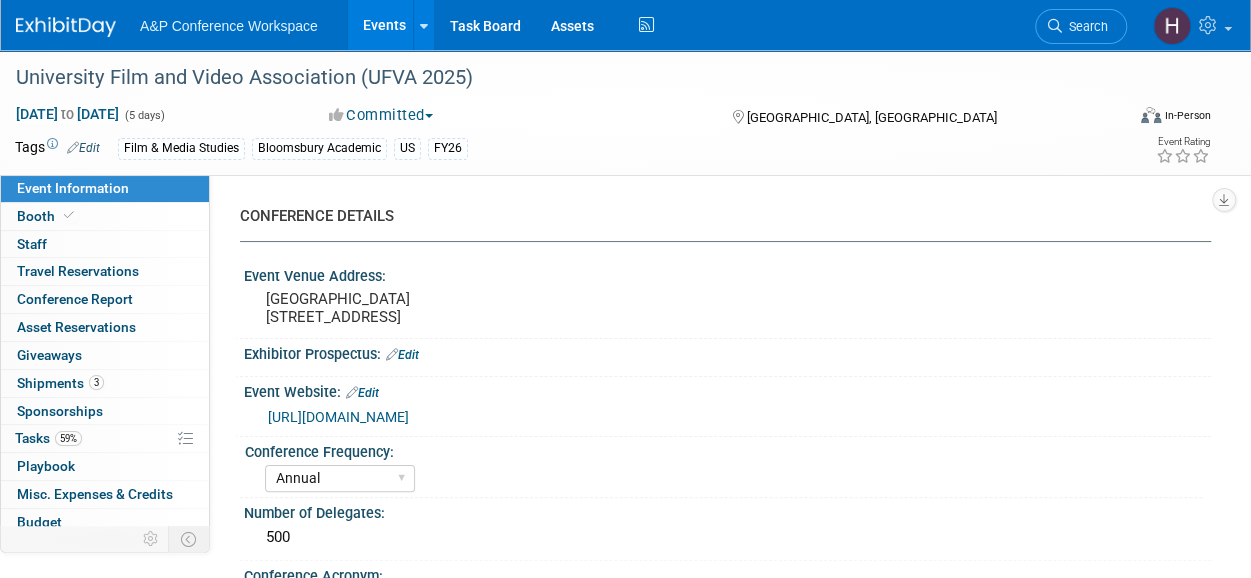 scroll, scrollTop: 0, scrollLeft: 0, axis: both 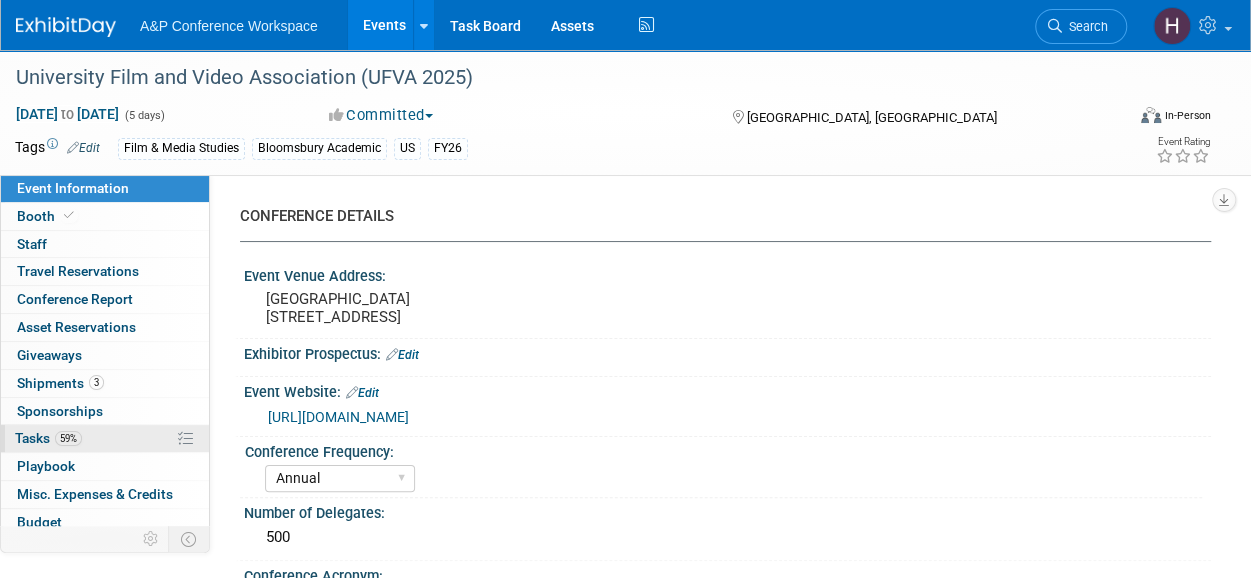 click on "59%" at bounding box center (68, 438) 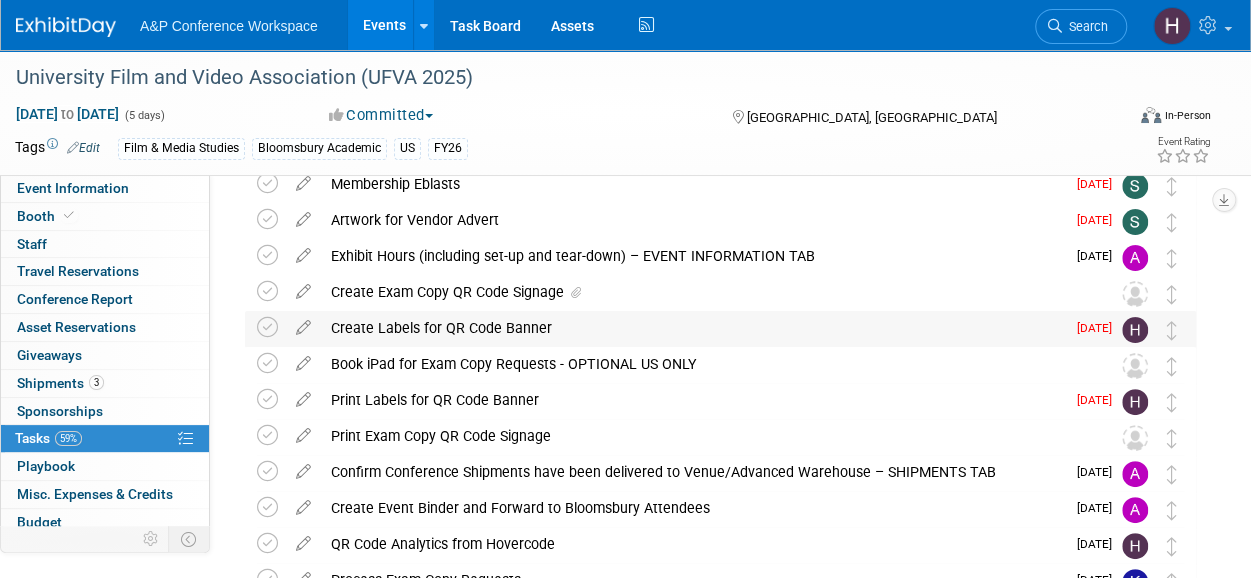 scroll, scrollTop: 100, scrollLeft: 0, axis: vertical 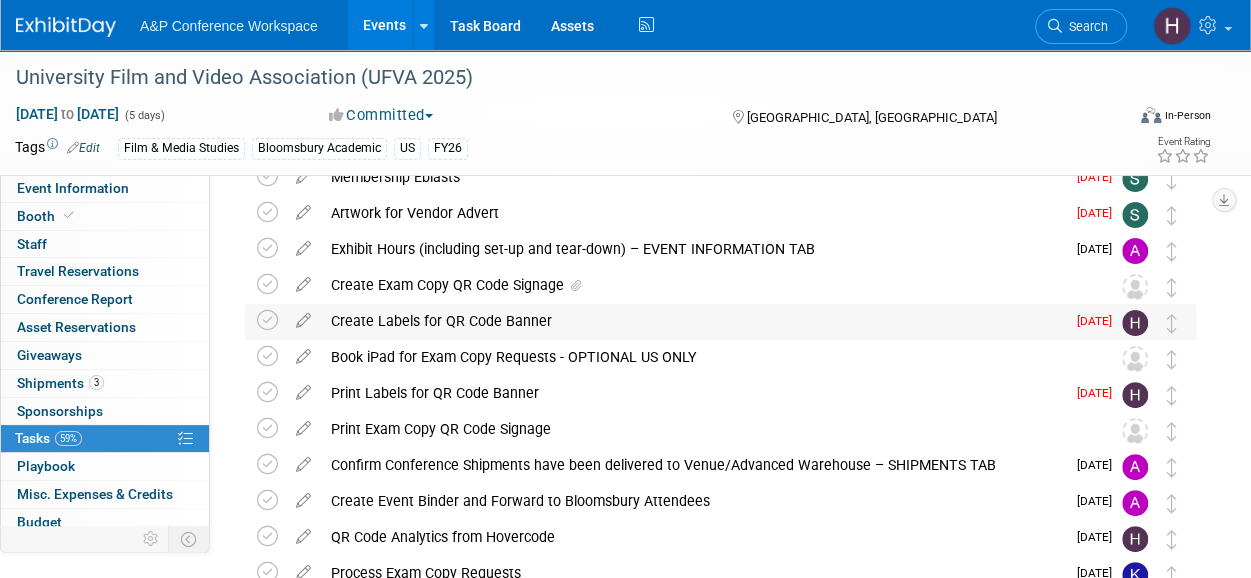 click on "Create Labels for QR Code Banner" at bounding box center [693, 321] 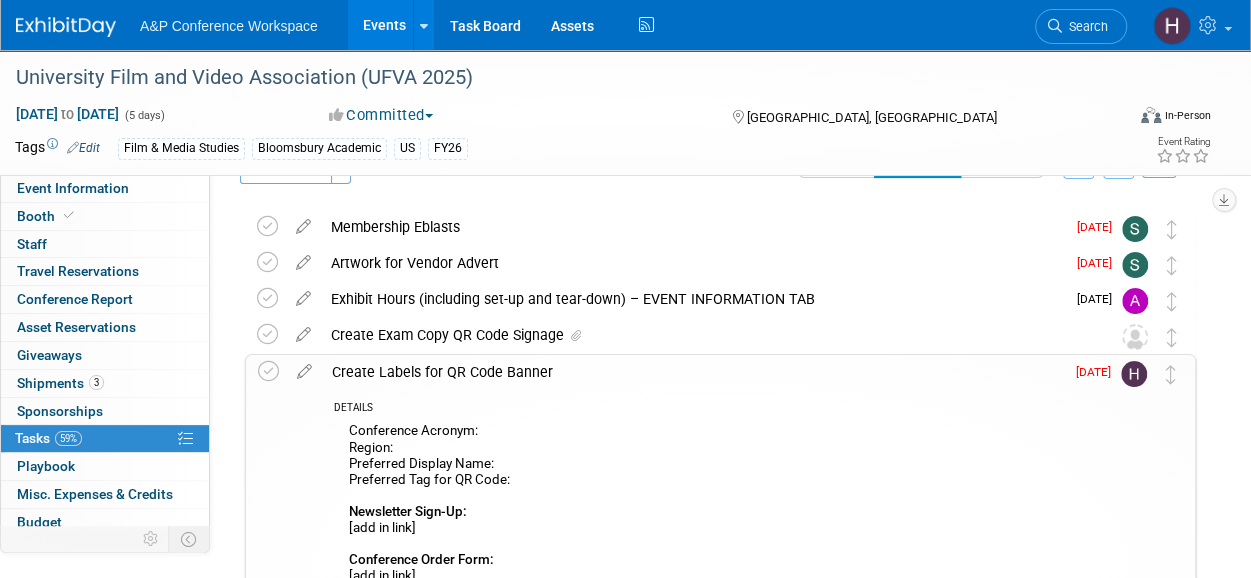 scroll, scrollTop: 37, scrollLeft: 0, axis: vertical 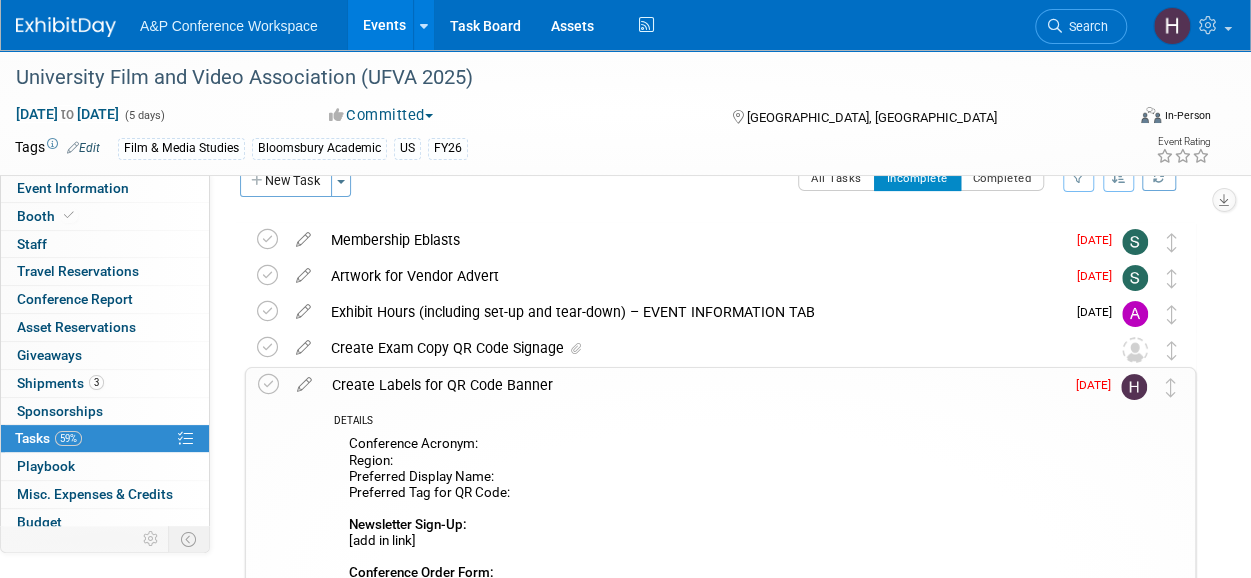 click on "University Film and Video Association (UFVA 2025)
Jul 22, 2025  to  Jul 26, 2025
(5 days)
Jul 22, 2025 to Jul 26, 2025
Committed
Committed
Considering
Not Going
Conference Cancelled
Conference Postponed
Waiting to book
Booking Made by Editor
Costs All In
Prairie View, TX
Virtual
In-Person
Hybrid
<img src="https://www.exhibitday.com/Images/Format-Virtual.png" style="width: 22px; height: 18px; margin-top: 2px; margin-bottom: 2px; margin-left: 2px; filter: Grayscale(70%); opacity: 0.9;" />   Virtual
<img src="https://www.exhibitday.com/Images/Format-InPerson.png" style="width: 22px; height: 18px; margin-top: 2px; margin-bottom: 2px; margin-left: 2px; filter: Grayscale(70%); opacity: 0.9;" />   In-Person
Tags
Edit
Film & Media Studies
Bloomsbury Academic
US
FY26
Event Rating" at bounding box center (625, 112) 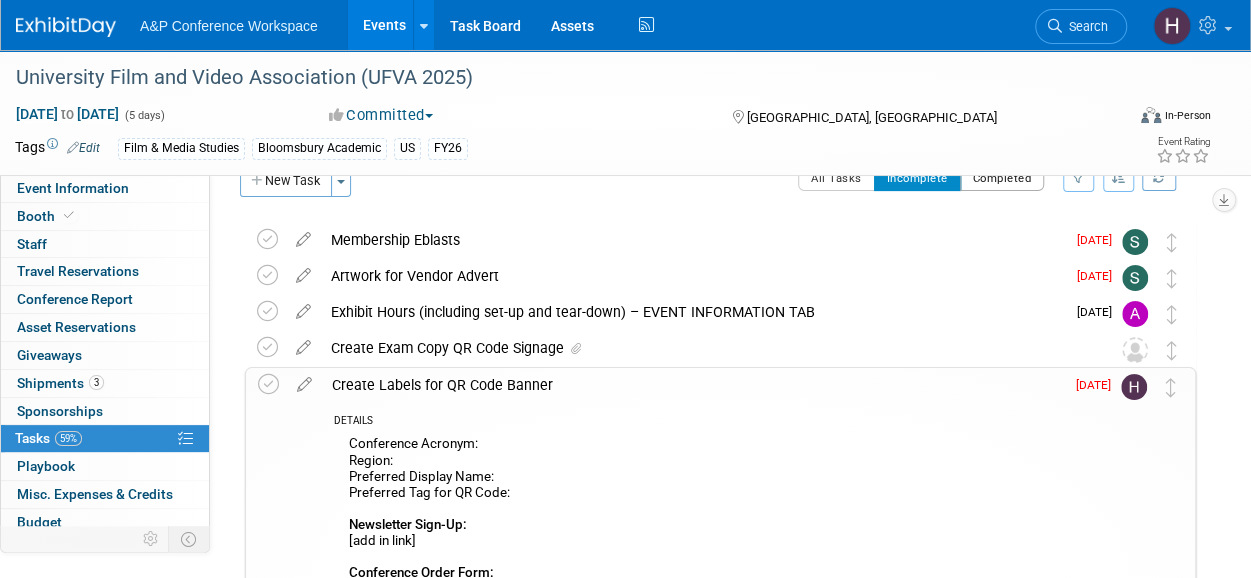 click on "Completed" at bounding box center (1002, 178) 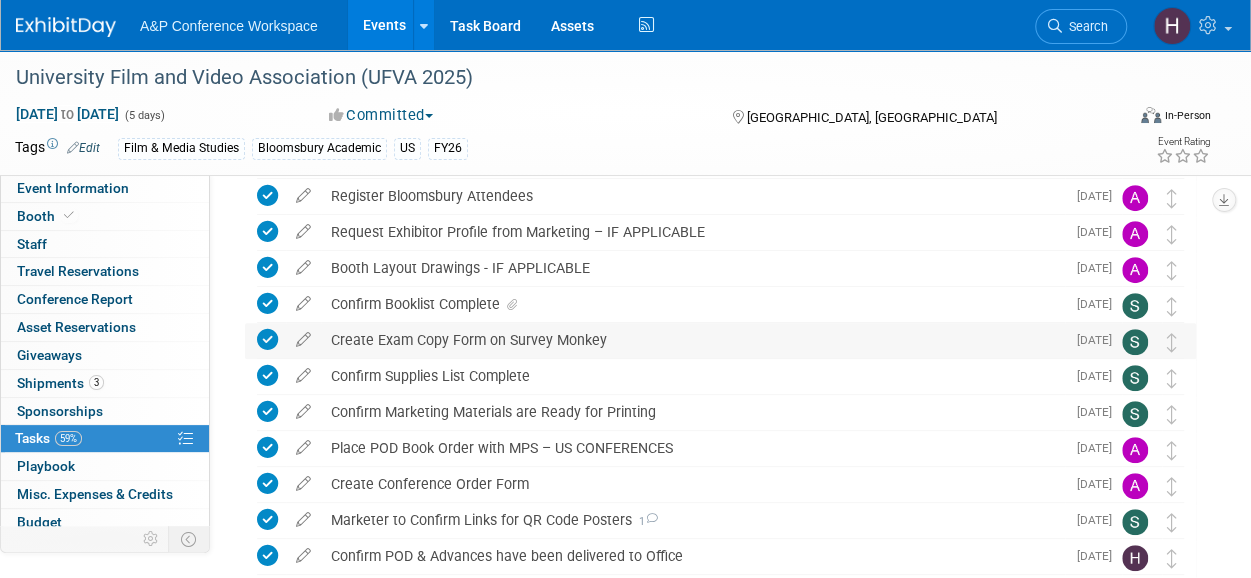 scroll, scrollTop: 365, scrollLeft: 0, axis: vertical 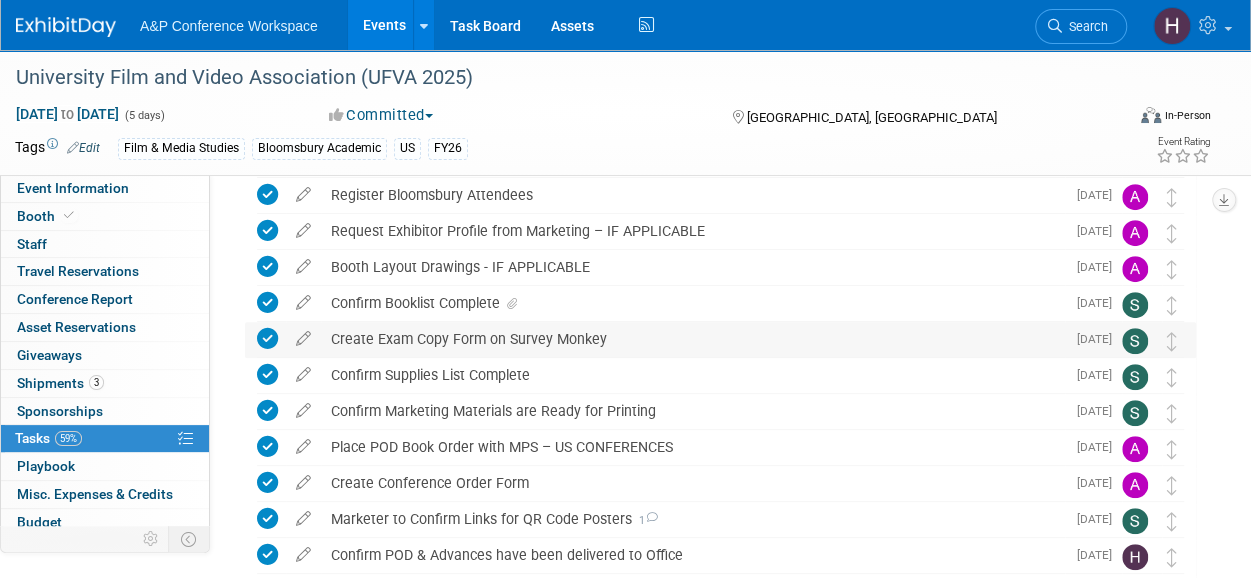 click on "Create Exam Copy Form on Survey Monkey" at bounding box center [693, 339] 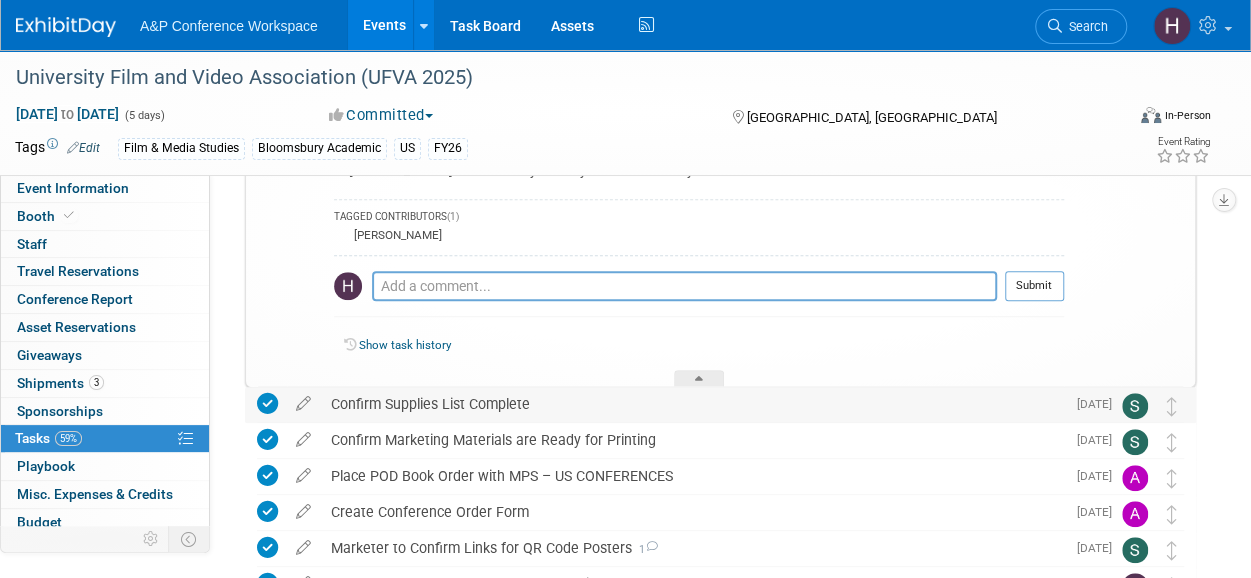 click on "Confirm Supplies List Complete" at bounding box center [693, 404] 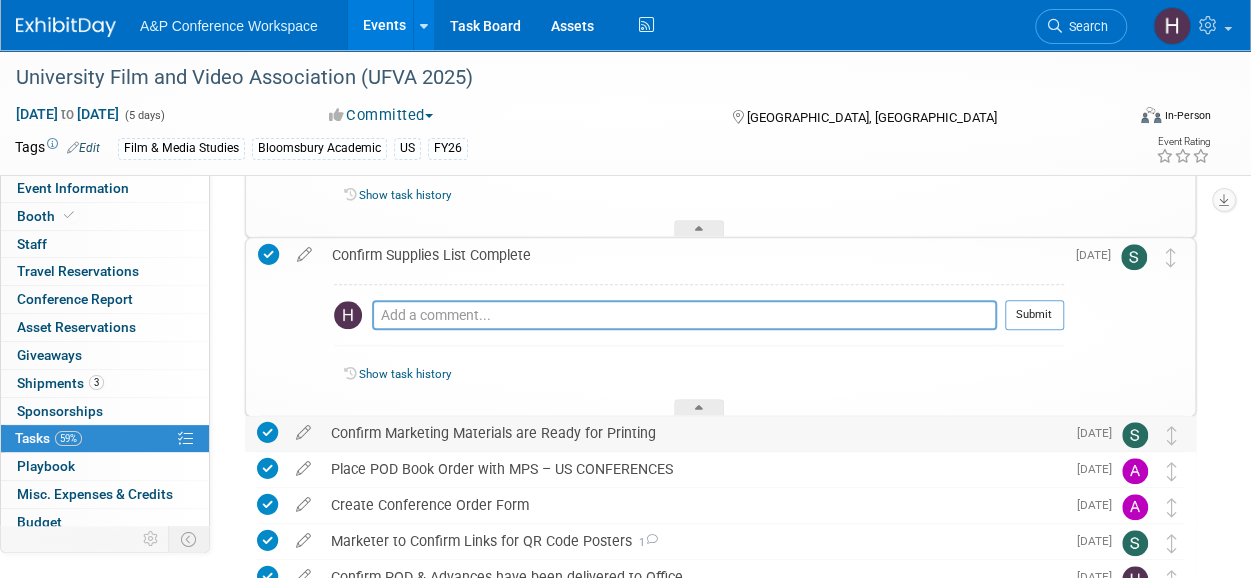 click on "Confirm Marketing Materials are Ready for Printing" at bounding box center (693, 433) 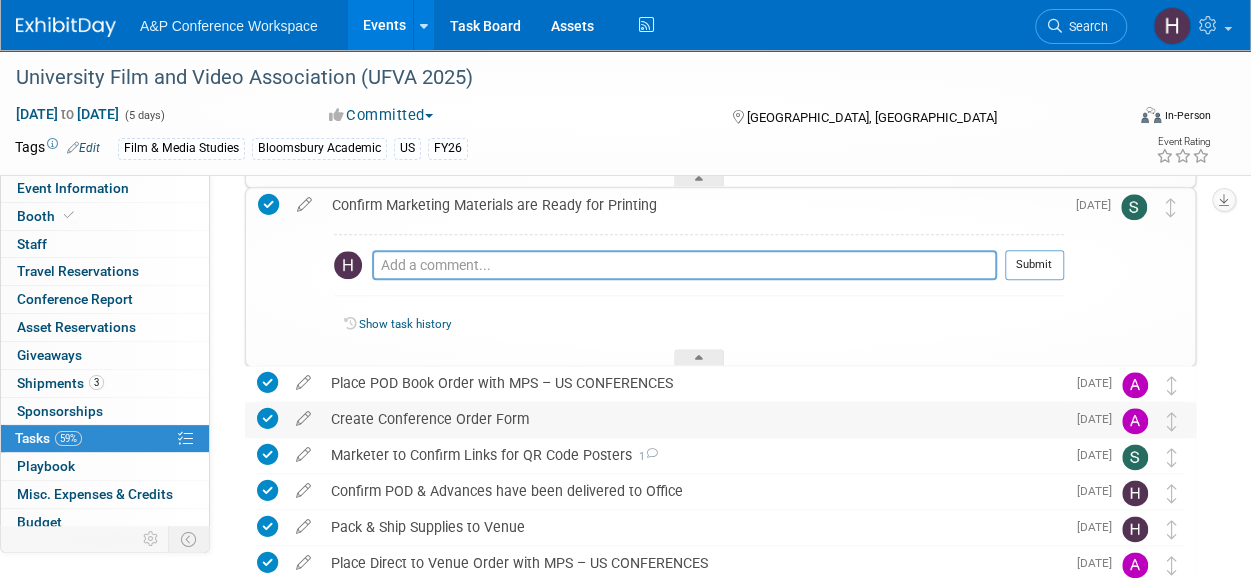scroll, scrollTop: 999, scrollLeft: 0, axis: vertical 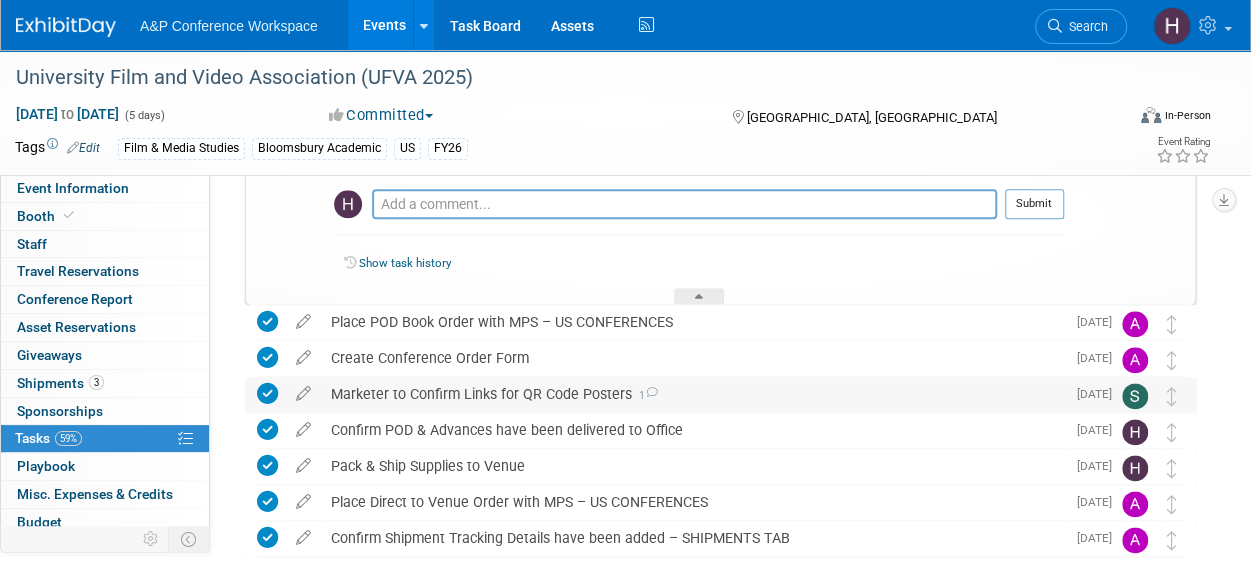 click on "Marketer to Confirm Links for QR Code Posters
1" at bounding box center [693, 394] 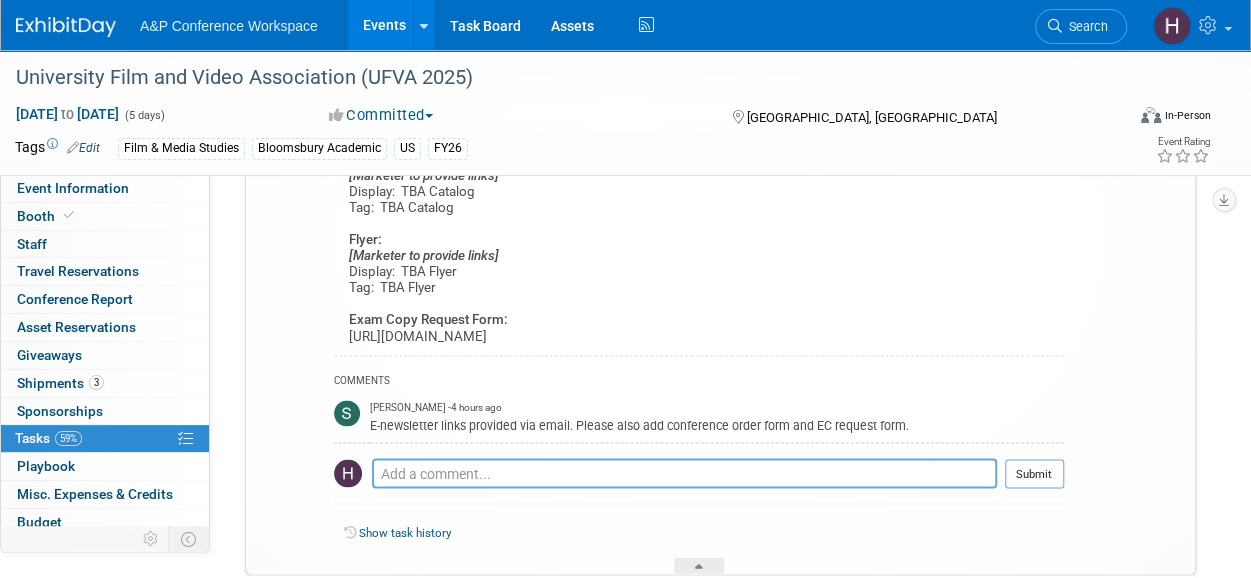 scroll, scrollTop: 1521, scrollLeft: 0, axis: vertical 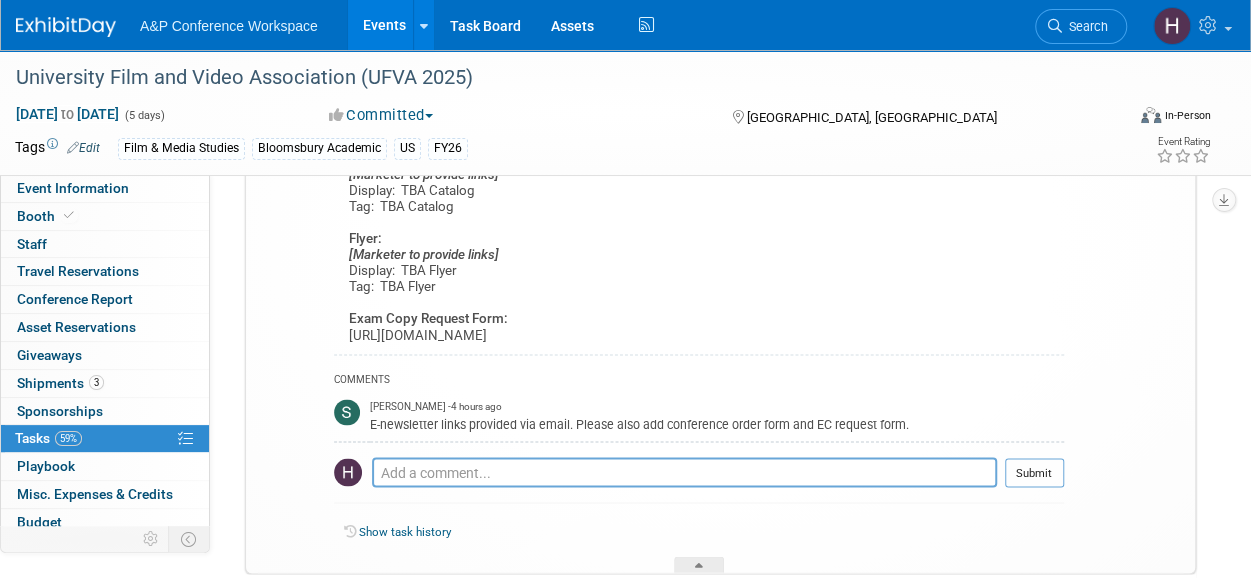 drag, startPoint x: 914, startPoint y: 413, endPoint x: 370, endPoint y: 415, distance: 544.00366 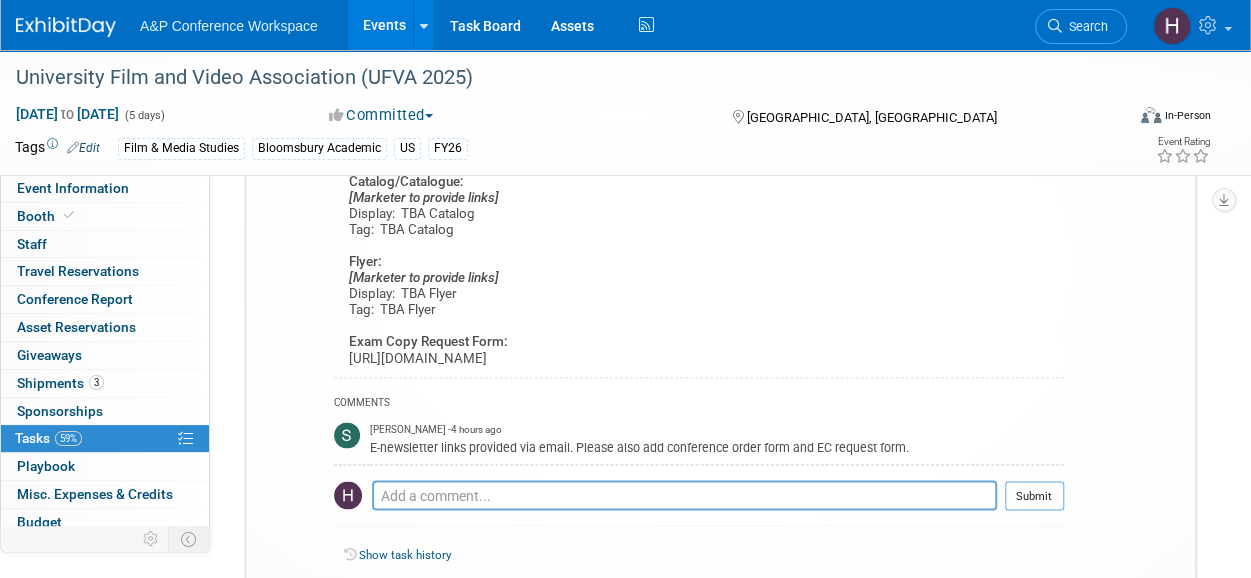 scroll, scrollTop: 1499, scrollLeft: 0, axis: vertical 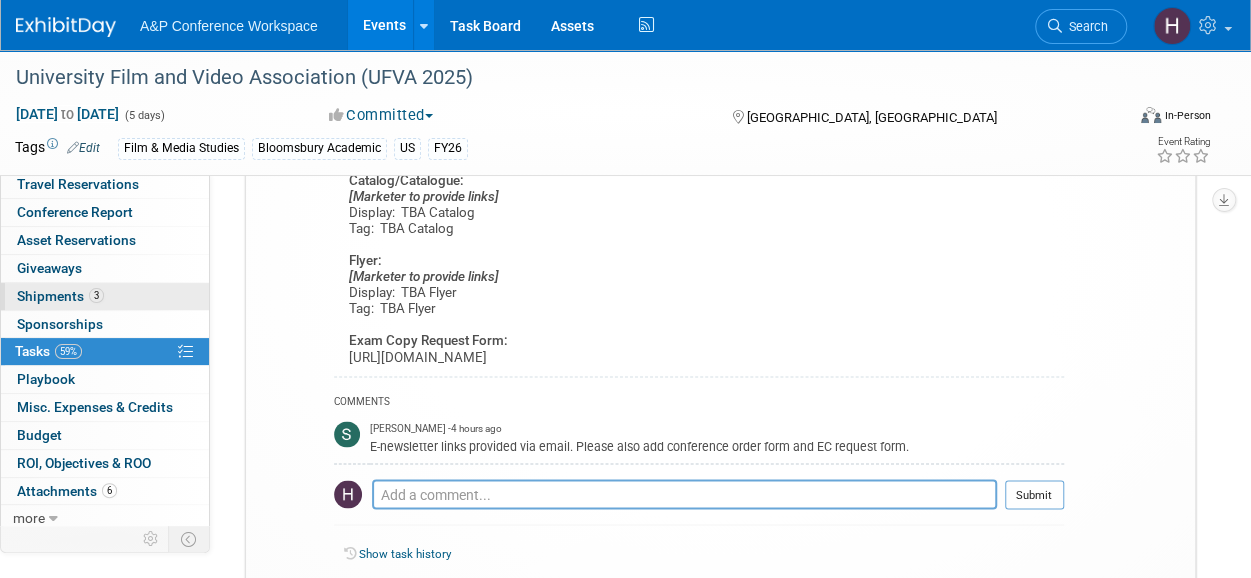 click on "Shipments 3" at bounding box center (60, 296) 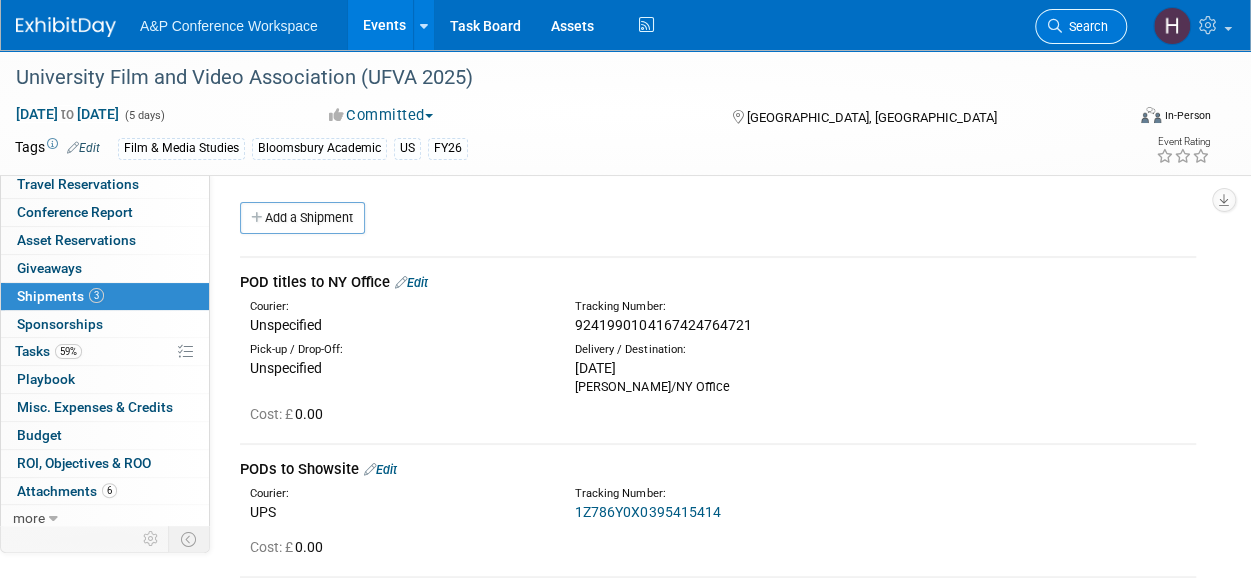 click on "Search" at bounding box center (1081, 26) 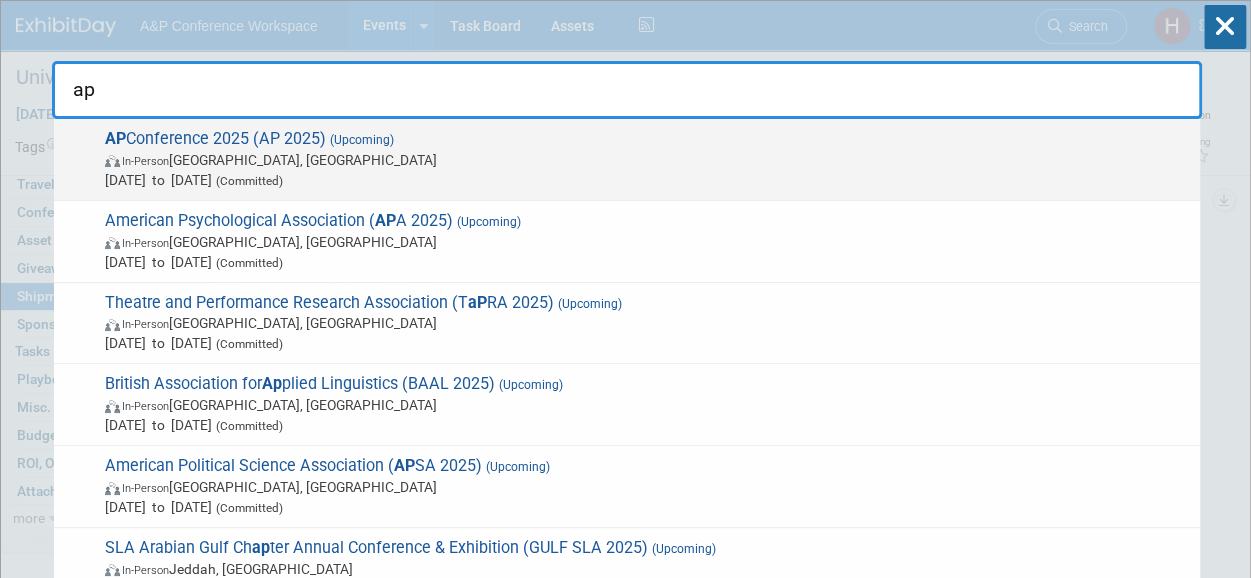 type on "ap" 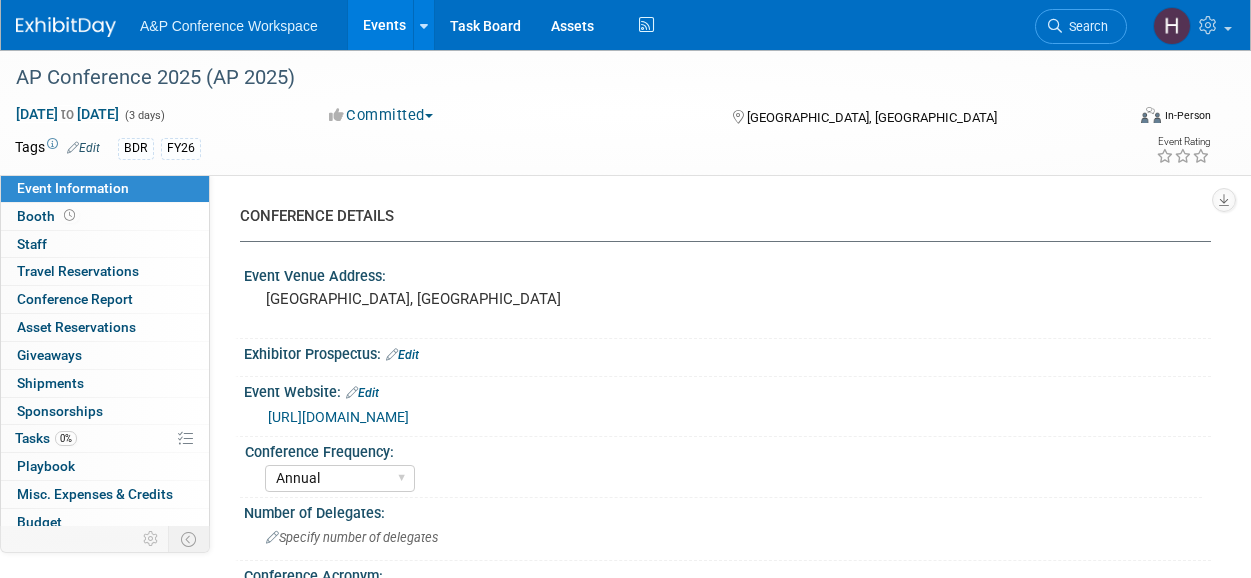 select on "Annual" 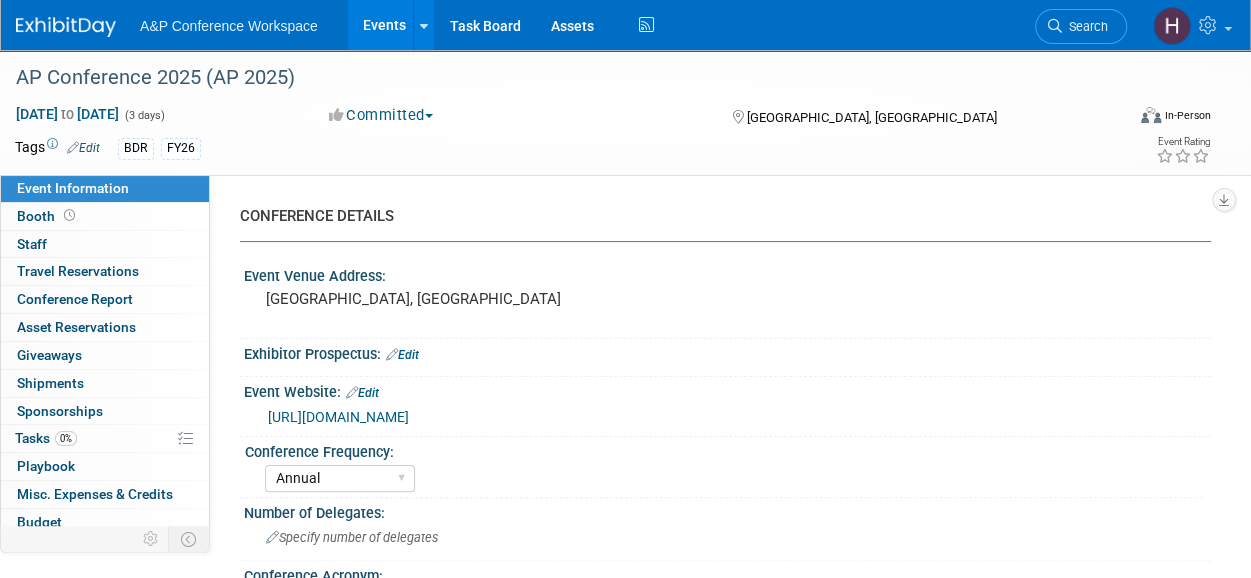 scroll, scrollTop: 0, scrollLeft: 0, axis: both 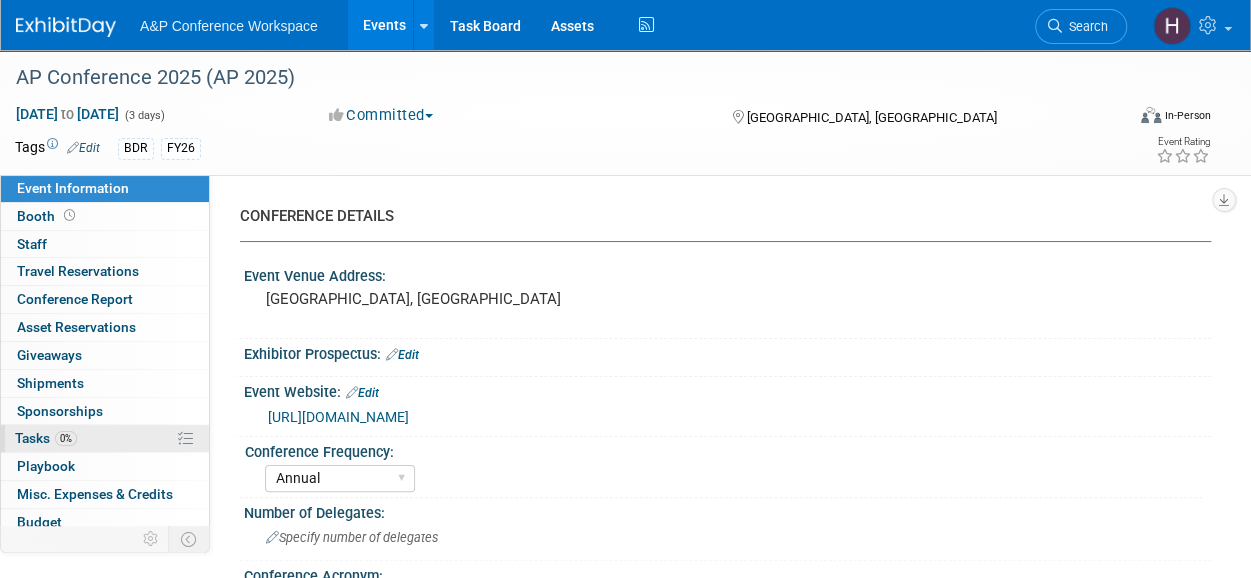 click on "0%
Tasks 0%" at bounding box center (105, 438) 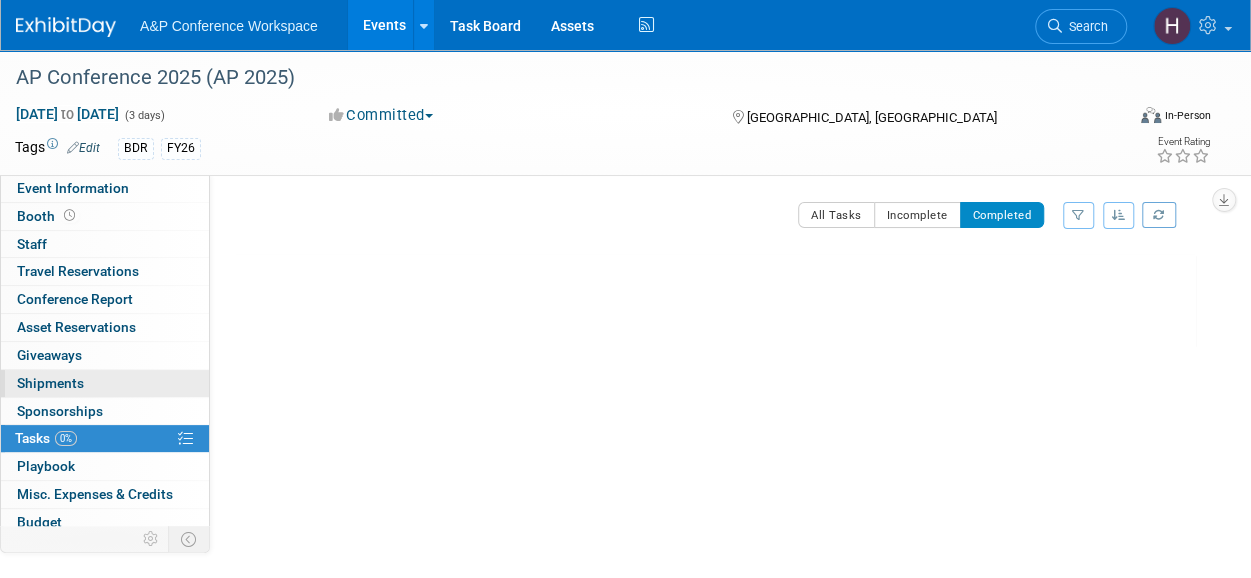 click on "Shipments 0" at bounding box center [50, 383] 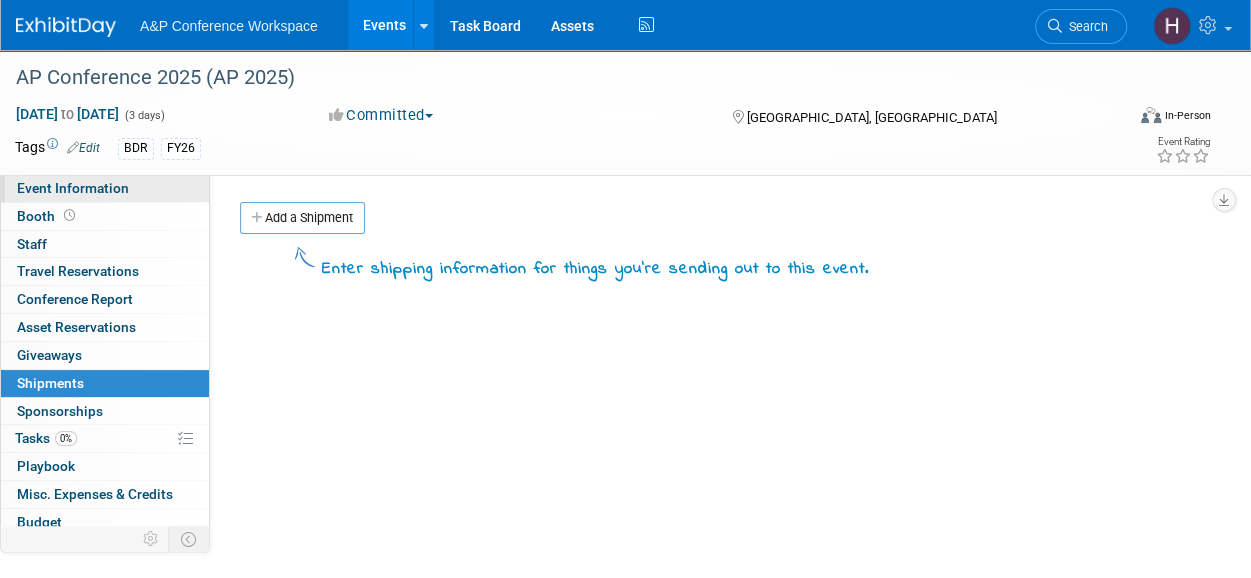 click on "Event Information" at bounding box center [73, 188] 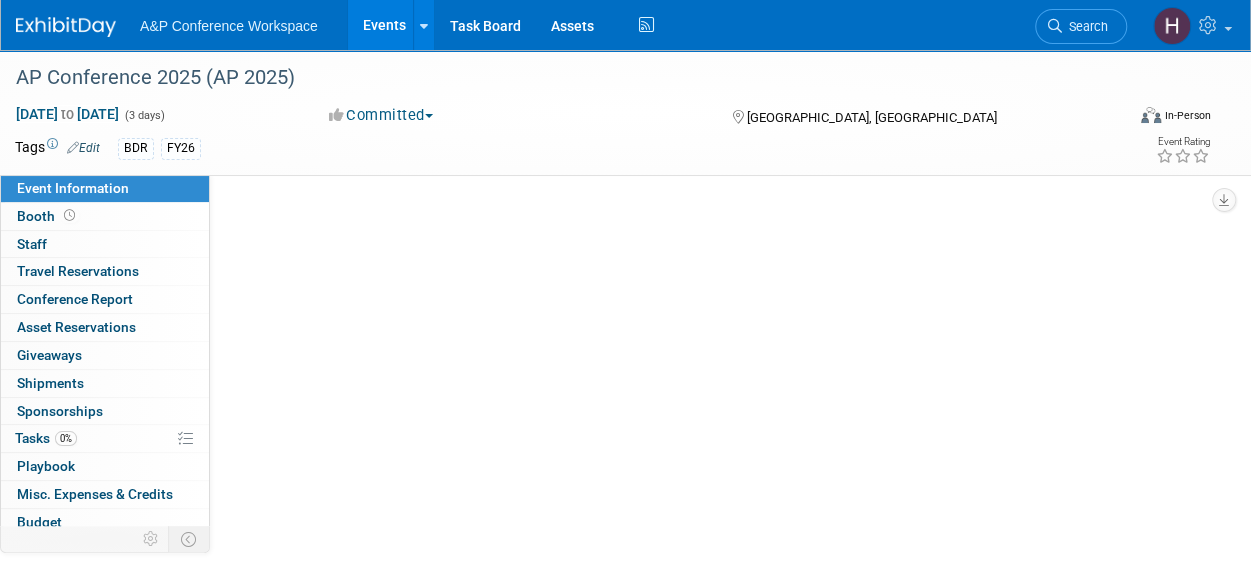 select on "Annual" 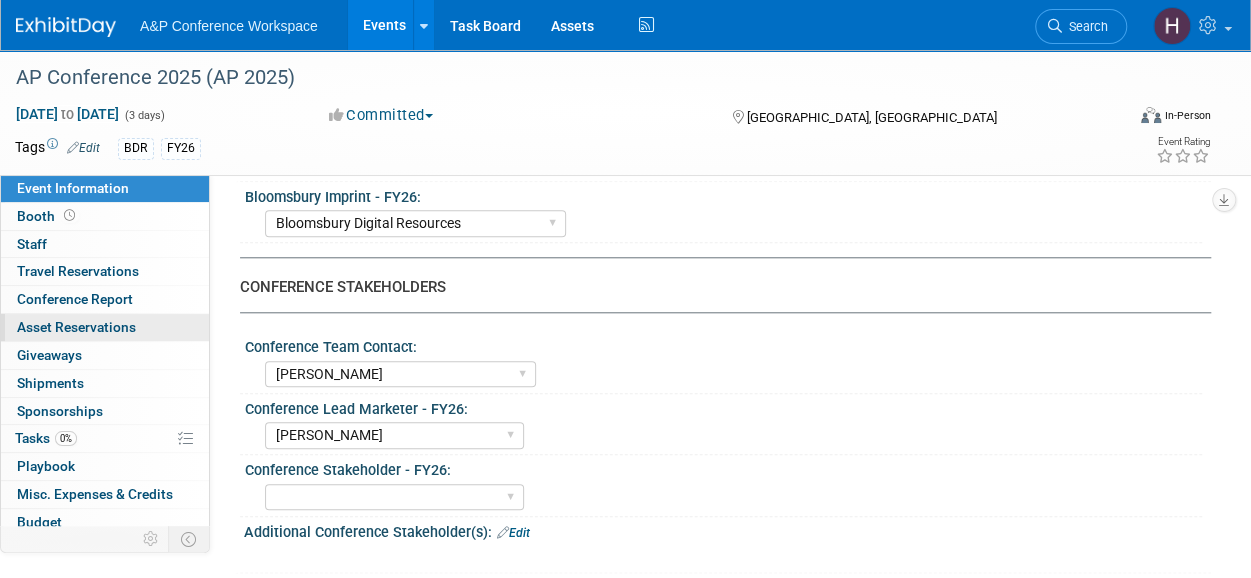 scroll, scrollTop: 835, scrollLeft: 0, axis: vertical 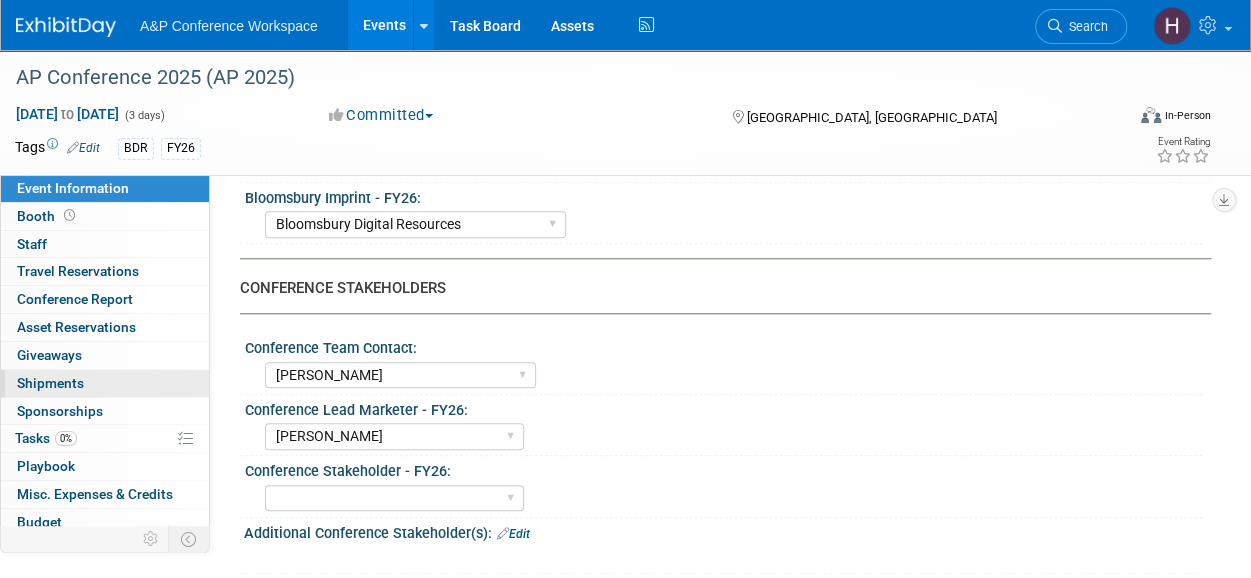 click on "Shipments 0" at bounding box center [50, 383] 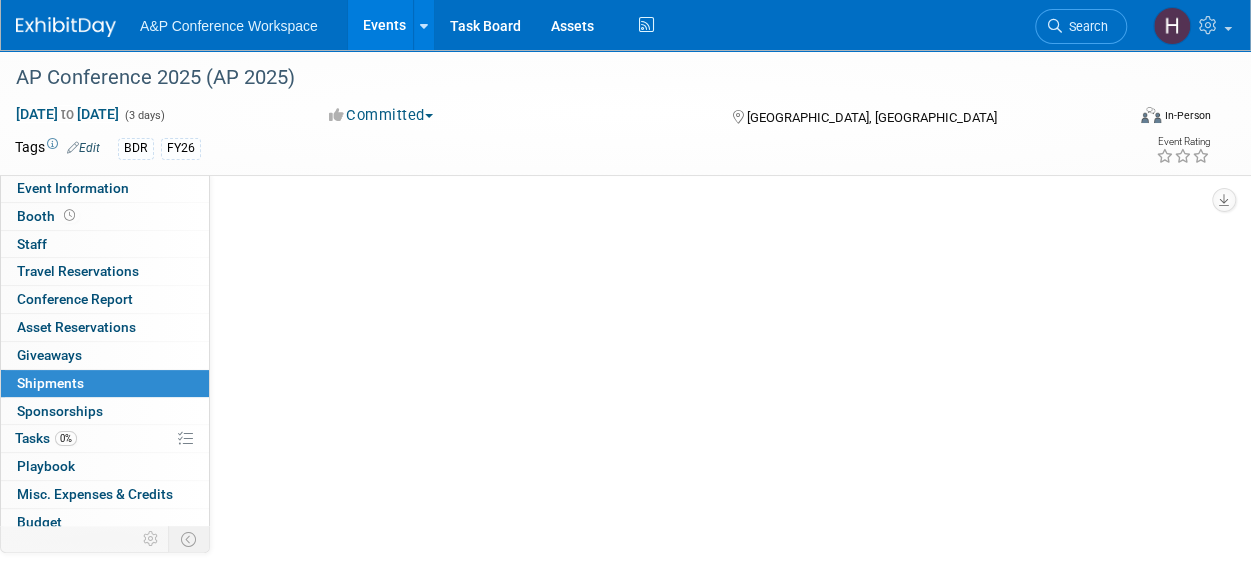 scroll, scrollTop: 0, scrollLeft: 0, axis: both 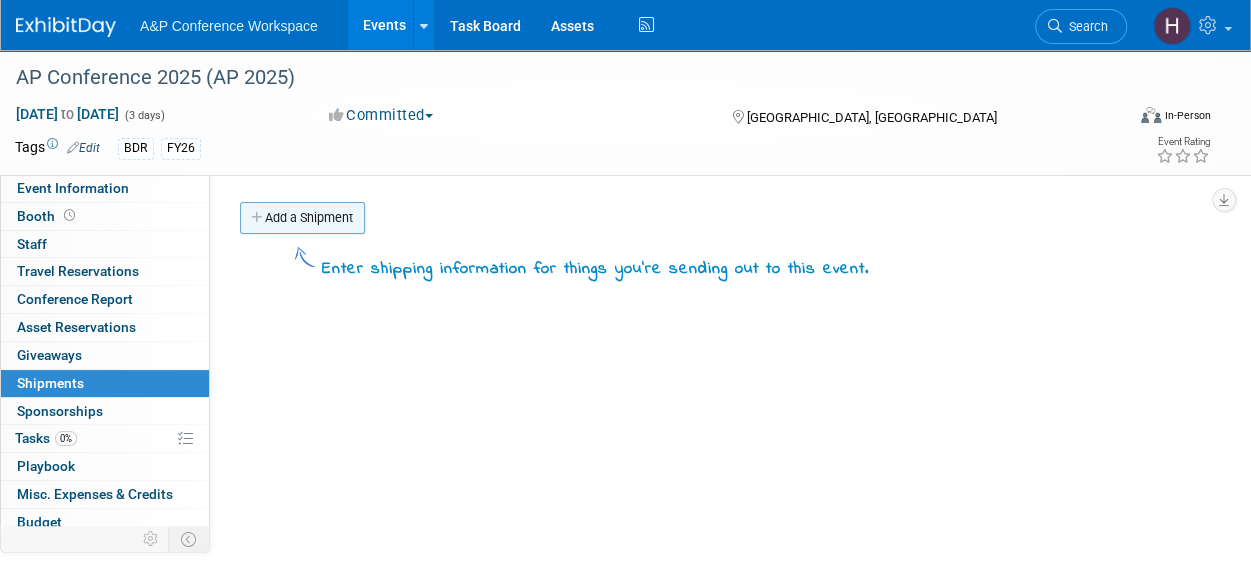 click on "Add a Shipment" at bounding box center (302, 218) 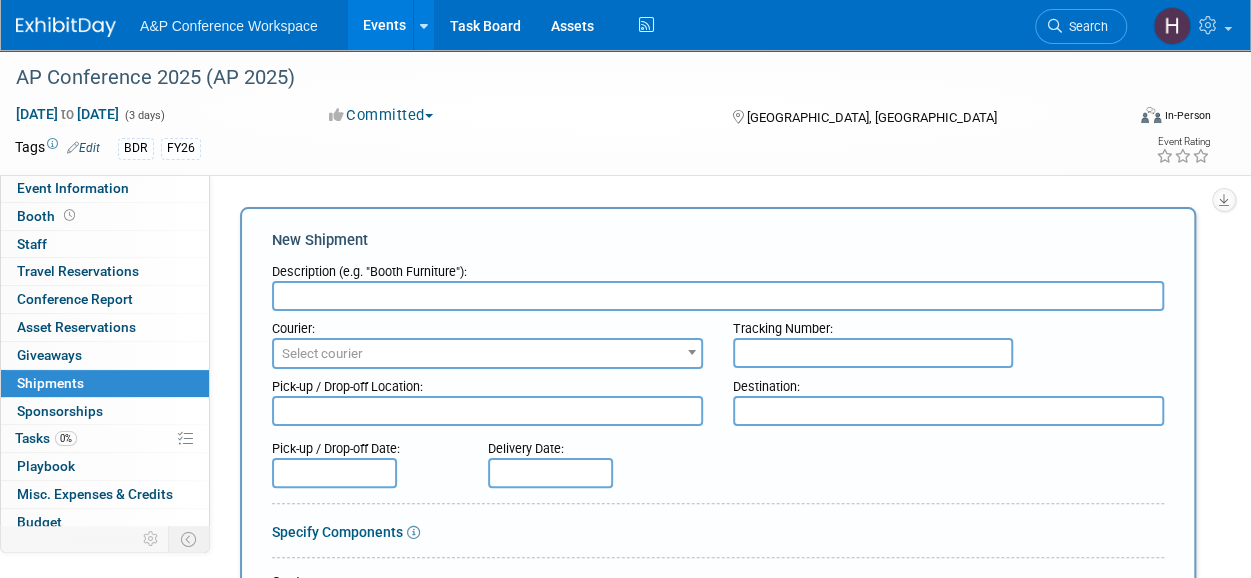 scroll, scrollTop: 0, scrollLeft: 0, axis: both 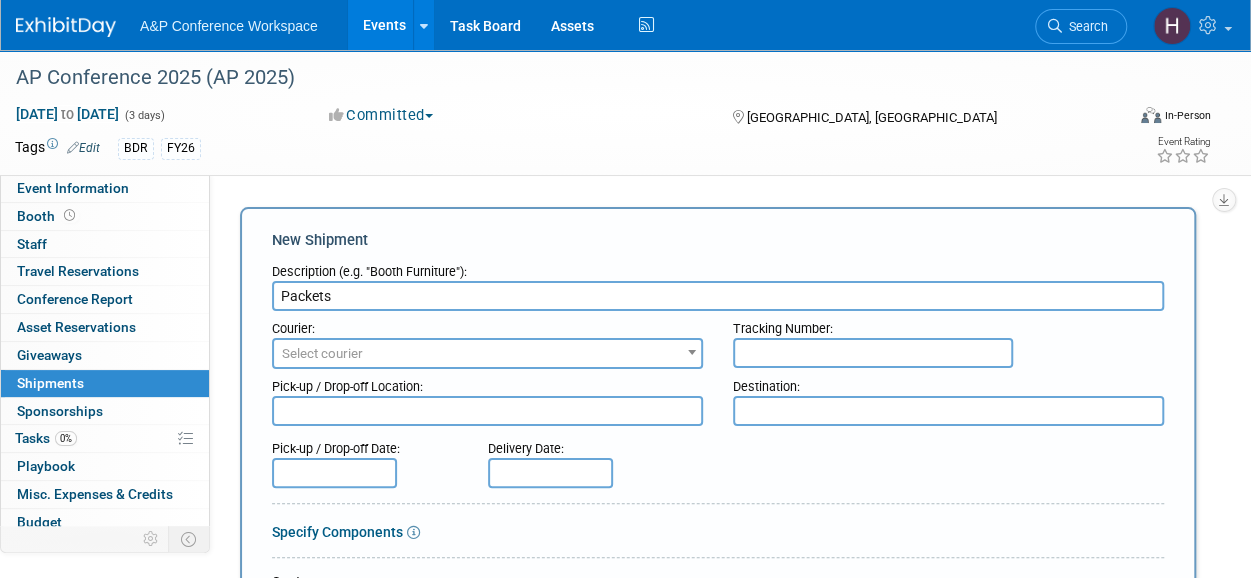 click on "Packets" at bounding box center [718, 296] 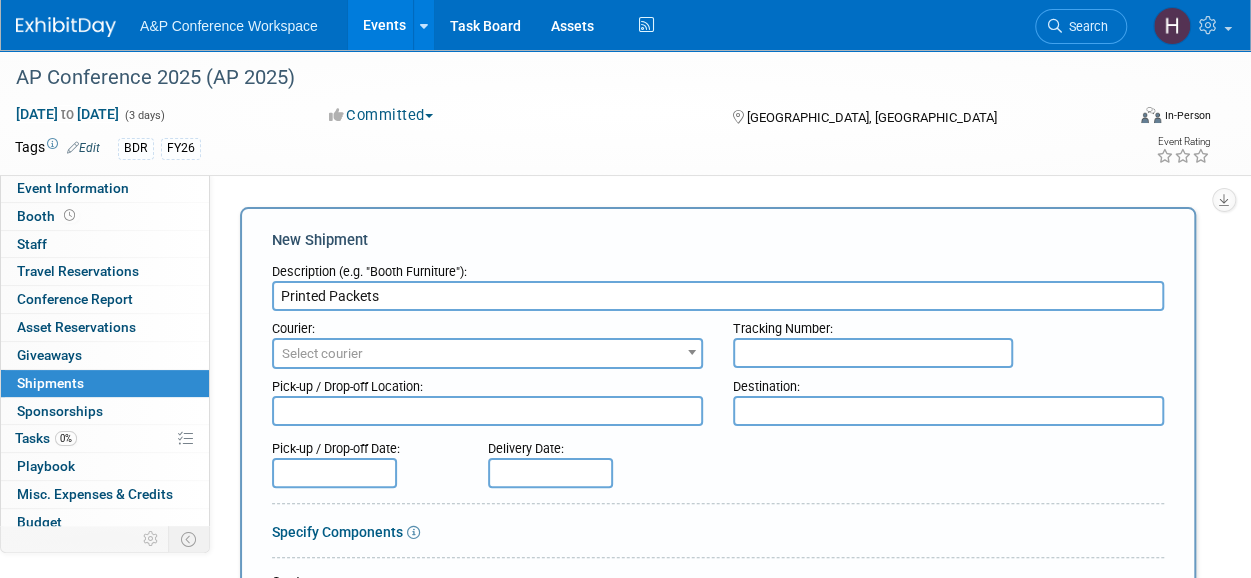 type on "Printed Packets" 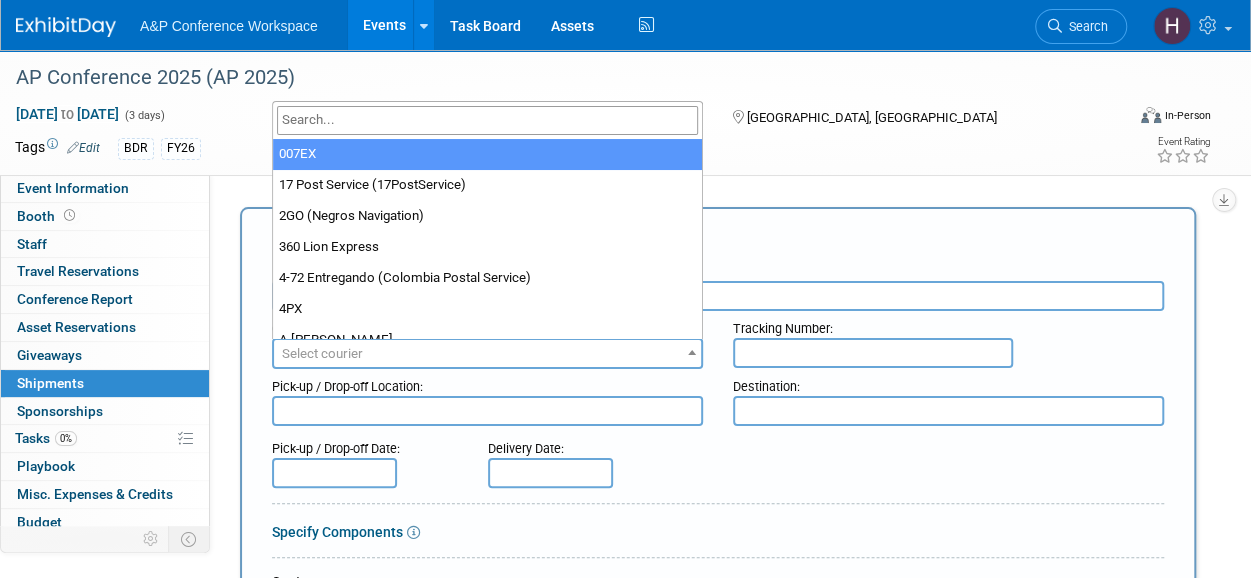 type on "i" 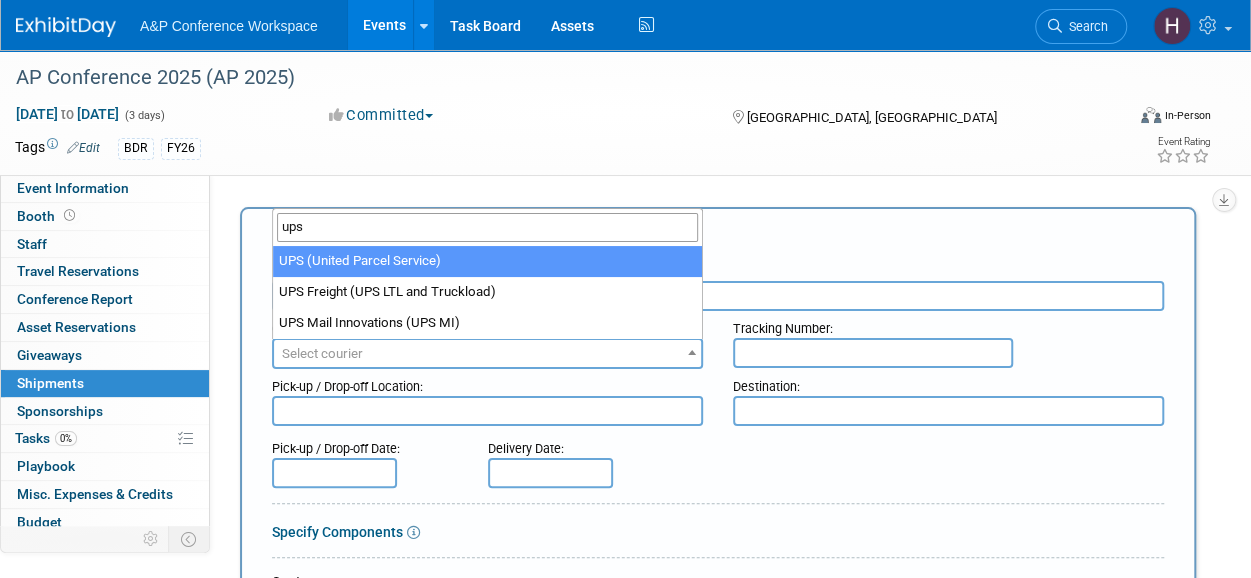 type on "ups" 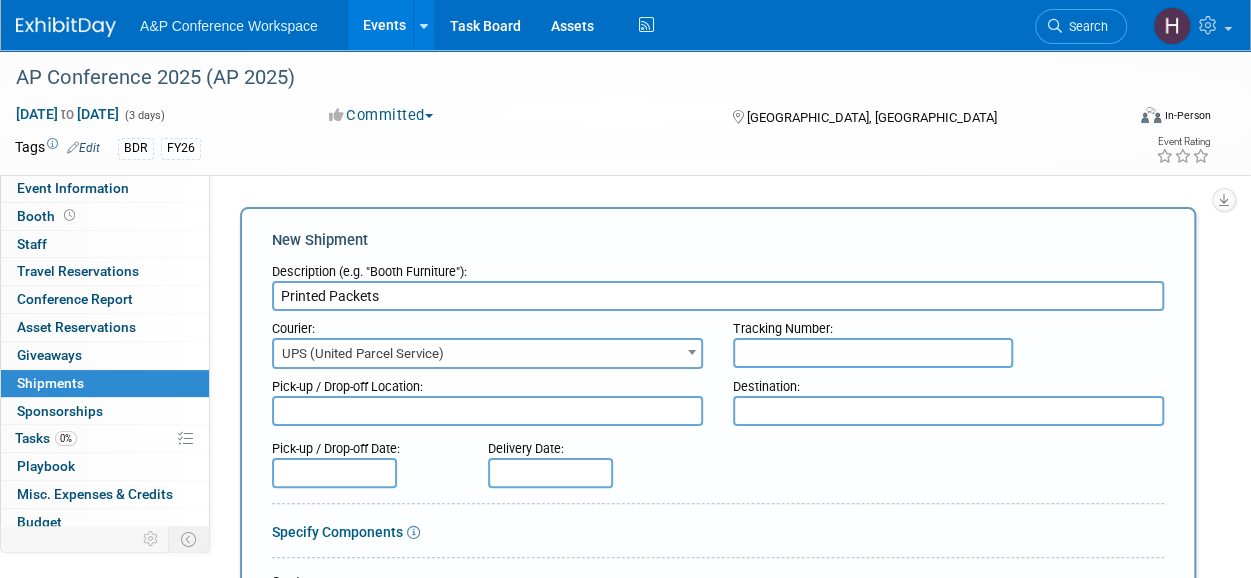 click at bounding box center (873, 353) 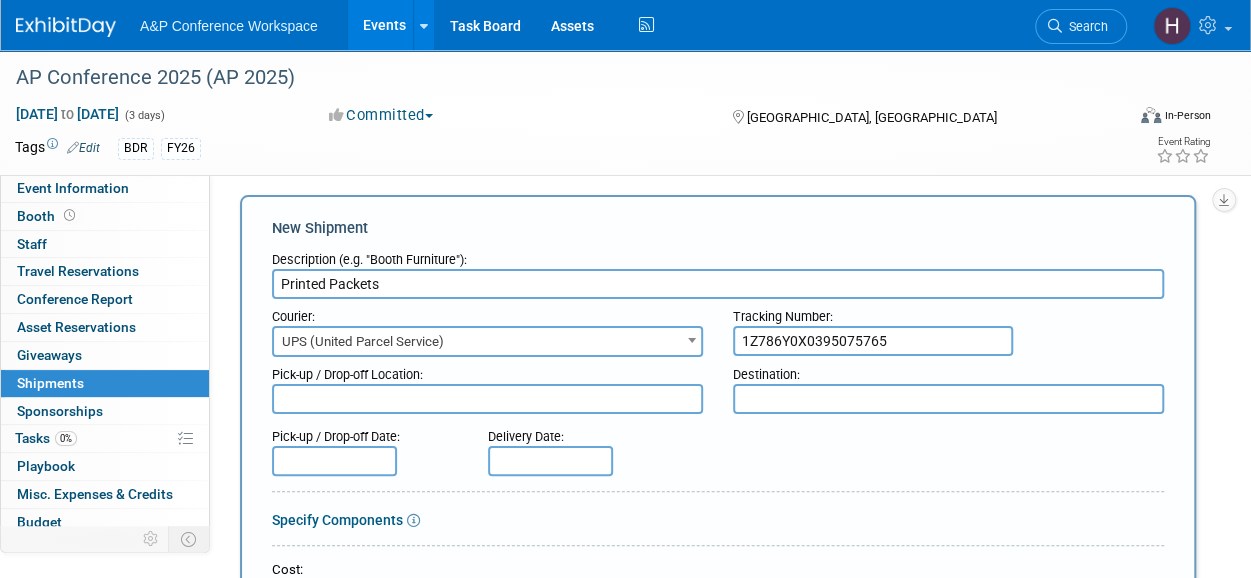 scroll, scrollTop: 10, scrollLeft: 0, axis: vertical 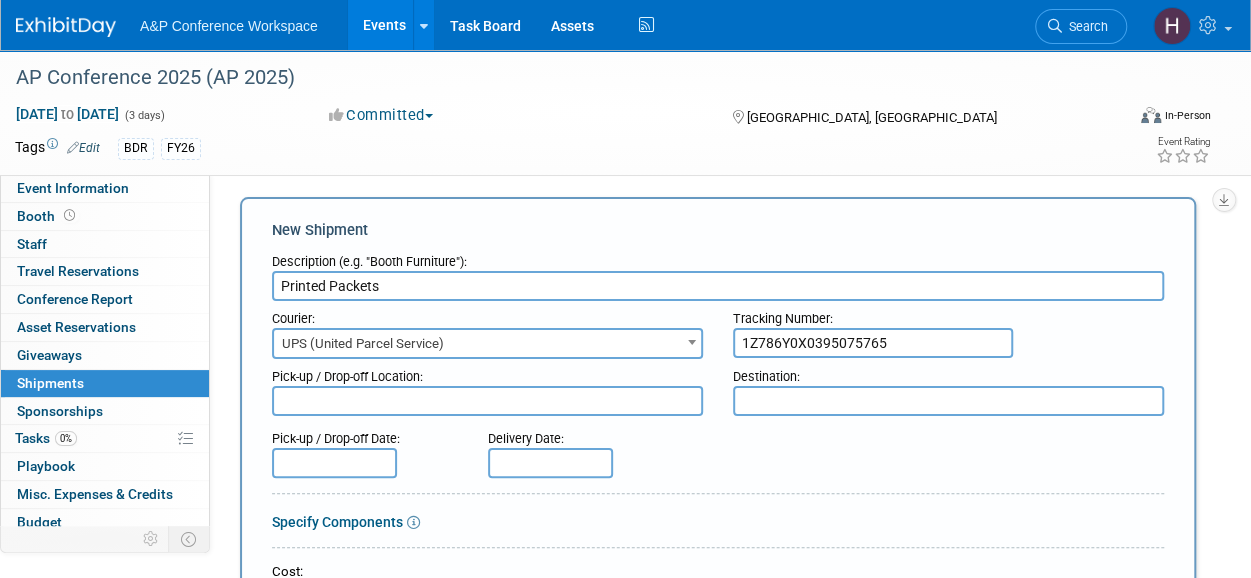 click on "1Z786Y0X0395075765" at bounding box center [873, 343] 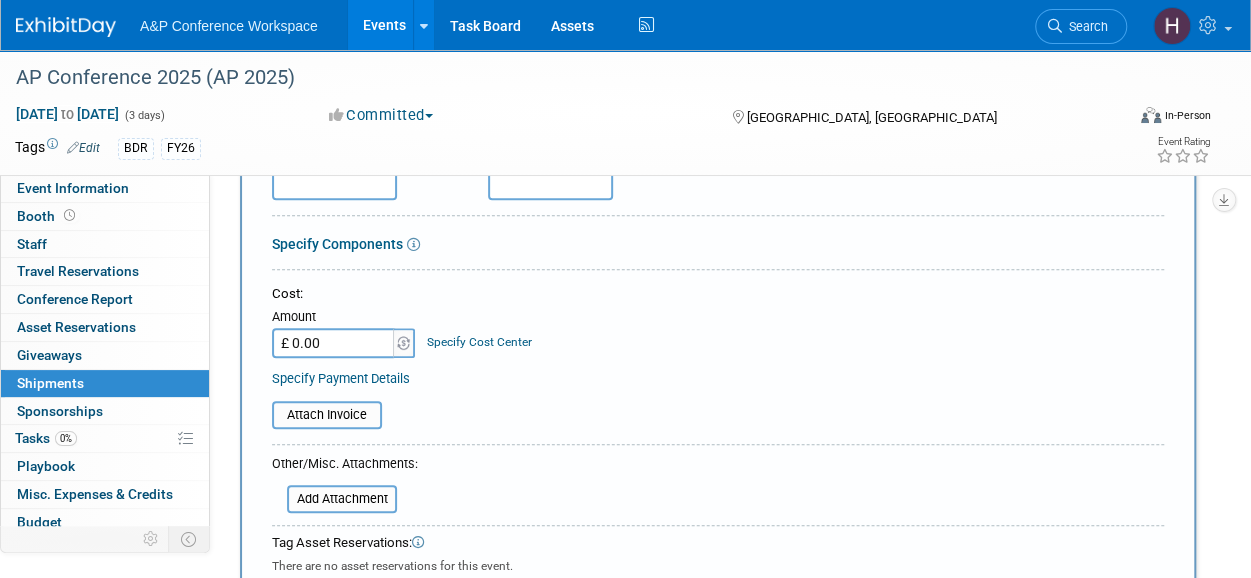 scroll, scrollTop: 216, scrollLeft: 0, axis: vertical 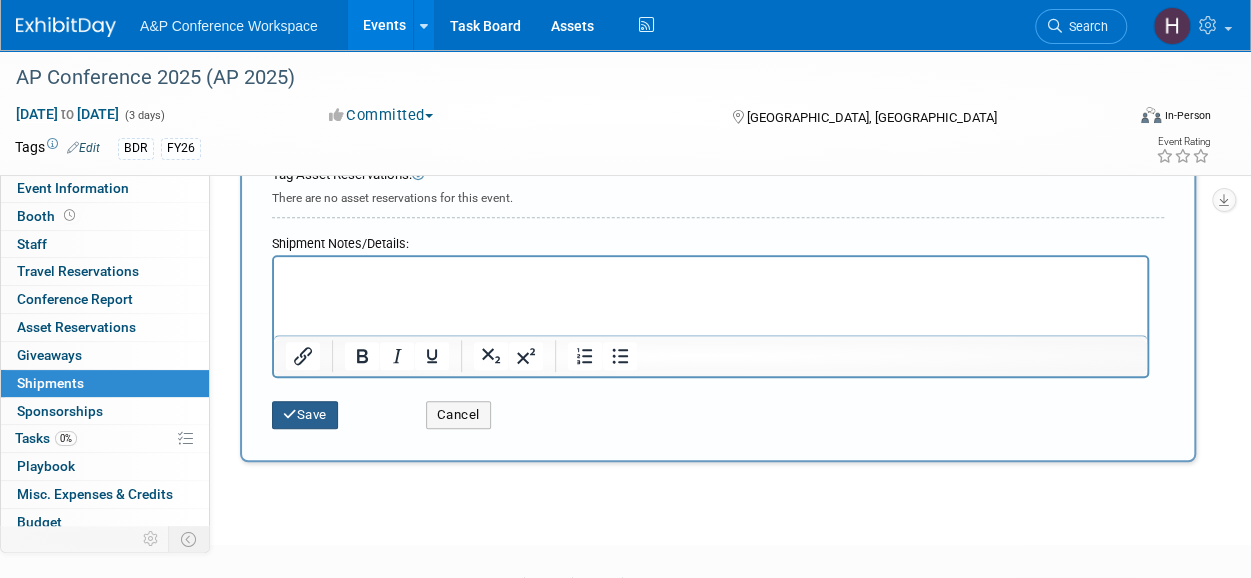 type on "1Z786Y0X0395075765" 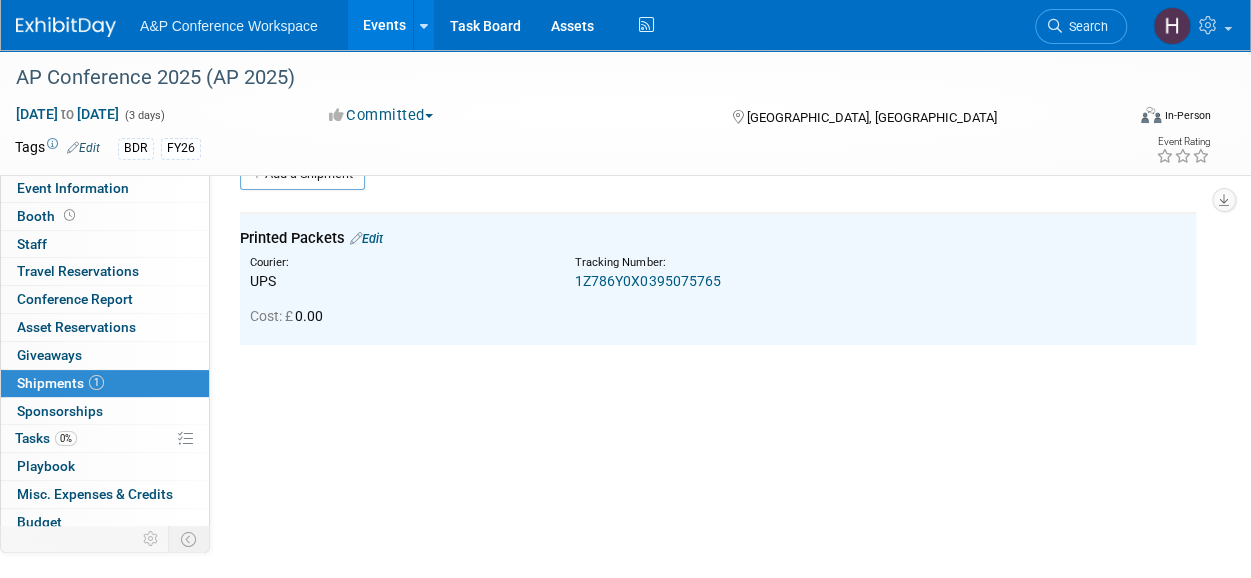 scroll, scrollTop: 0, scrollLeft: 0, axis: both 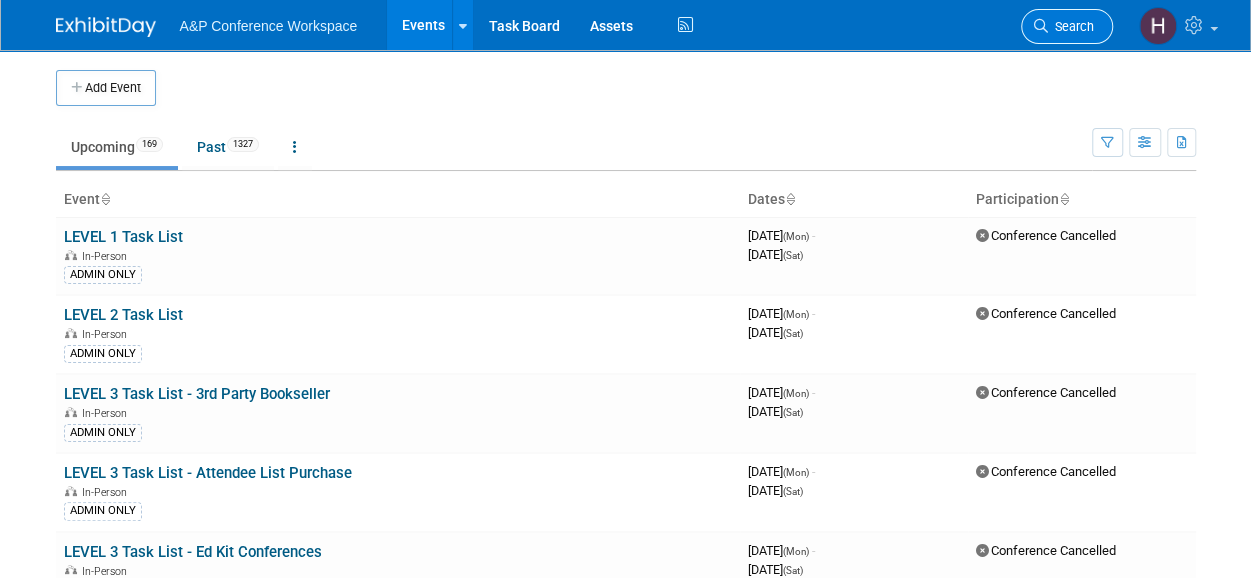 click on "Search" at bounding box center (1067, 26) 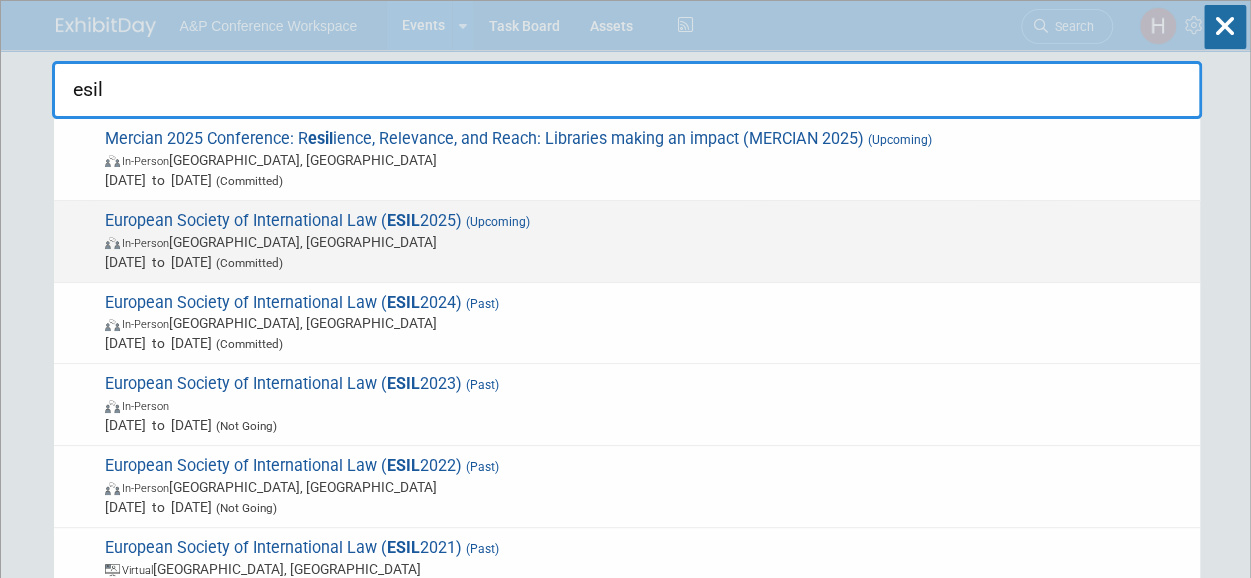 type on "esil" 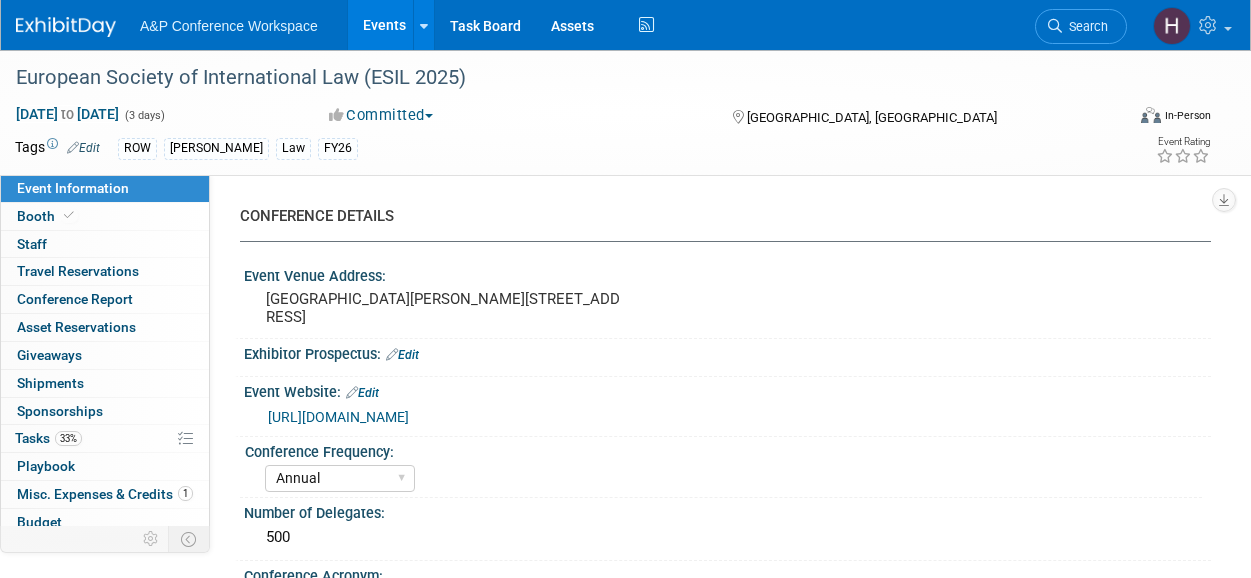 select on "Annual" 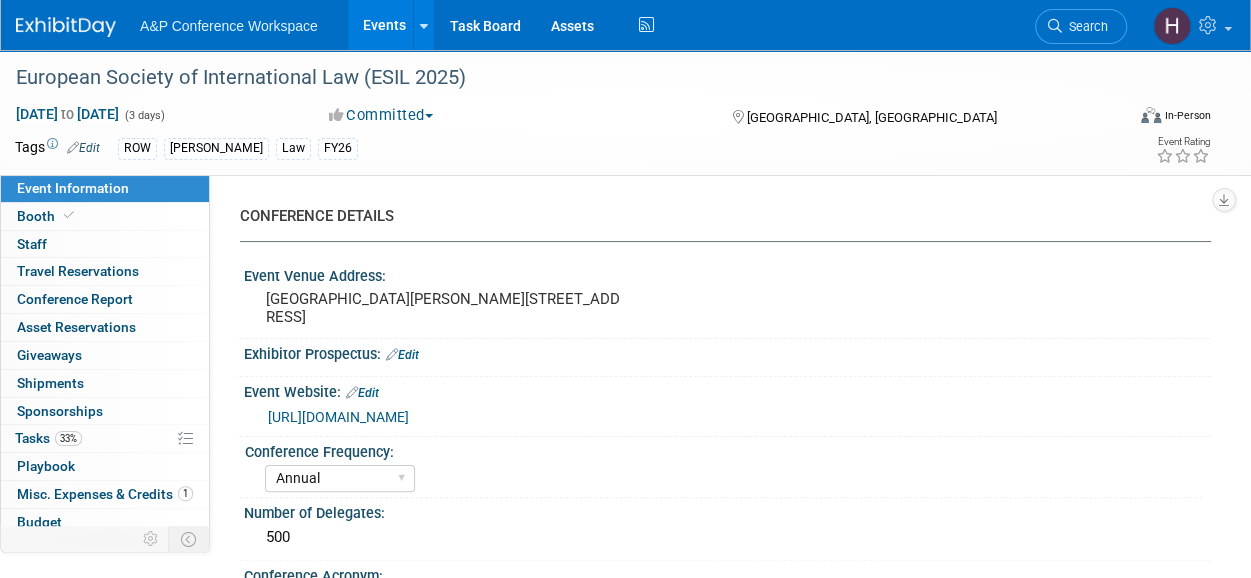 scroll, scrollTop: 0, scrollLeft: 0, axis: both 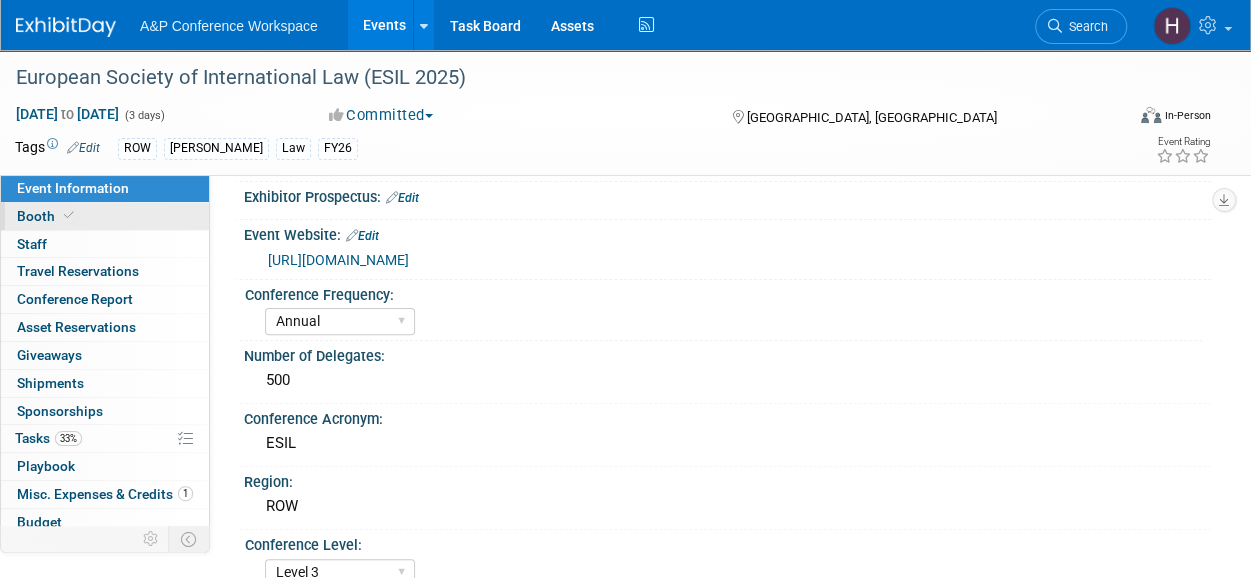 click at bounding box center [69, 215] 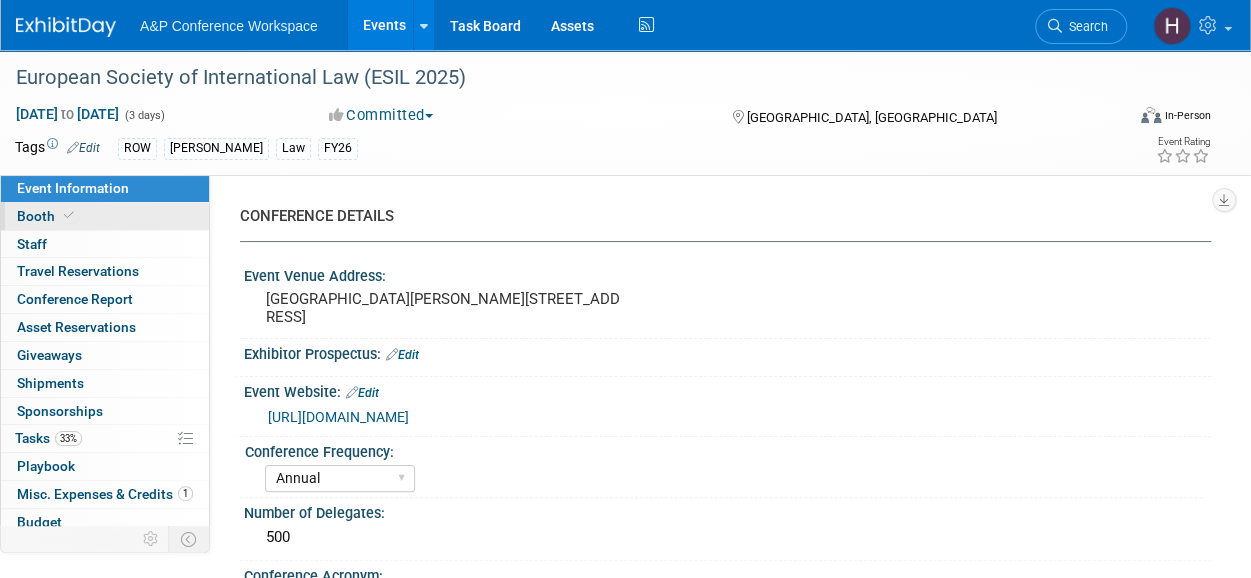 select on "HART" 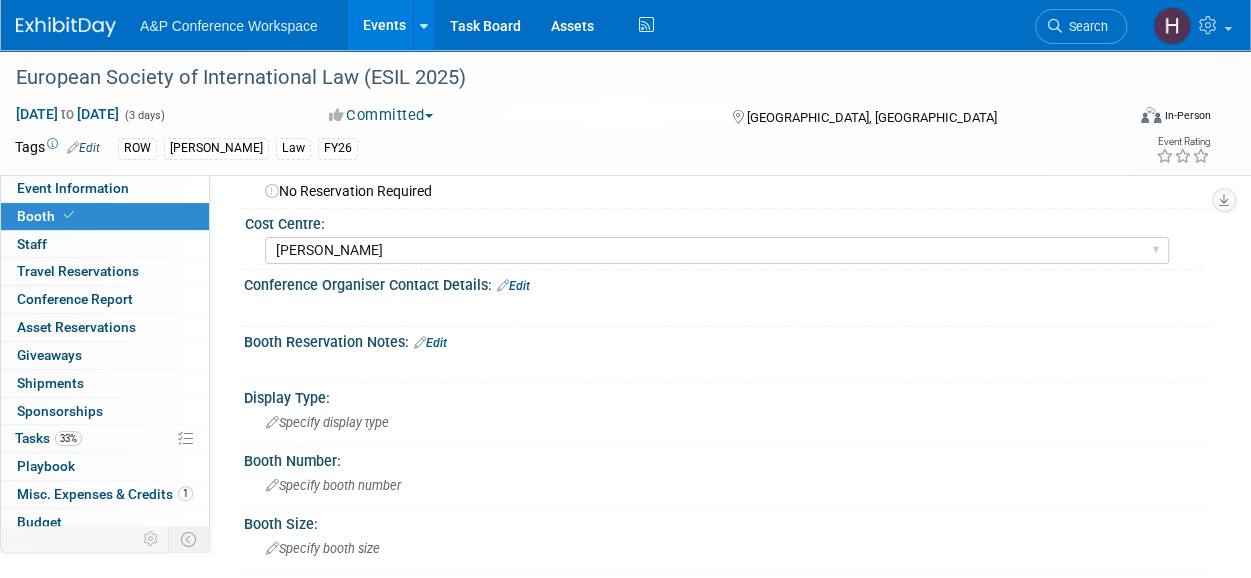 scroll, scrollTop: 0, scrollLeft: 0, axis: both 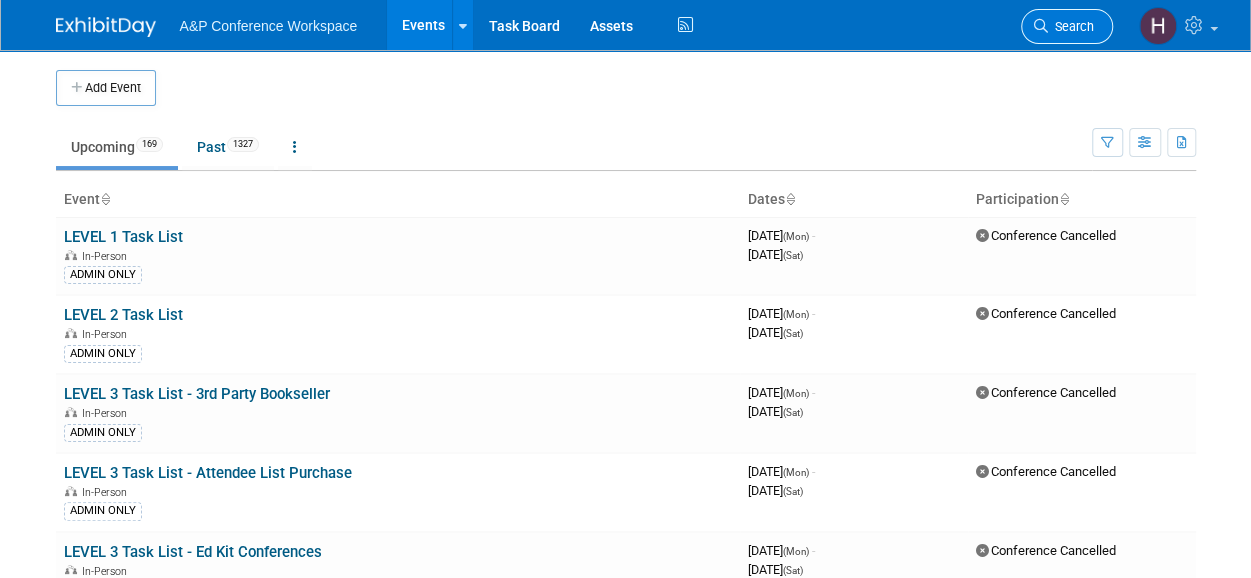 click on "Search" at bounding box center [1071, 26] 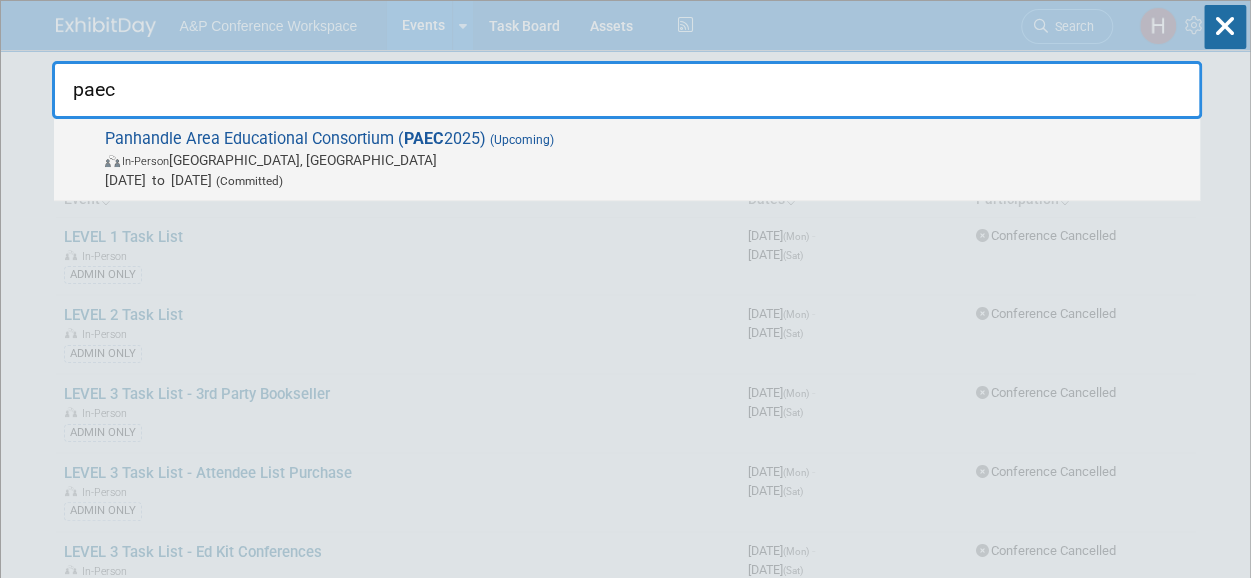 type on "paec" 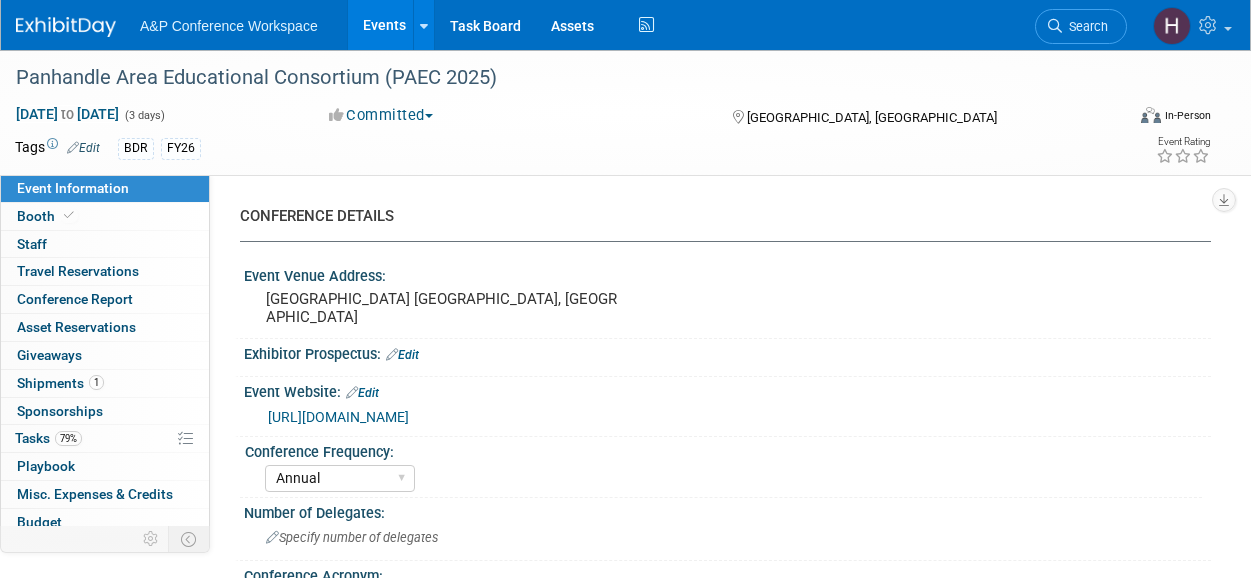 select on "Annual" 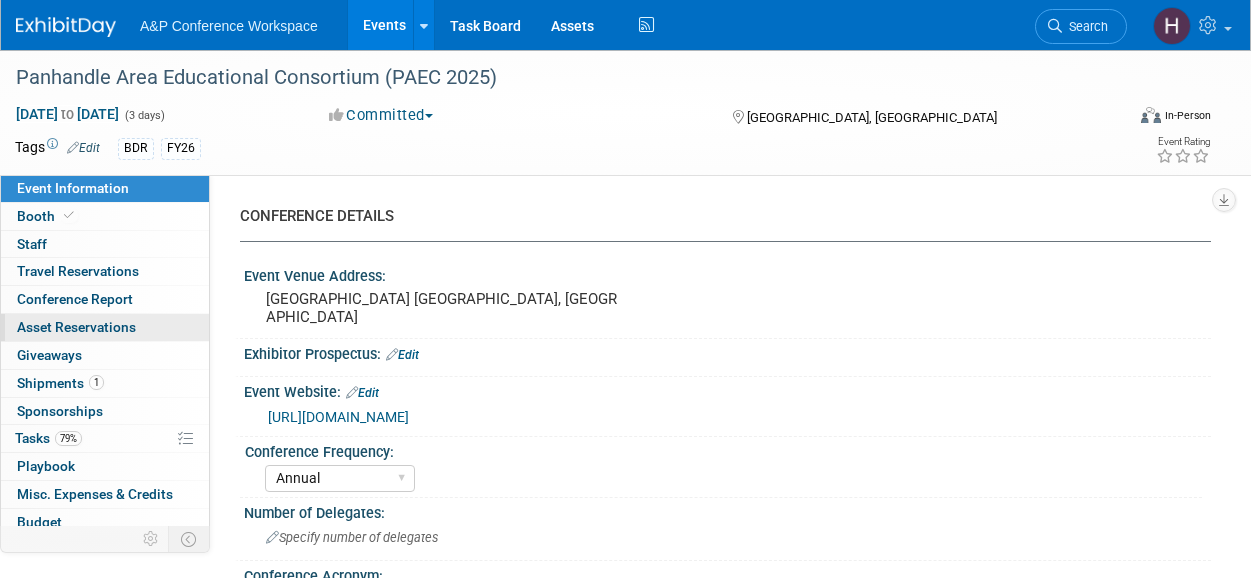 scroll, scrollTop: 0, scrollLeft: 0, axis: both 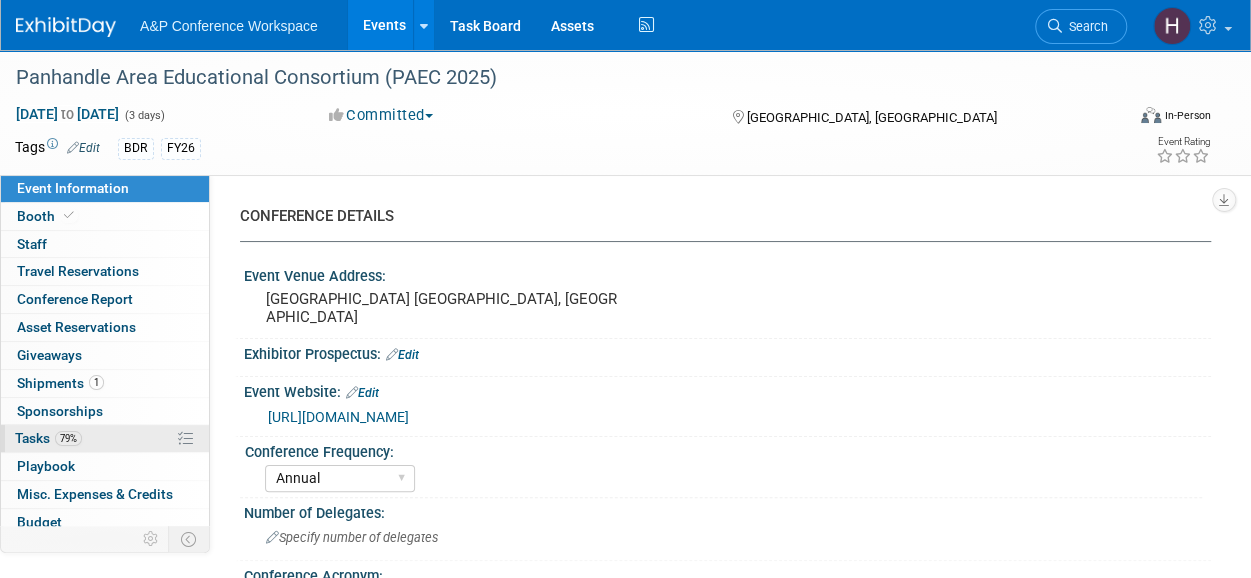 click on "79%
Tasks 79%" at bounding box center (105, 438) 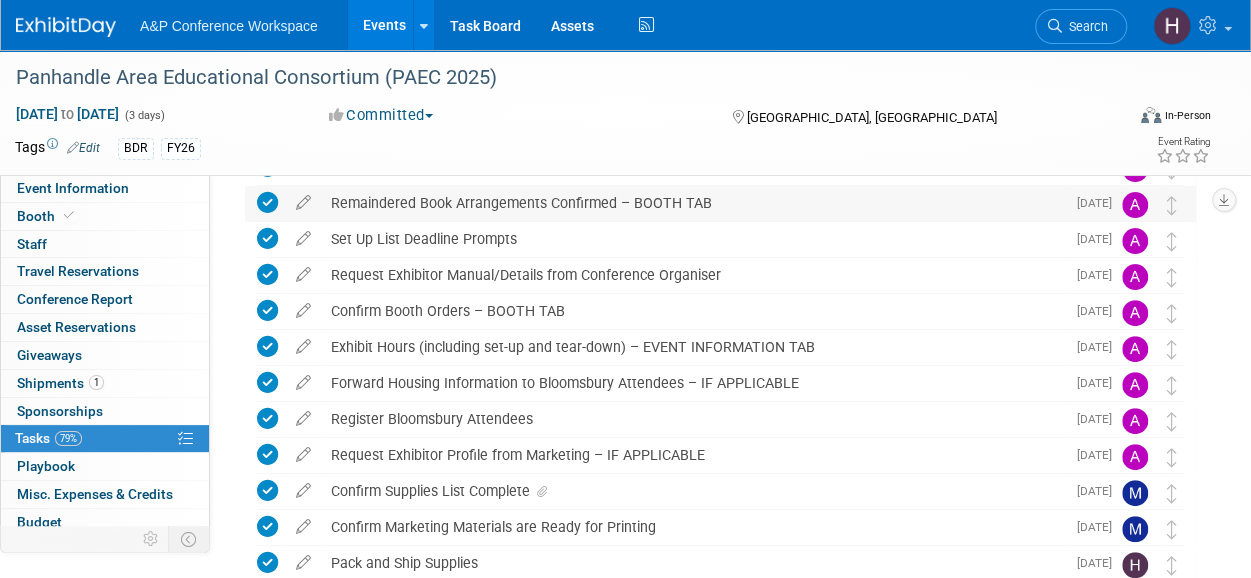 scroll, scrollTop: 0, scrollLeft: 0, axis: both 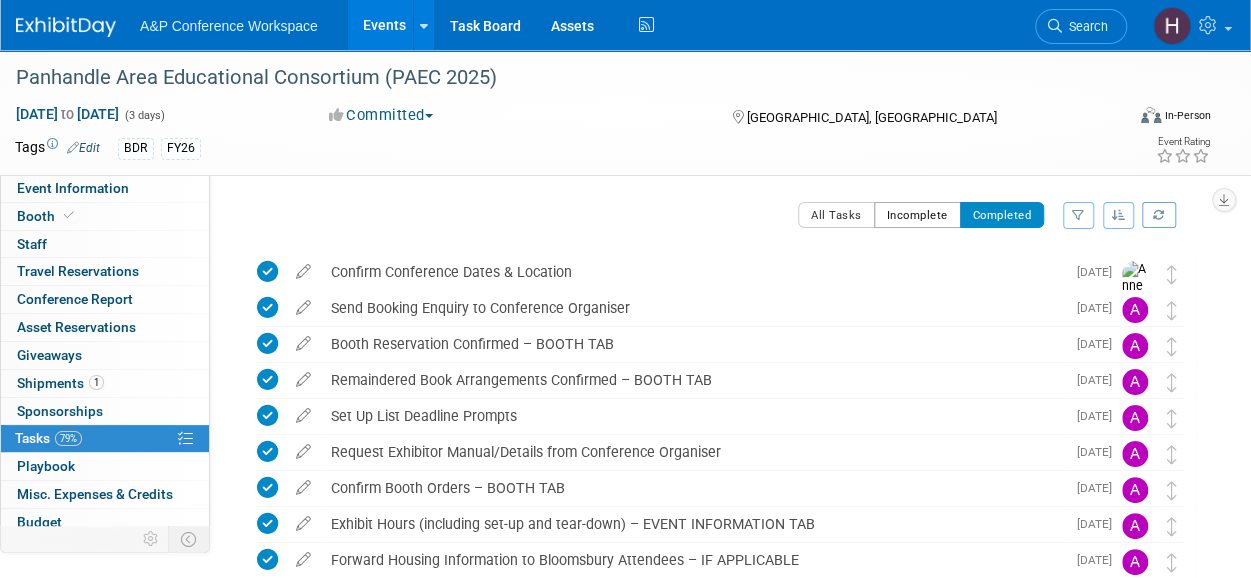 click on "Incomplete" at bounding box center [917, 215] 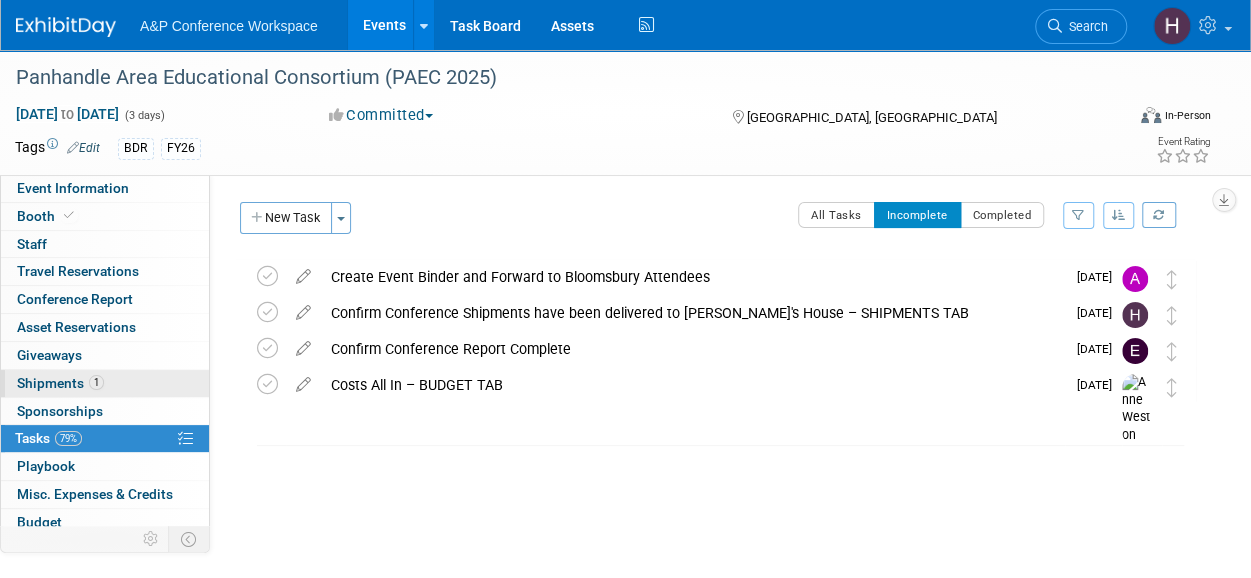 click on "1
Shipments 1" at bounding box center (105, 383) 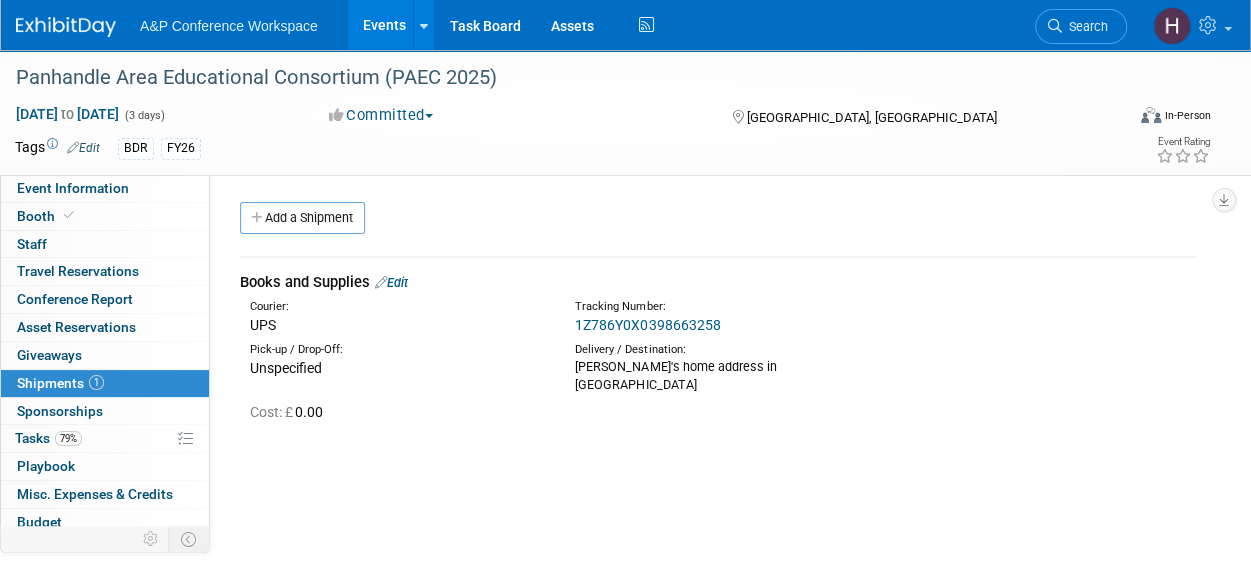 click on "1Z786Y0X0398663258" at bounding box center (647, 325) 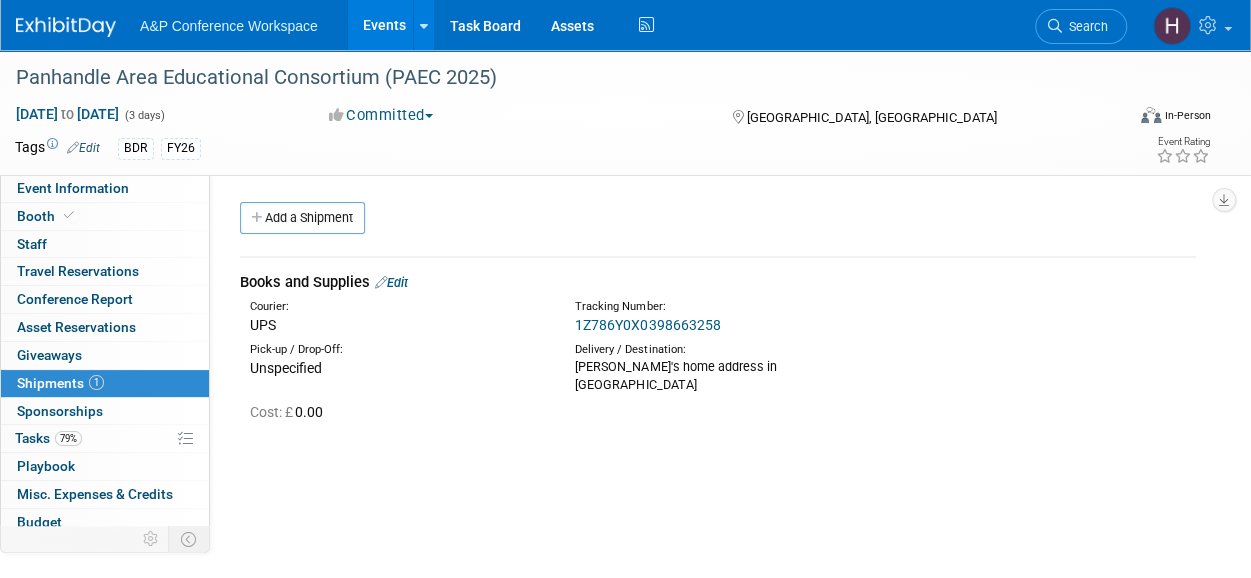 click at bounding box center (381, 282) 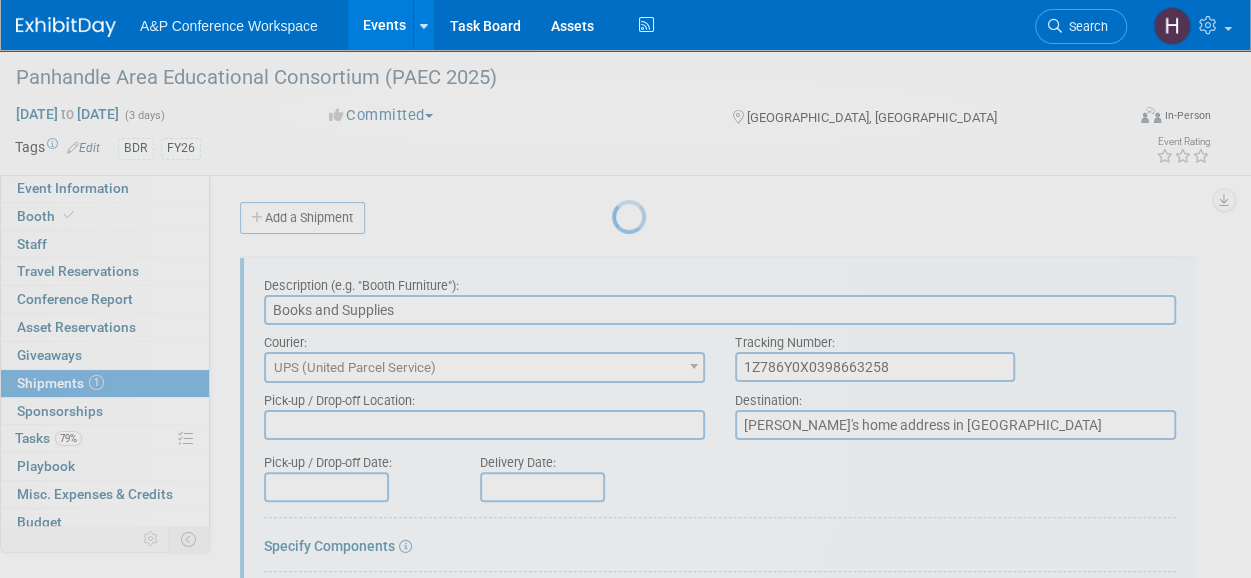 scroll, scrollTop: 29, scrollLeft: 0, axis: vertical 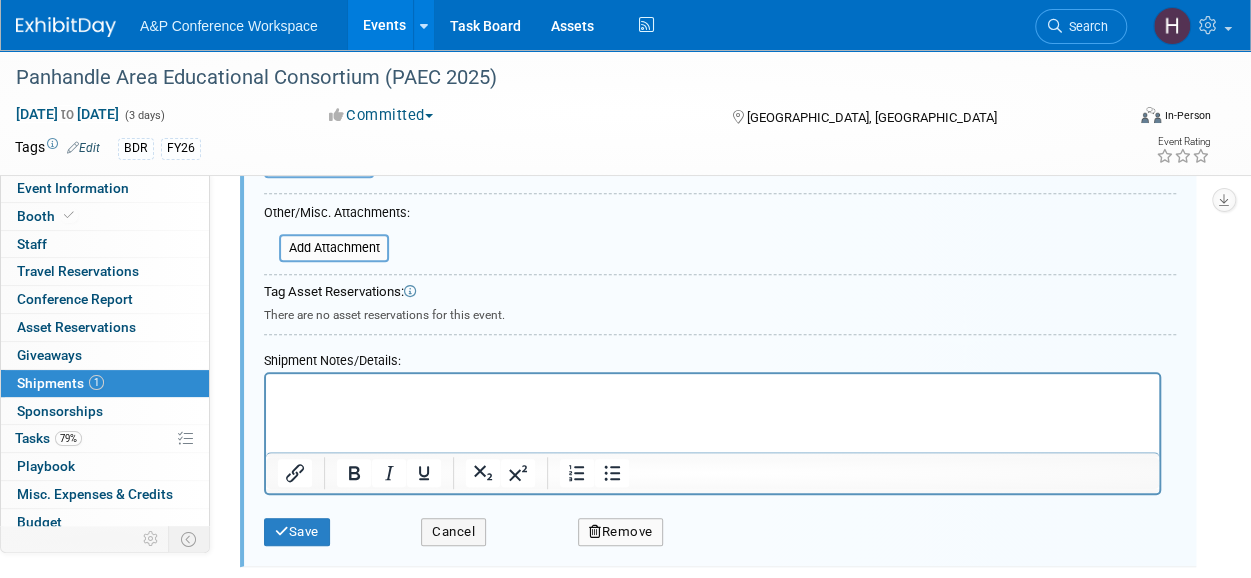 click at bounding box center [712, 388] 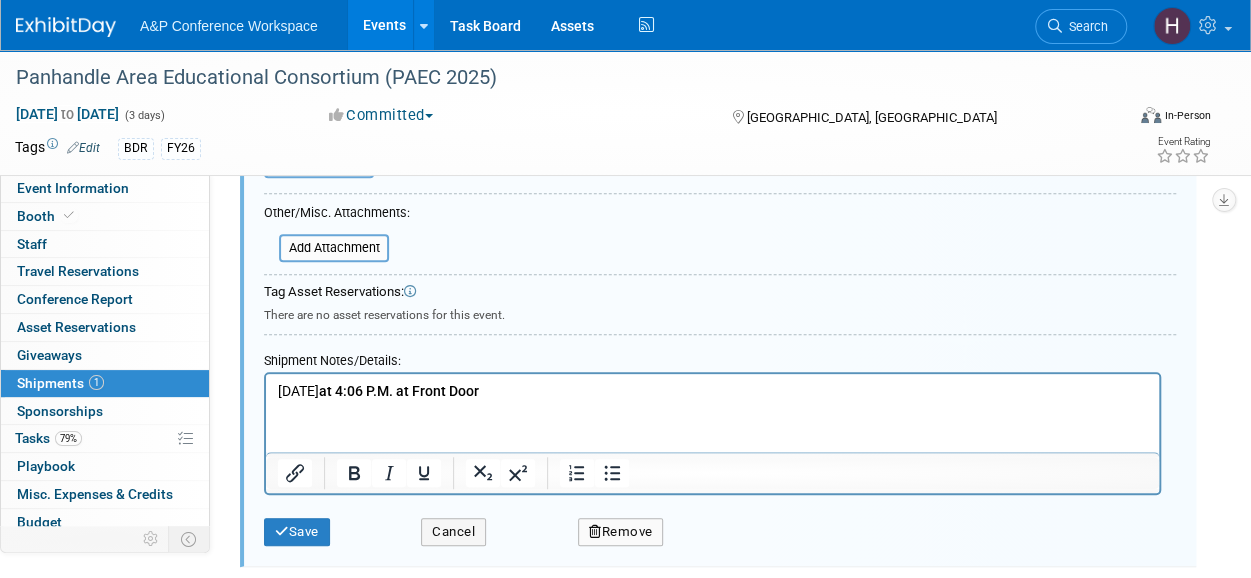 type 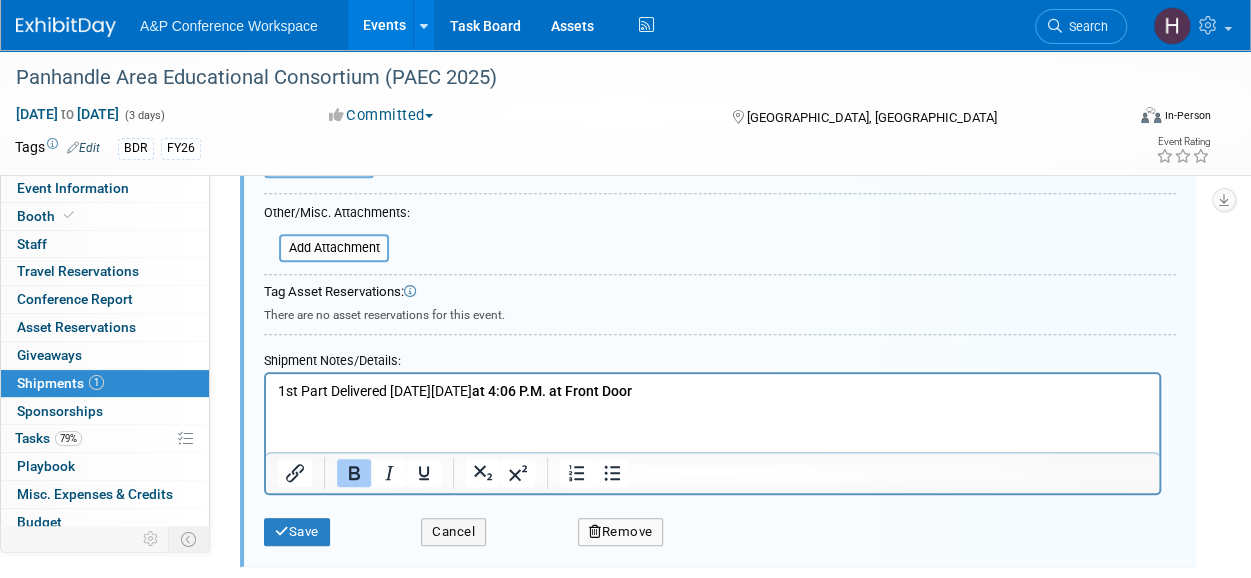 click on "1st Part Delivered on Wednesday, July 09  at 4:06 P.M.   at Front Door" at bounding box center [713, 392] 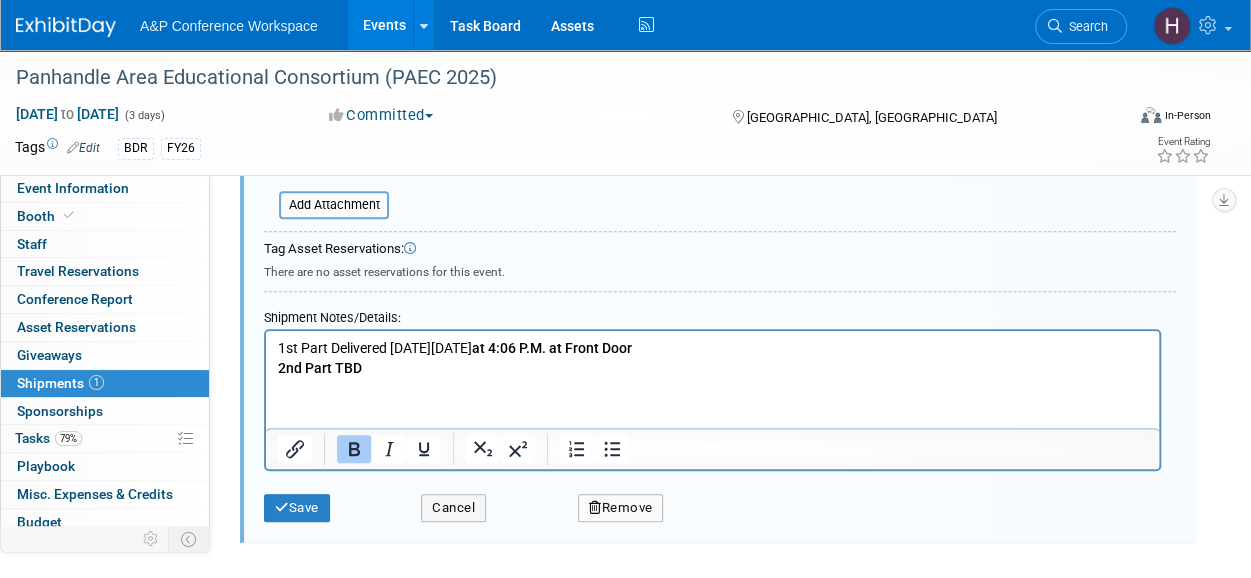 scroll, scrollTop: 595, scrollLeft: 0, axis: vertical 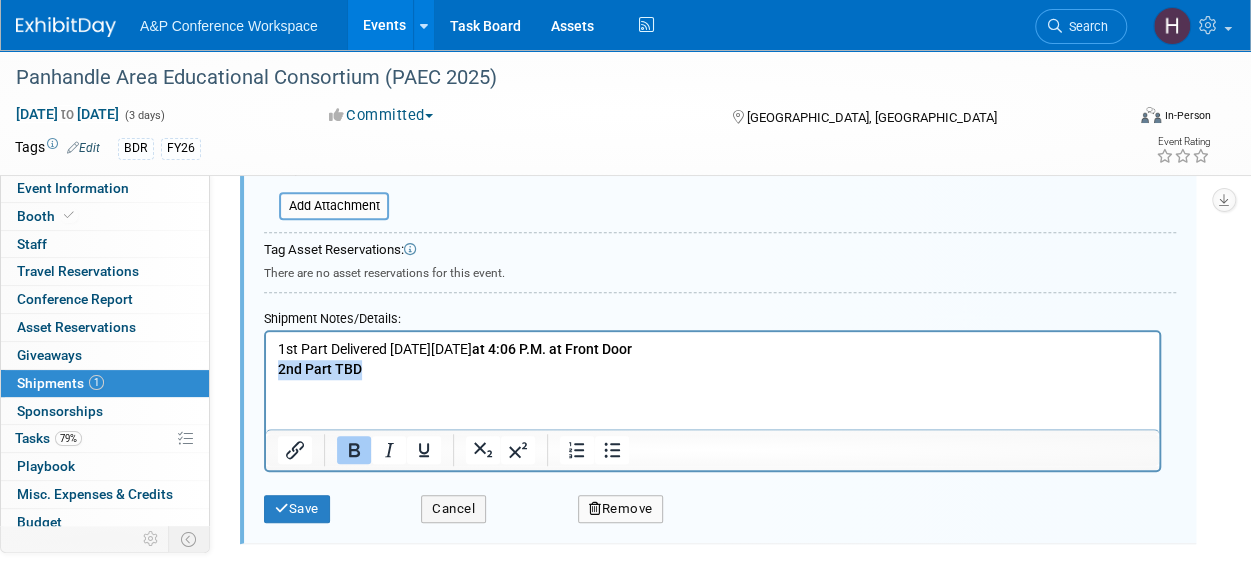 drag, startPoint x: 373, startPoint y: 367, endPoint x: 523, endPoint y: 691, distance: 357.0378 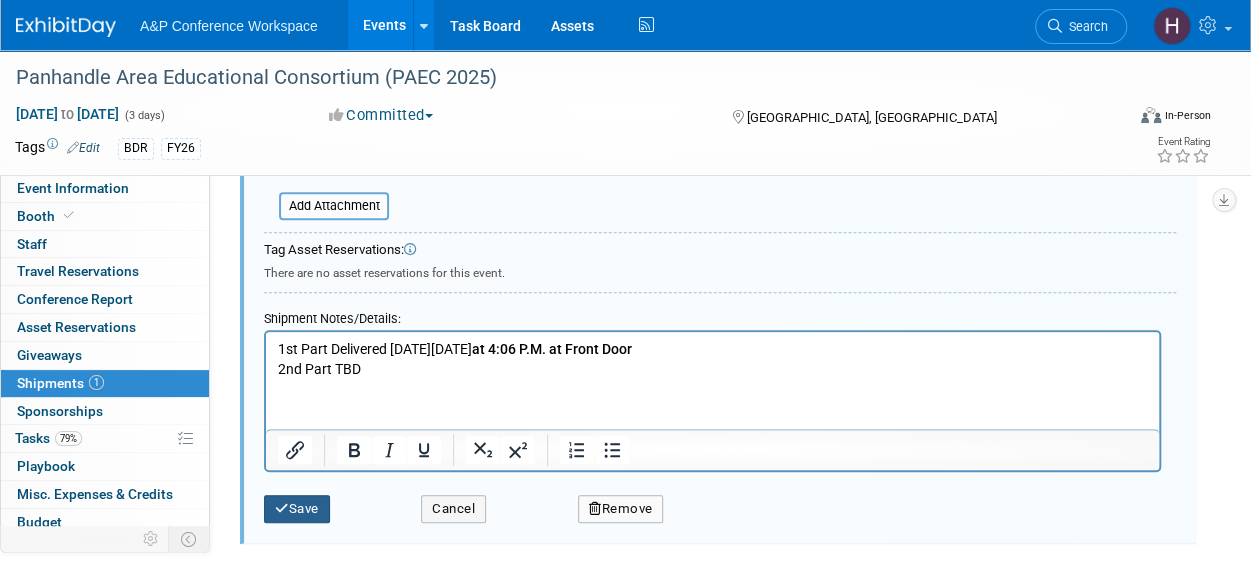 click on "Save" at bounding box center (297, 509) 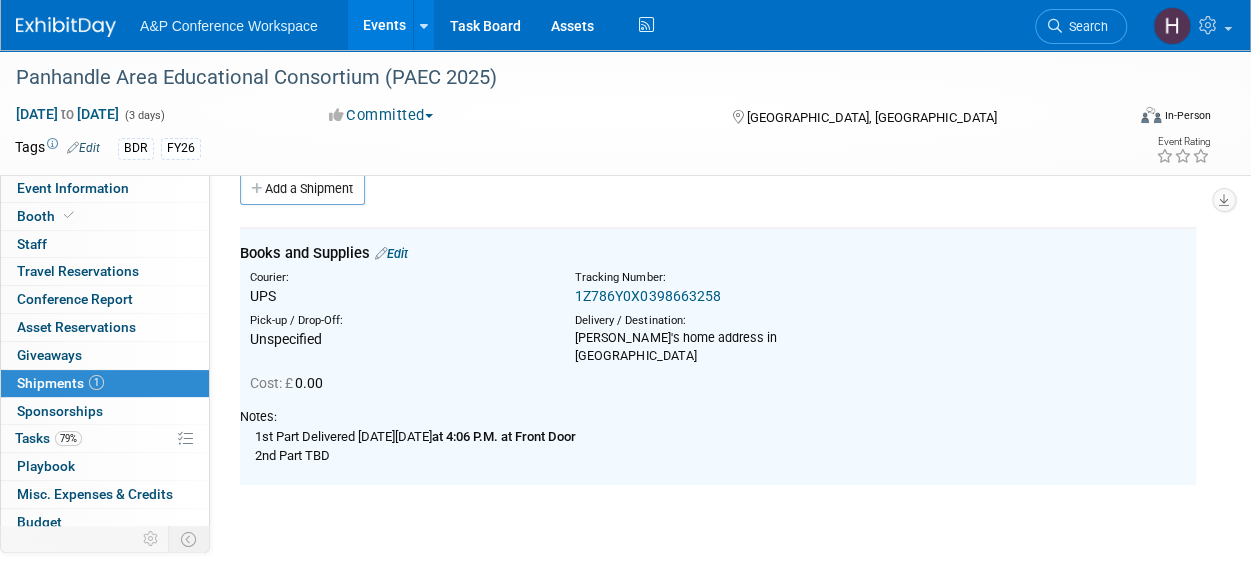 scroll, scrollTop: 0, scrollLeft: 0, axis: both 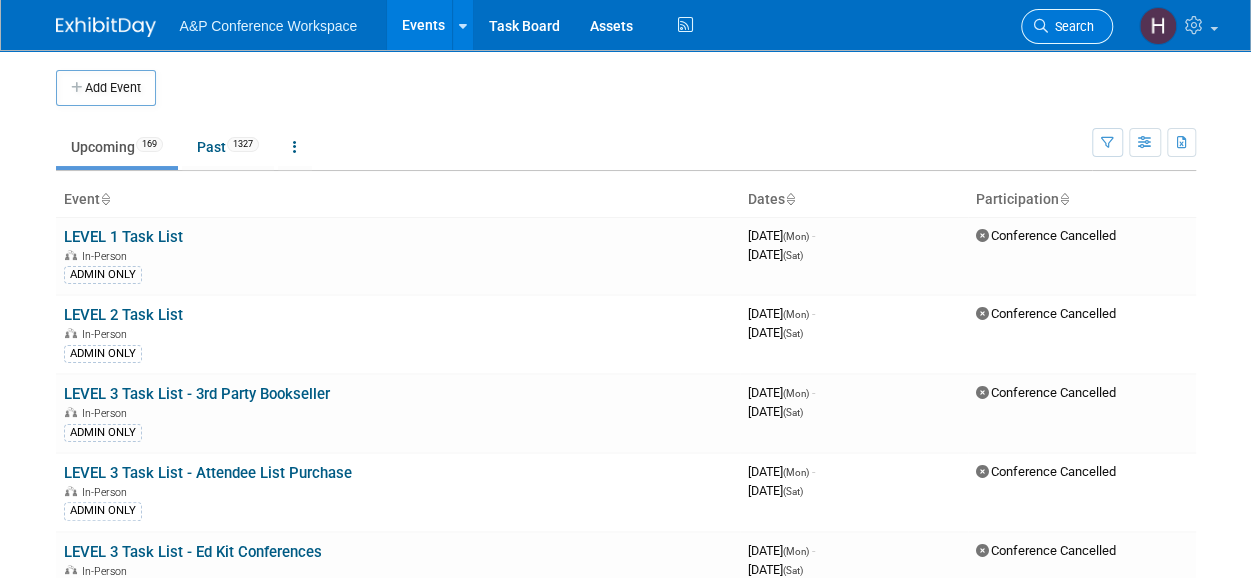 click on "Search" at bounding box center (1071, 26) 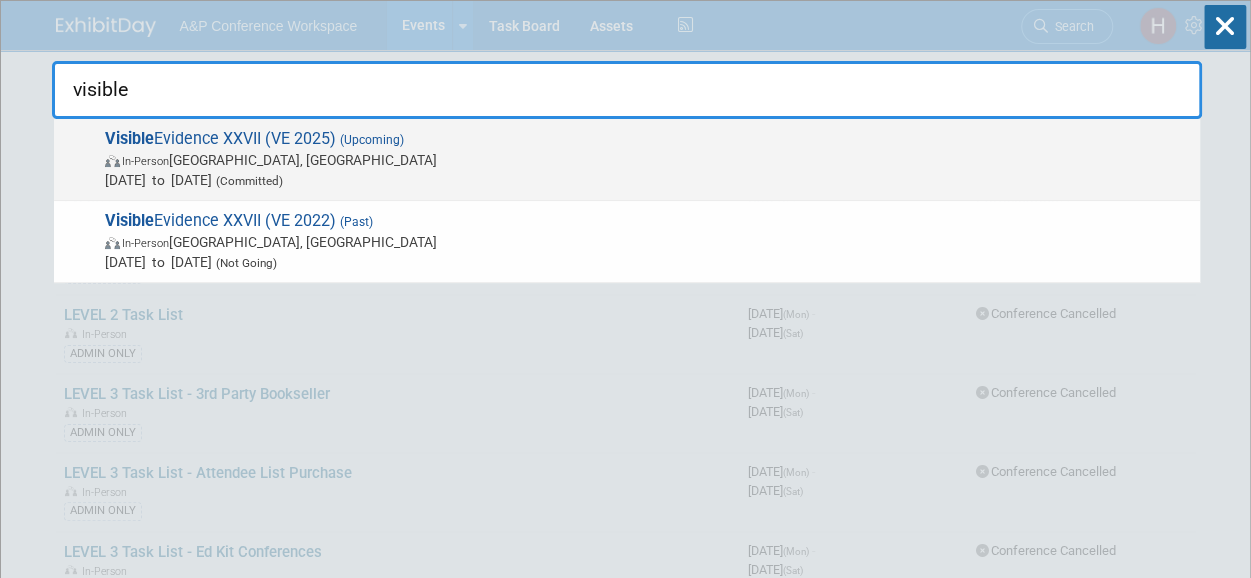 type on "visible" 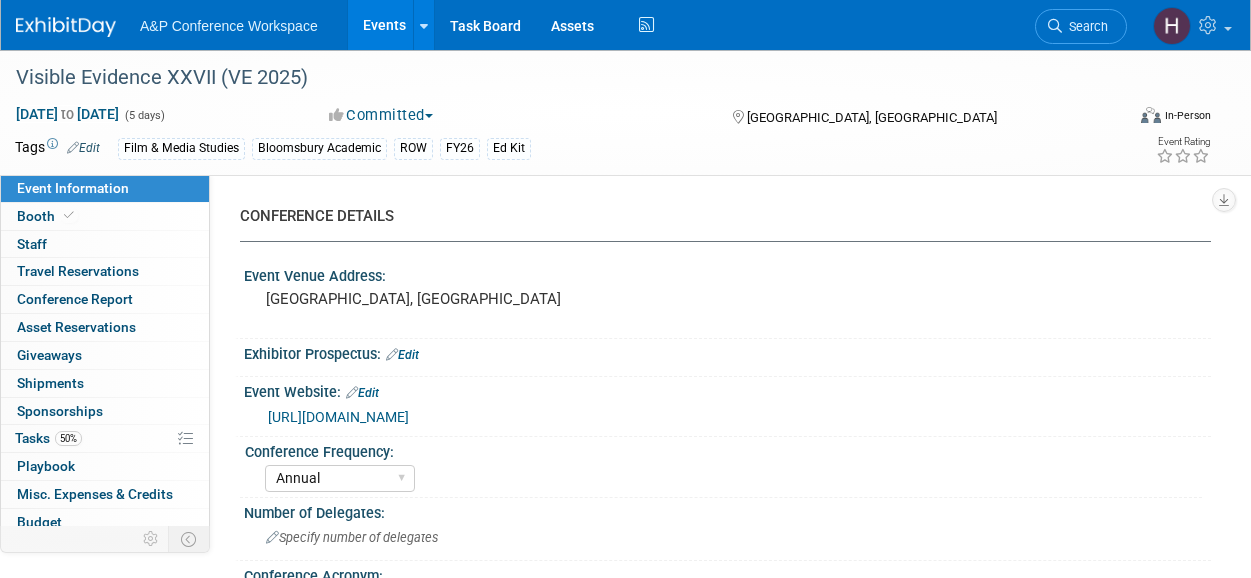 select on "Annual" 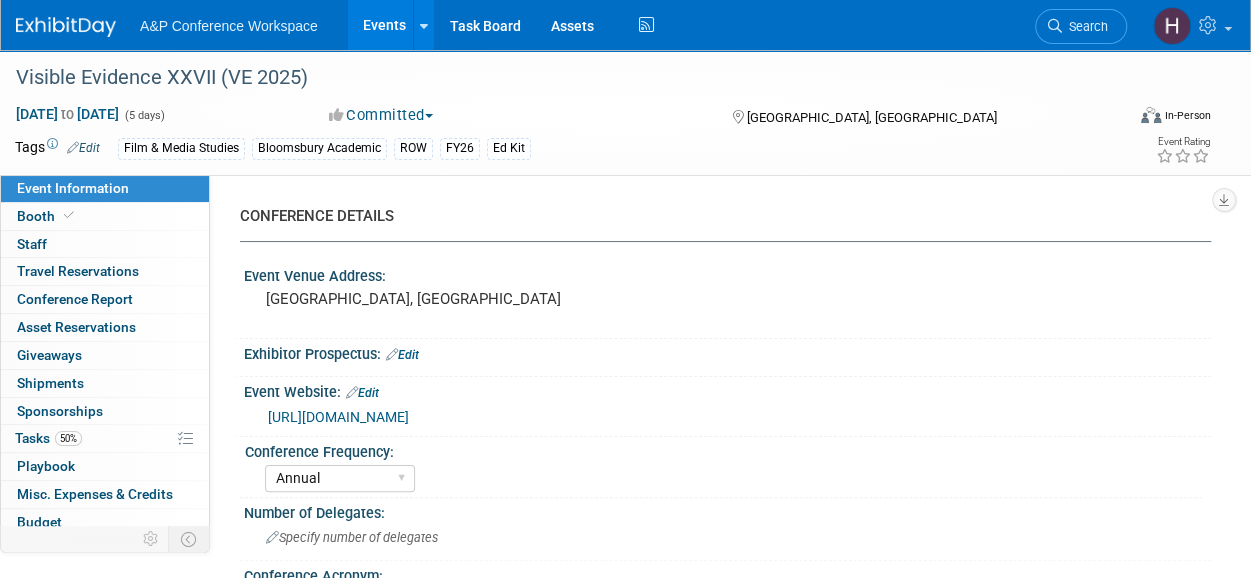 scroll, scrollTop: 0, scrollLeft: 0, axis: both 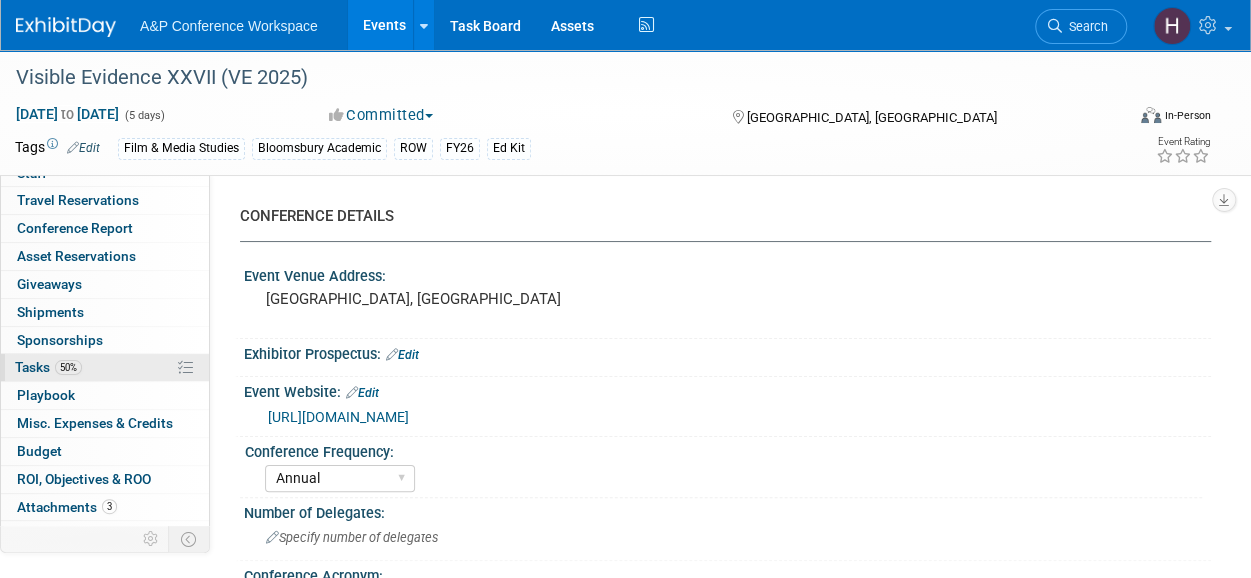 click on "50%
Tasks 50%" at bounding box center (105, 367) 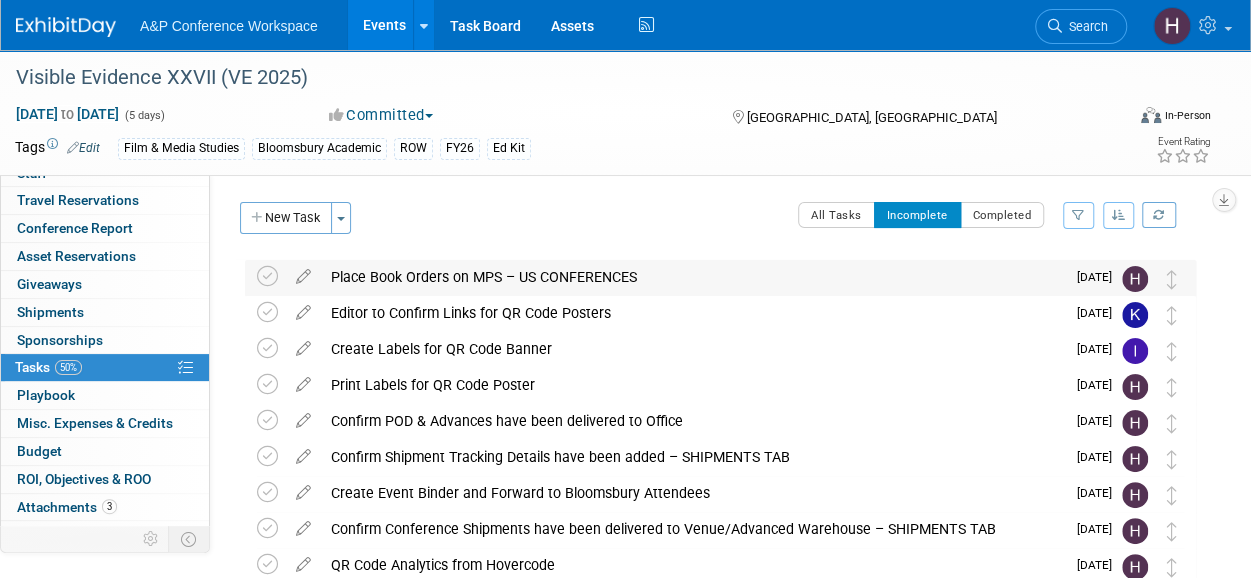 click on "Place Book Orders on MPS – US CONFERENCES" at bounding box center (693, 277) 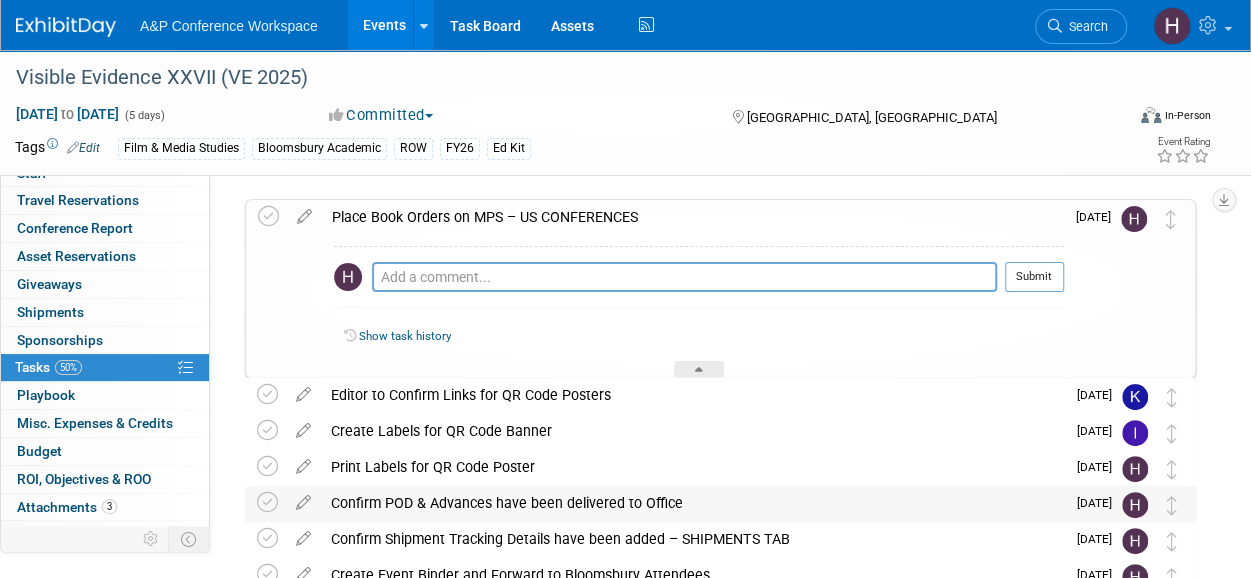 scroll, scrollTop: 65, scrollLeft: 0, axis: vertical 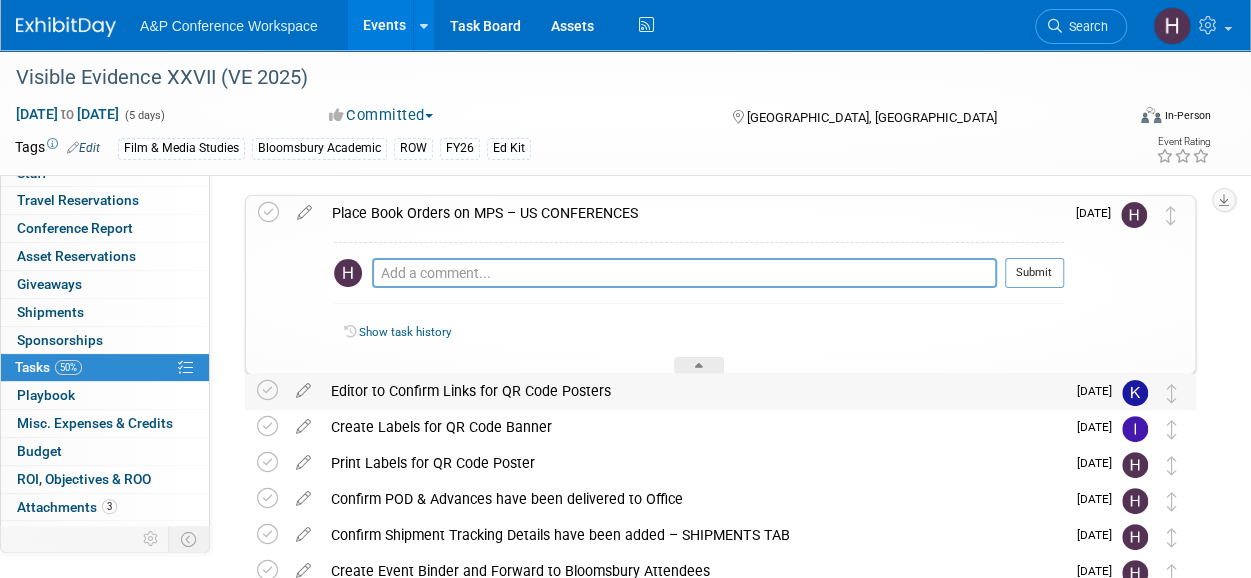 click on "Editor to Confirm Links for QR Code Posters" at bounding box center [693, 391] 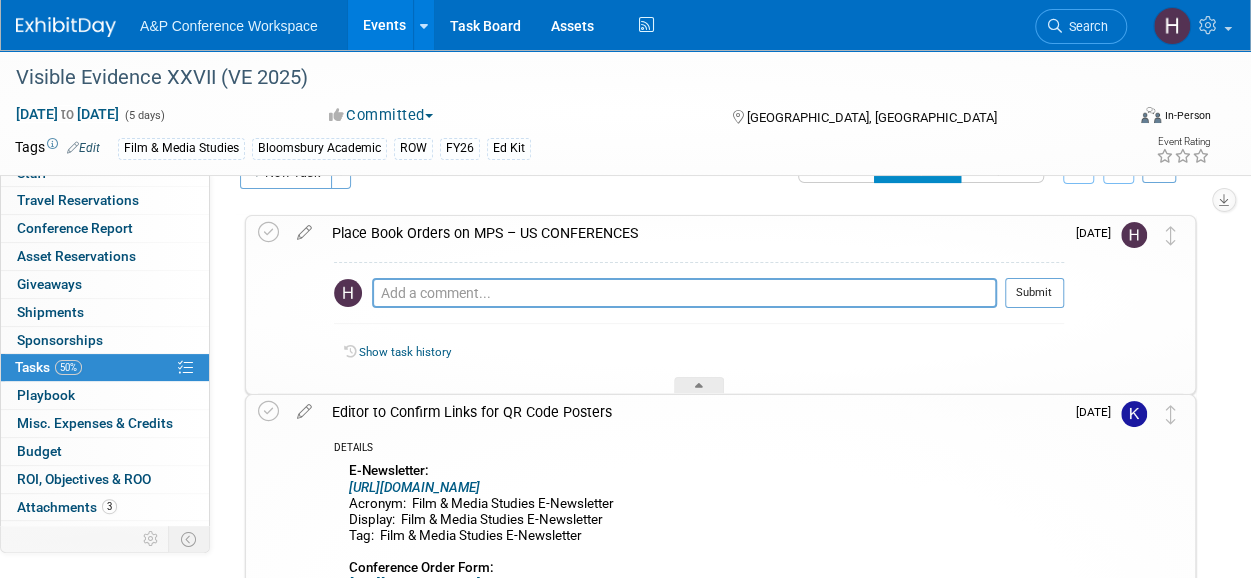 scroll, scrollTop: 46, scrollLeft: 0, axis: vertical 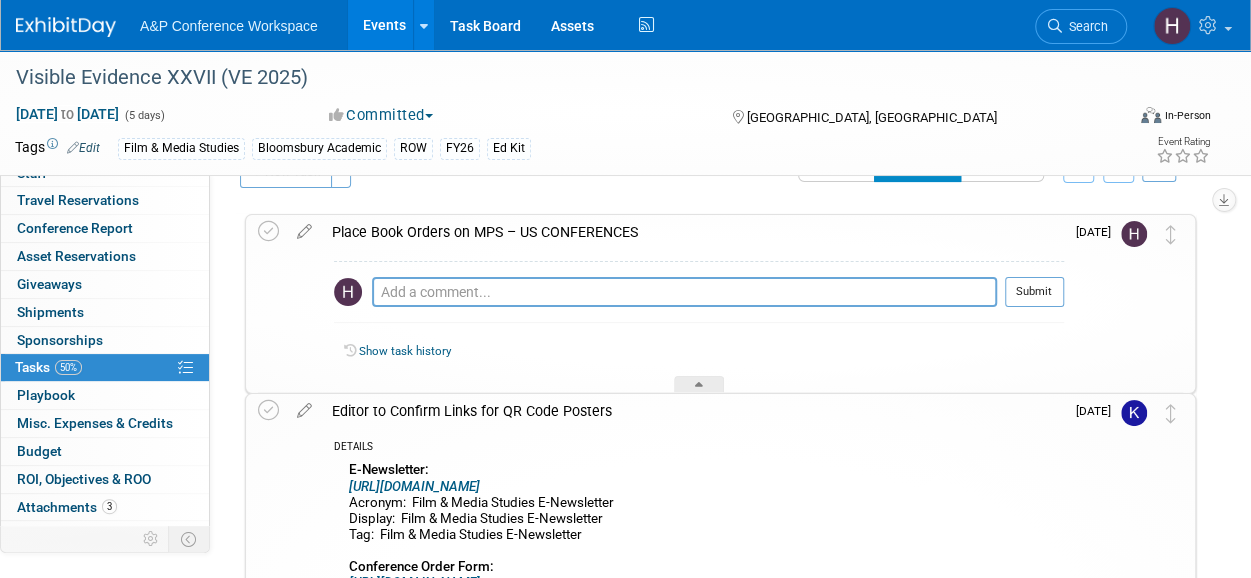 click on "Editor to Confirm Links for QR Code Posters" at bounding box center [693, 411] 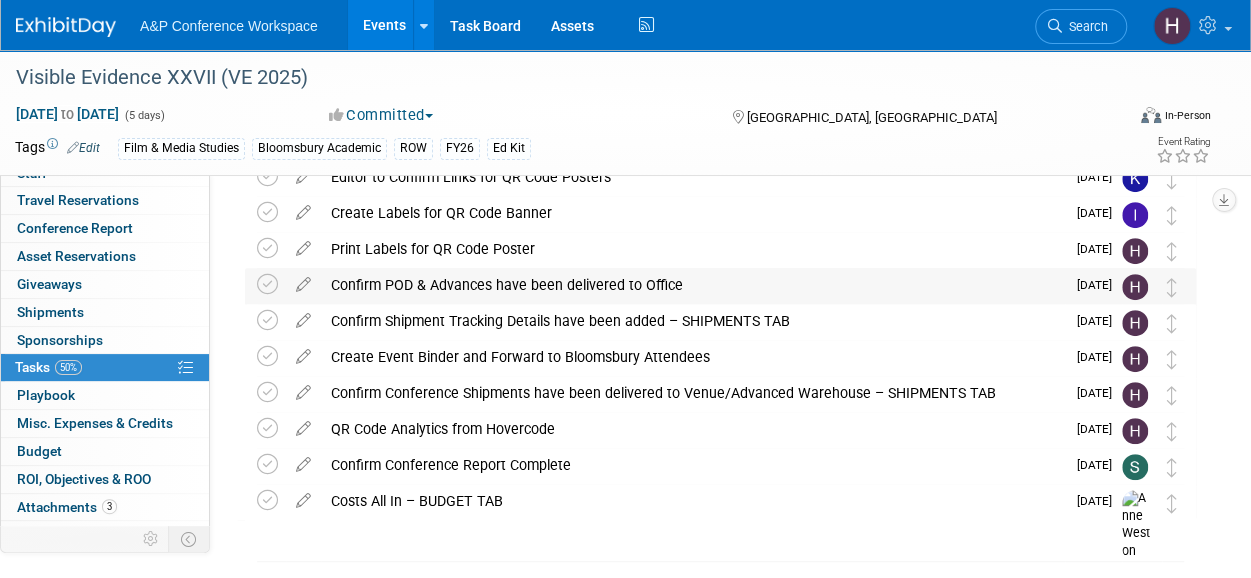 scroll, scrollTop: 280, scrollLeft: 0, axis: vertical 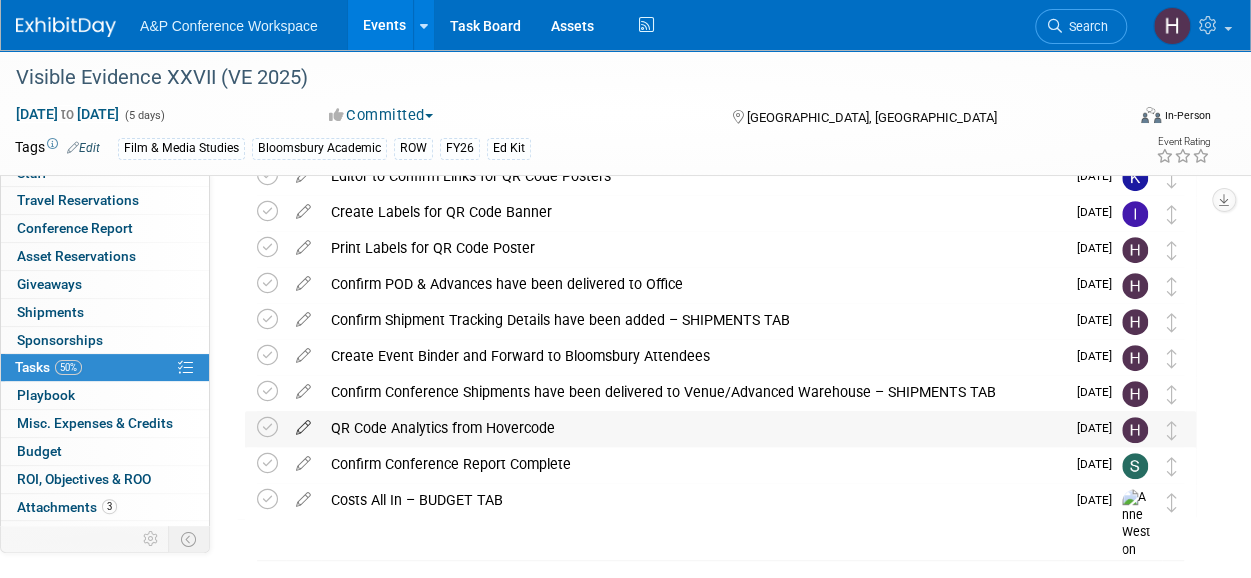 click at bounding box center [303, 423] 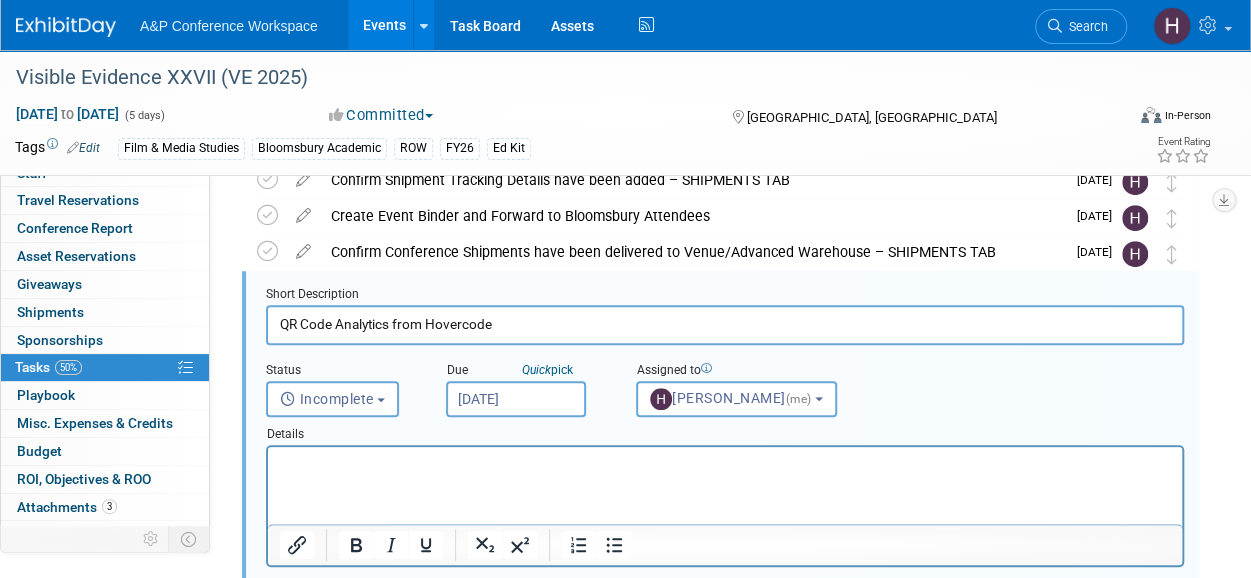 scroll, scrollTop: 426, scrollLeft: 0, axis: vertical 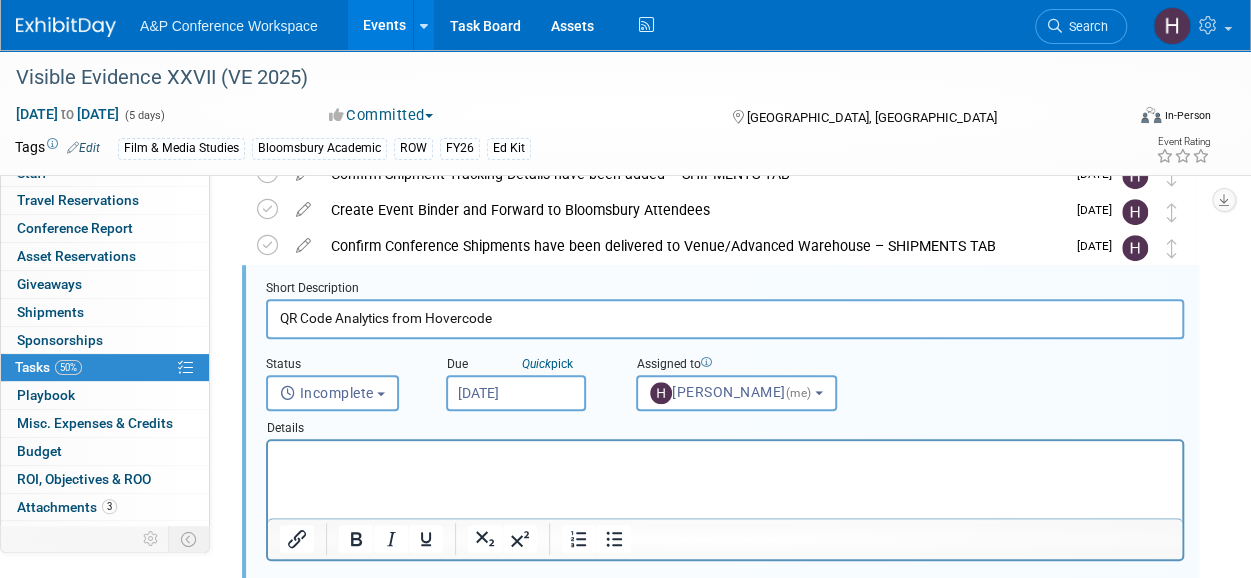 click on "Assigned to" at bounding box center (739, 365) 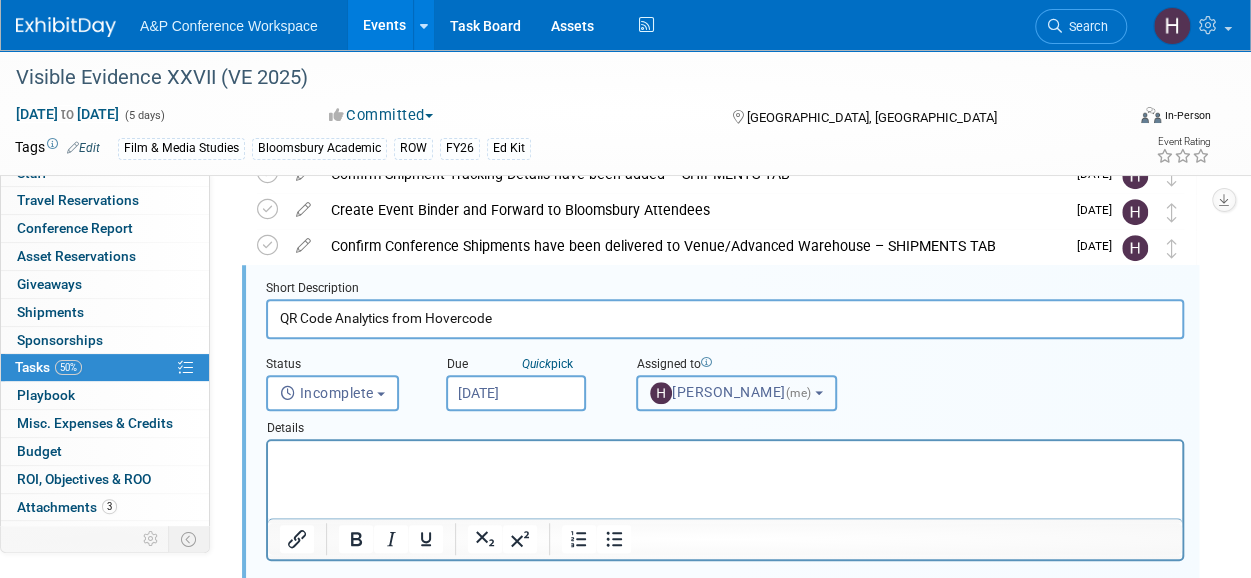 click on "Hannah Siegel
(me)" at bounding box center (732, 392) 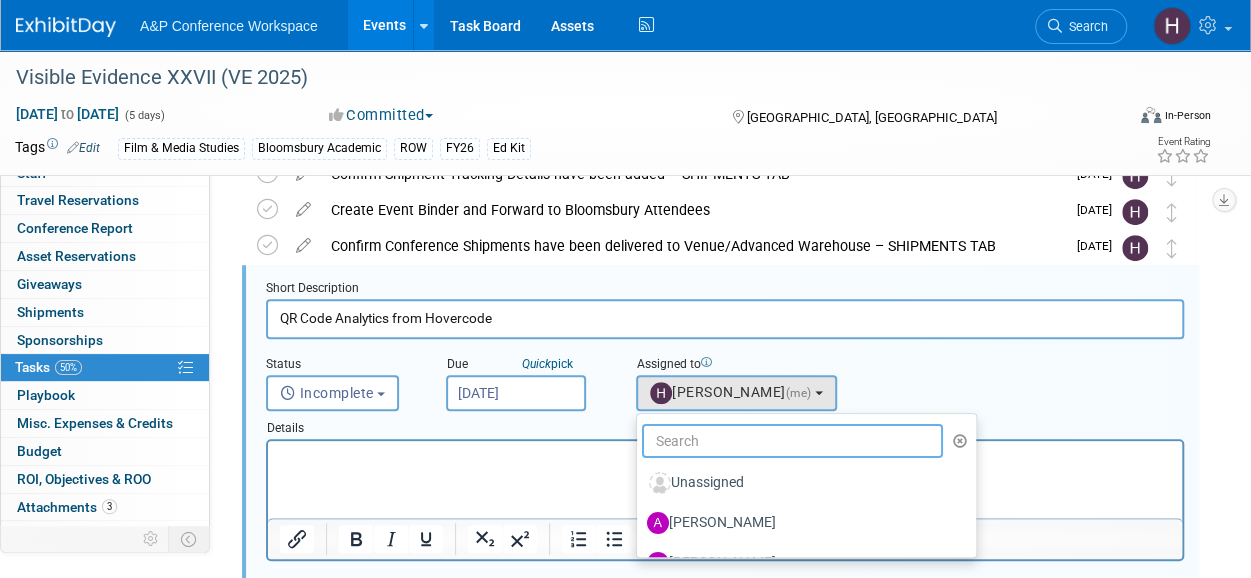 click at bounding box center [792, 441] 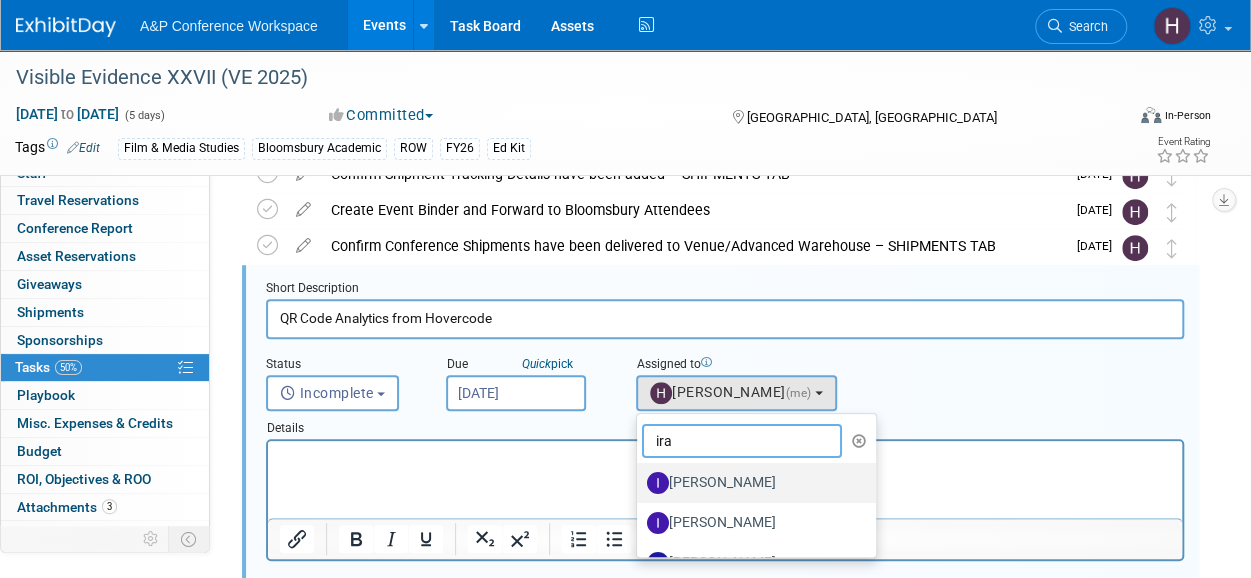type on "ira" 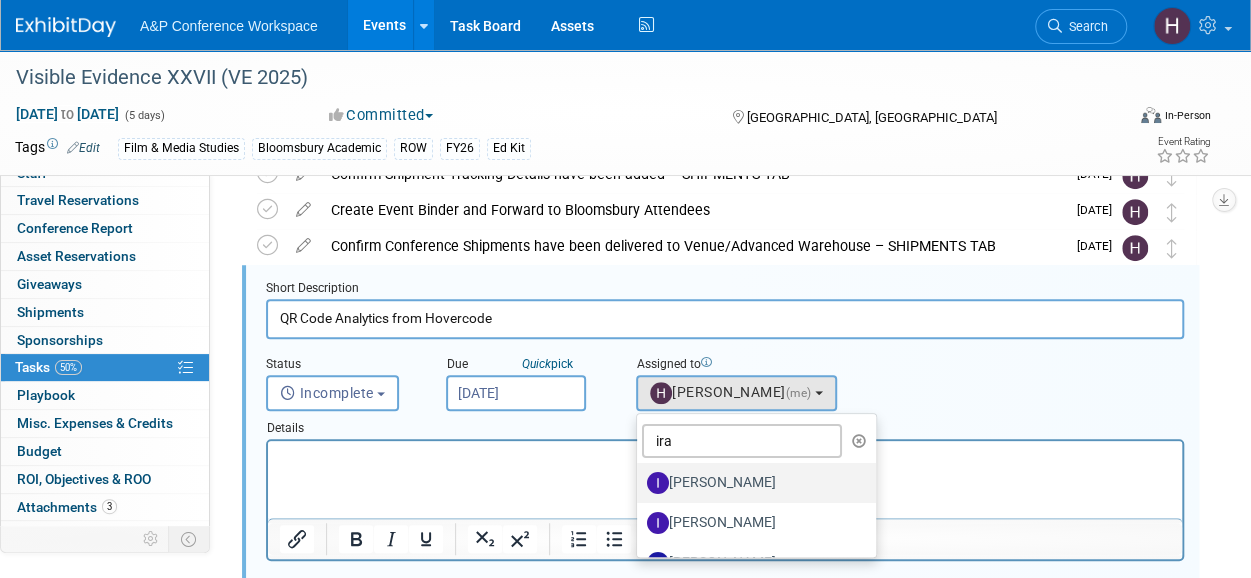 click on "[PERSON_NAME]" at bounding box center [751, 483] 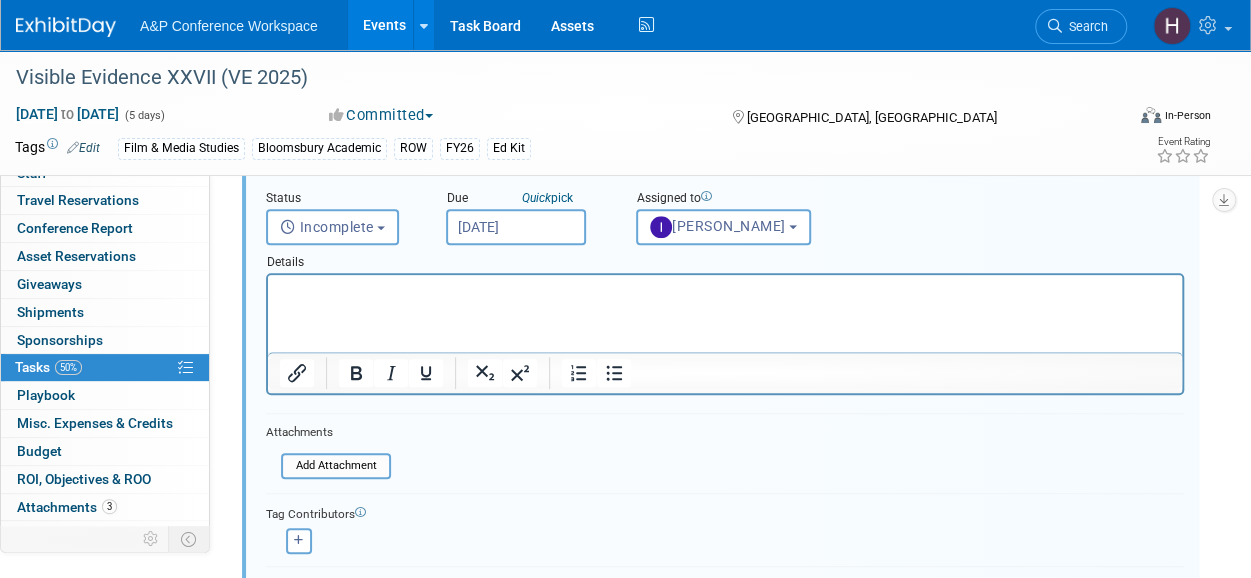 scroll, scrollTop: 646, scrollLeft: 0, axis: vertical 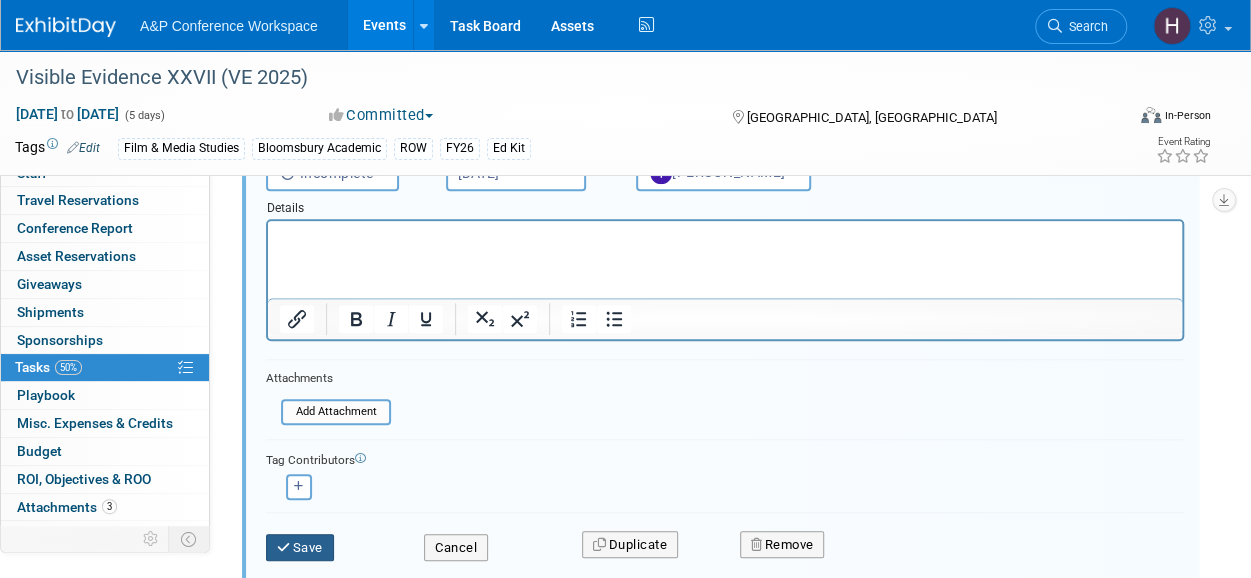 click on "Save" at bounding box center [300, 548] 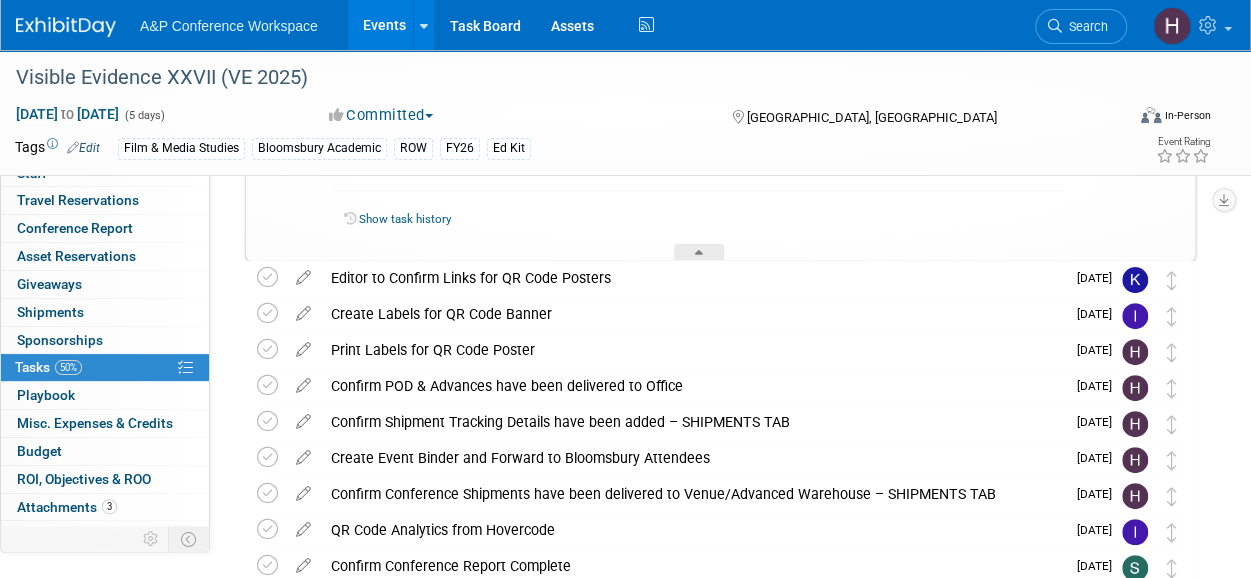 scroll, scrollTop: 0, scrollLeft: 0, axis: both 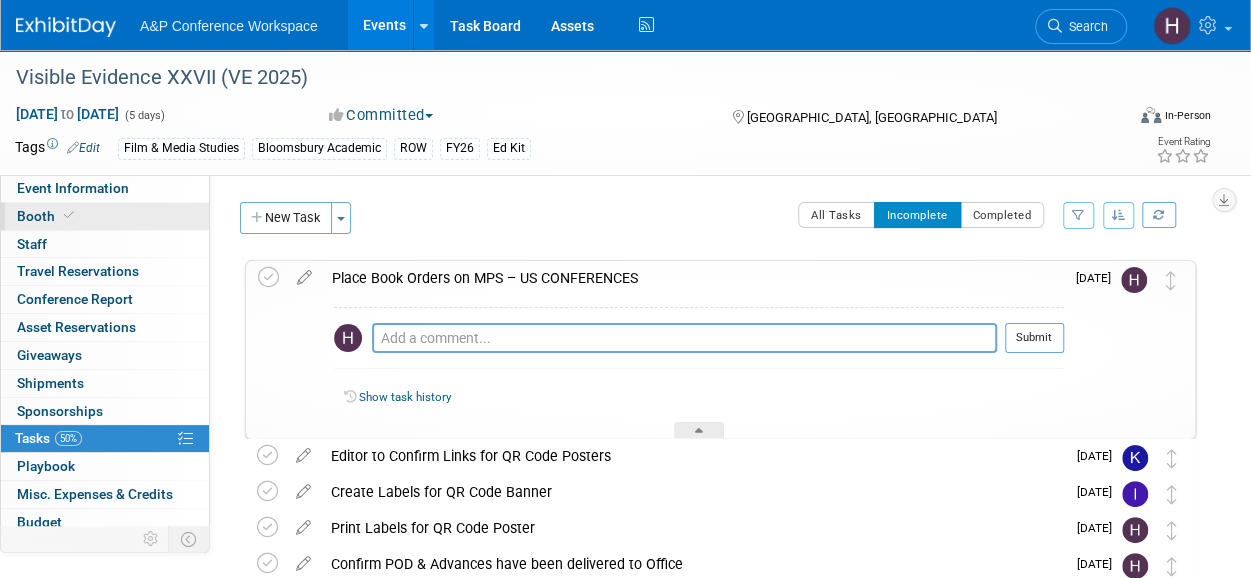 click on "Booth" at bounding box center (47, 216) 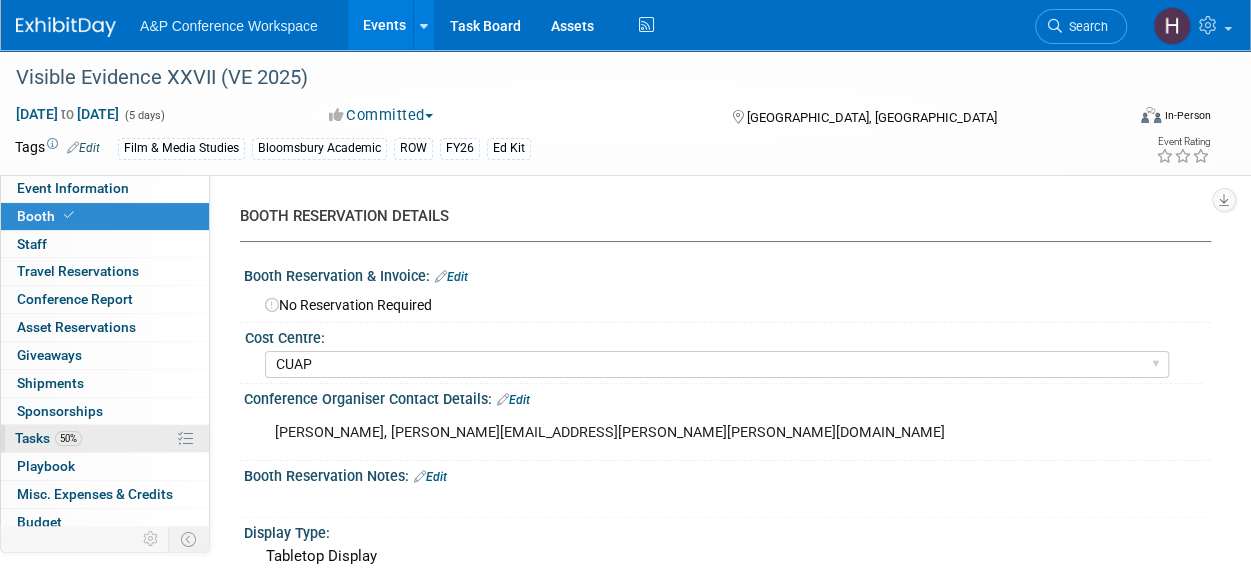 click on "50%" at bounding box center (68, 438) 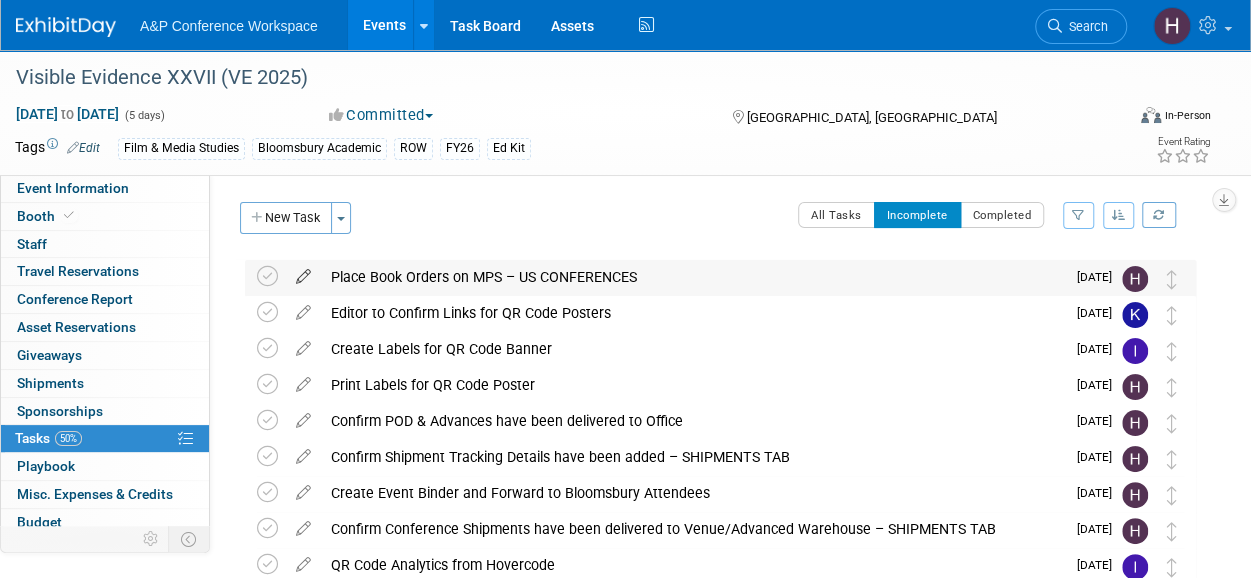 click at bounding box center (303, 272) 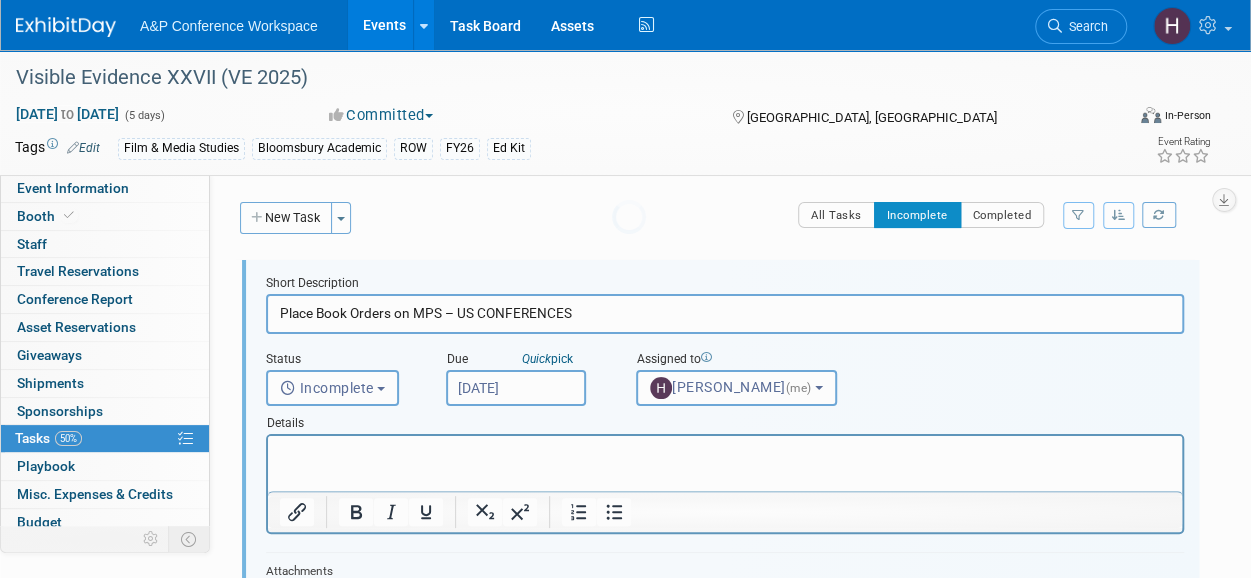 scroll, scrollTop: 0, scrollLeft: 0, axis: both 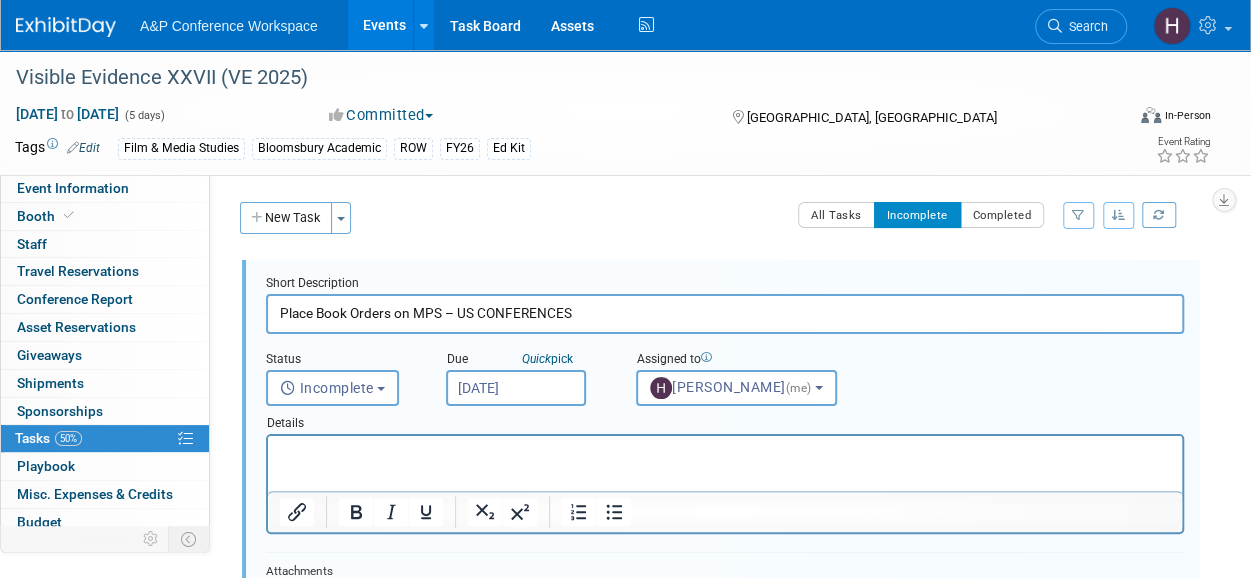 click on "Place Book Orders on MPS – US CONFERENCES" at bounding box center [725, 313] 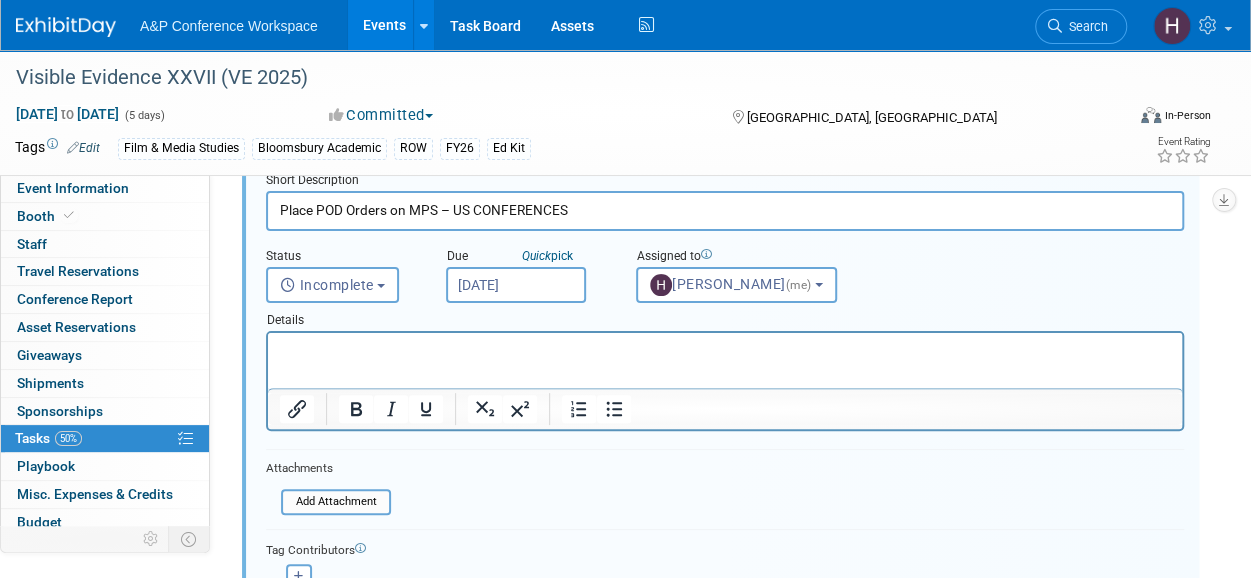 scroll, scrollTop: 113, scrollLeft: 0, axis: vertical 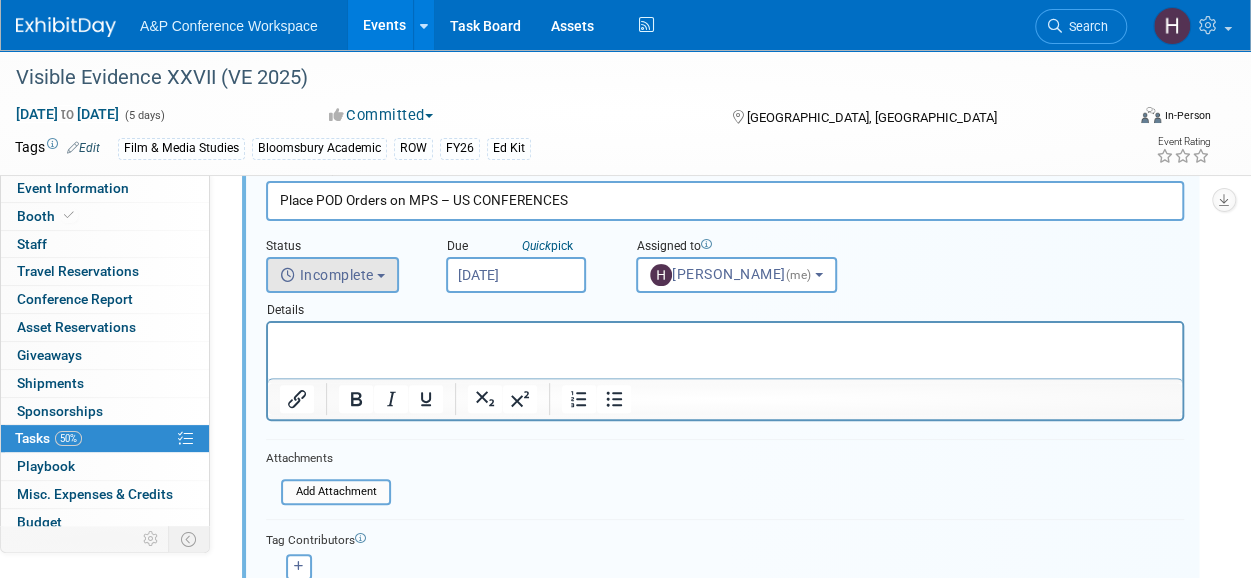 type on "Place POD Orders on MPS – US CONFERENCES" 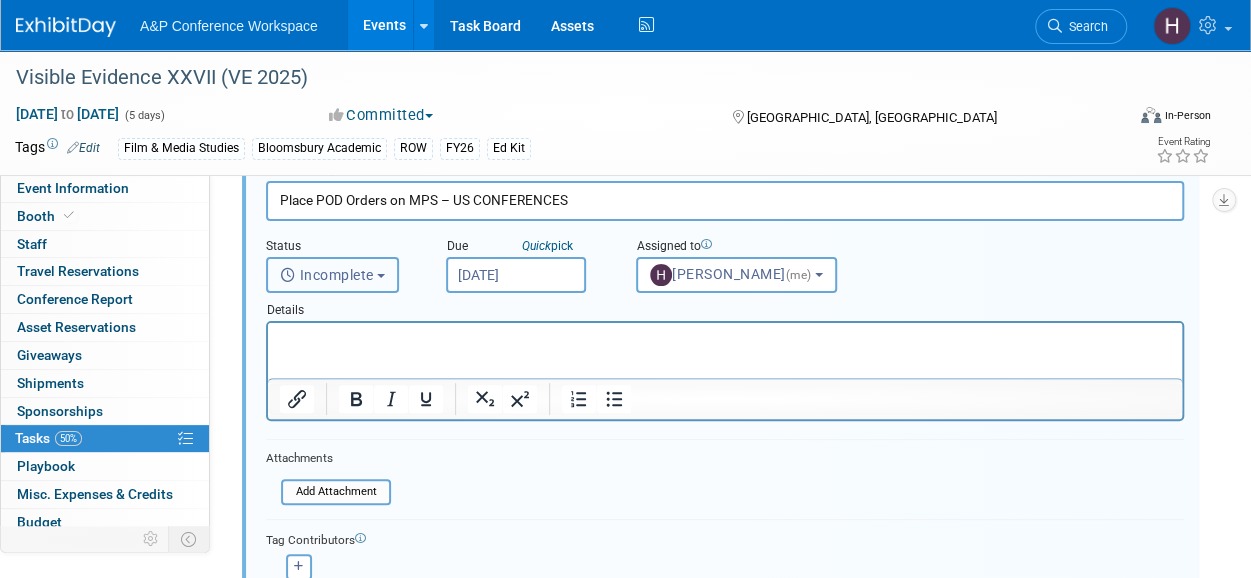 click on "Incomplete" at bounding box center [327, 275] 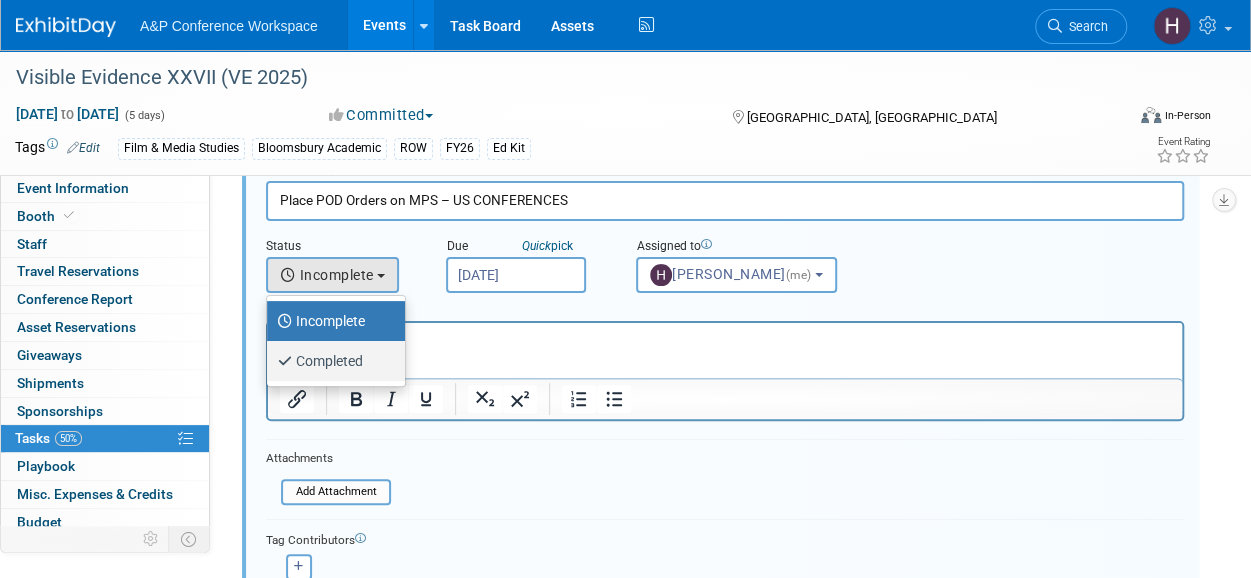 click on "Completed" at bounding box center (331, 361) 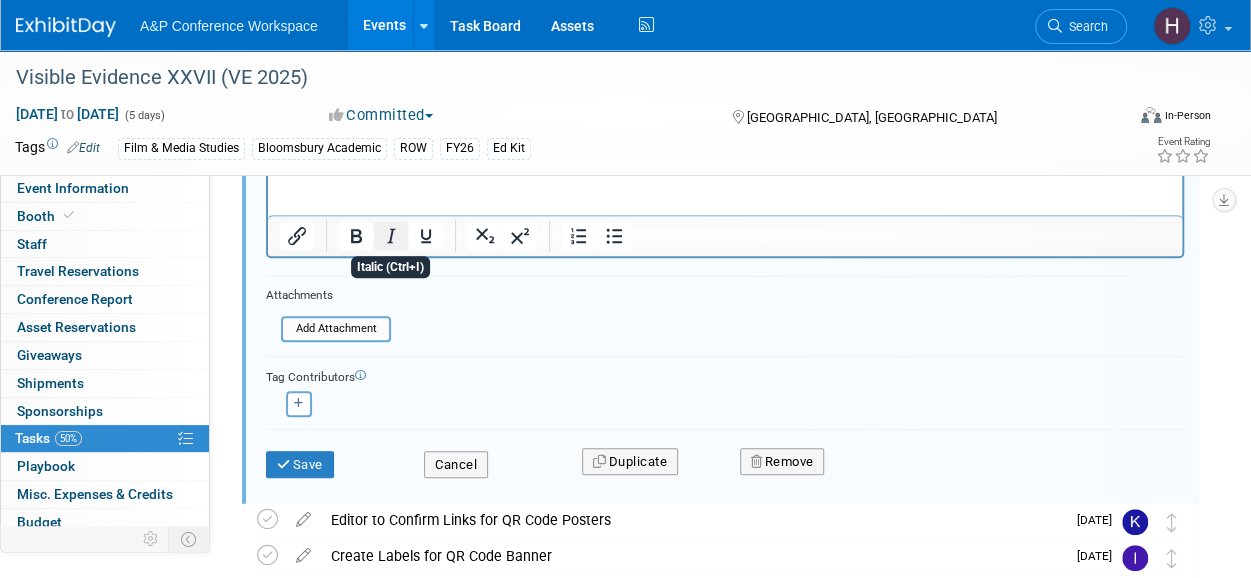 scroll, scrollTop: 275, scrollLeft: 0, axis: vertical 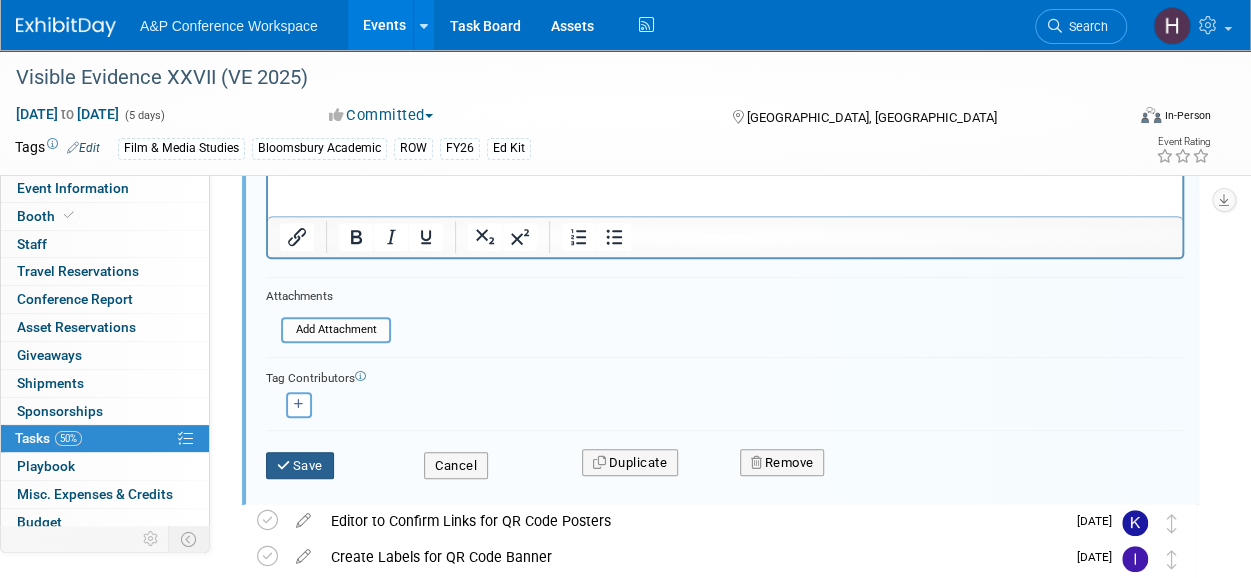 click on "Save" at bounding box center [300, 466] 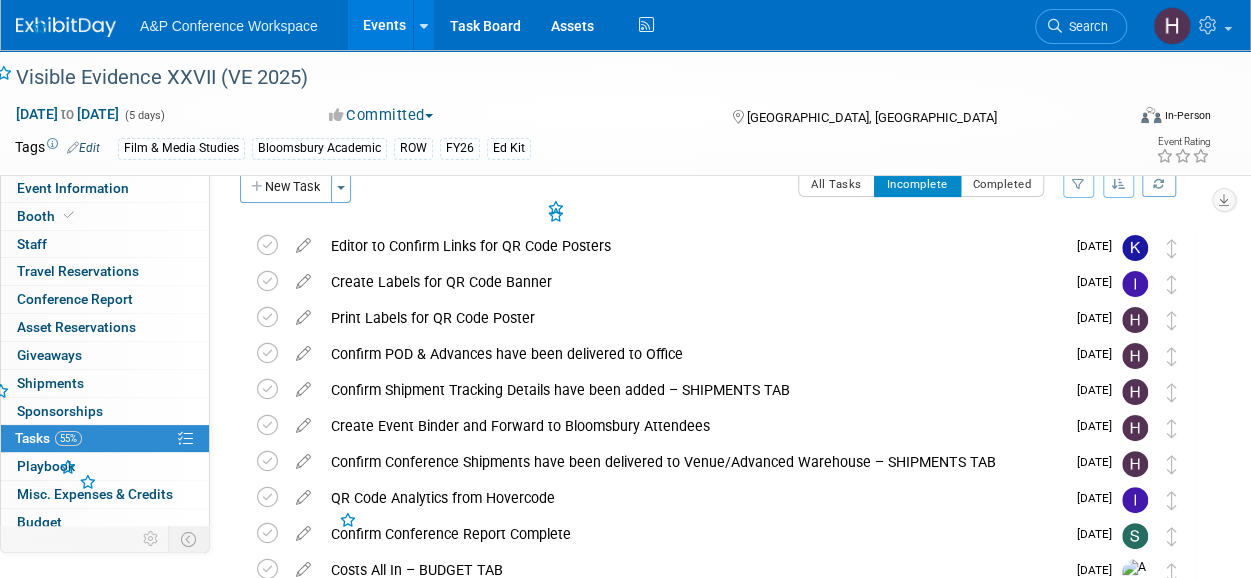 scroll, scrollTop: 0, scrollLeft: 0, axis: both 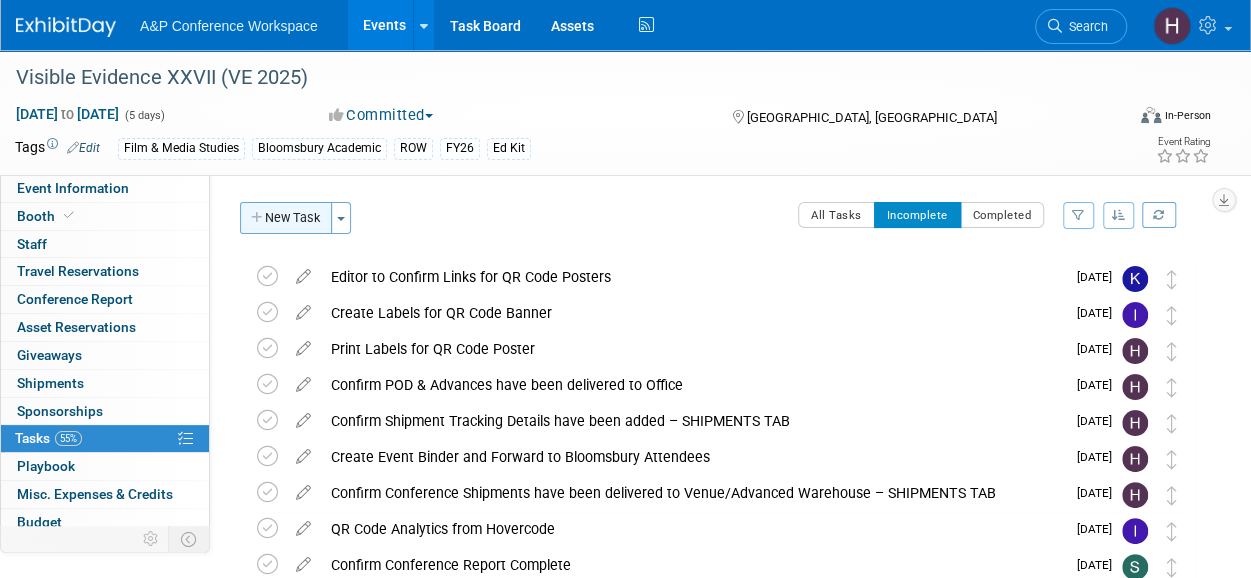 click on "New Task" at bounding box center (286, 218) 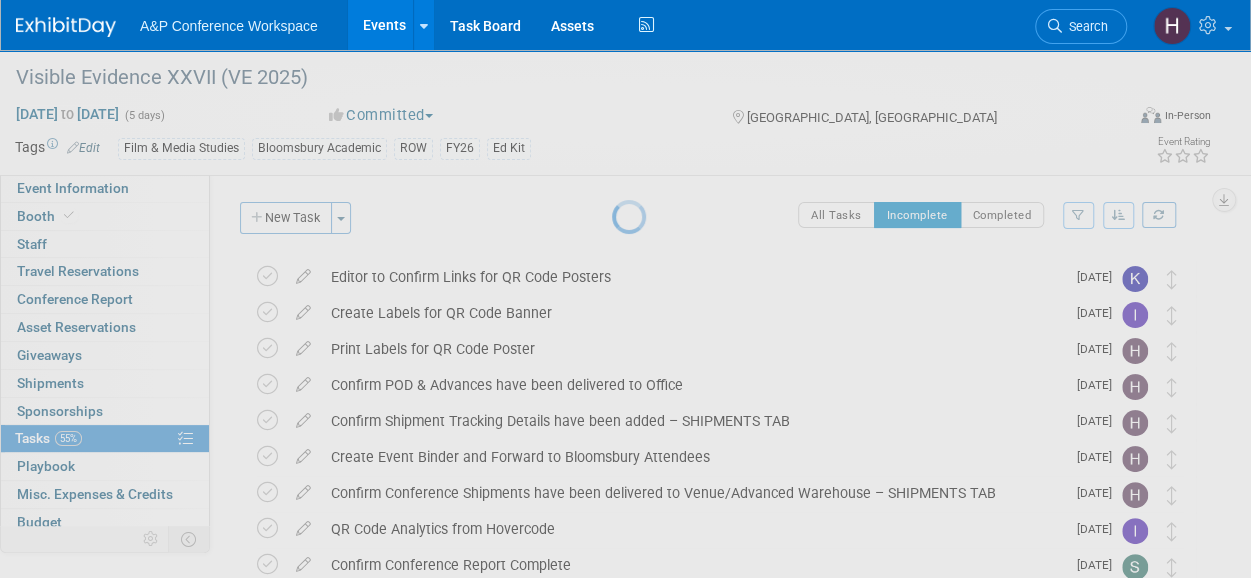 select on "6" 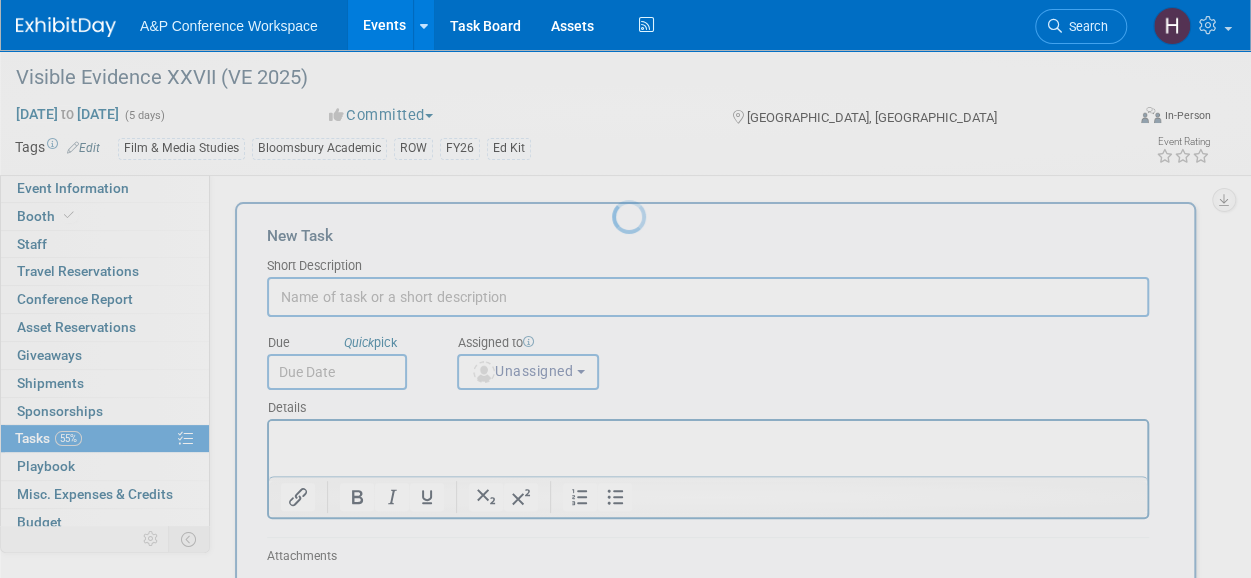 scroll, scrollTop: 0, scrollLeft: 0, axis: both 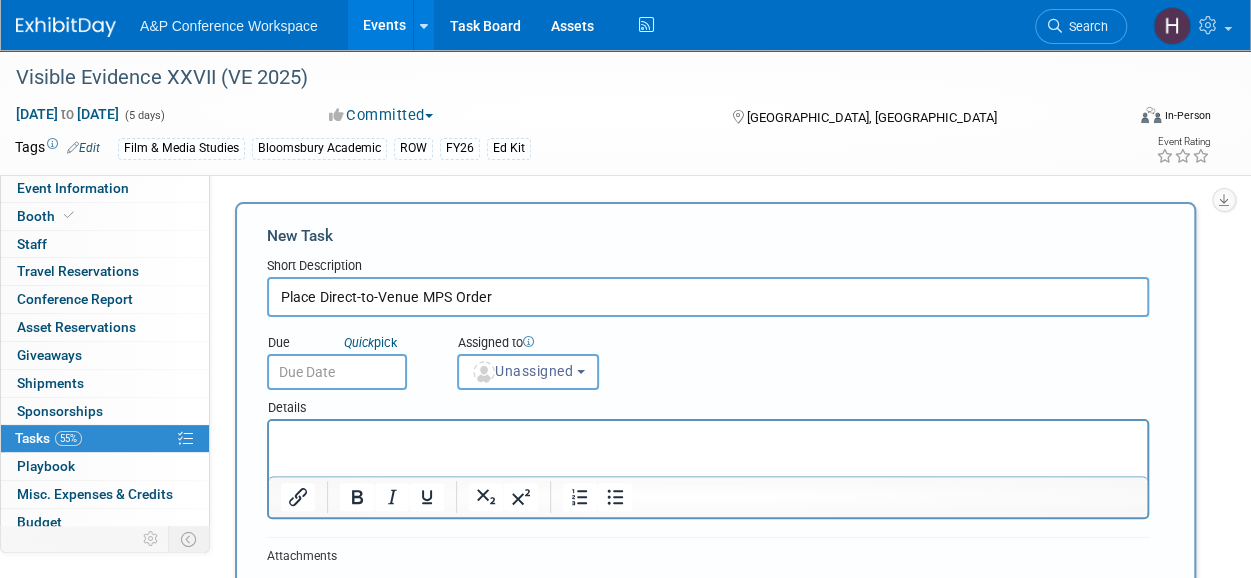 type on "Place Direct-to-Venue MPS Order" 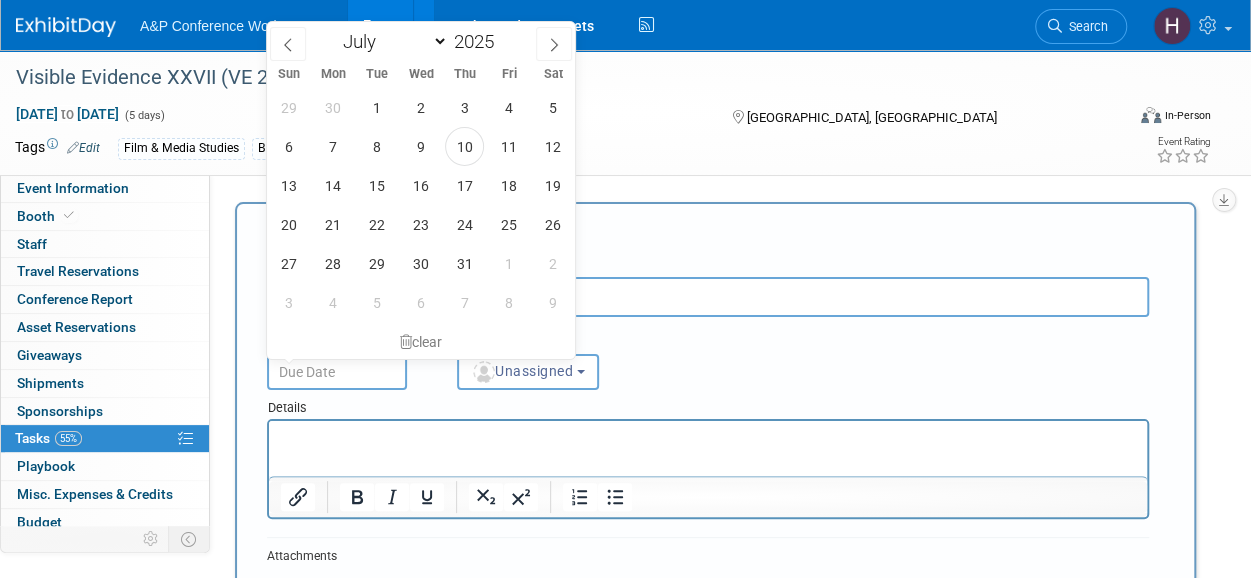 click at bounding box center (337, 372) 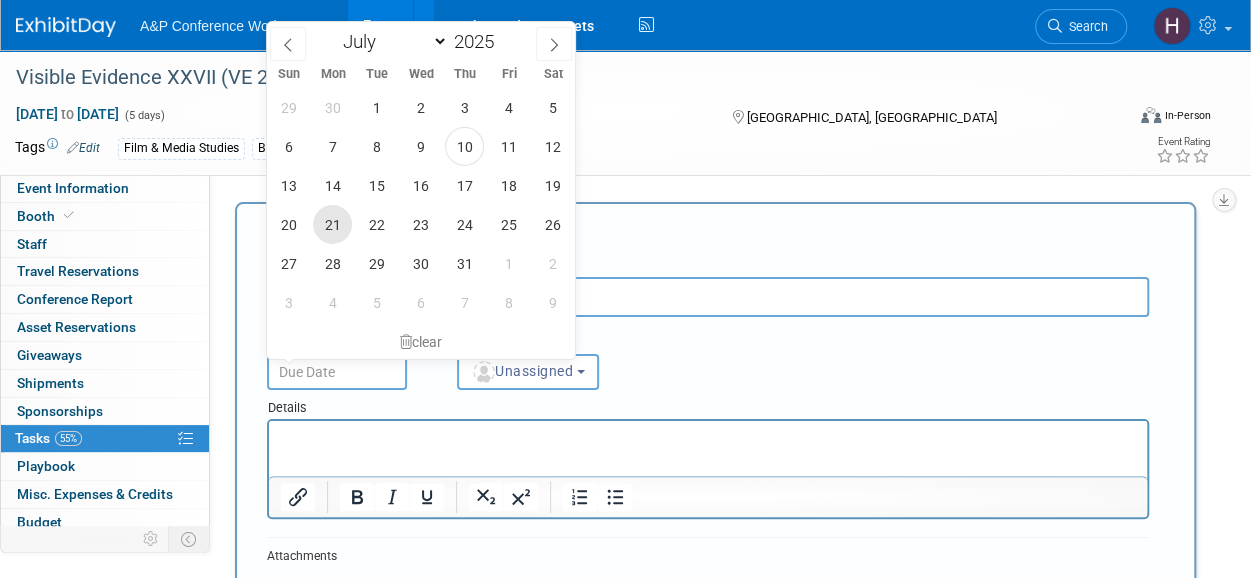 click on "21" at bounding box center (332, 224) 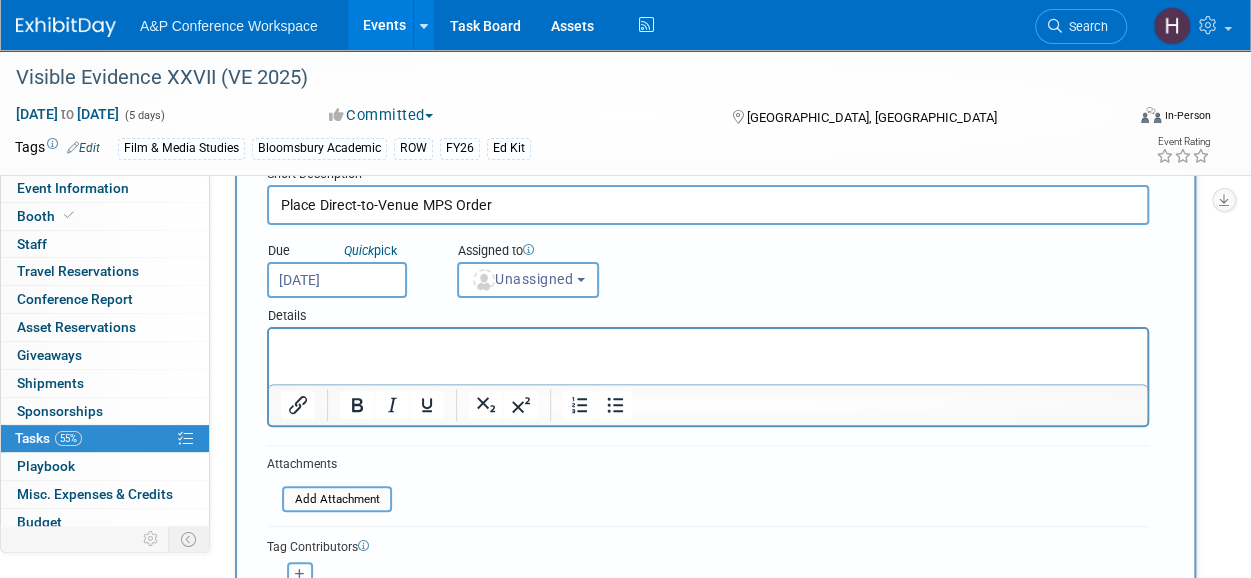 scroll, scrollTop: 90, scrollLeft: 0, axis: vertical 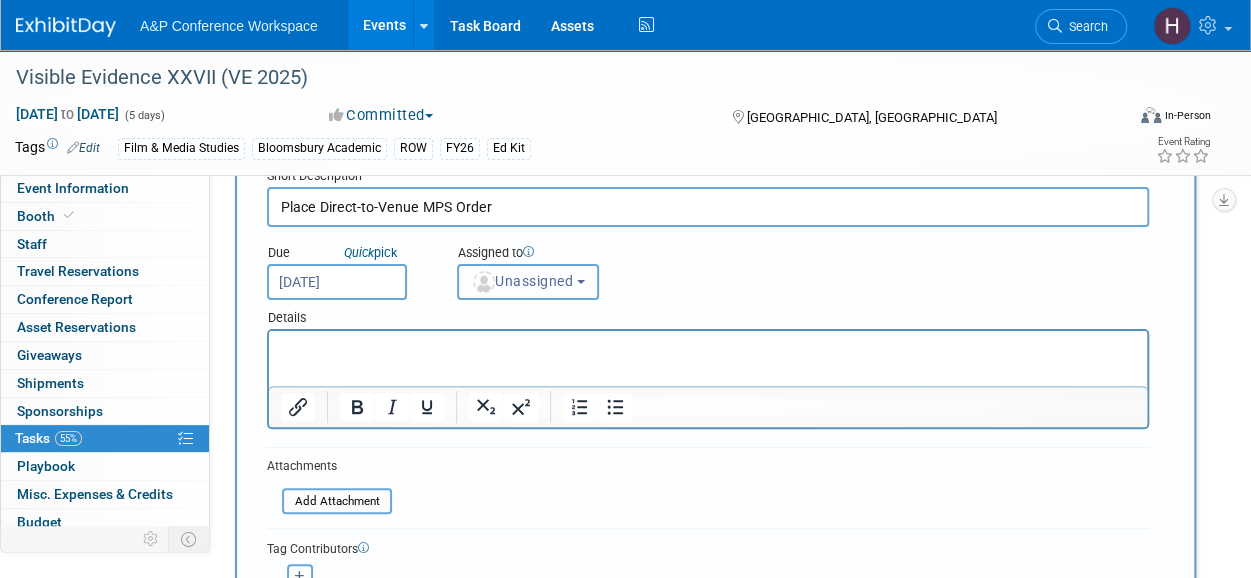 click on "Unassigned" at bounding box center [528, 282] 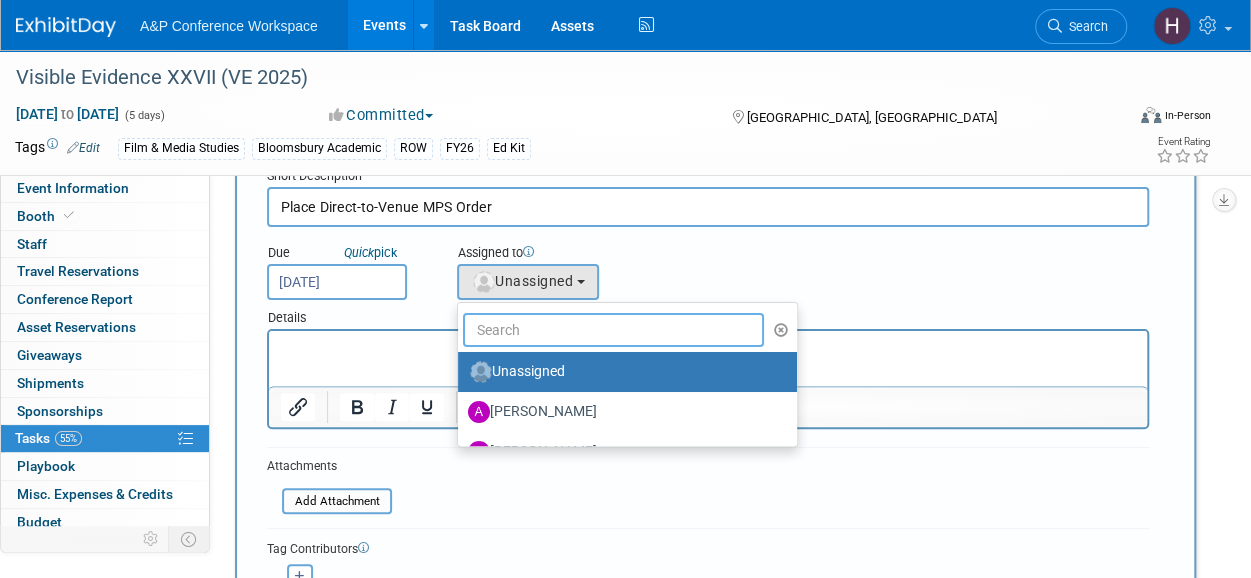 click at bounding box center (613, 330) 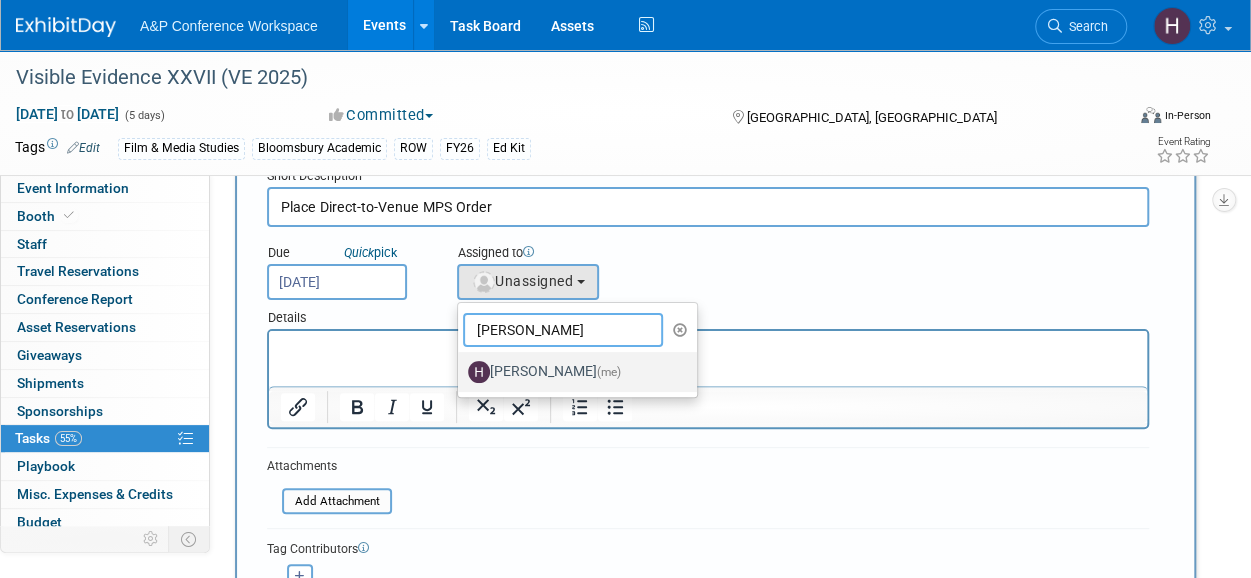 type on "hannah" 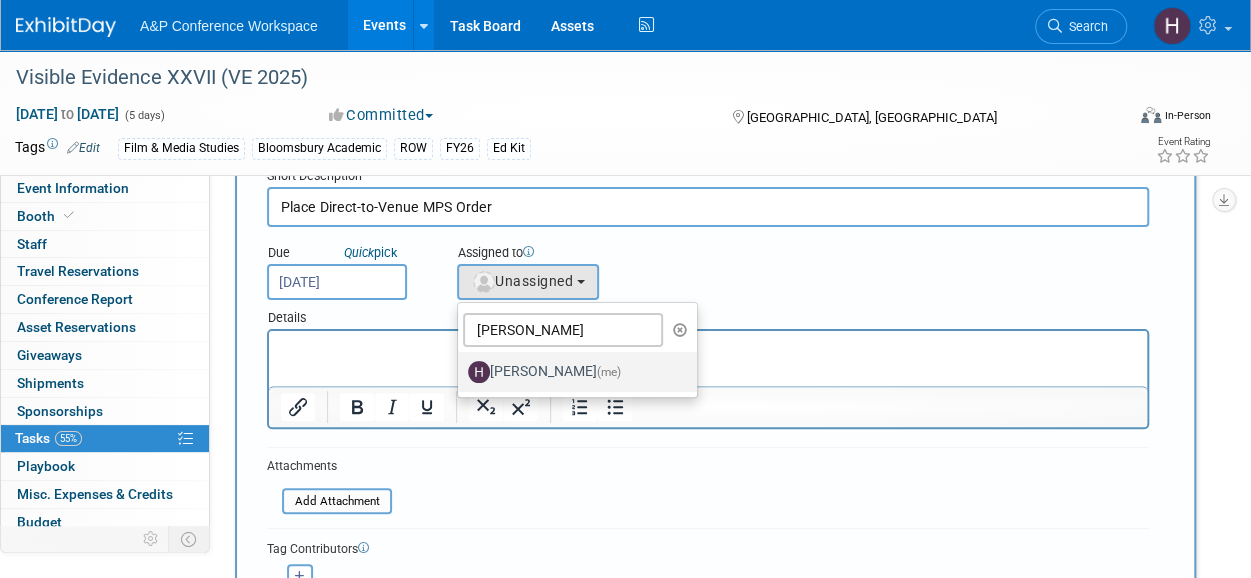 click on "Hannah Siegel
(me)" at bounding box center [572, 372] 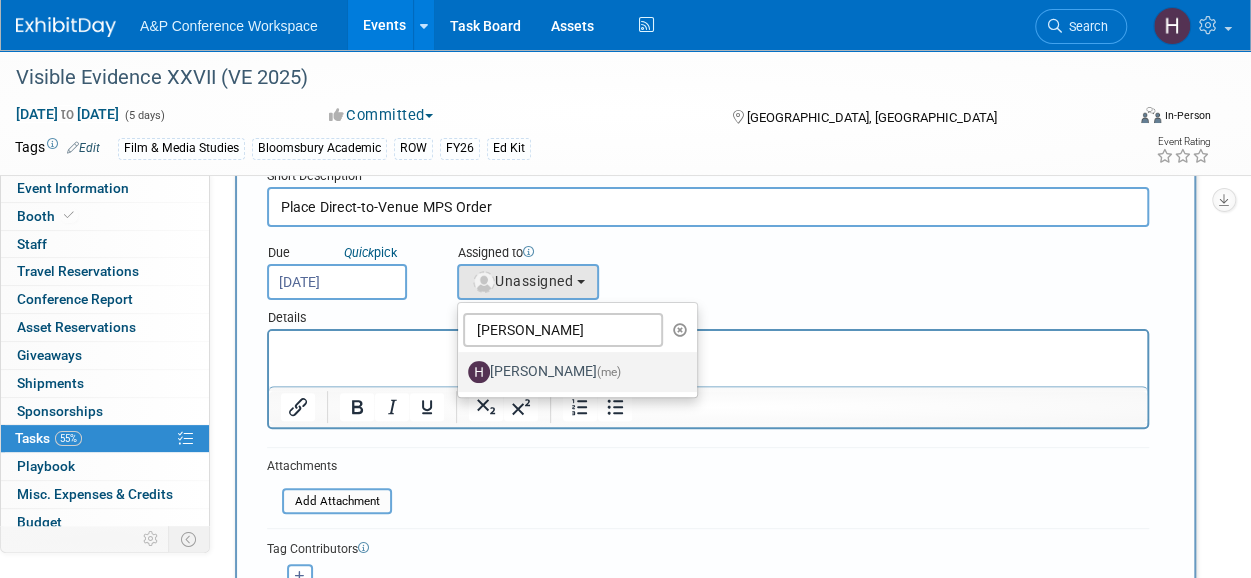 select on "f47d5110-dff9-4952-99f5-c640fdae2d00" 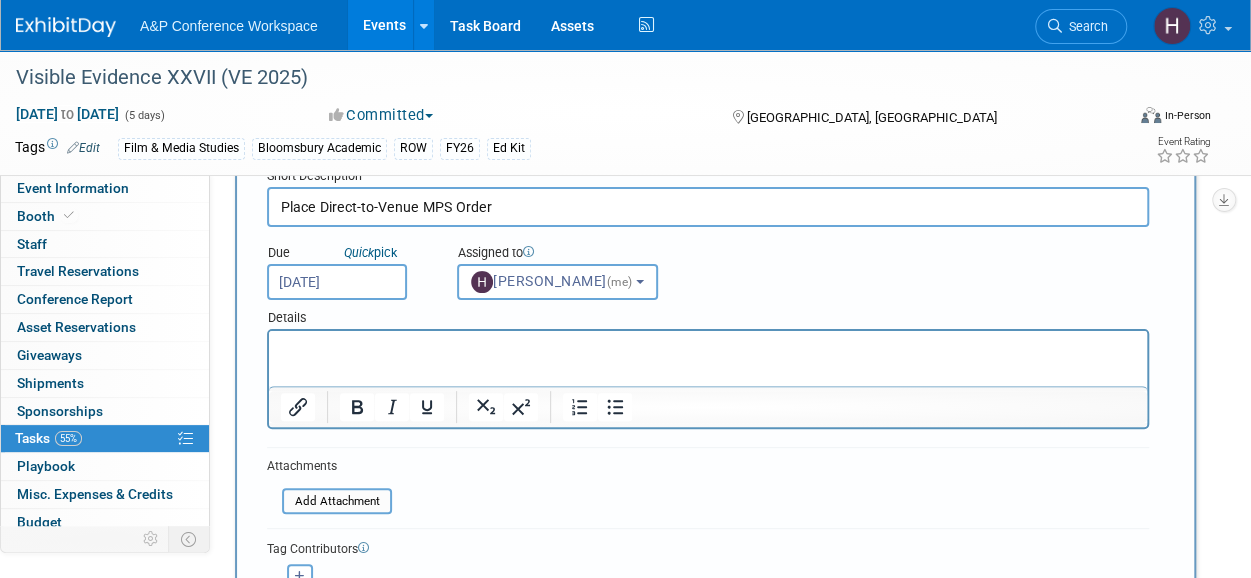 click at bounding box center [708, 345] 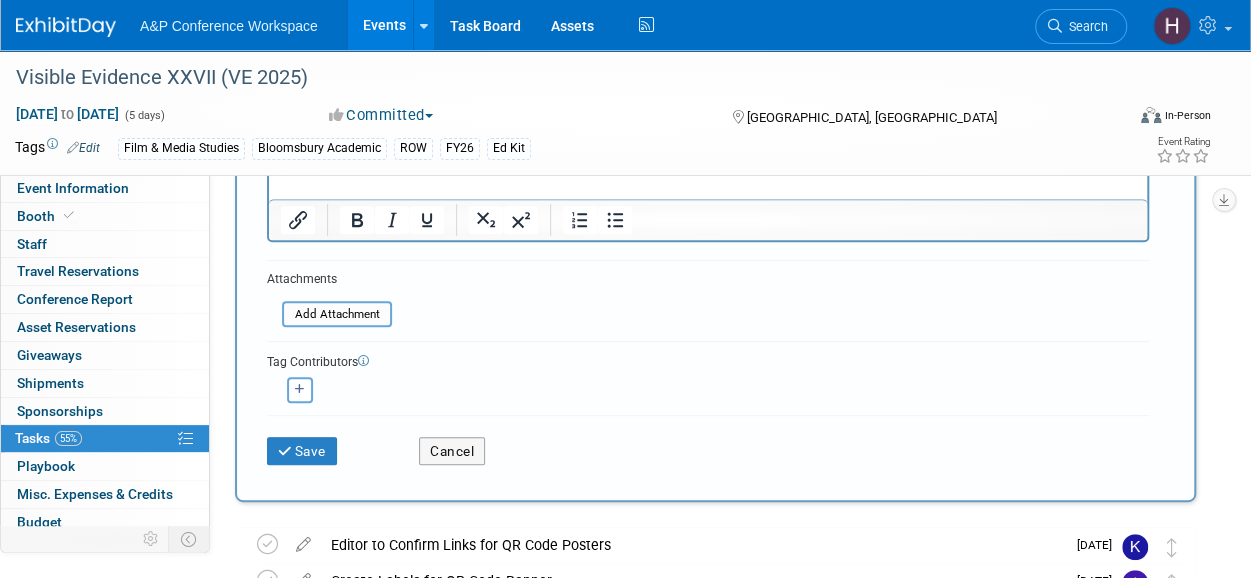 scroll, scrollTop: 281, scrollLeft: 0, axis: vertical 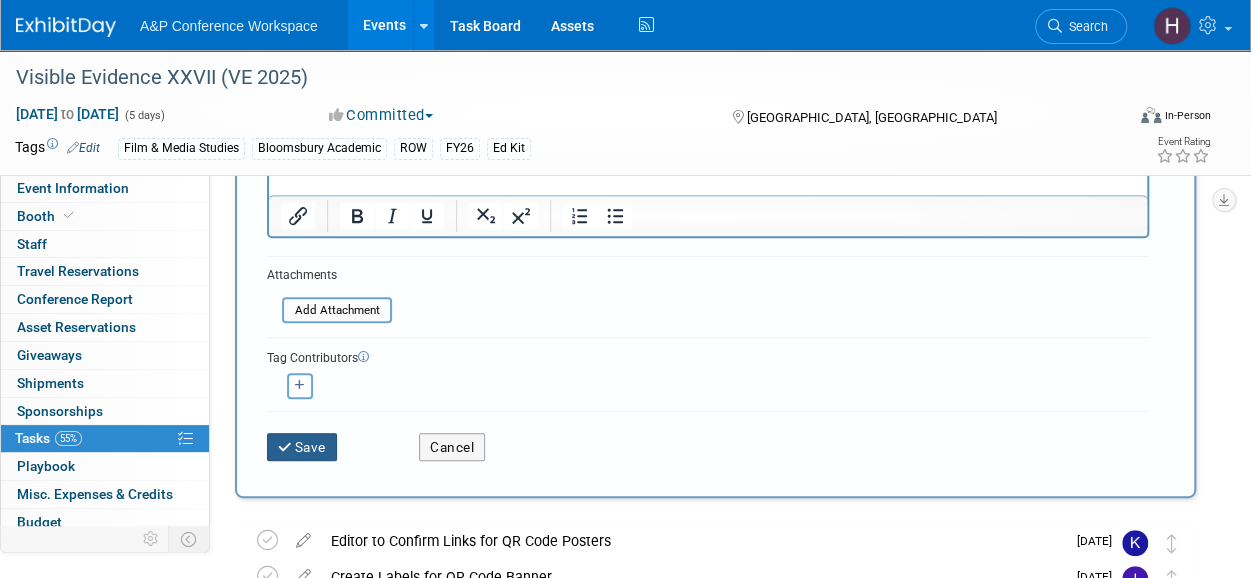 click on "Save" at bounding box center (302, 447) 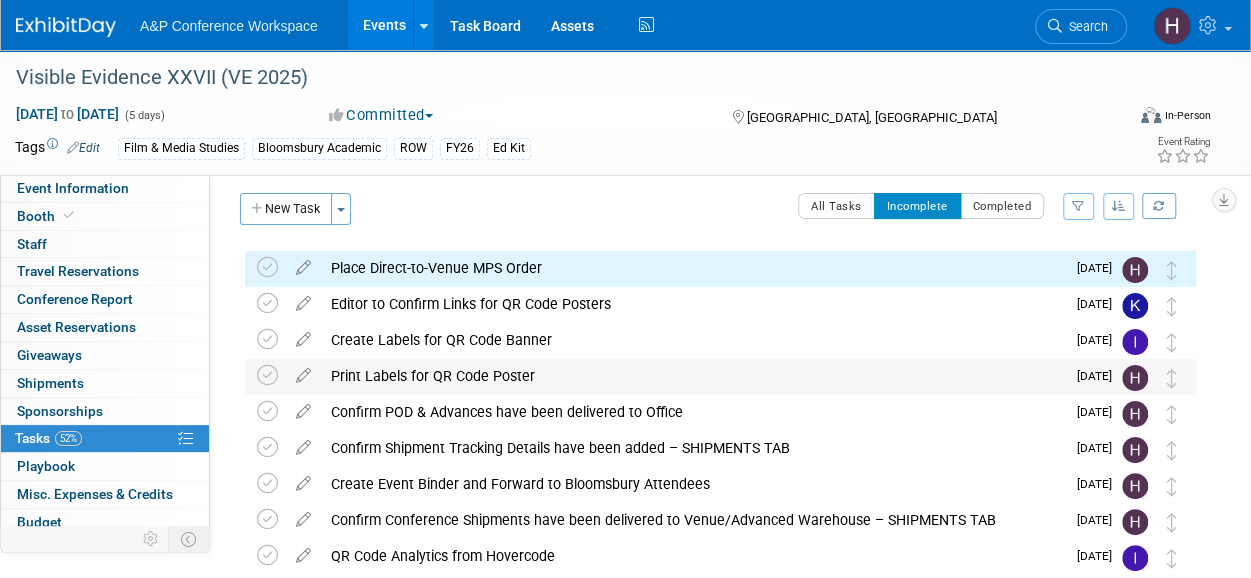 scroll, scrollTop: 10, scrollLeft: 0, axis: vertical 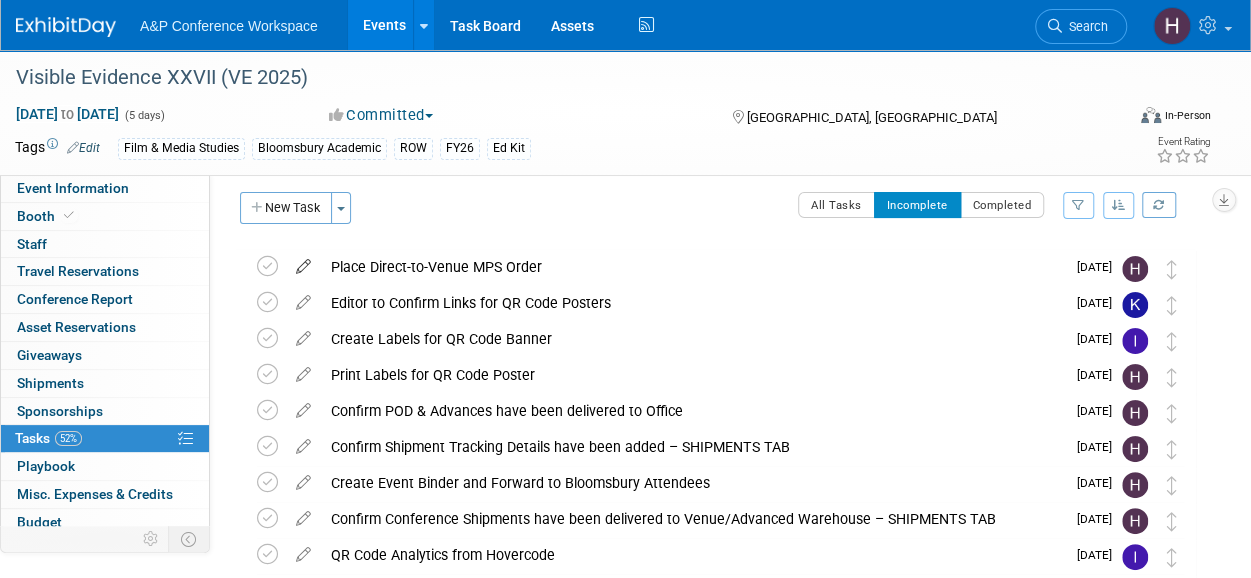 click at bounding box center (303, 267) 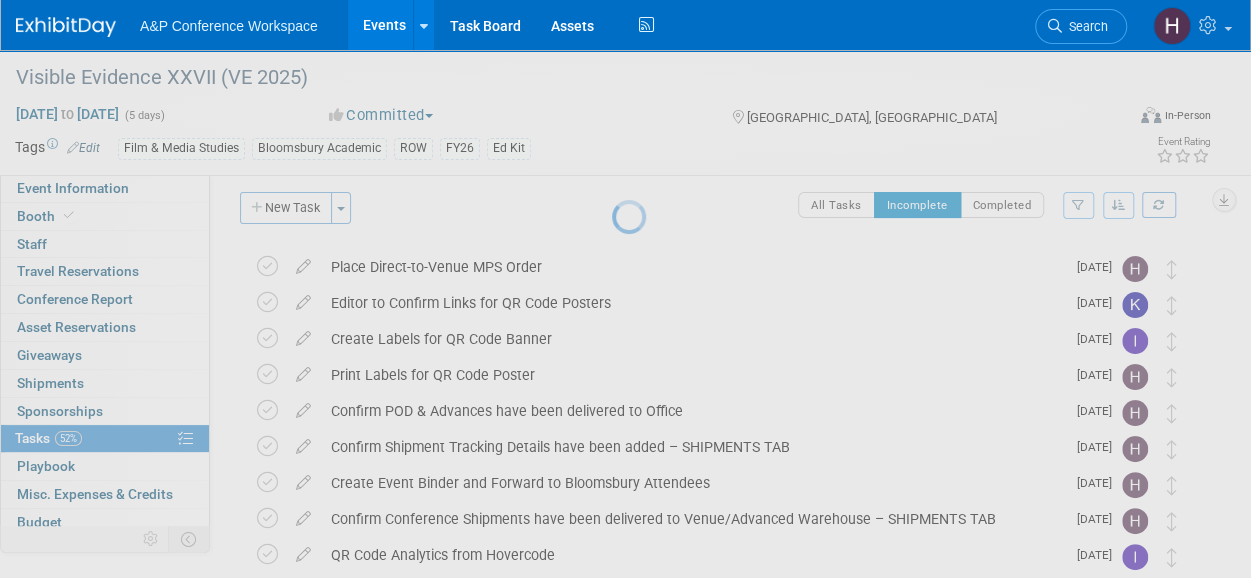 select on "6" 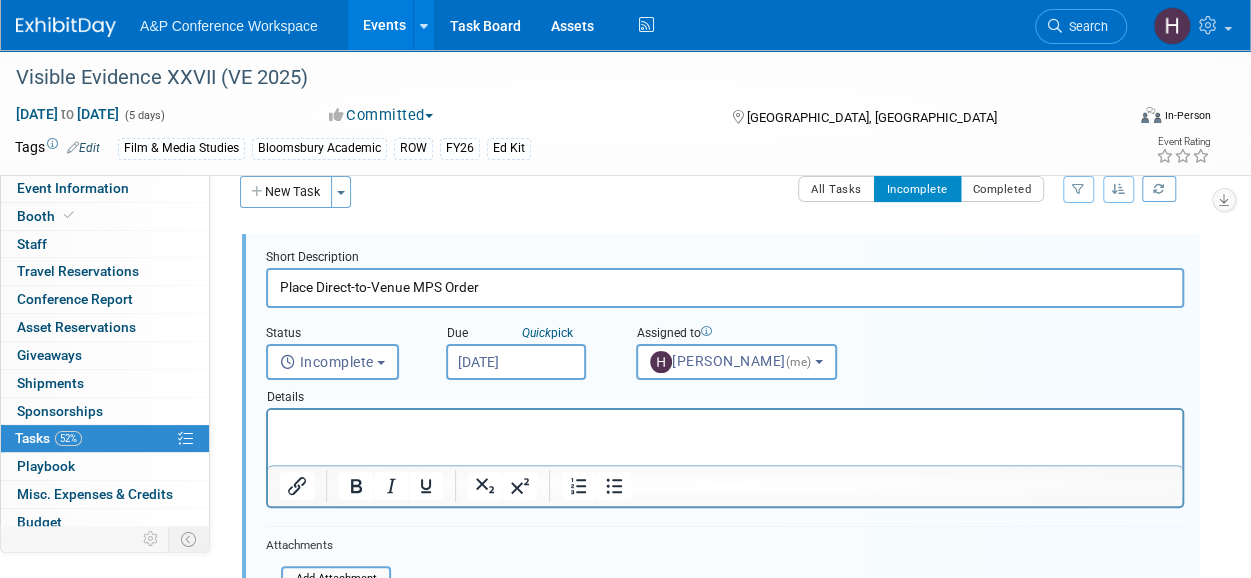 scroll, scrollTop: 28, scrollLeft: 0, axis: vertical 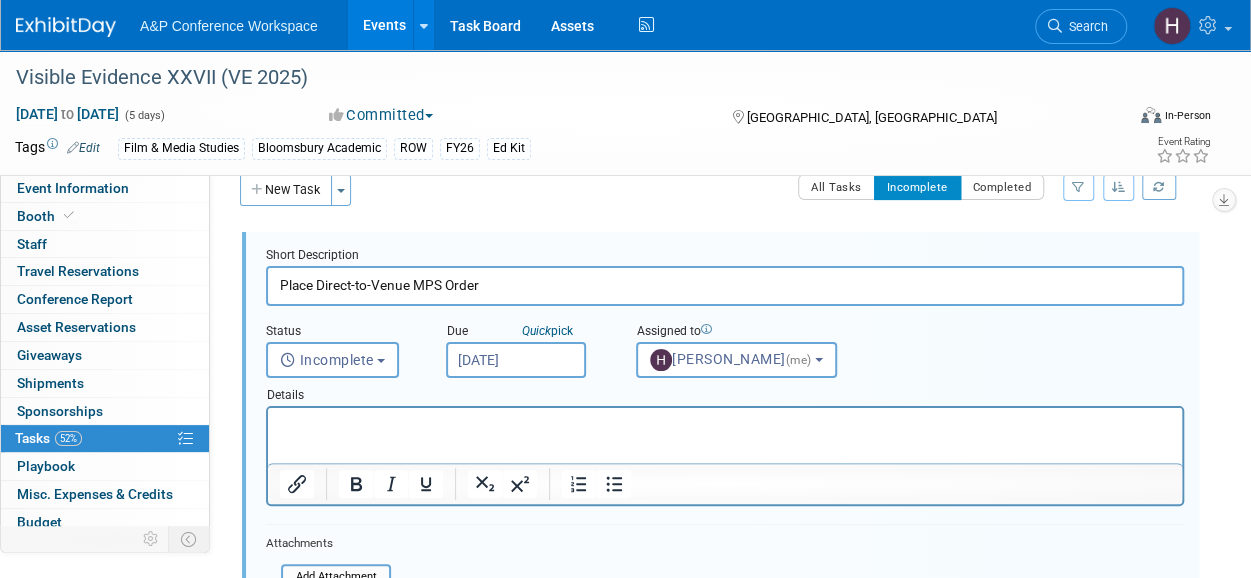 click on "Jul 21, 2025" at bounding box center (516, 360) 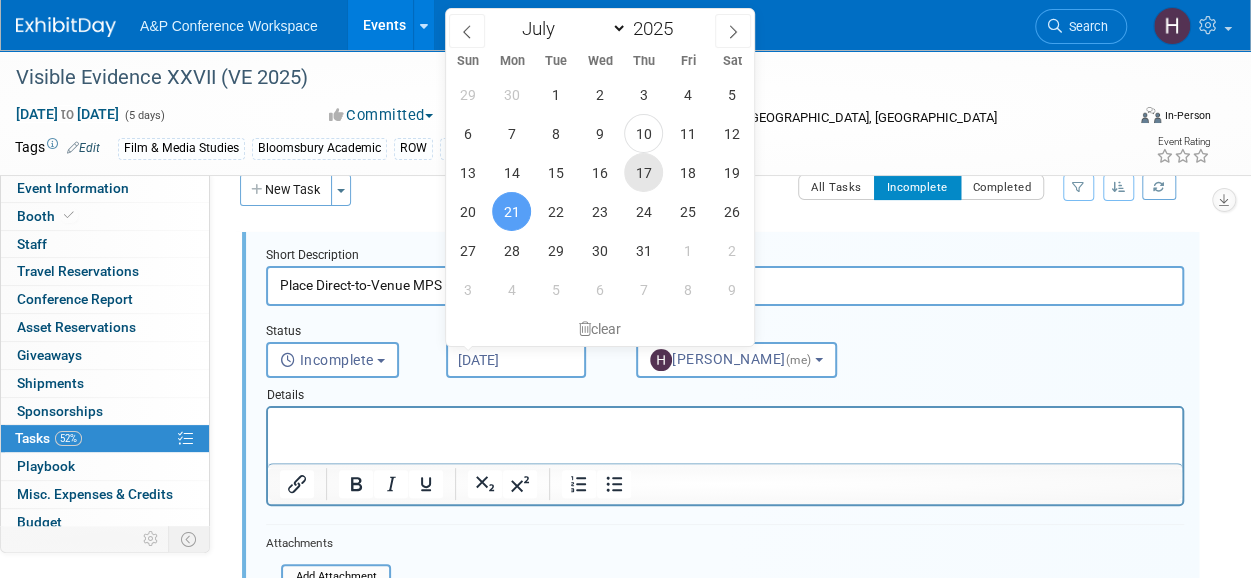 click on "17" at bounding box center [643, 172] 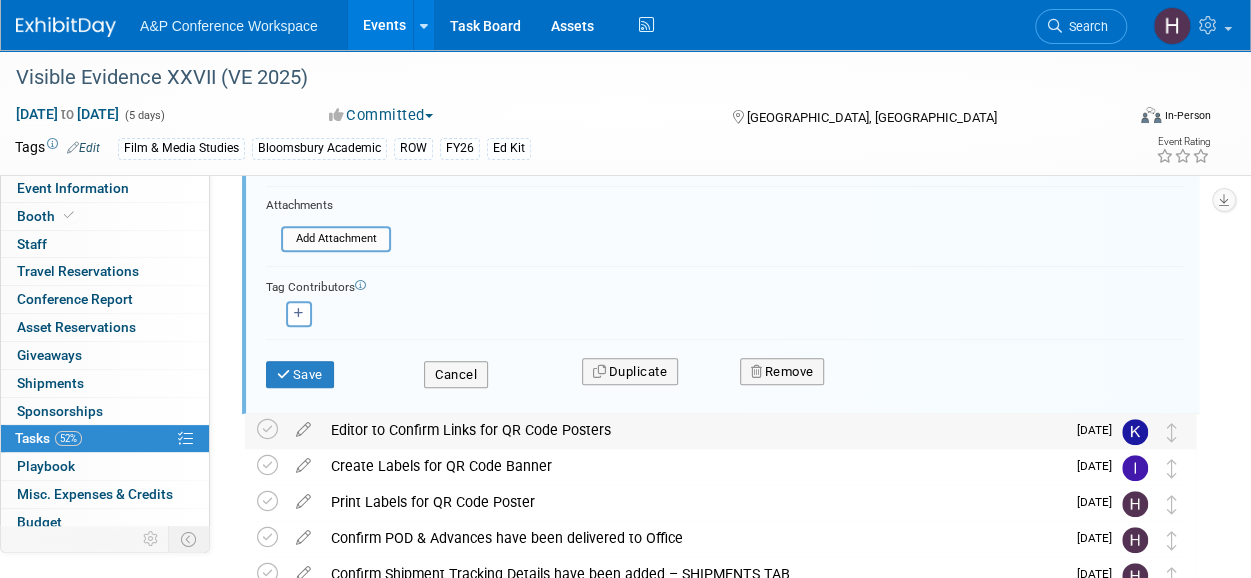 scroll, scrollTop: 362, scrollLeft: 0, axis: vertical 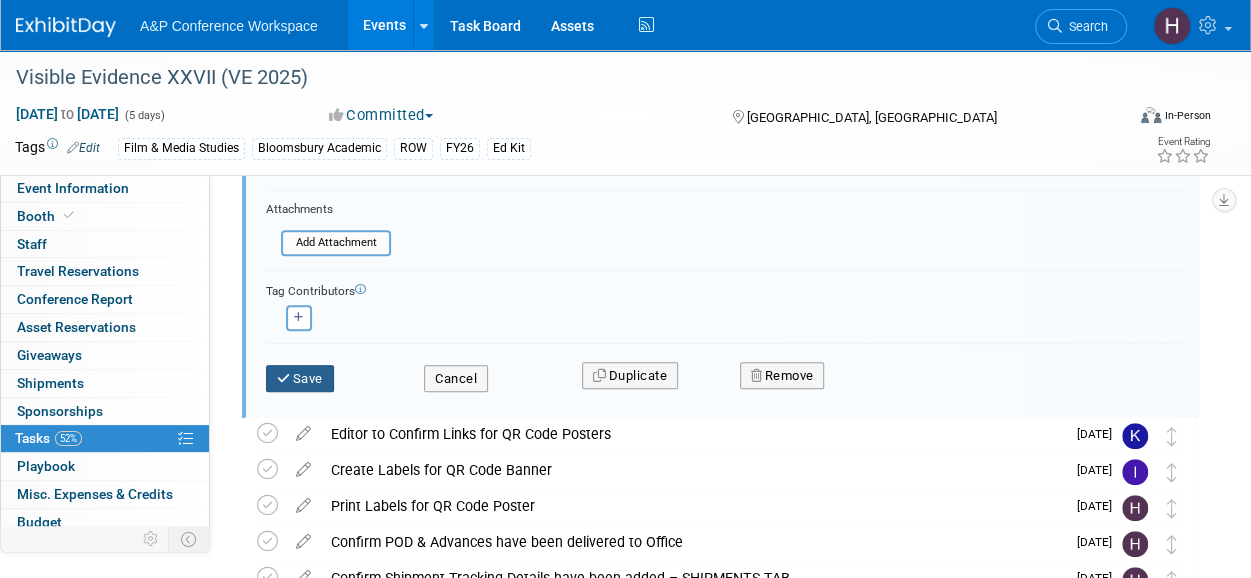 click on "Save" at bounding box center (300, 379) 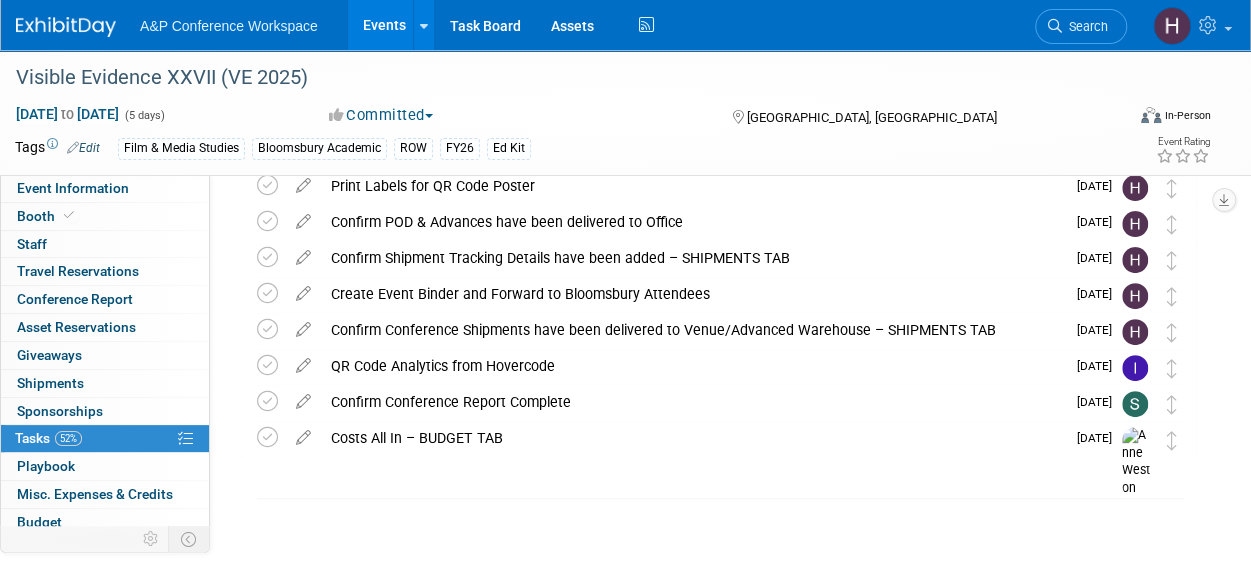 scroll, scrollTop: 0, scrollLeft: 0, axis: both 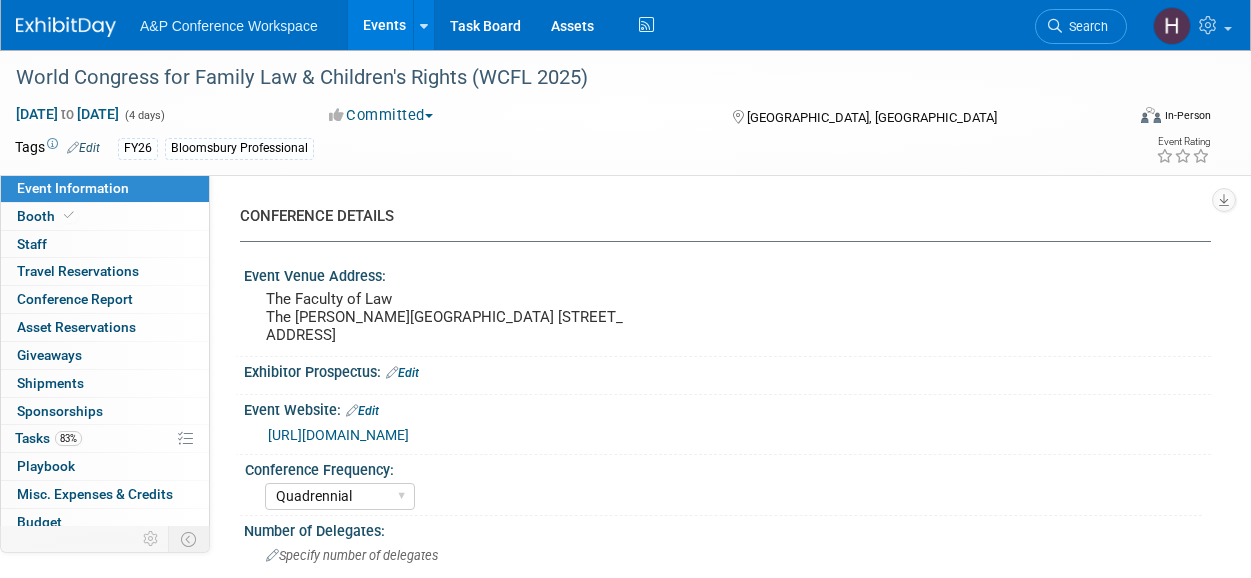 select on "Quadrennial" 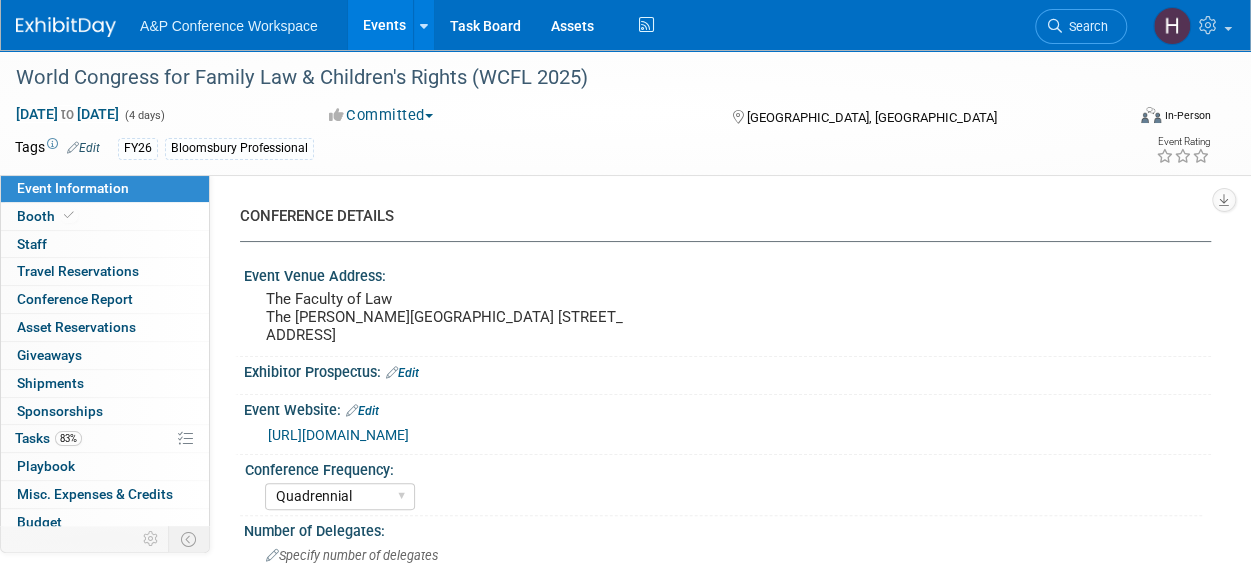 scroll, scrollTop: 0, scrollLeft: 0, axis: both 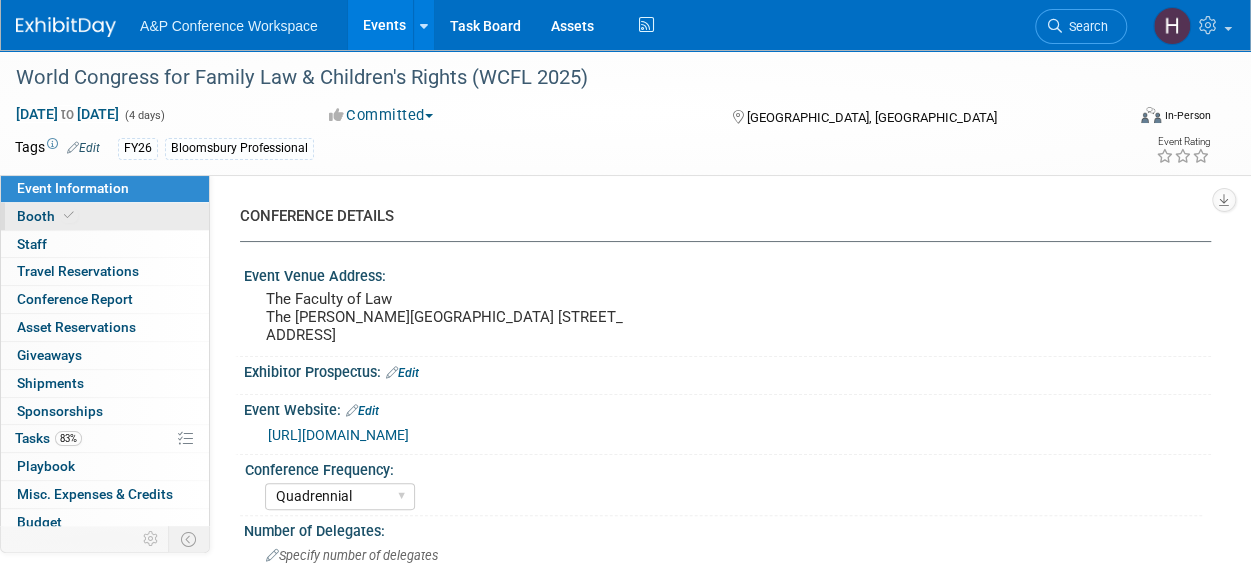 click at bounding box center (69, 215) 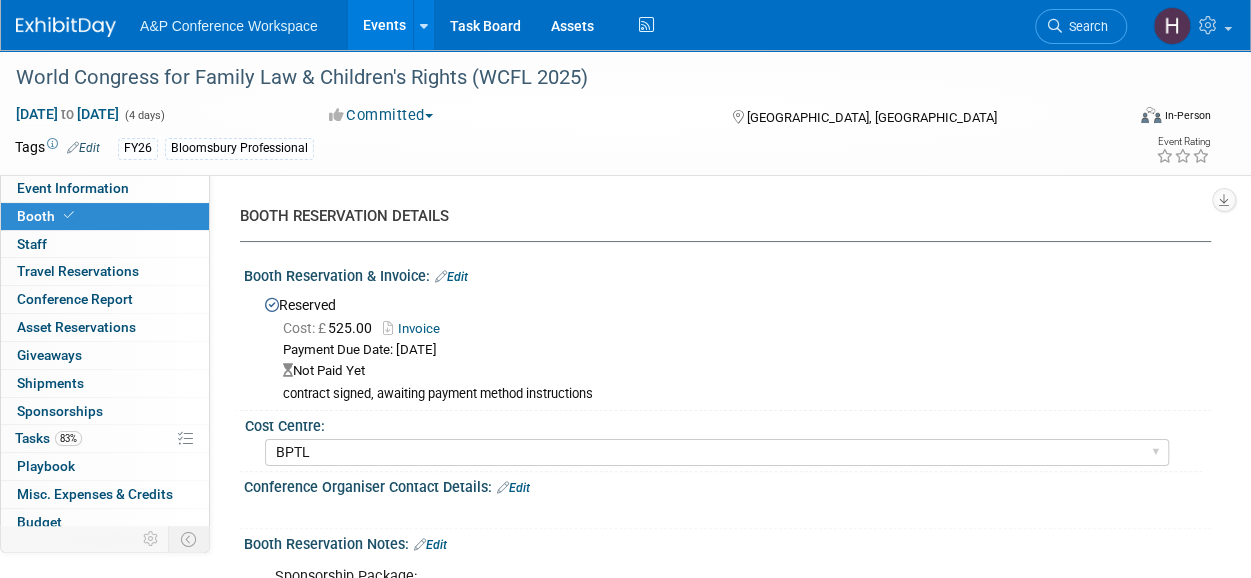click at bounding box center (441, 276) 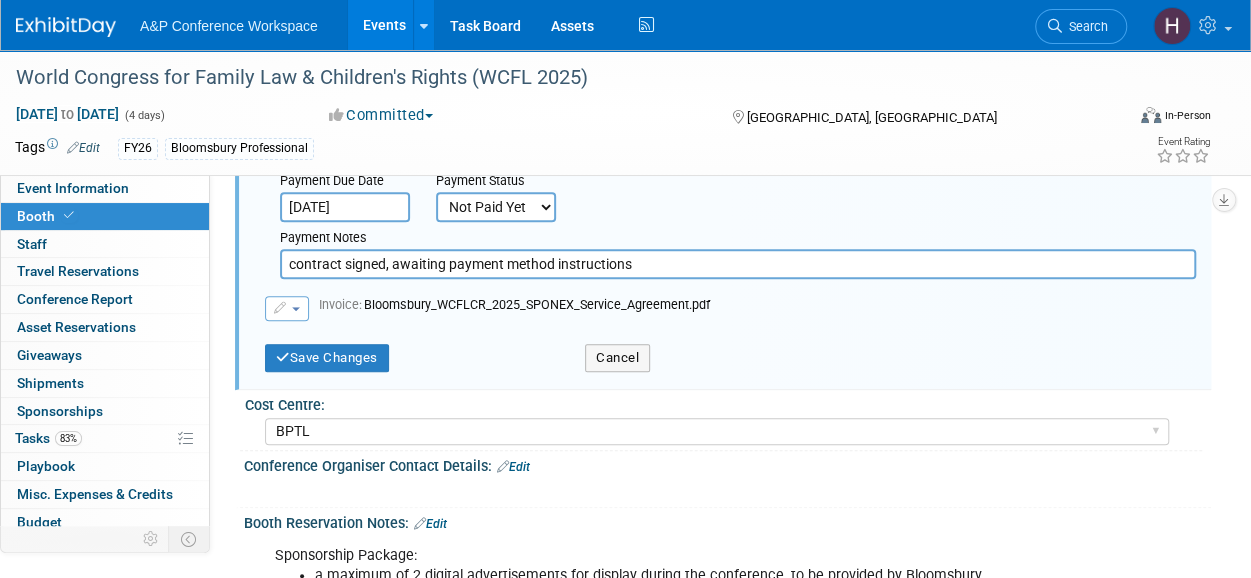 scroll, scrollTop: 291, scrollLeft: 0, axis: vertical 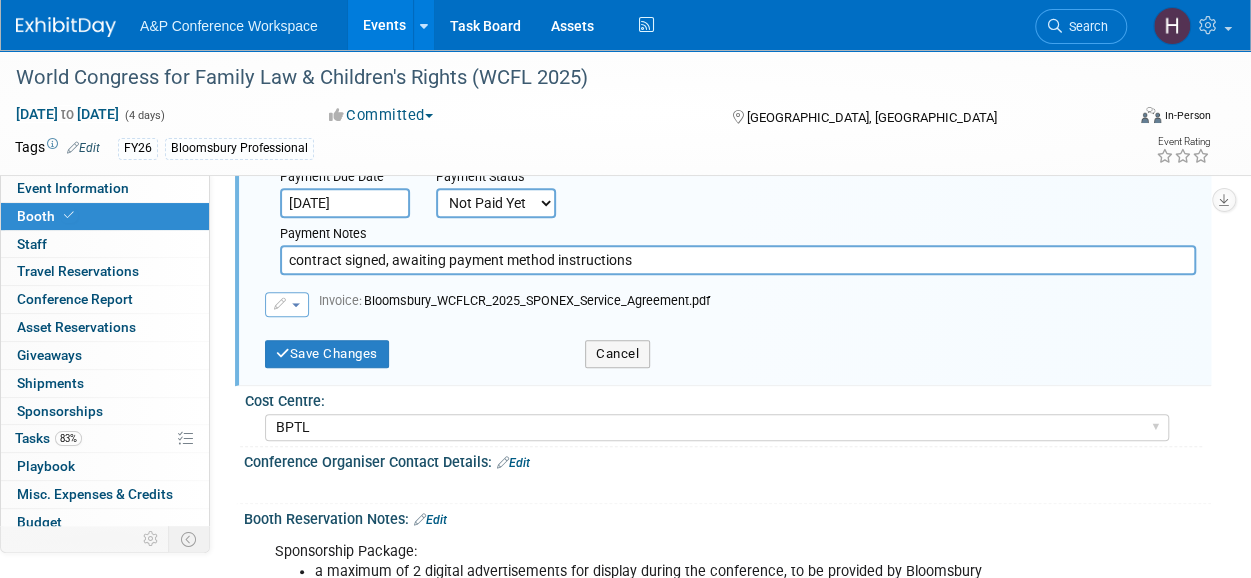 drag, startPoint x: 671, startPoint y: 257, endPoint x: 40, endPoint y: 223, distance: 631.91534 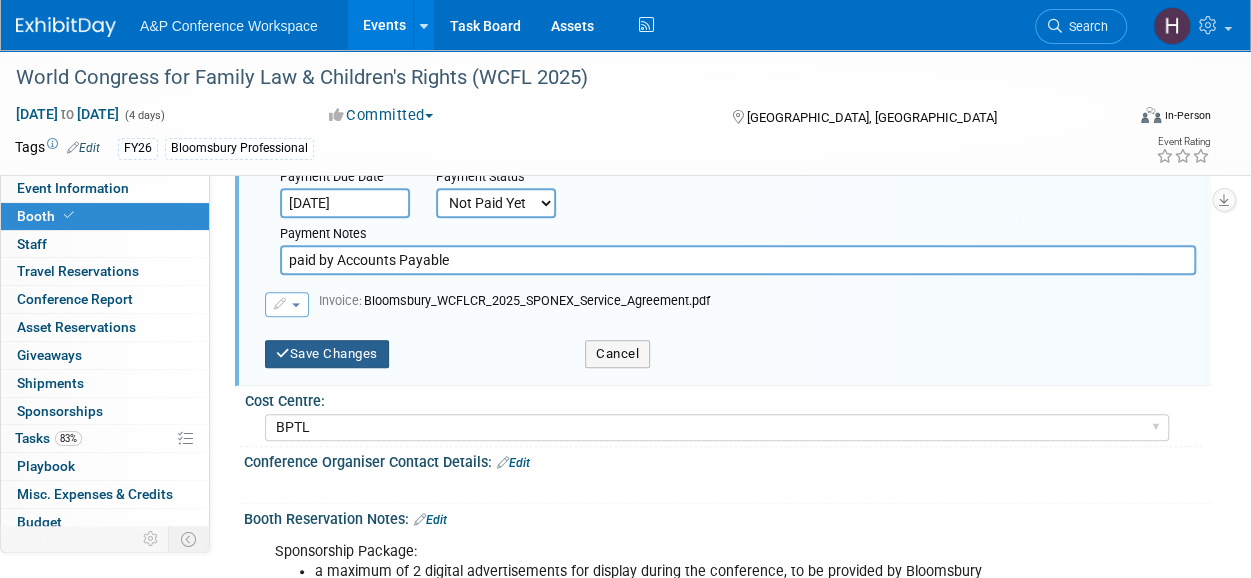 type on "paid by Accounts Payable" 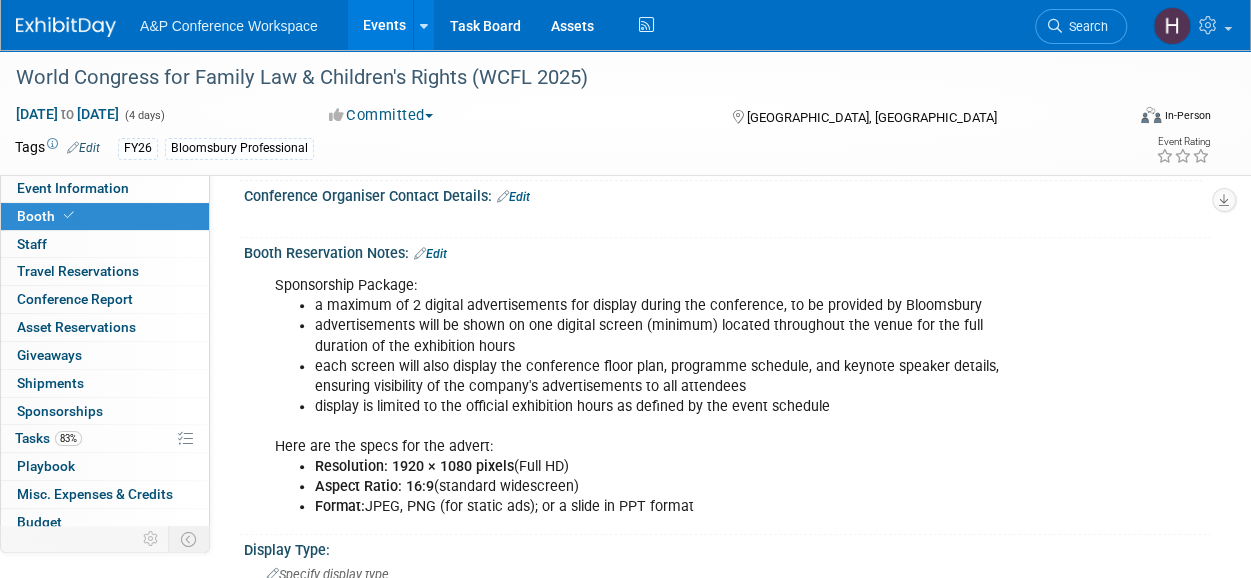 scroll, scrollTop: 0, scrollLeft: 0, axis: both 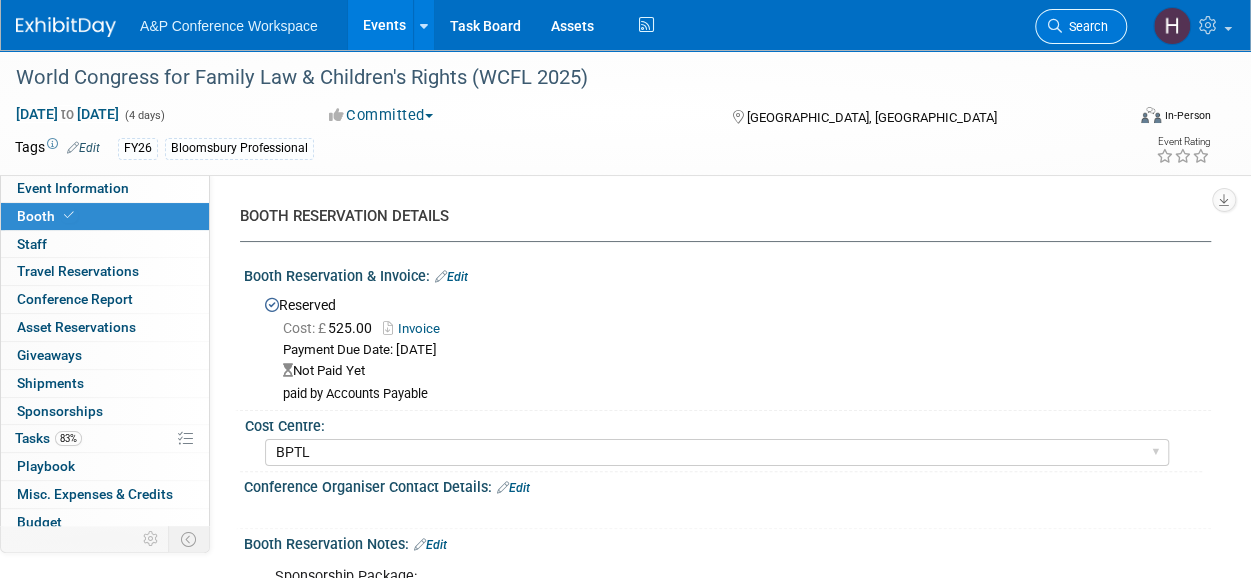 click on "Search" at bounding box center (1081, 26) 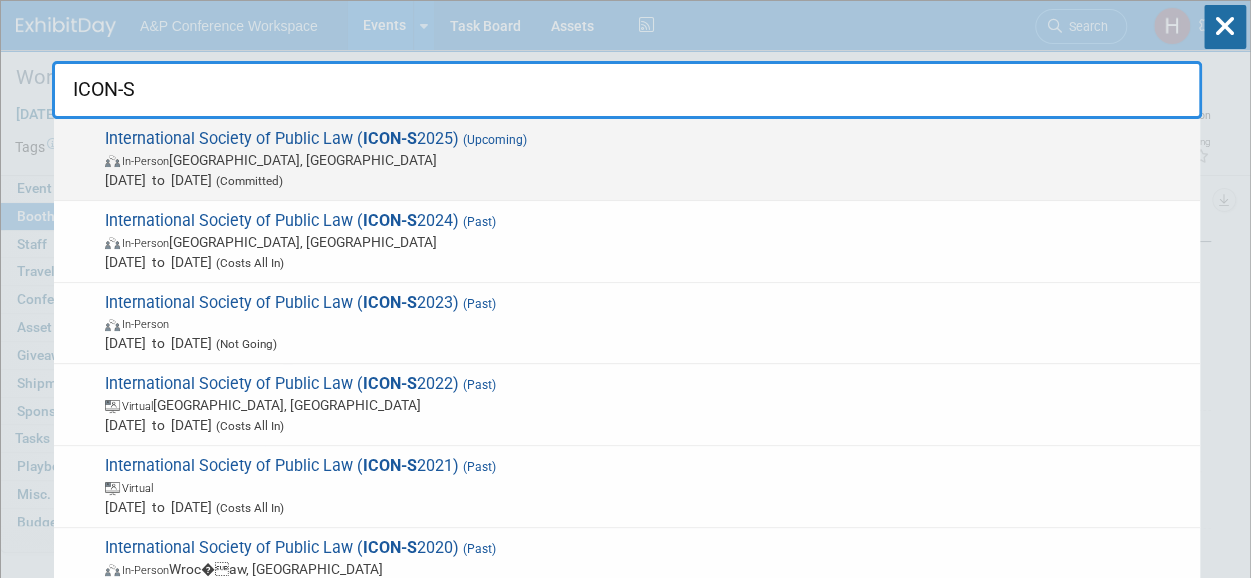 type on "ICON-S" 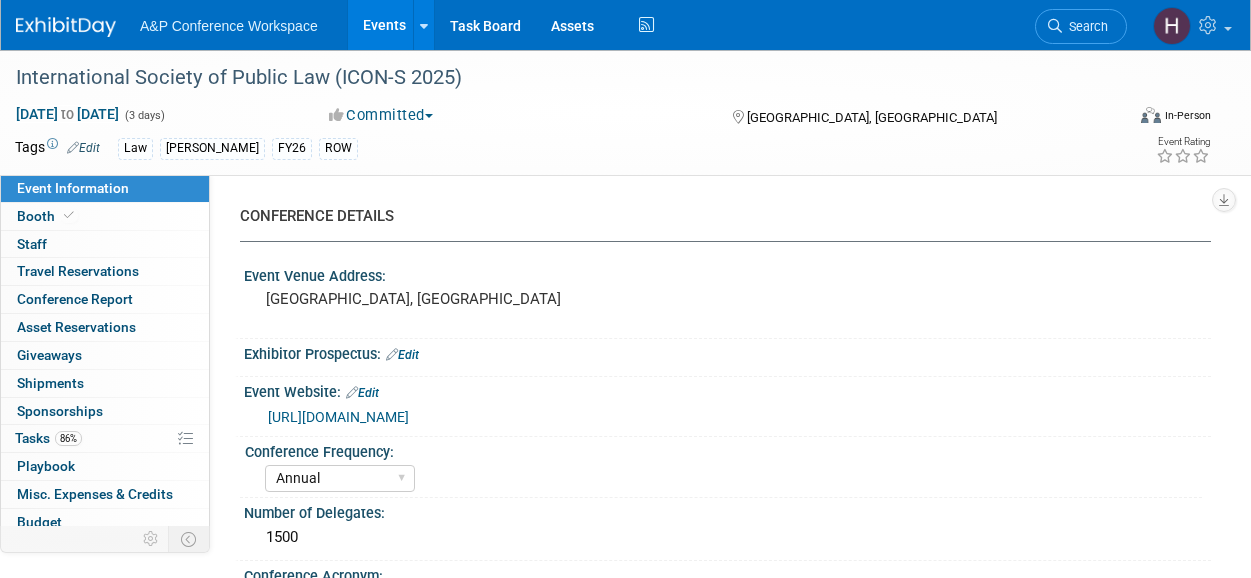 select on "Annual" 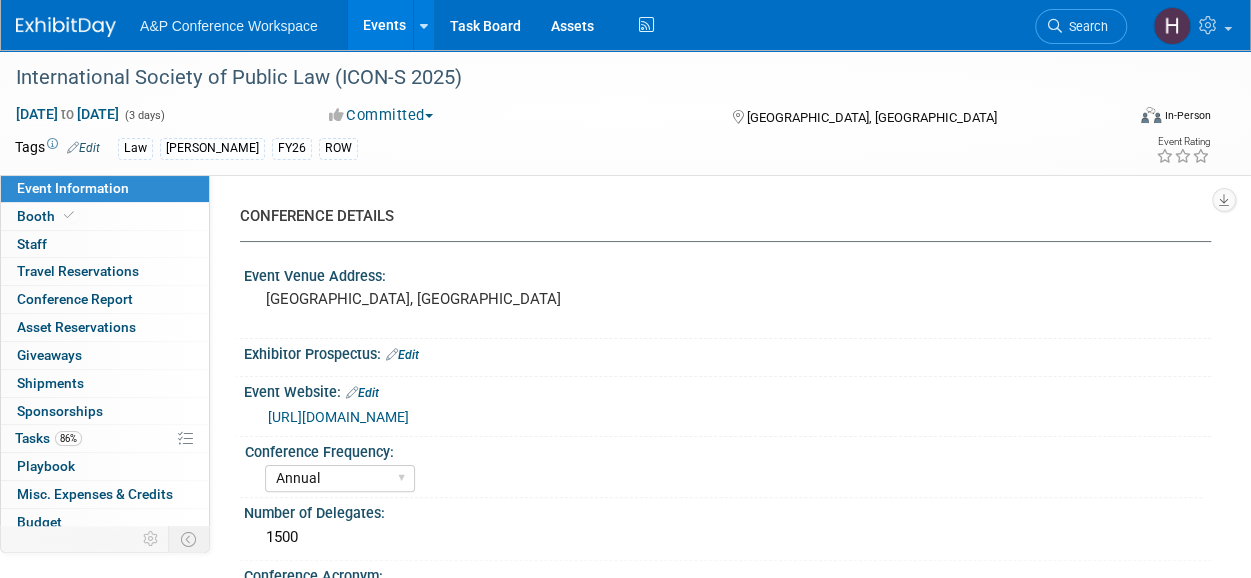 scroll, scrollTop: 0, scrollLeft: 0, axis: both 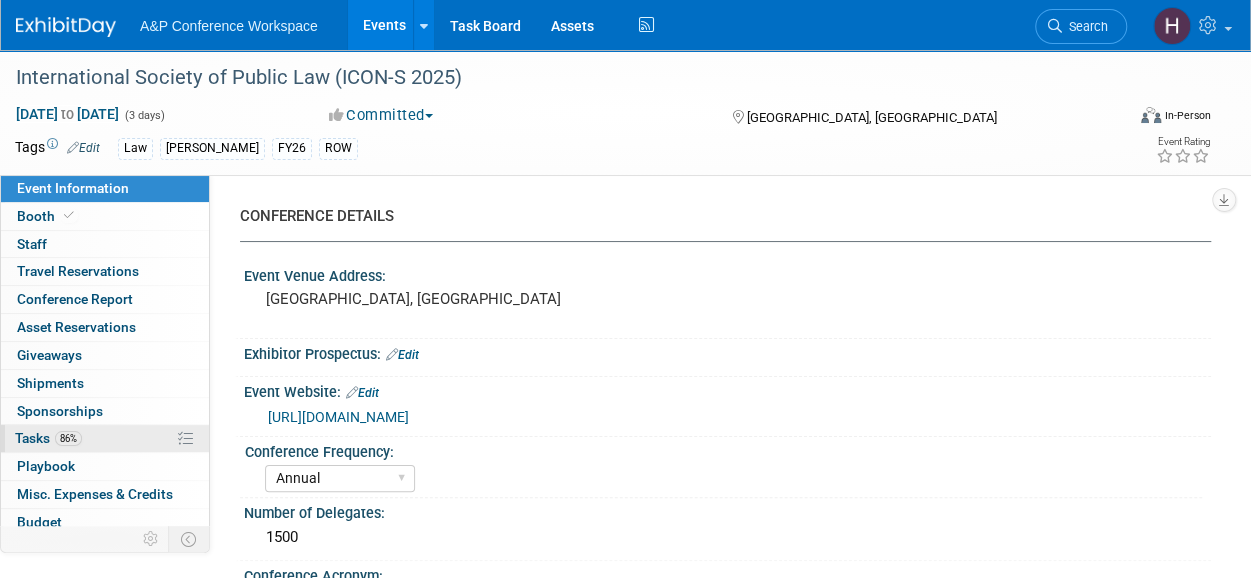 click on "86%" at bounding box center (68, 438) 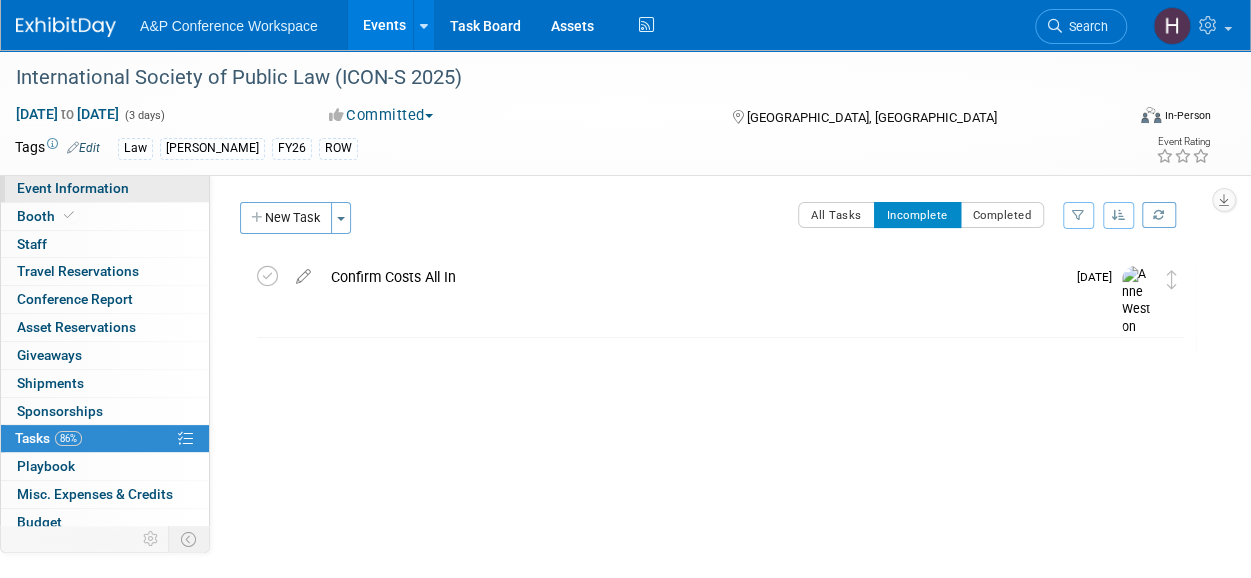 click on "Event Information" at bounding box center [73, 188] 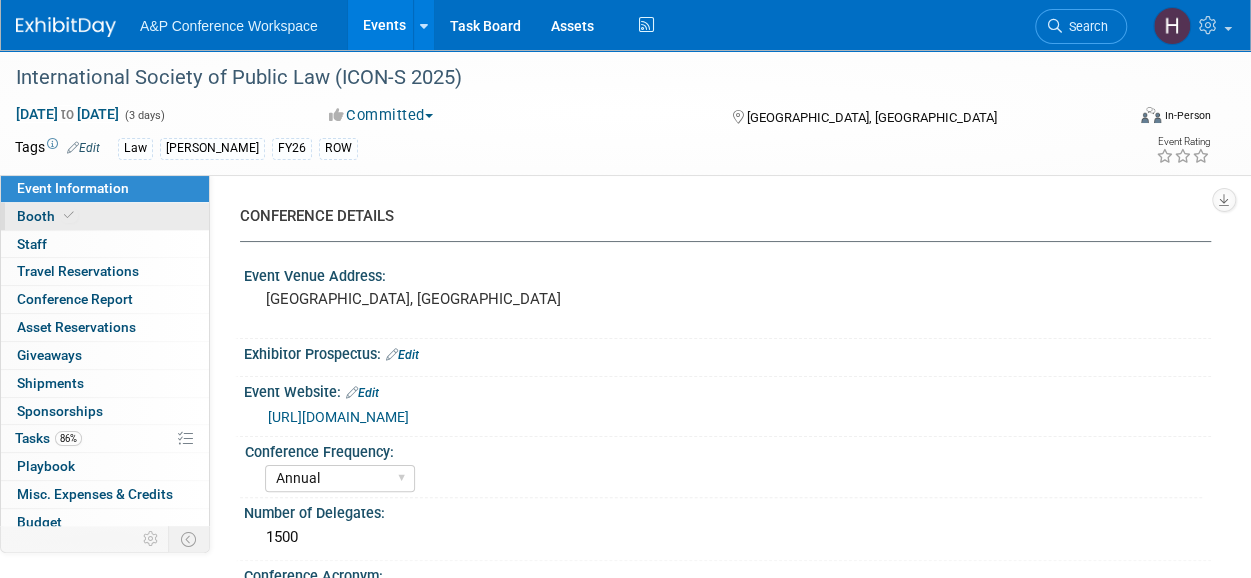 click on "Booth" at bounding box center (105, 216) 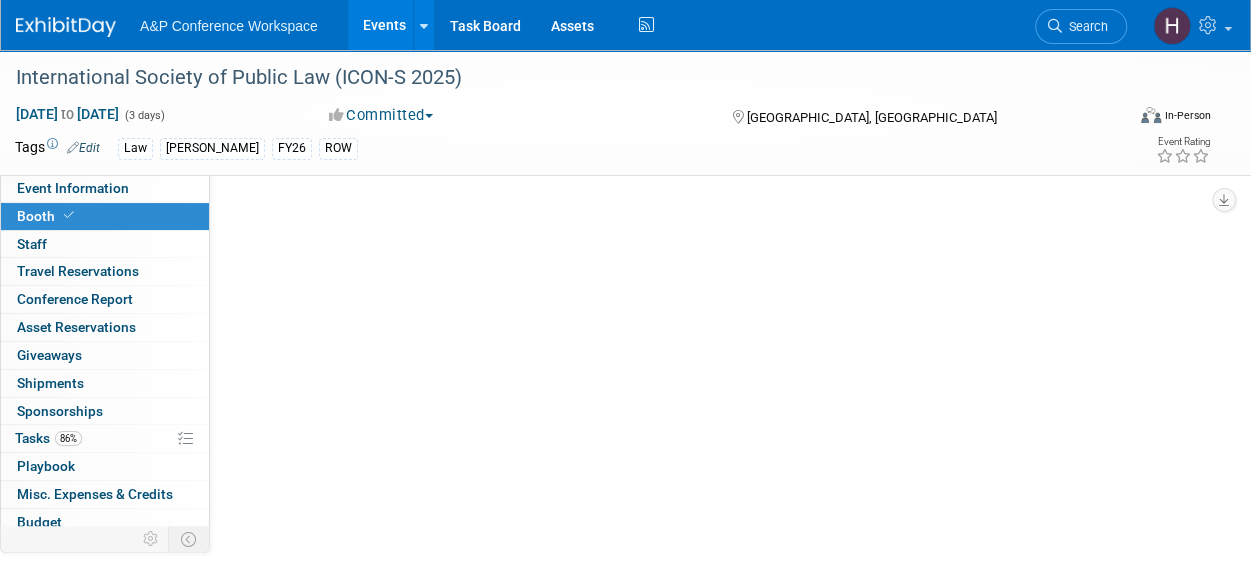 select on "[PERSON_NAME]" 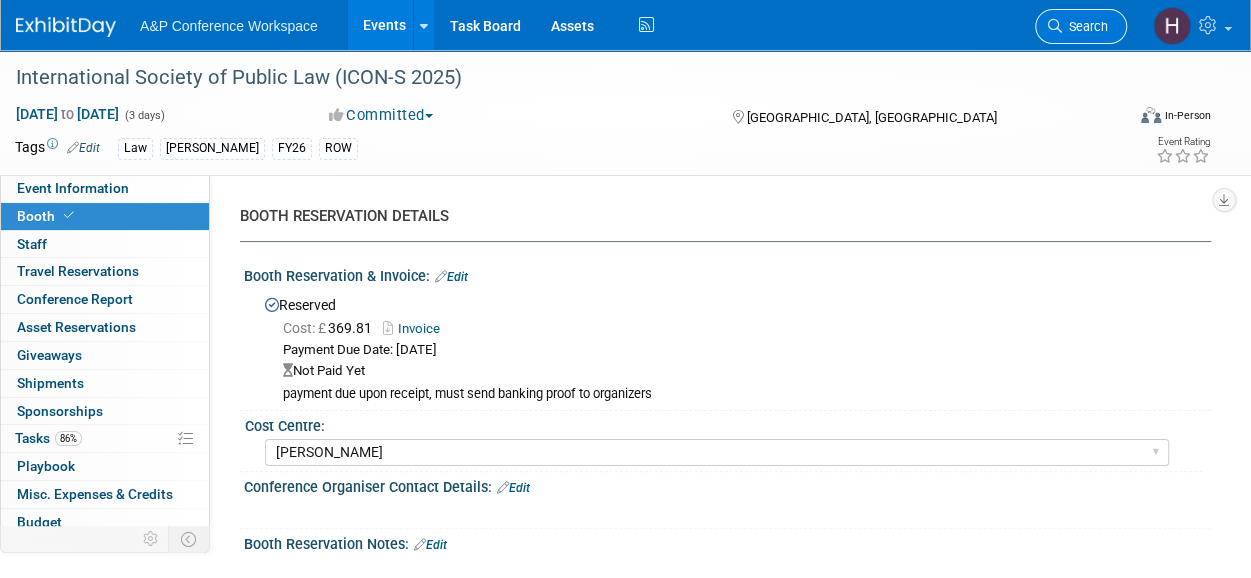 click at bounding box center [1055, 26] 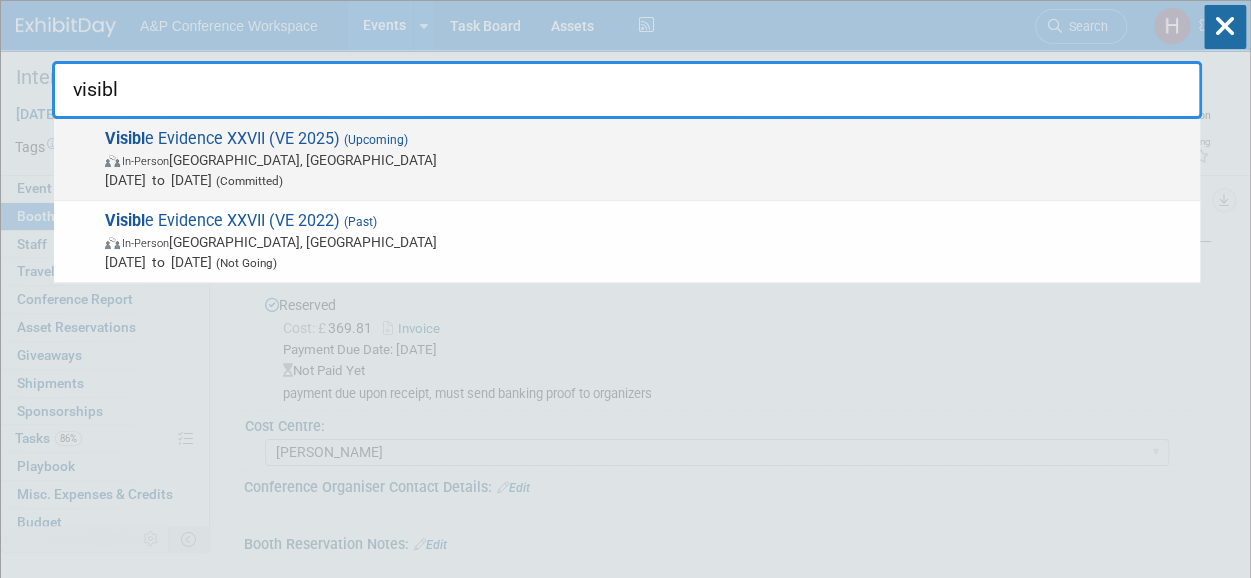 type on "visibl" 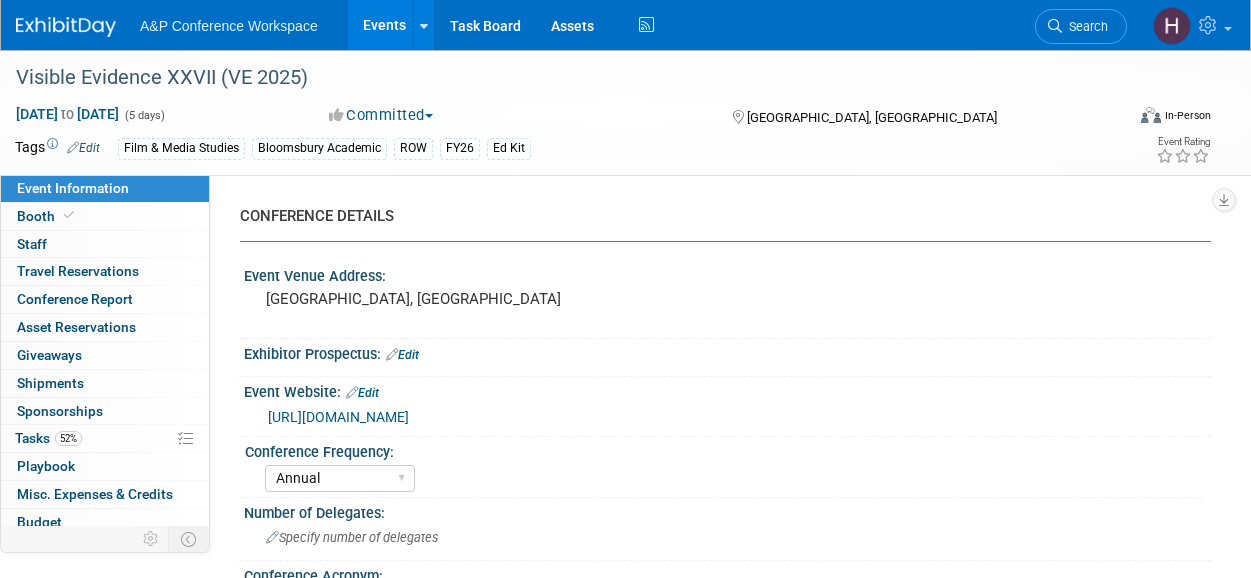select on "Annual" 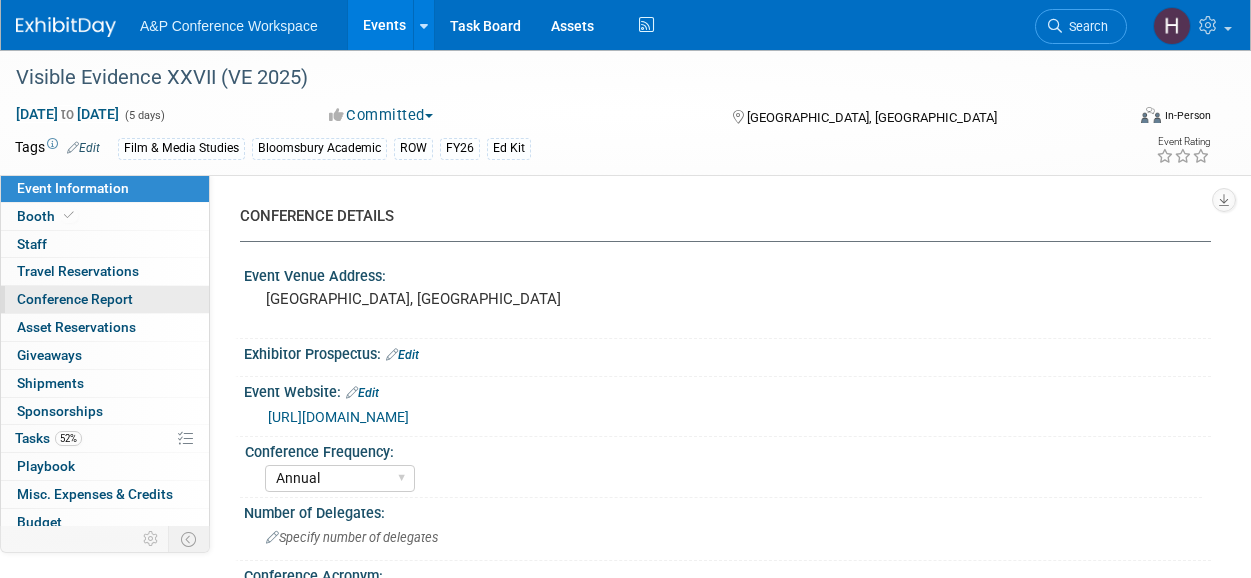 scroll, scrollTop: 0, scrollLeft: 0, axis: both 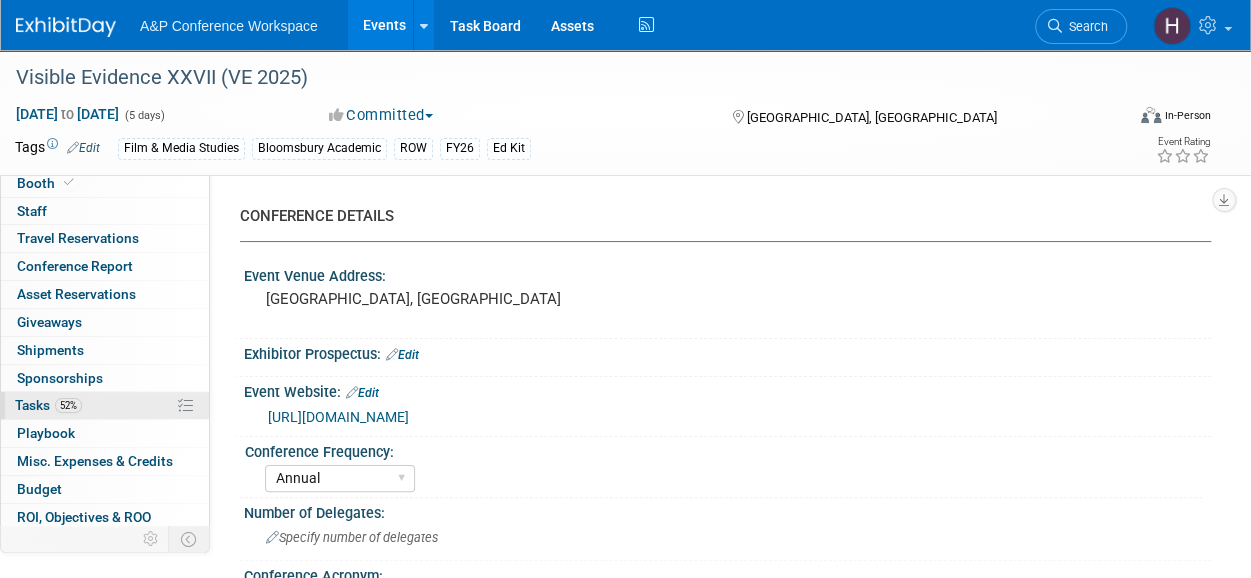 click on "52%
Tasks 52%" at bounding box center (105, 405) 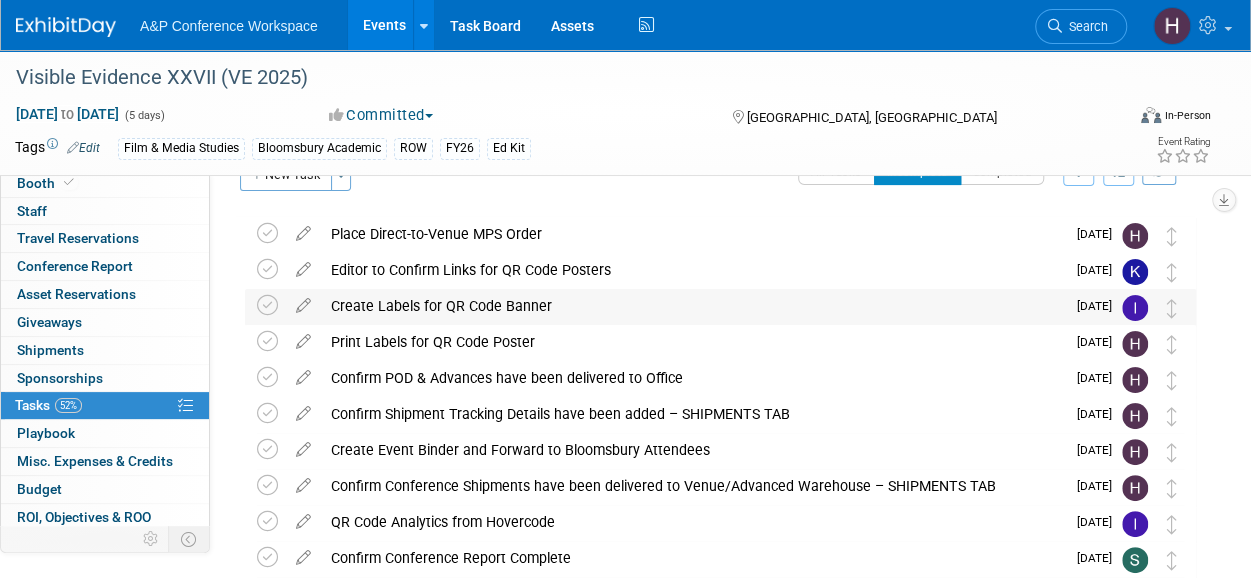 scroll, scrollTop: 47, scrollLeft: 0, axis: vertical 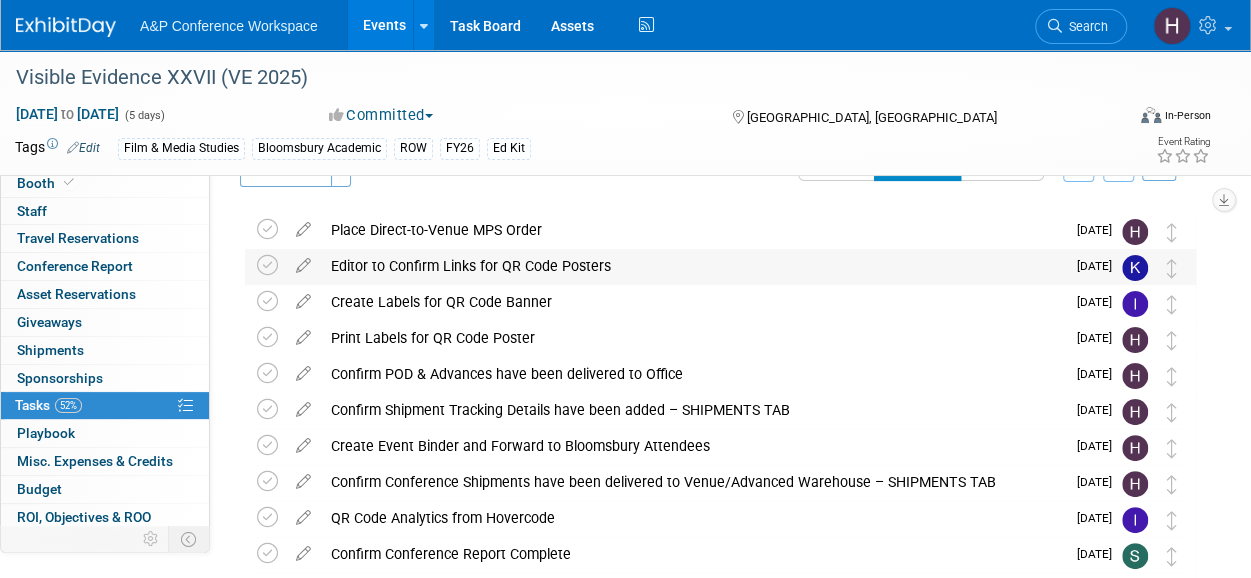 click on "Editor to Confirm Links for QR Code Posters" at bounding box center [693, 266] 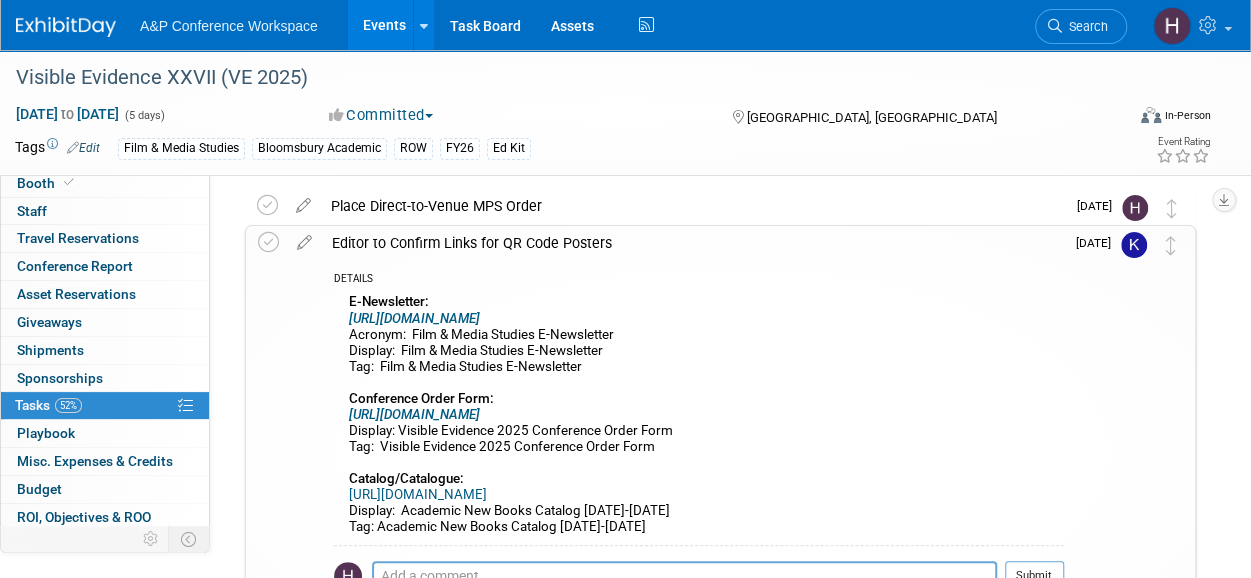 scroll, scrollTop: 0, scrollLeft: 0, axis: both 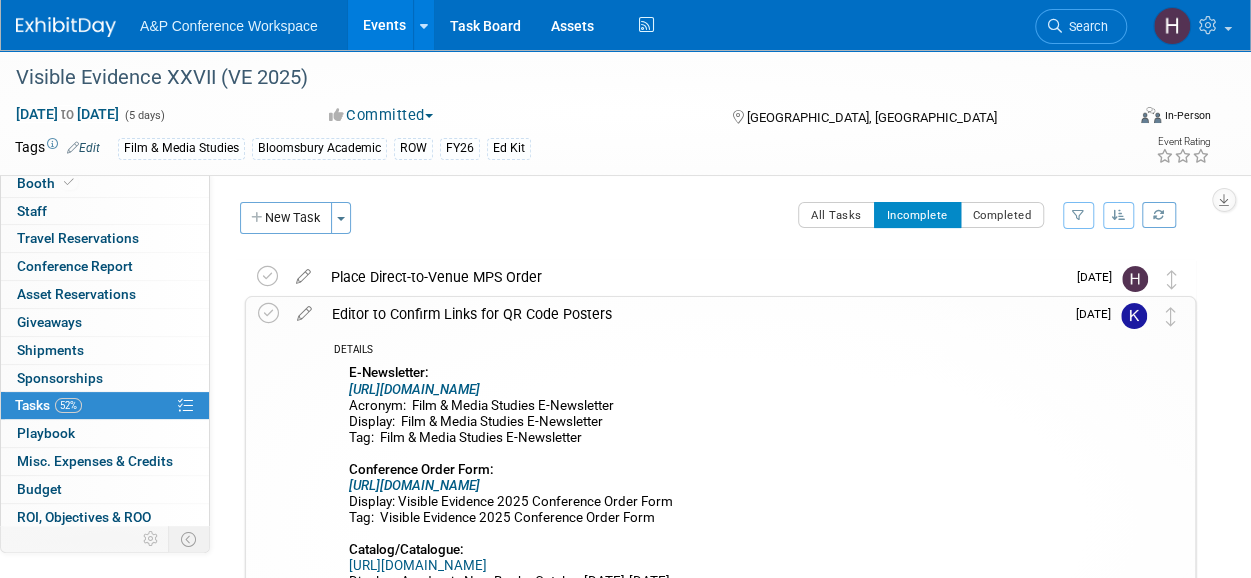 click at bounding box center [1134, 316] 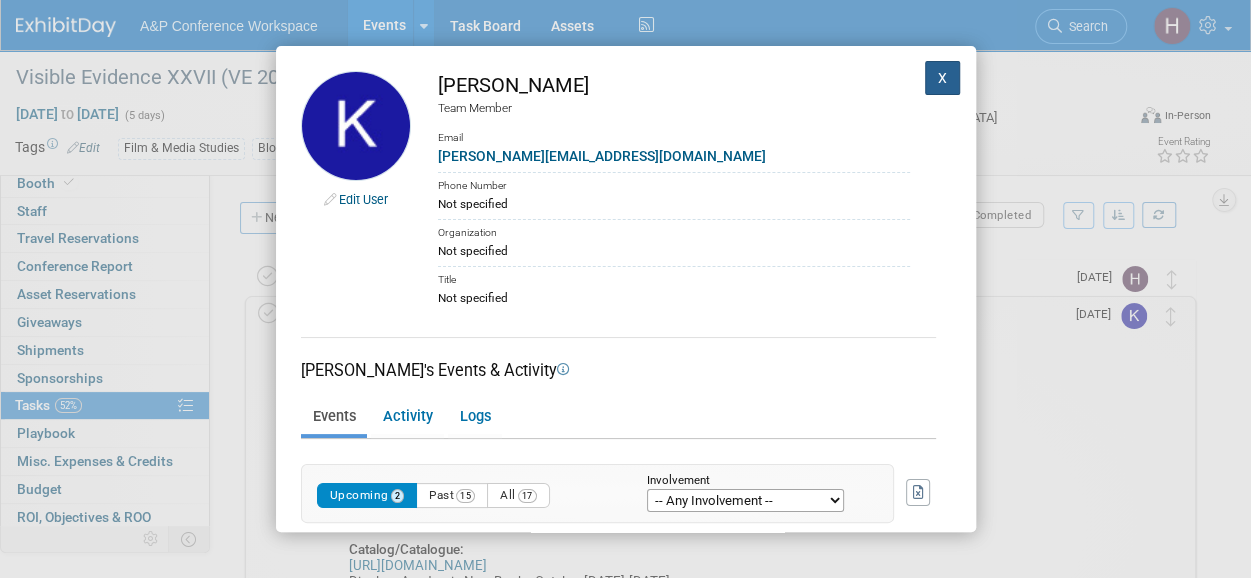 click on "X" at bounding box center [943, 78] 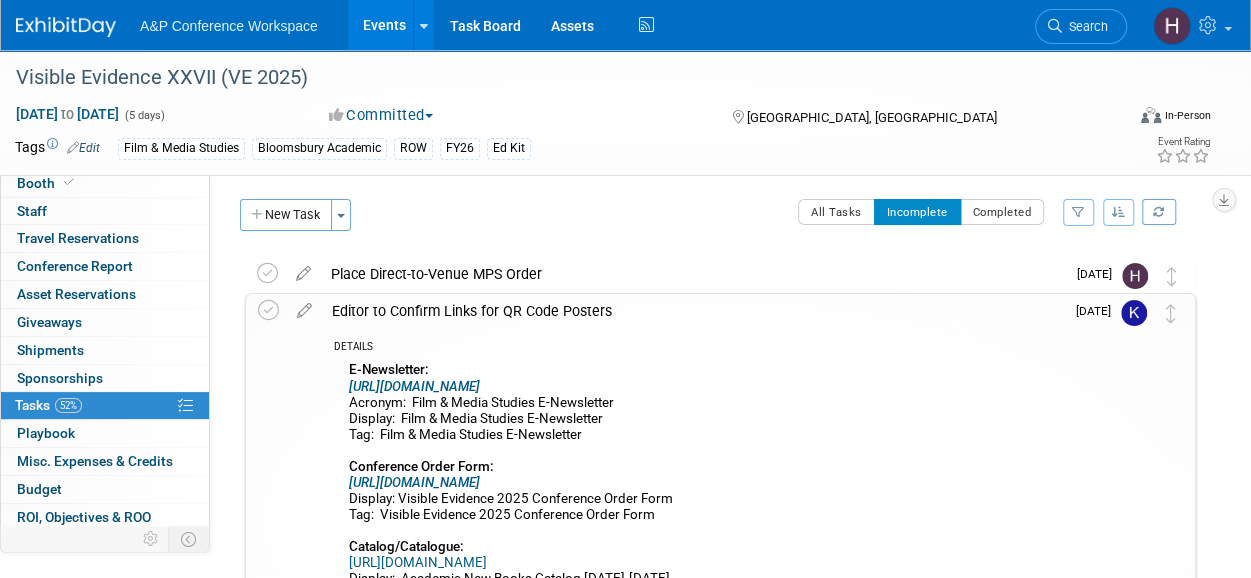 scroll, scrollTop: 0, scrollLeft: 0, axis: both 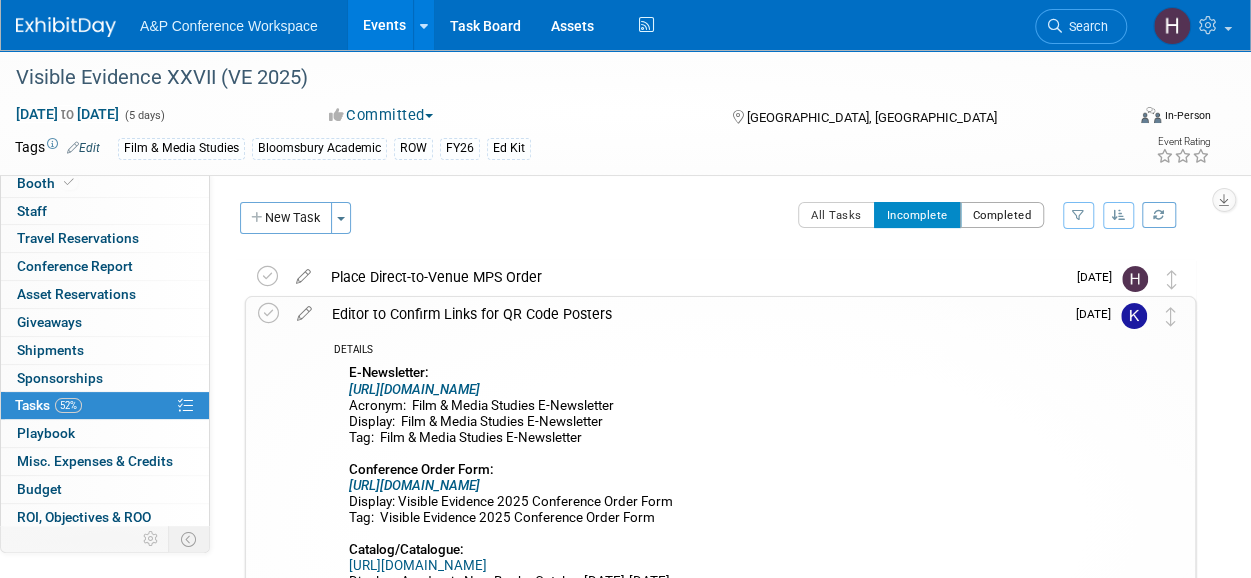 click on "Completed" at bounding box center (1002, 215) 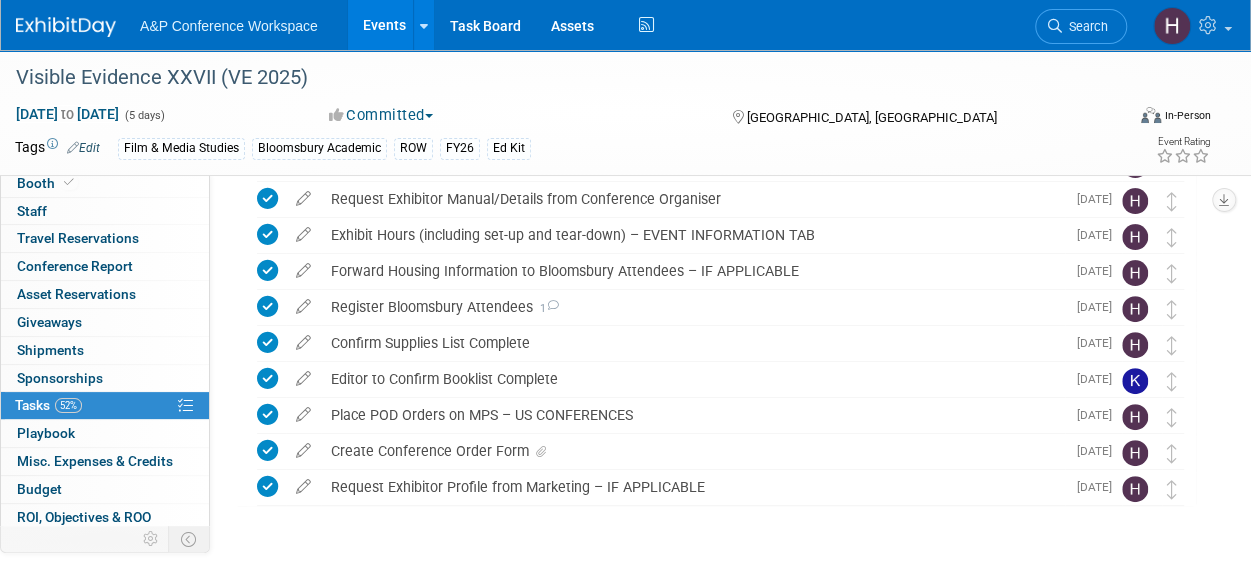 scroll, scrollTop: 183, scrollLeft: 0, axis: vertical 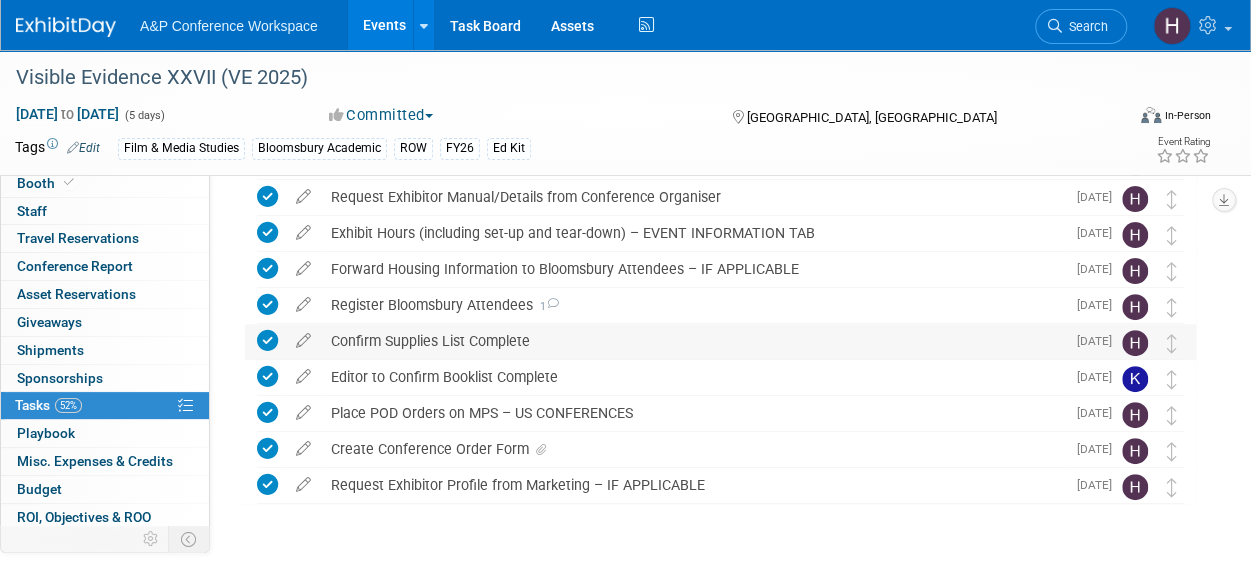 click on "Confirm Supplies List Complete" at bounding box center [693, 341] 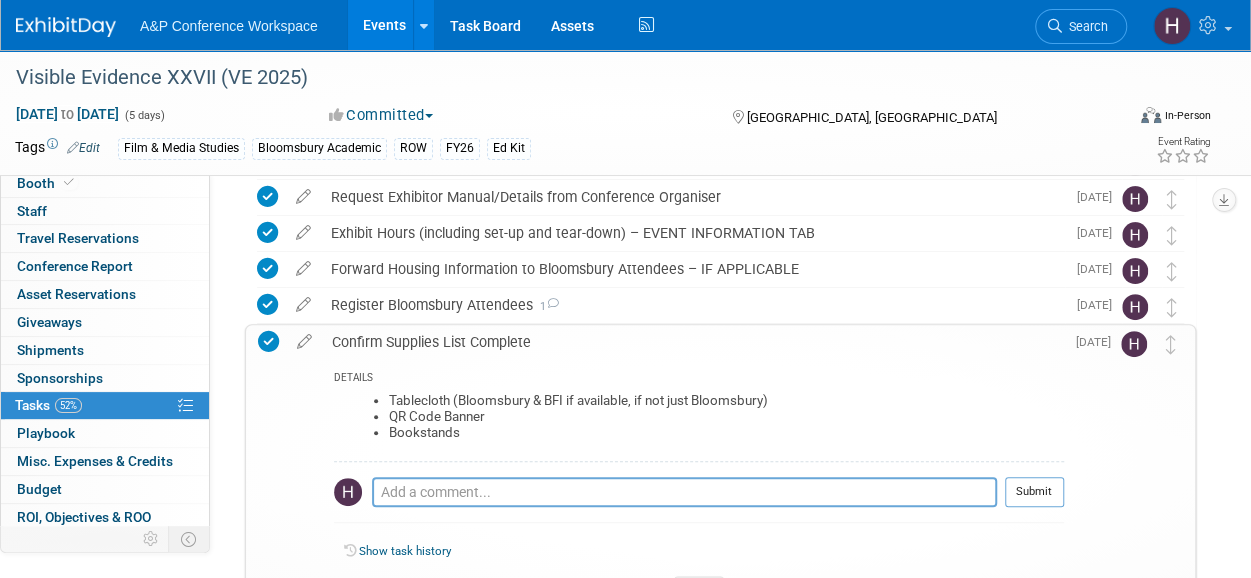 click on "Confirm Supplies List Complete" at bounding box center (693, 342) 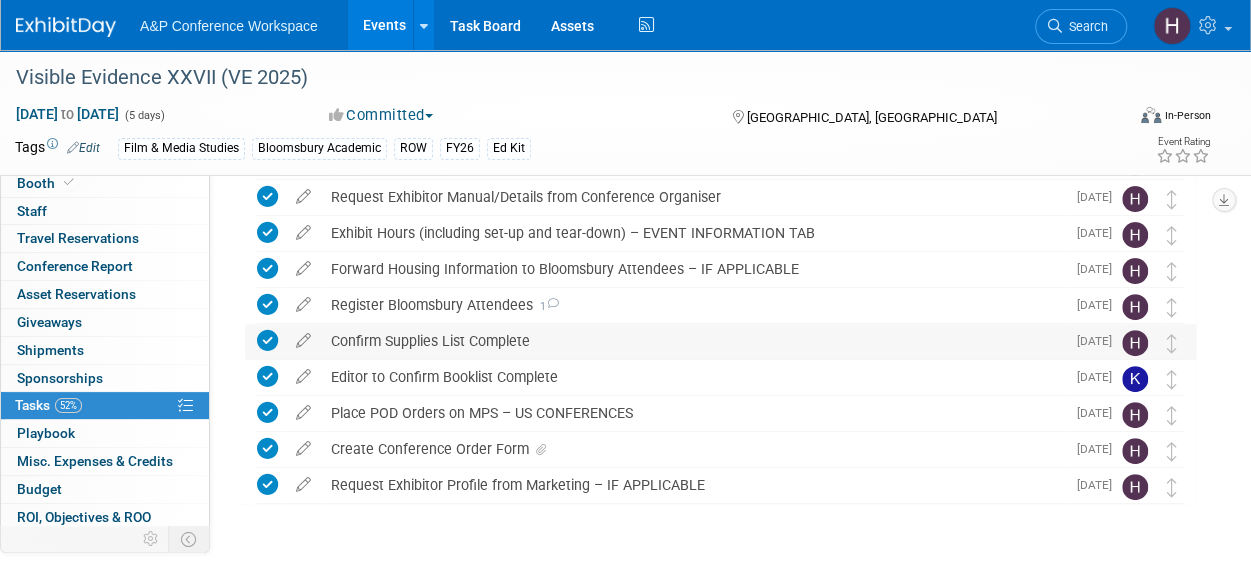 click on "Confirm Supplies List Complete" at bounding box center [693, 341] 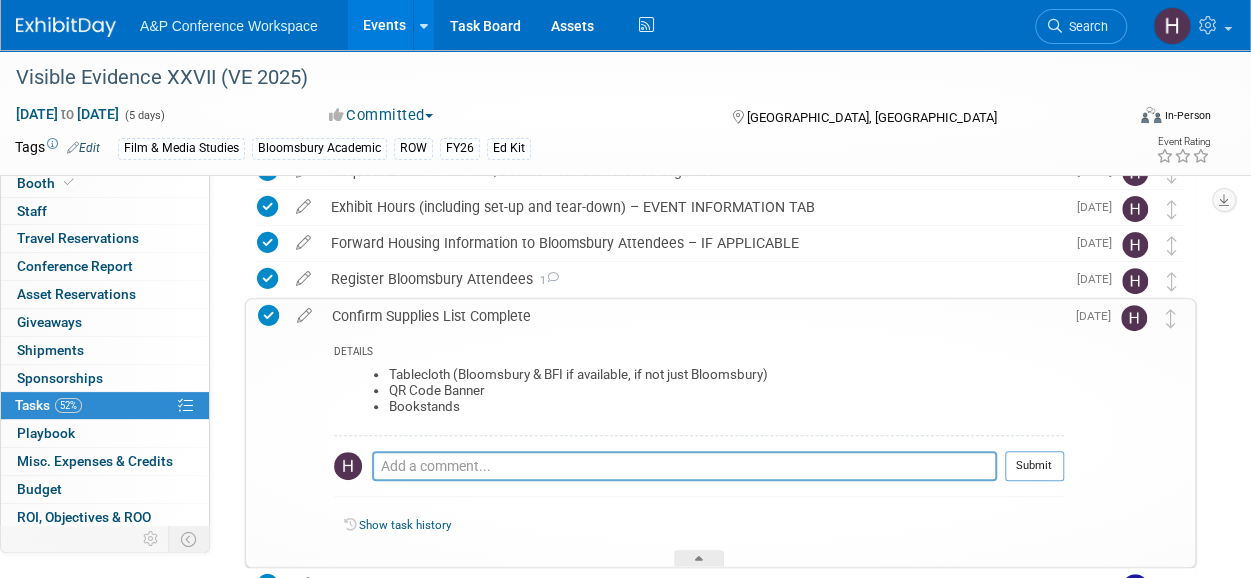 scroll, scrollTop: 212, scrollLeft: 0, axis: vertical 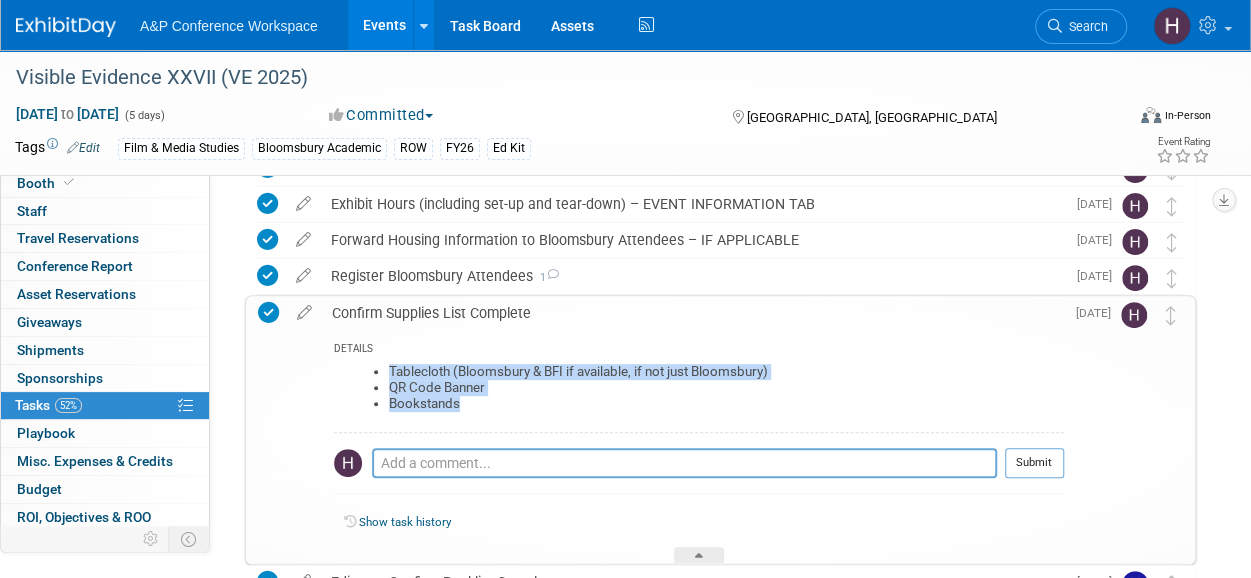 drag, startPoint x: 476, startPoint y: 396, endPoint x: 366, endPoint y: 373, distance: 112.37882 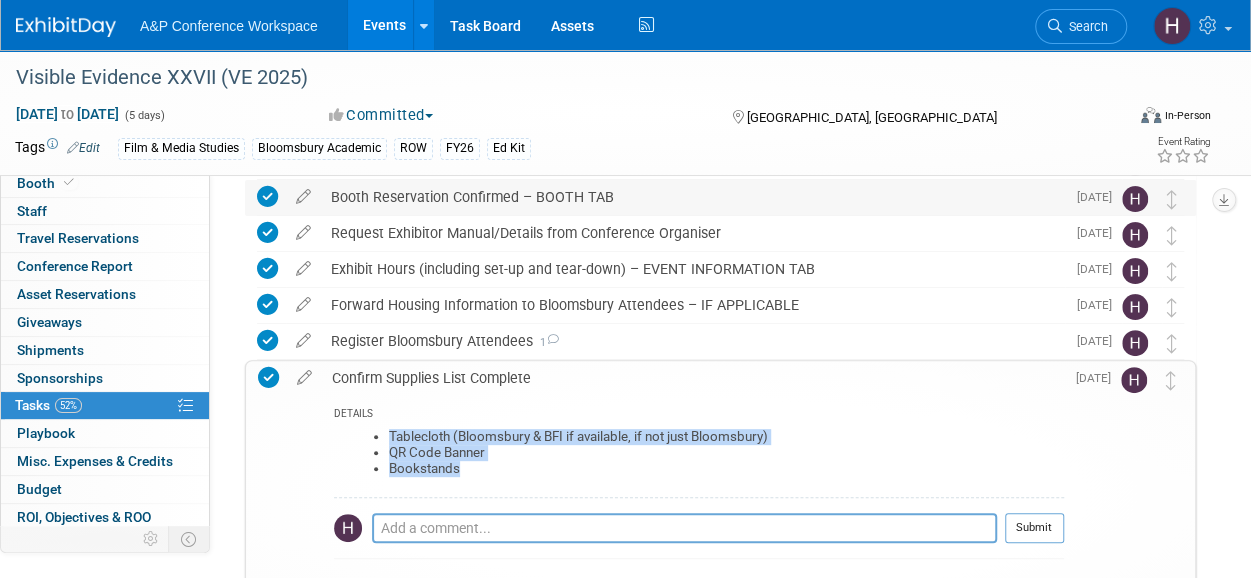 scroll, scrollTop: 0, scrollLeft: 0, axis: both 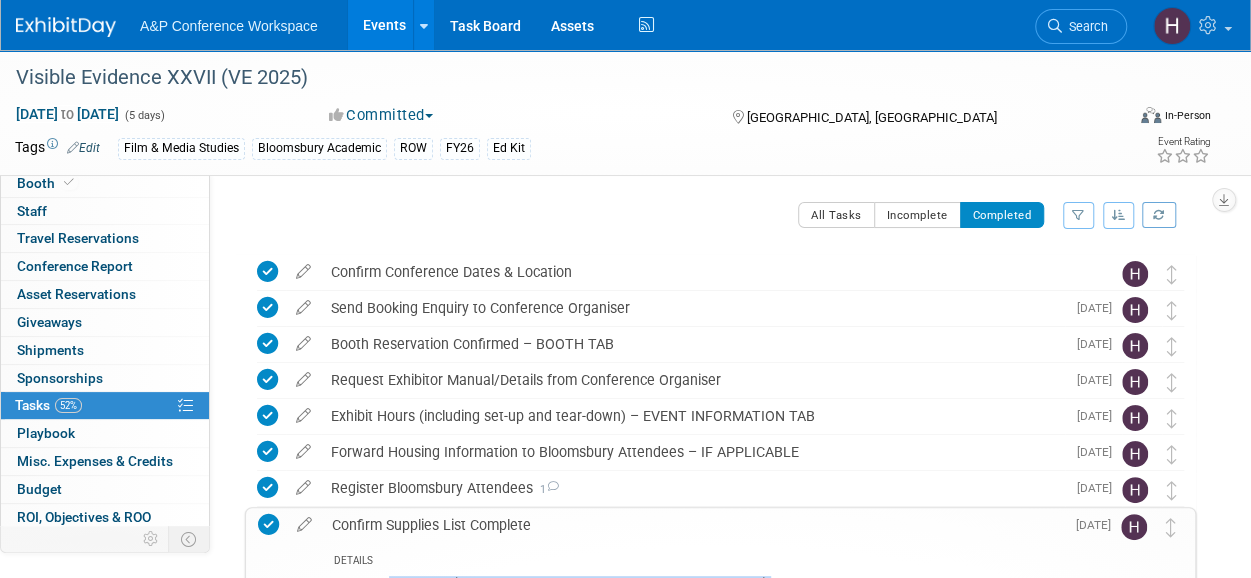click on "All Tasks
Incomplete
Completed
Filter by Assignee
-- Select Assignee --
All unassigned tasks
Assigned to me
Abbie Walker
Abby Somers
Abigail Lane
Abigail Larkin
Al Bell
Alex Kind
Alexander Highfield
Alice Billington
Alice Bryant
Alice Wright
Alison Baker
Alyson Brice
Amanda Oney
Amanda Woolf
Ami Reitmeier
Amy Carothers
Amy Martin
Amy Suratia
Andrew Robbins-Pollack
Andy Boyd
Andy Hill
Anna Brewer
Anna Roberts
Anna Turton
Anna Wright
Anne Weston
Annie Lee
April Snider
Atifa Jiwa
Barbara Cohen Bastos
Becky Holland
Becky Mutton
Belinda Campbell
Ben Piggott
Benjamin Doyle
Brenna Akerman
Brittany Bender
Caitlin Flint
Cally Greenyer
Carey Cameron
Carla Clifford
Carly Bull
Carolin Cichy
Carrie Brandon
Celia Monroe
Charles Harmon
Charlotte Unsworth
Chris Bashforth" at bounding box center (760, 223) 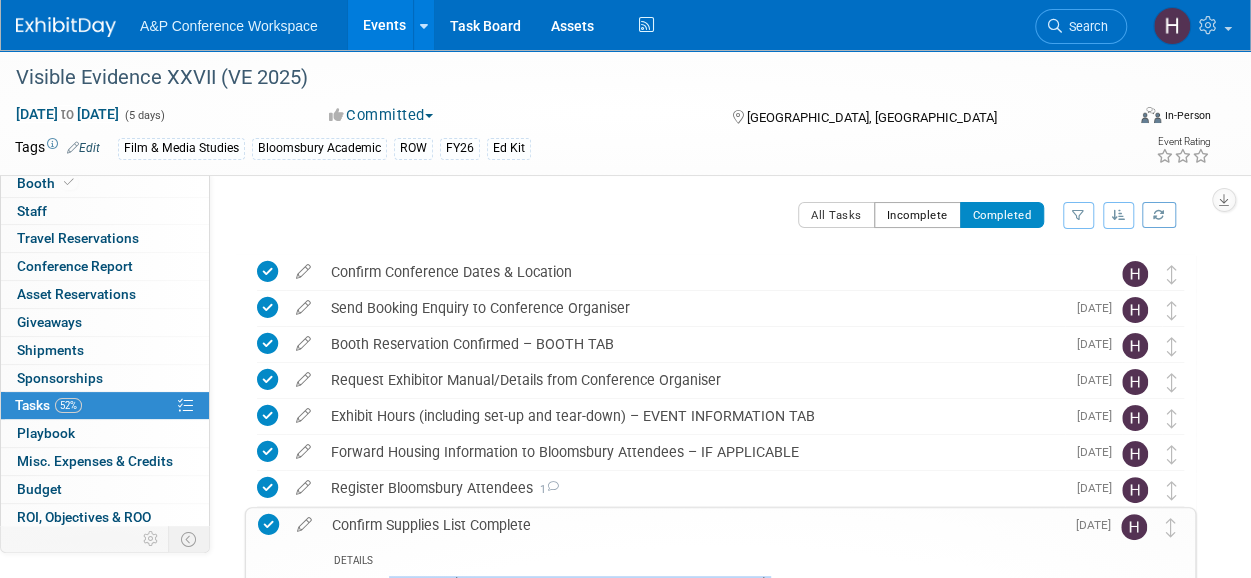 click on "Incomplete" at bounding box center [917, 215] 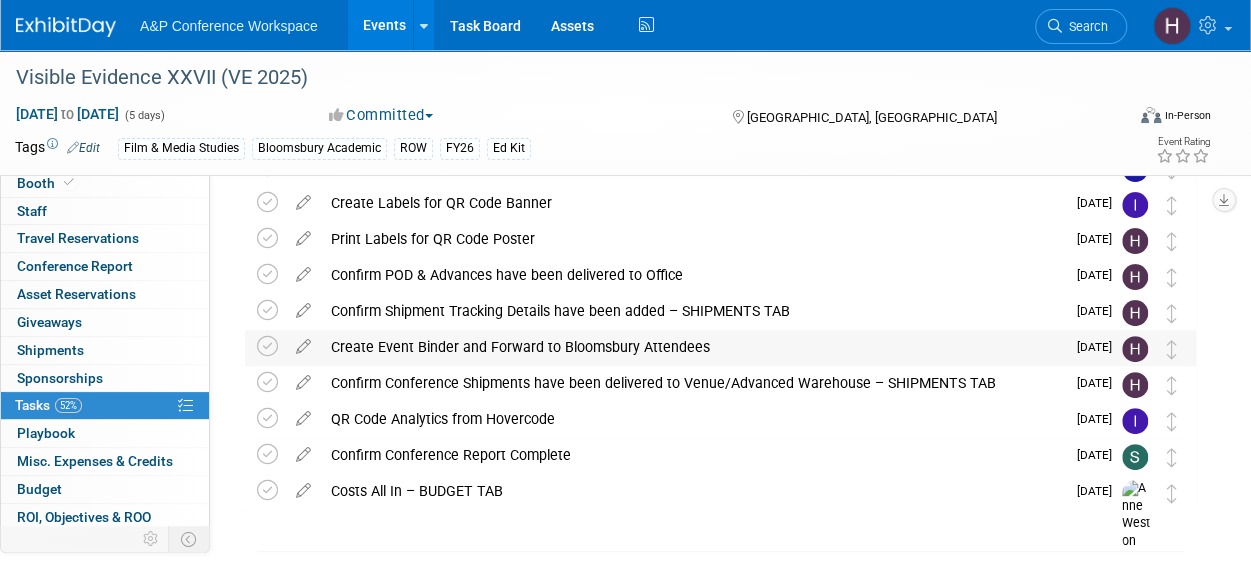 scroll, scrollTop: 148, scrollLeft: 0, axis: vertical 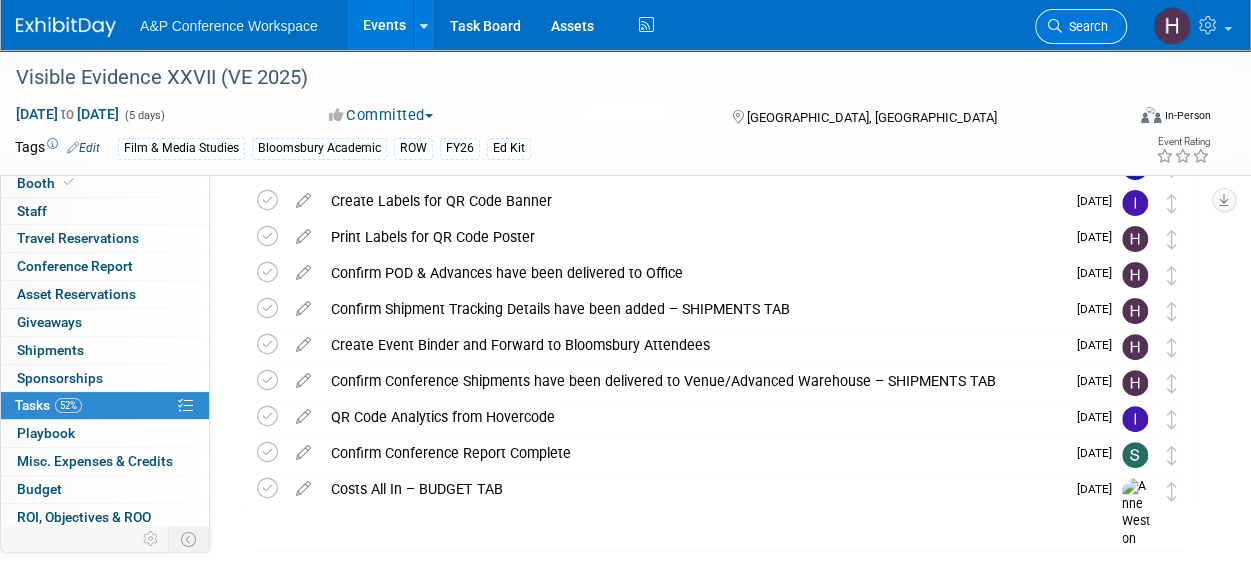 click on "Search" at bounding box center [1081, 26] 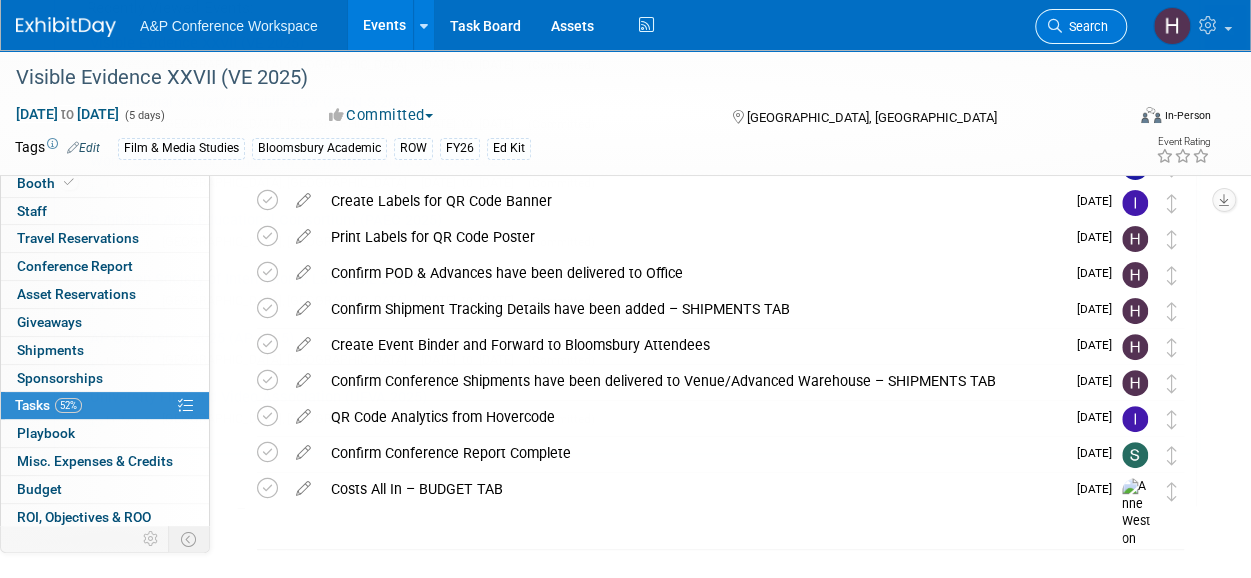 scroll, scrollTop: 0, scrollLeft: 0, axis: both 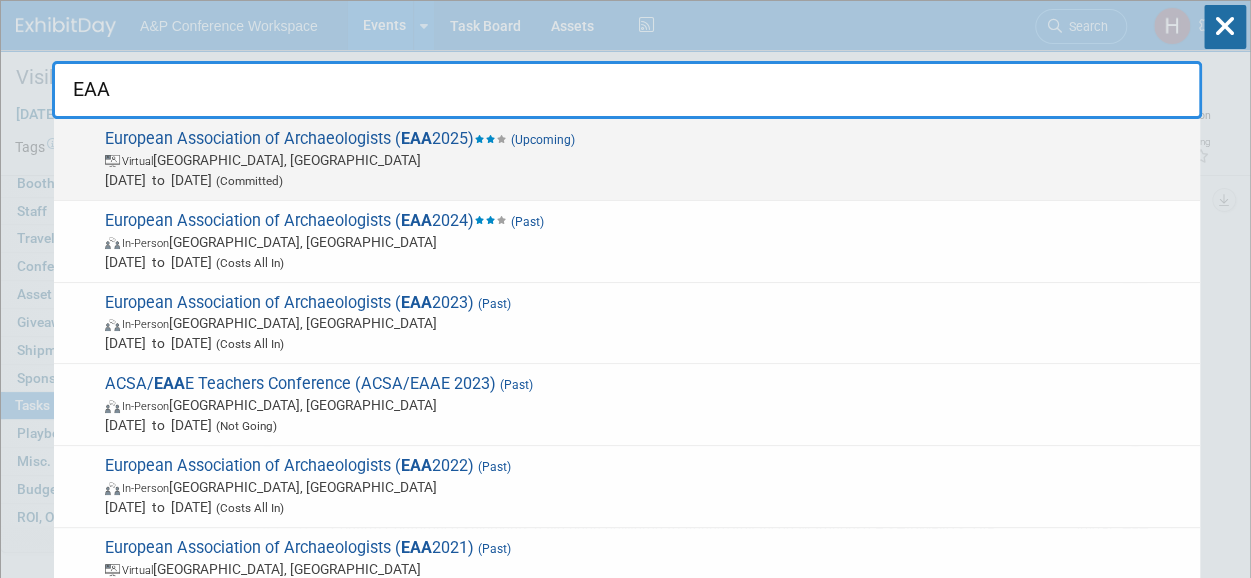 type on "EAA" 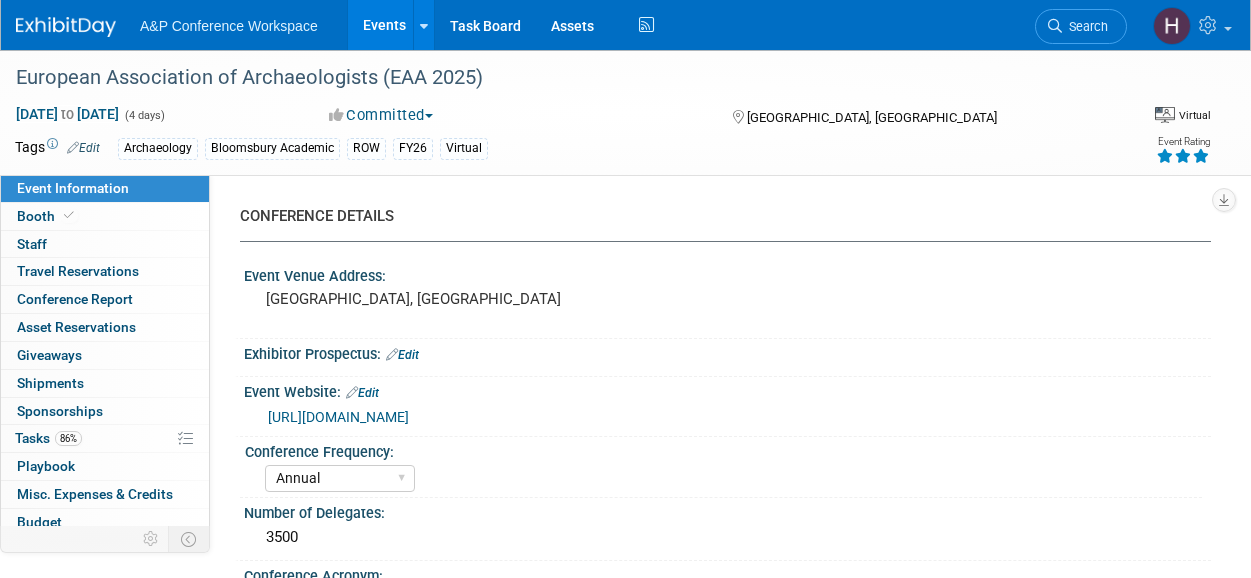 select on "Annual" 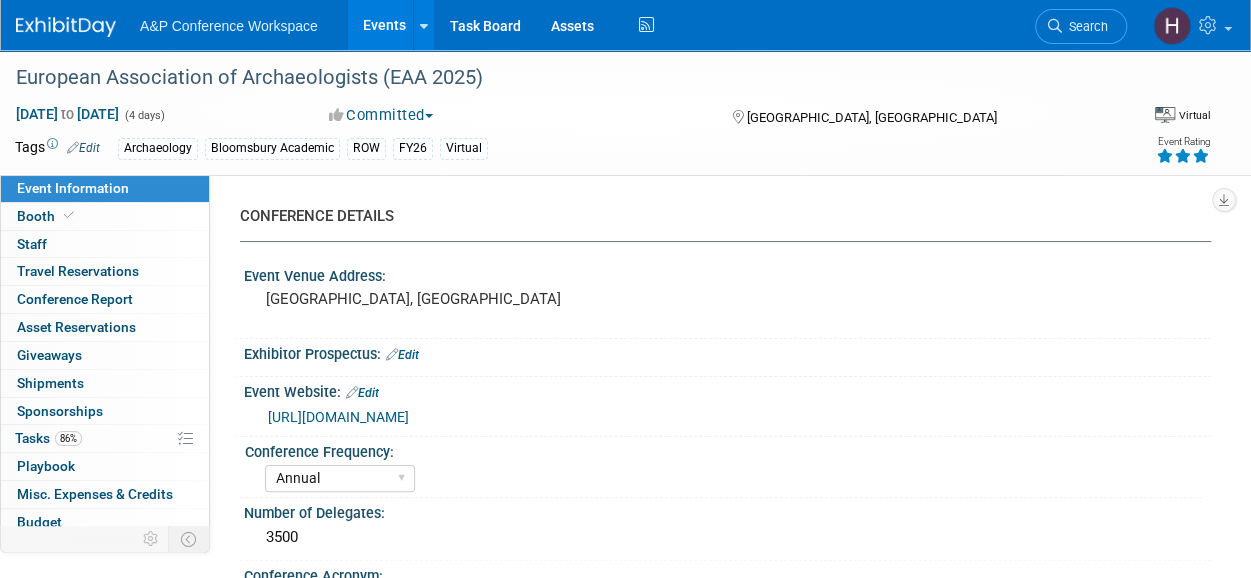 scroll, scrollTop: 0, scrollLeft: 0, axis: both 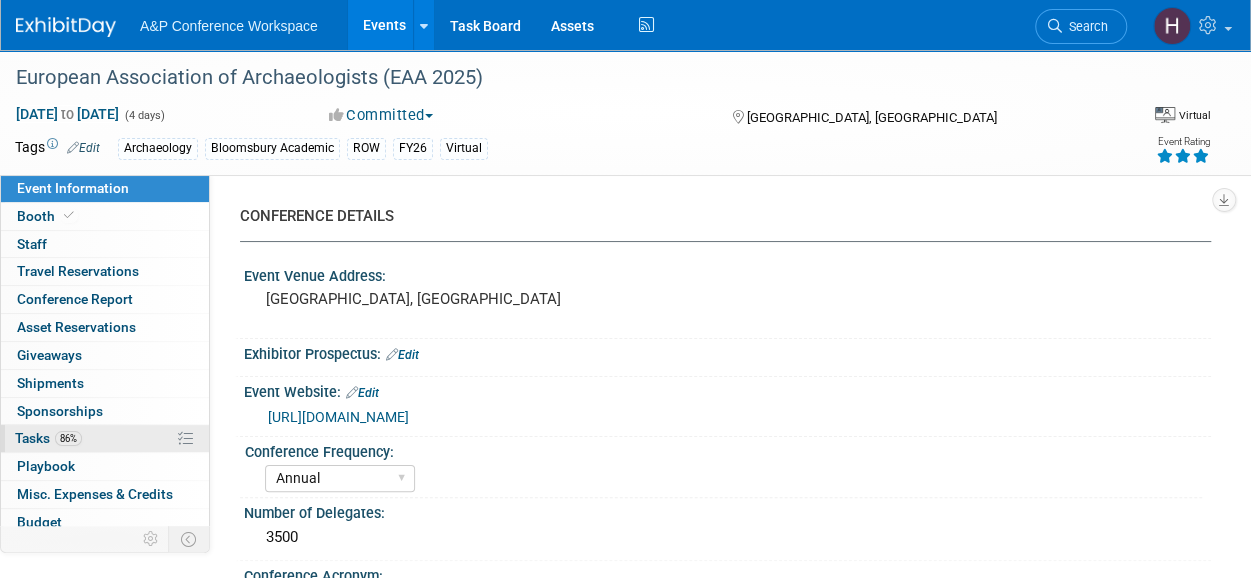 click on "86%
Tasks 86%" at bounding box center (105, 438) 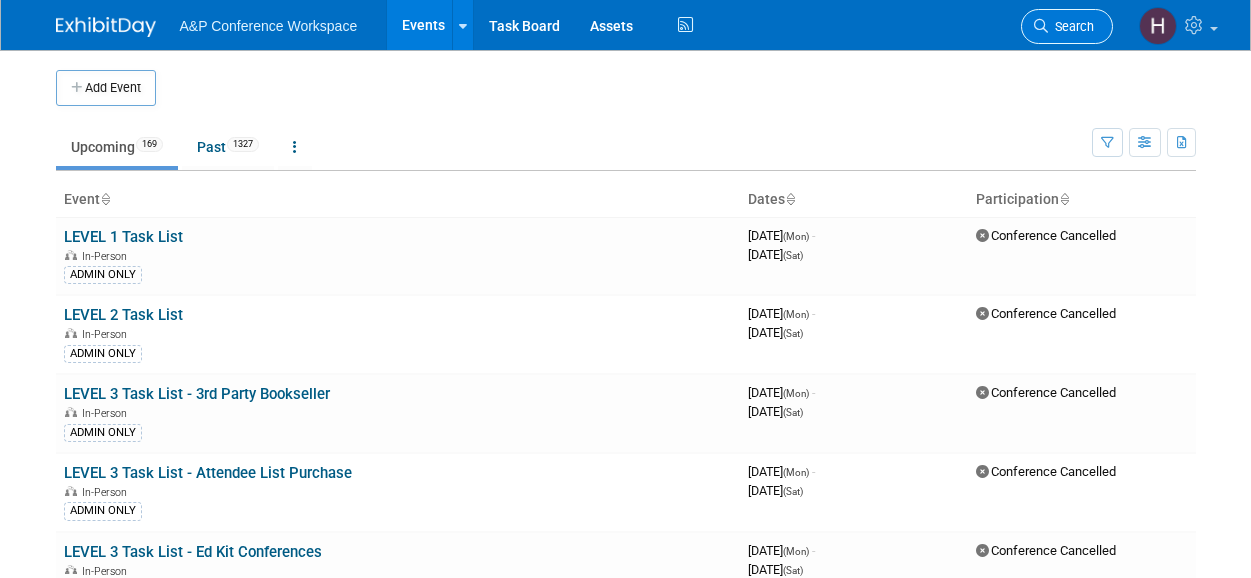 scroll, scrollTop: 0, scrollLeft: 0, axis: both 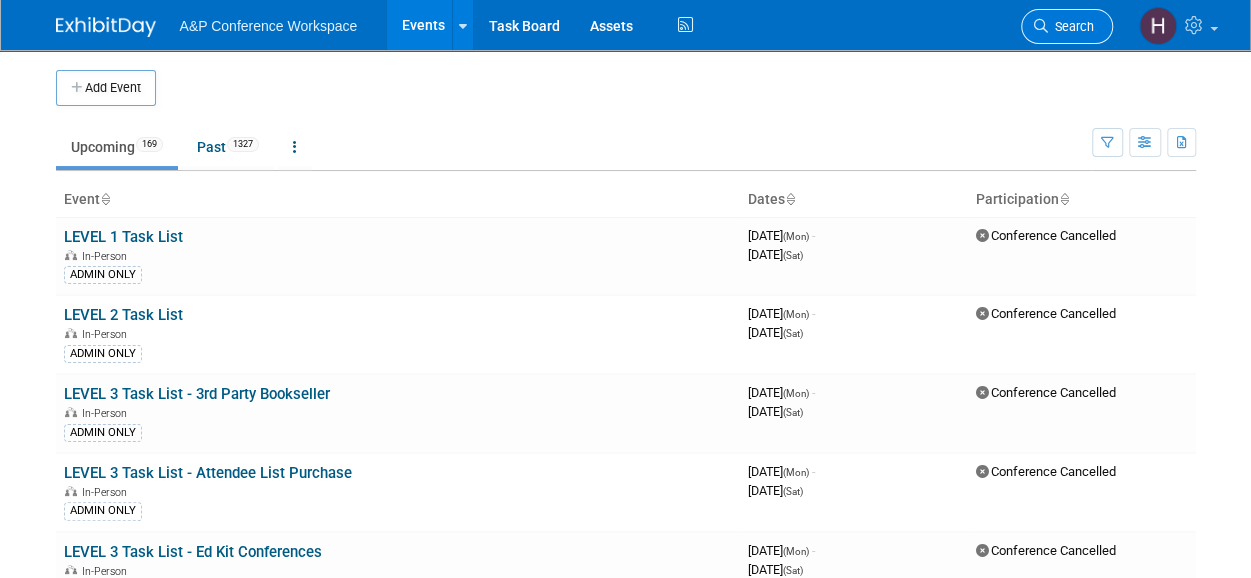 click at bounding box center (1041, 26) 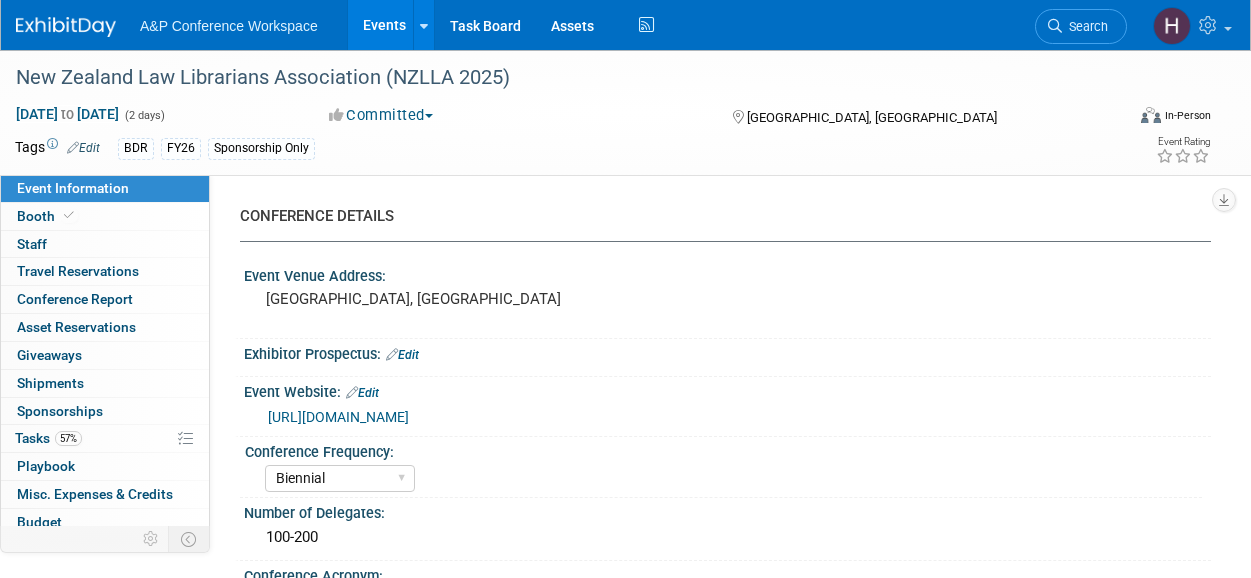 select on "Biennial" 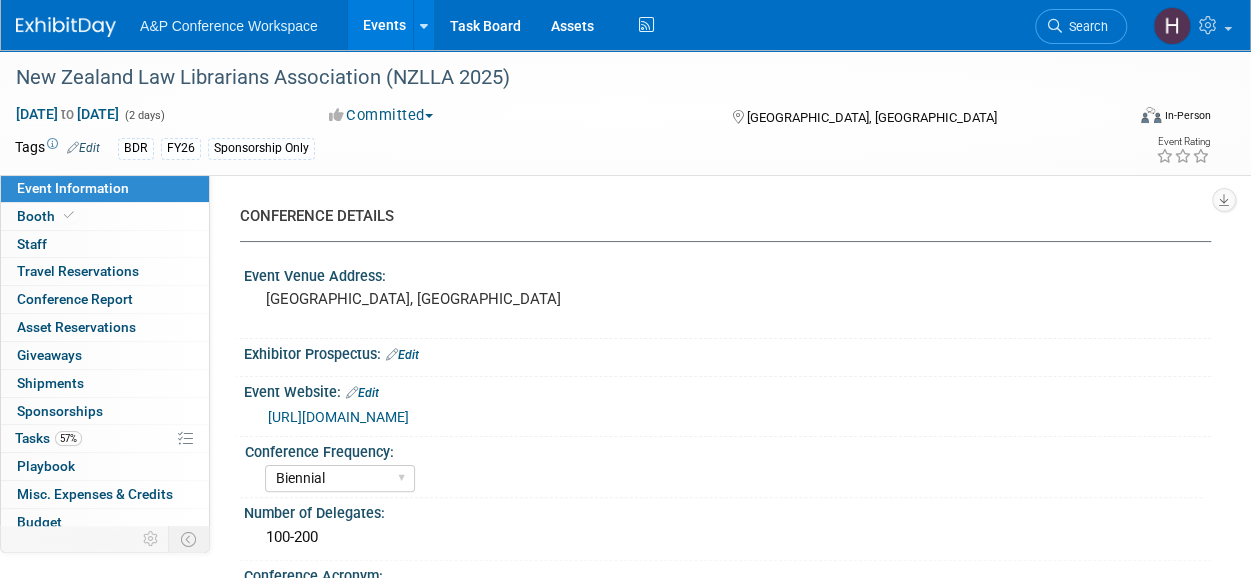 scroll, scrollTop: 0, scrollLeft: 0, axis: both 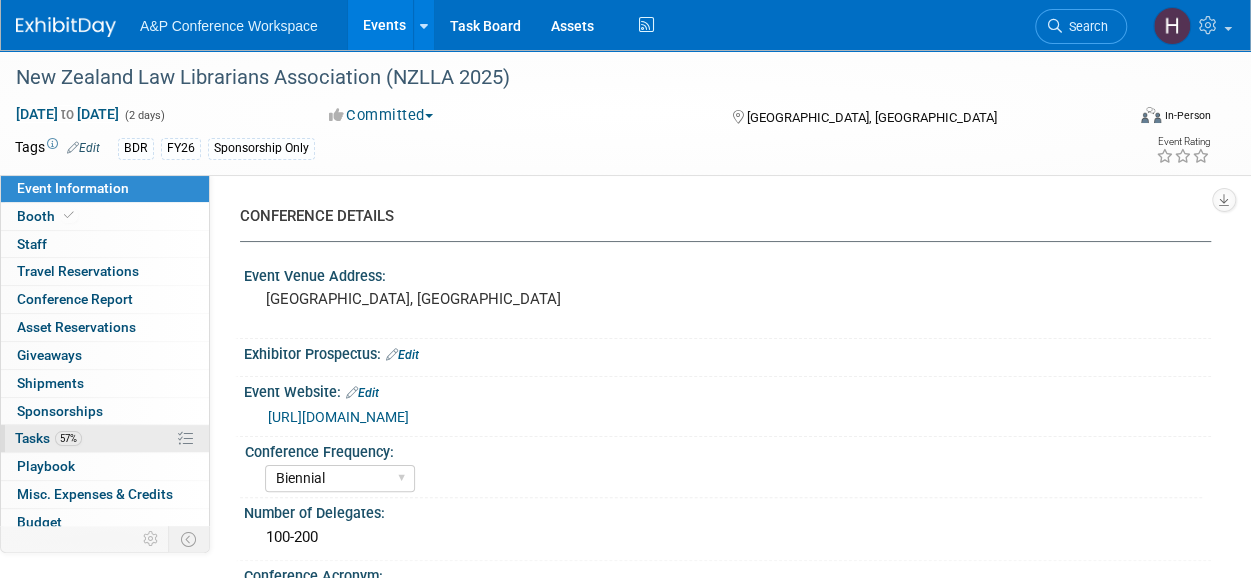 click on "57%
Tasks 57%" at bounding box center [105, 438] 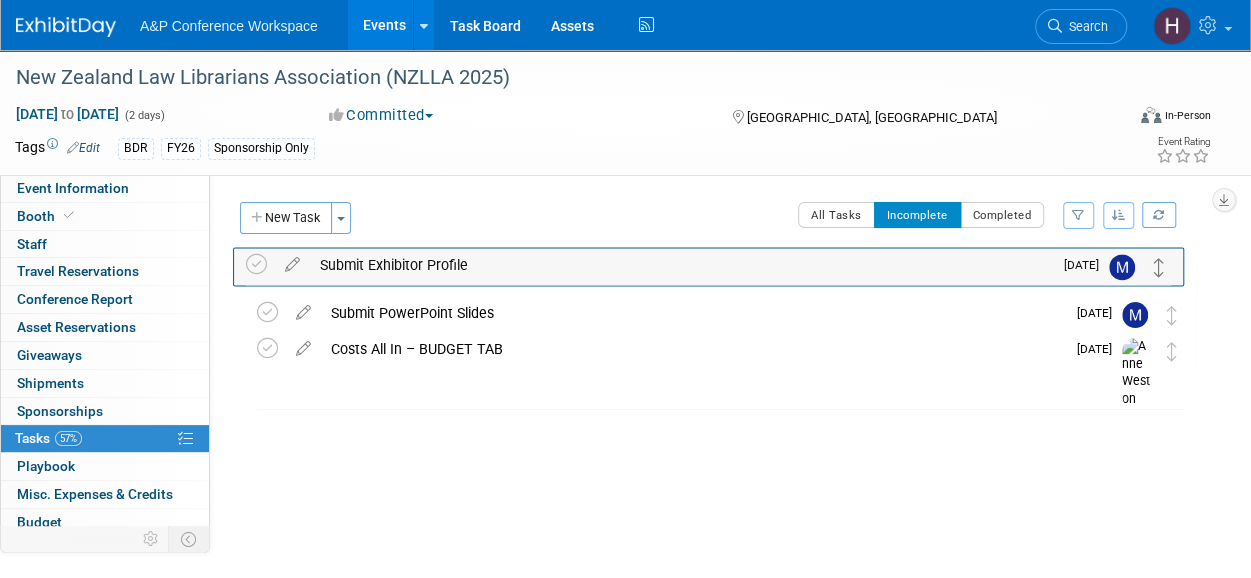 drag, startPoint x: 1174, startPoint y: 317, endPoint x: 1163, endPoint y: 269, distance: 49.24429 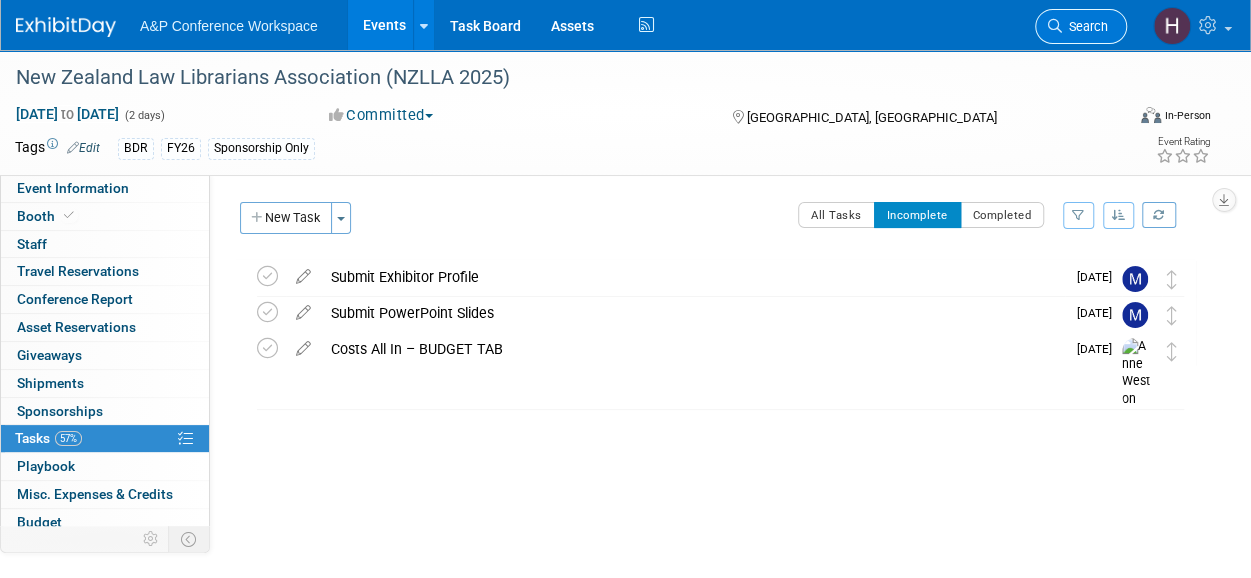 click on "Search" at bounding box center [1085, 26] 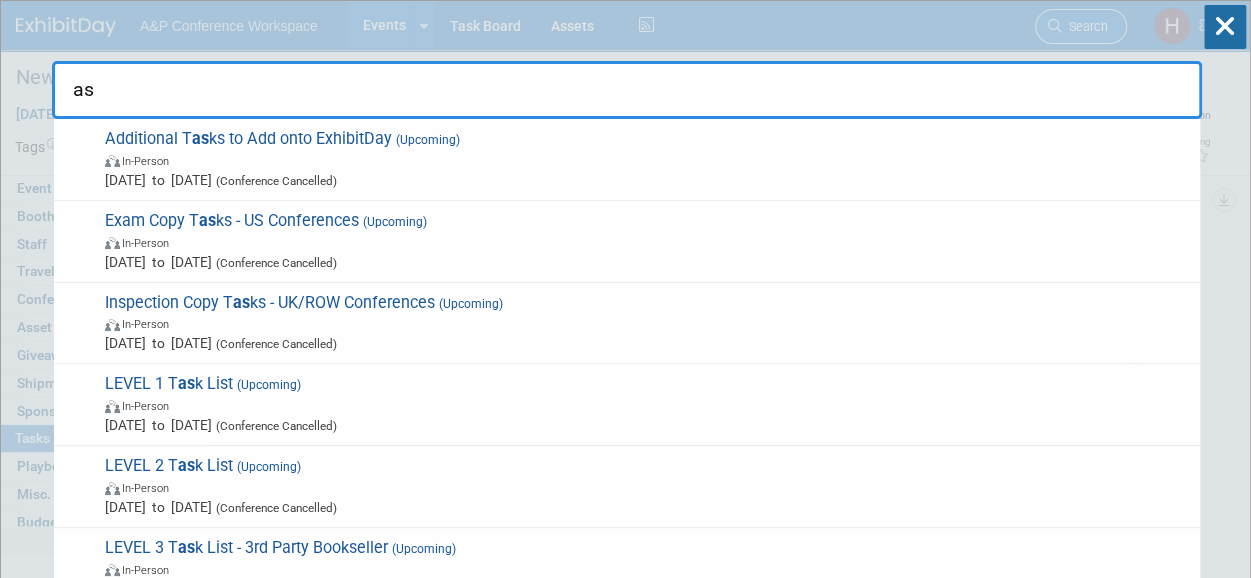 type on "a" 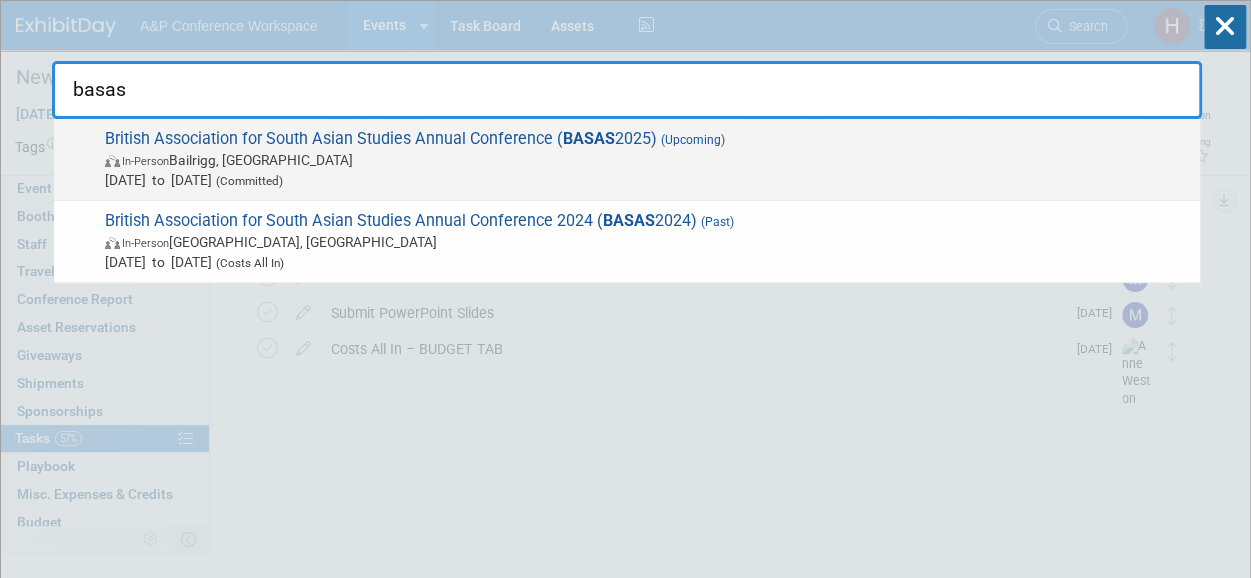 type on "basas" 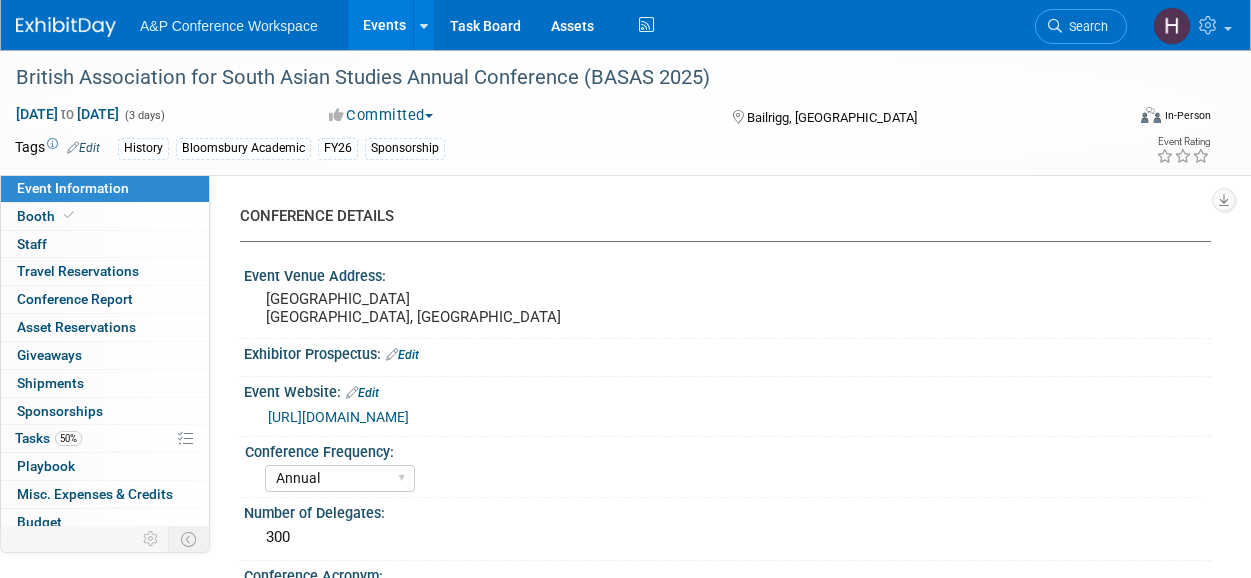 select on "Annual" 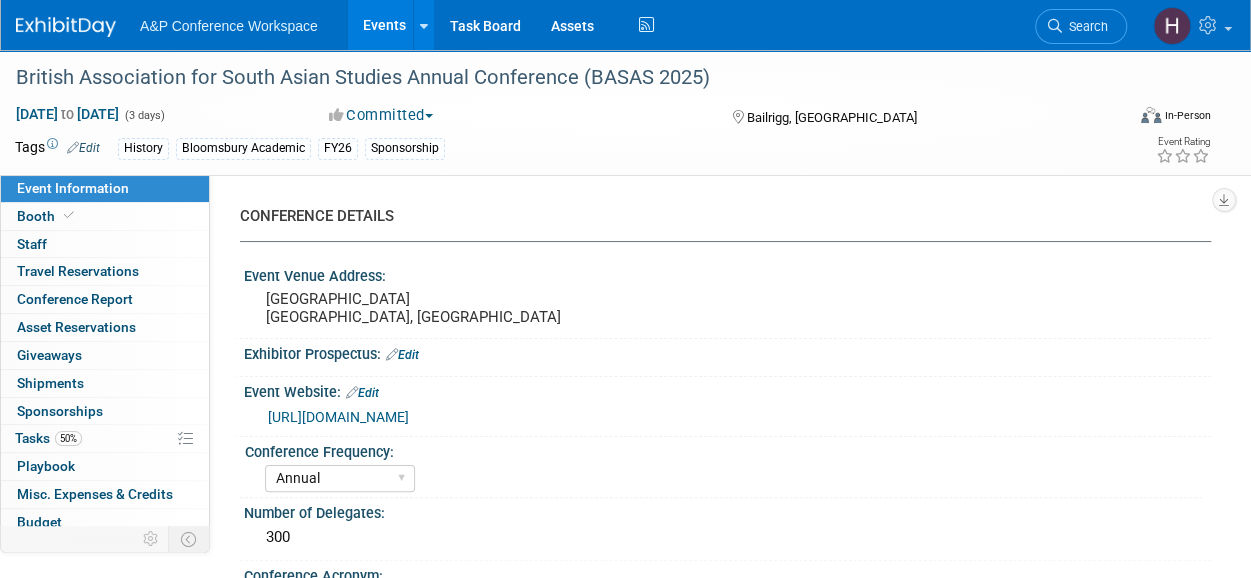 scroll, scrollTop: 0, scrollLeft: 0, axis: both 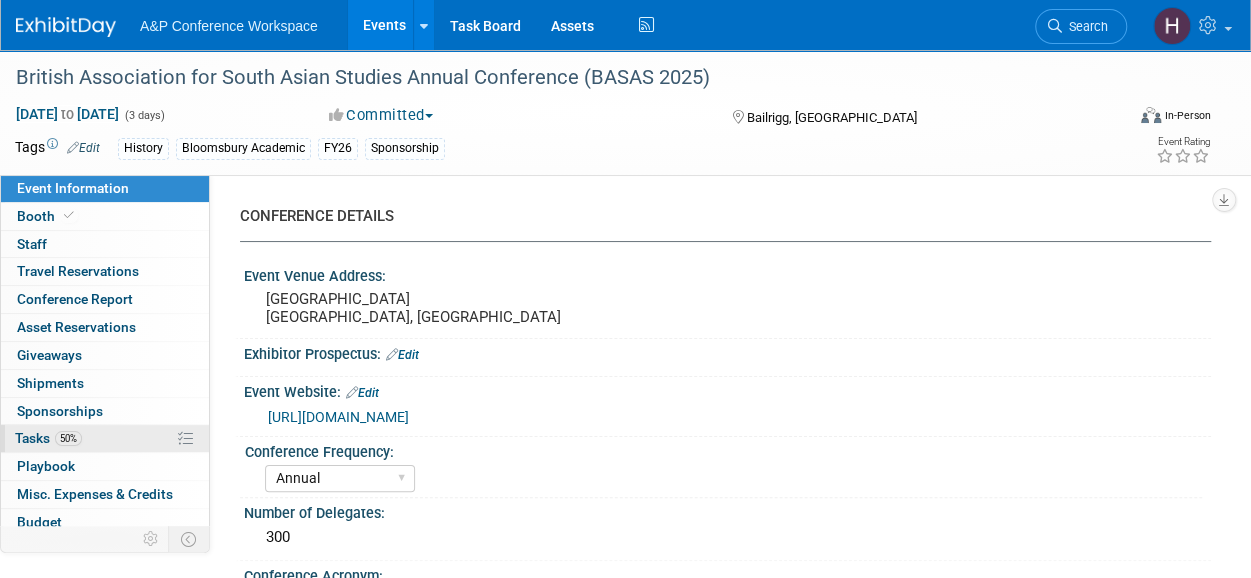 click on "50%" at bounding box center [68, 438] 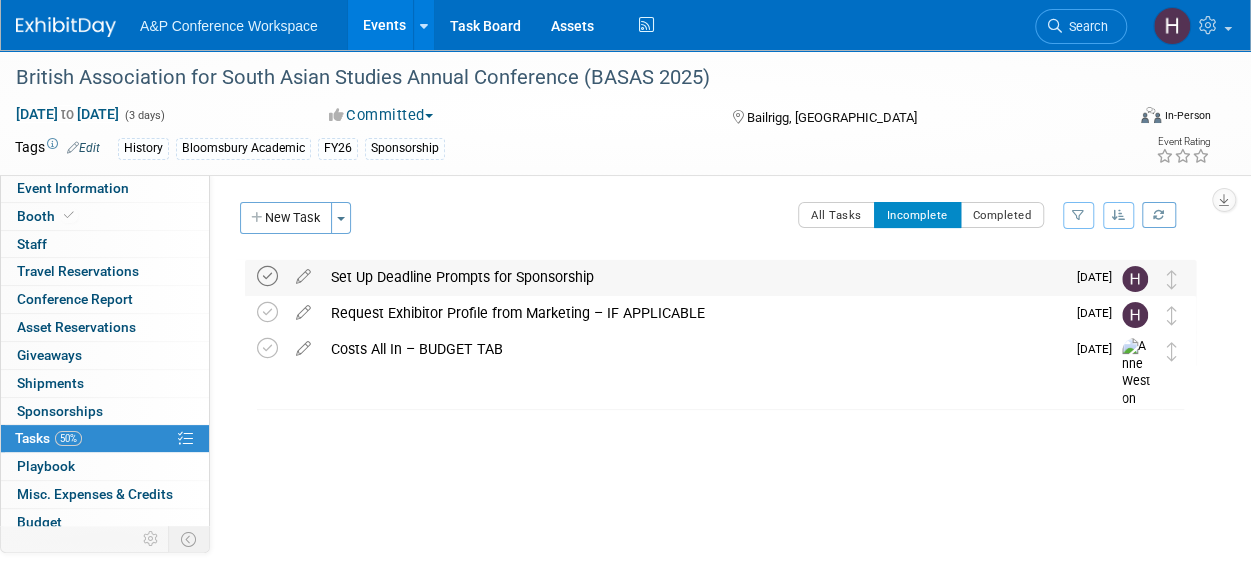 click at bounding box center (267, 276) 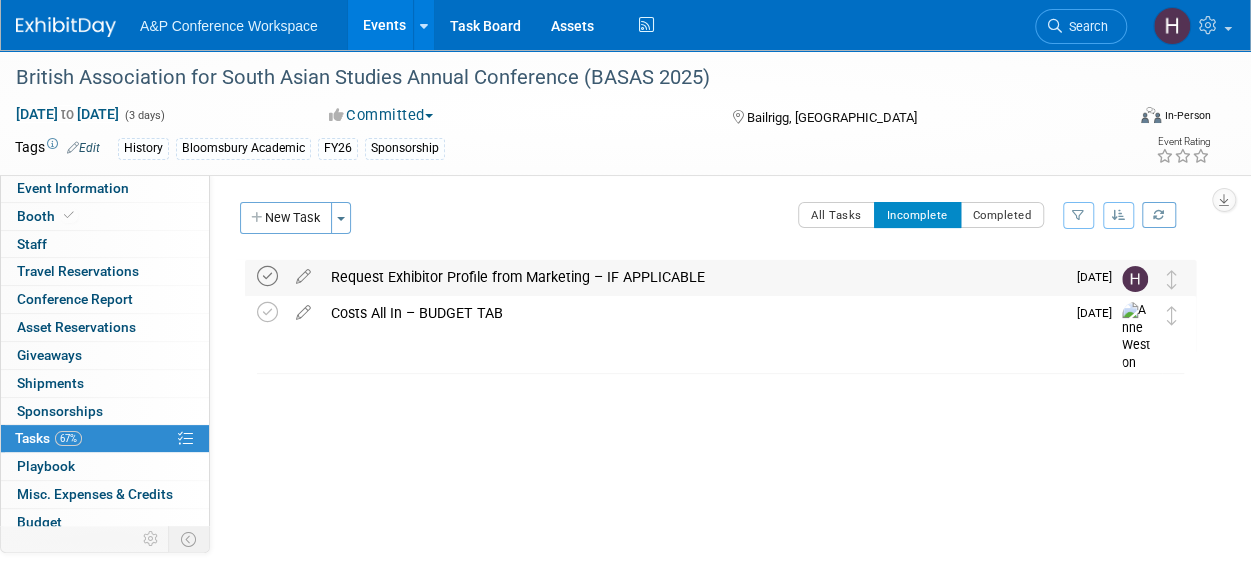 click at bounding box center (267, 276) 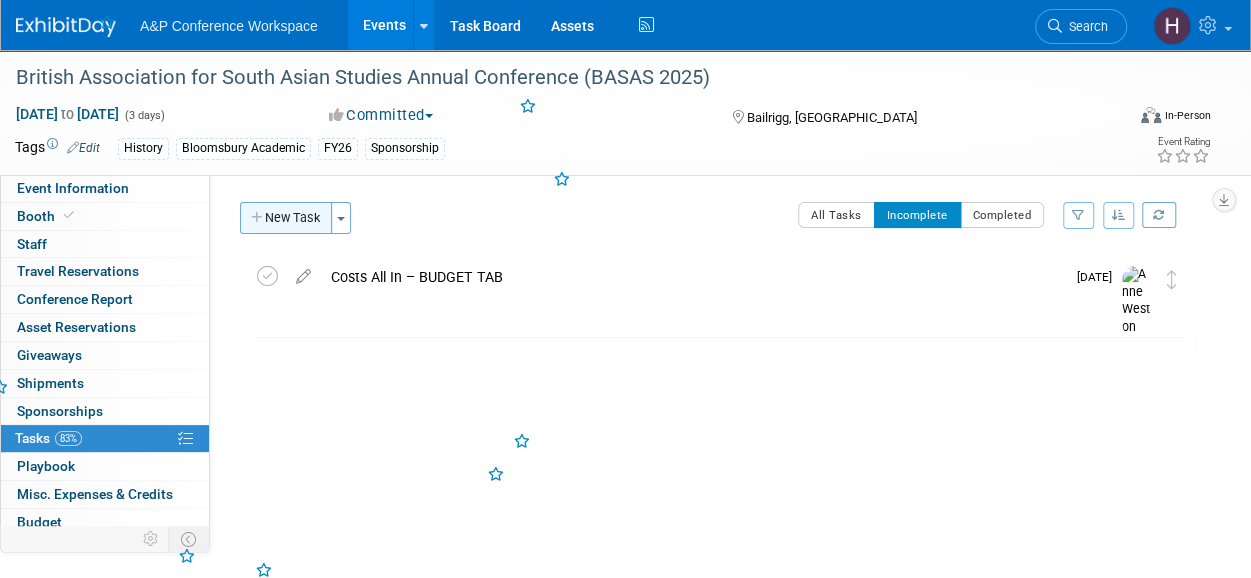 click on "New Task" at bounding box center (286, 218) 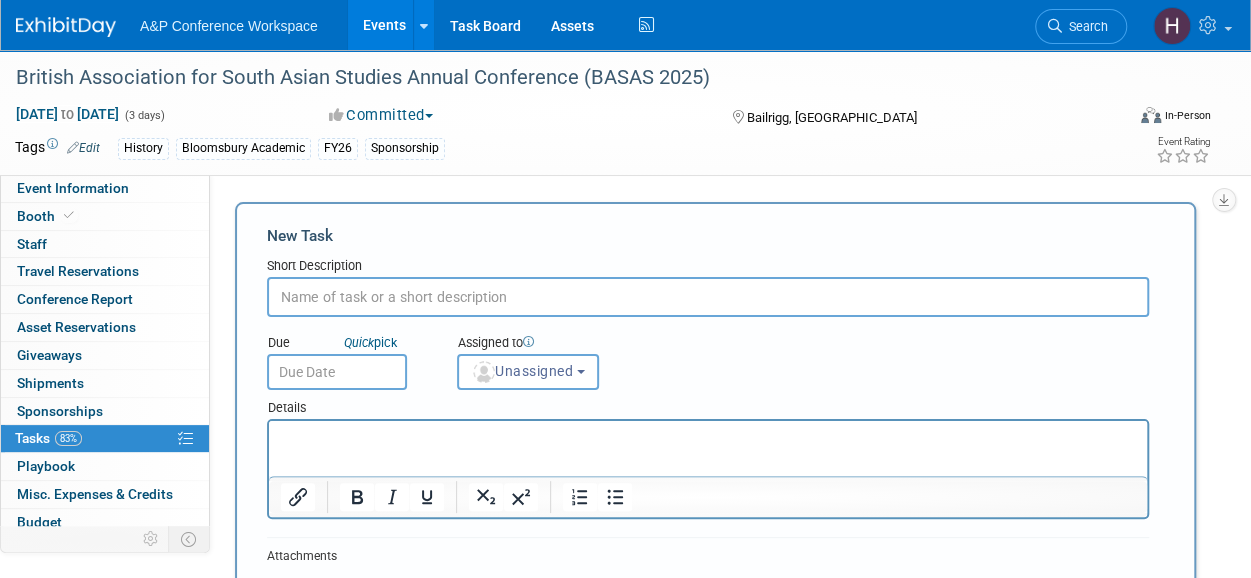 scroll, scrollTop: 0, scrollLeft: 0, axis: both 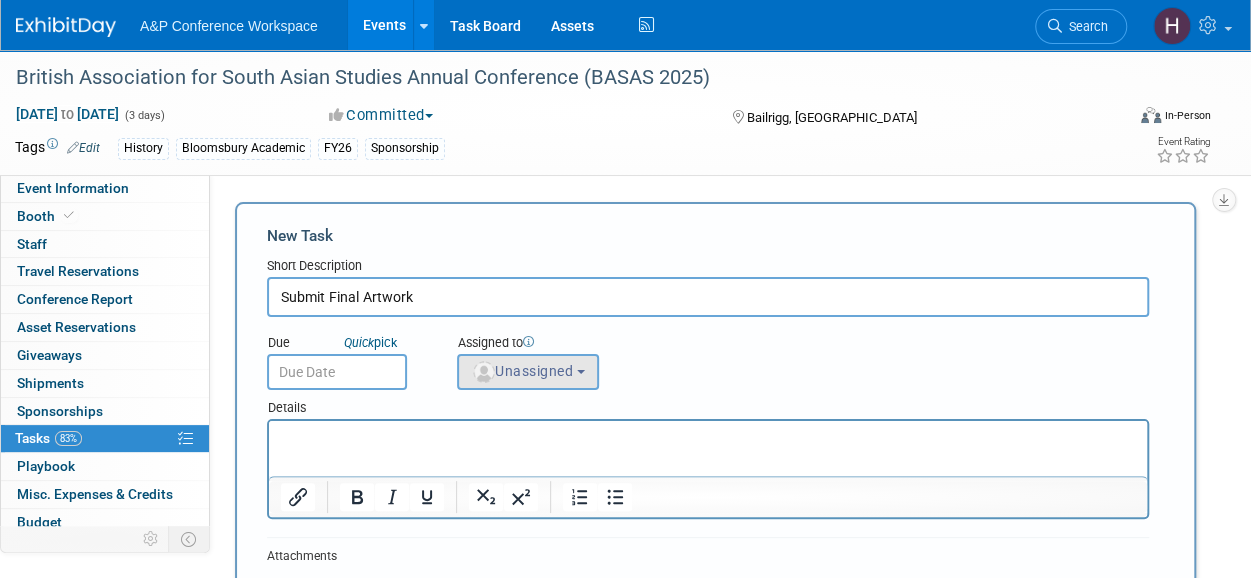 type on "Submit Final Artwork" 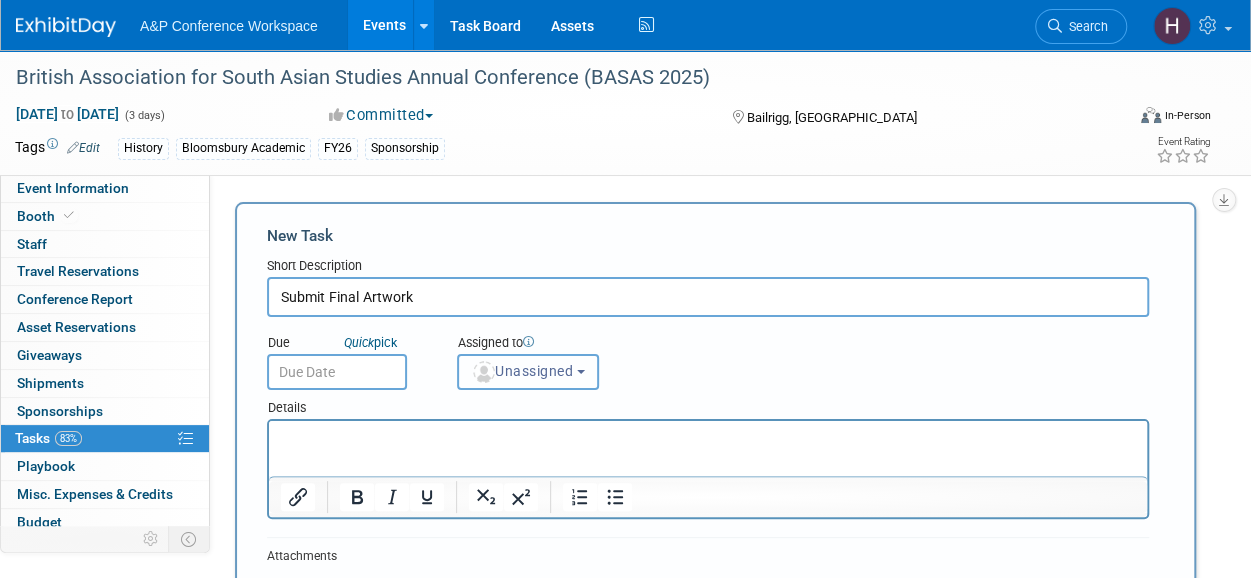 click on "Unassigned" at bounding box center [522, 371] 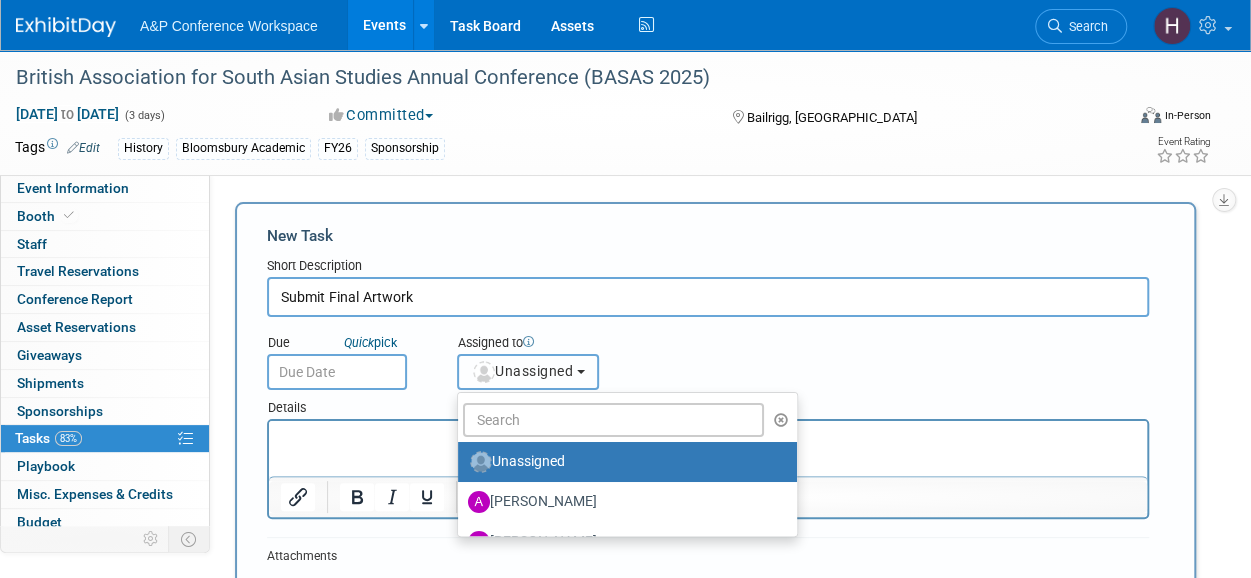 type 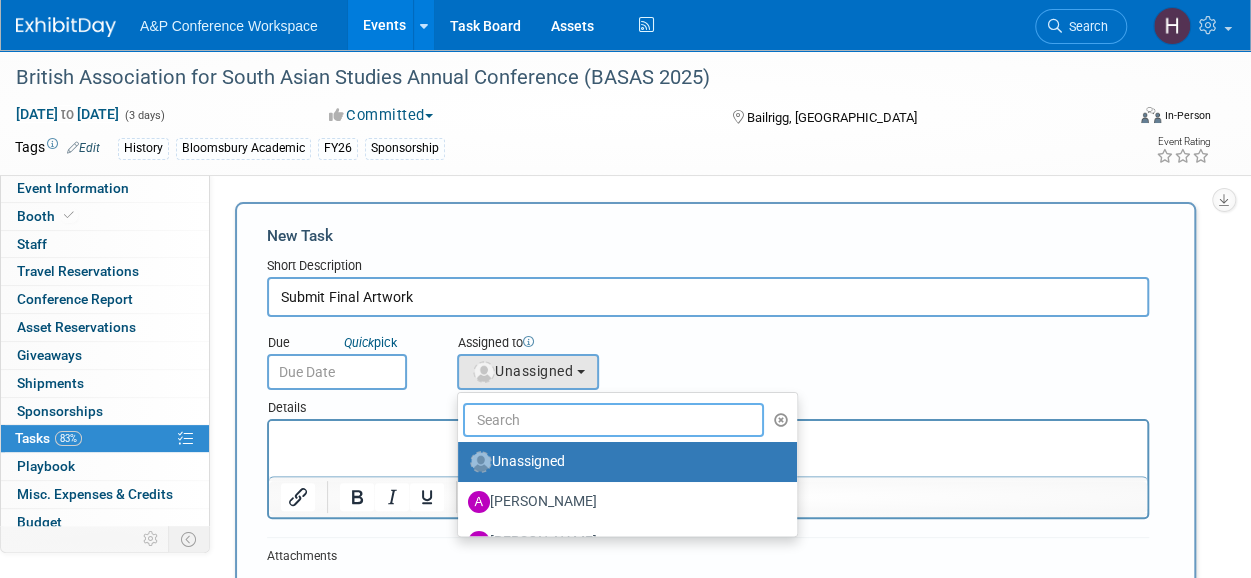 click at bounding box center (613, 420) 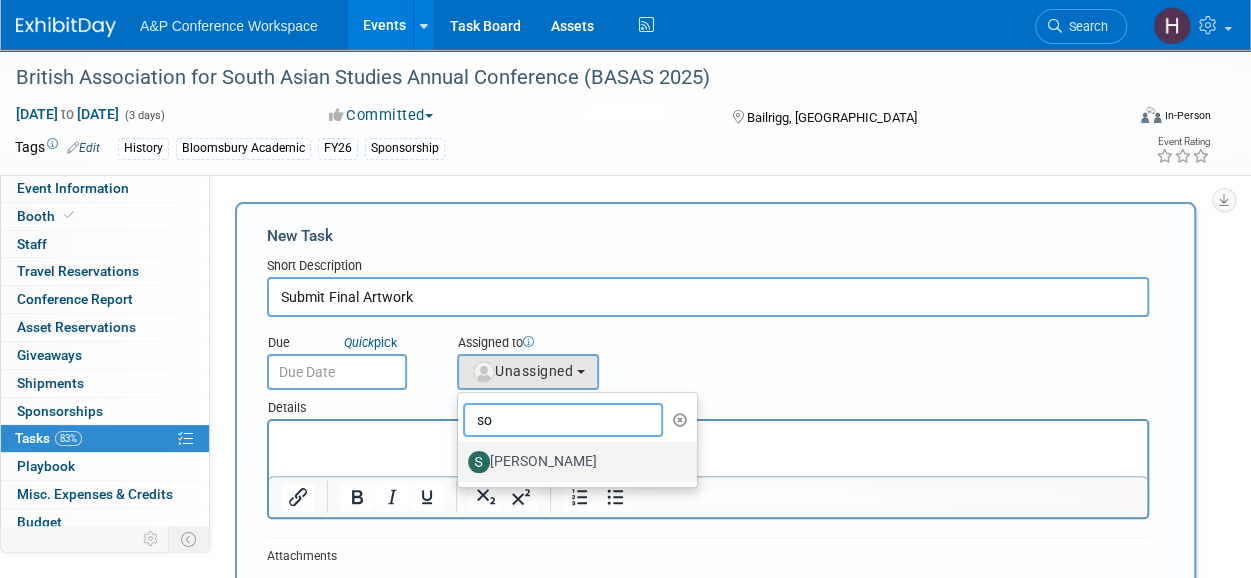 type on "s" 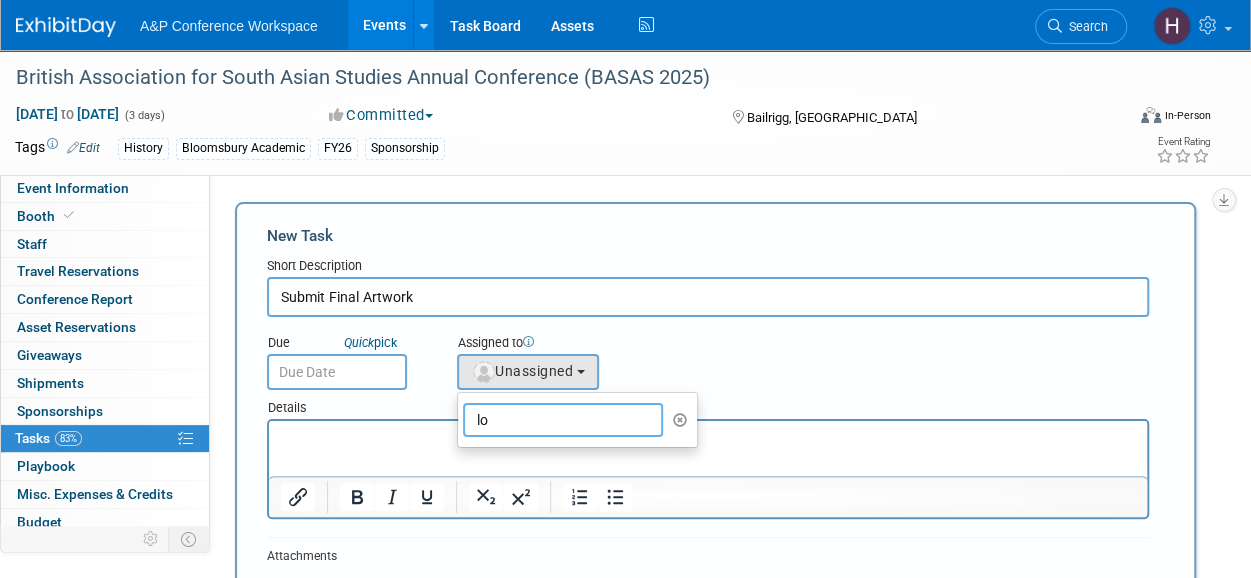type on "l" 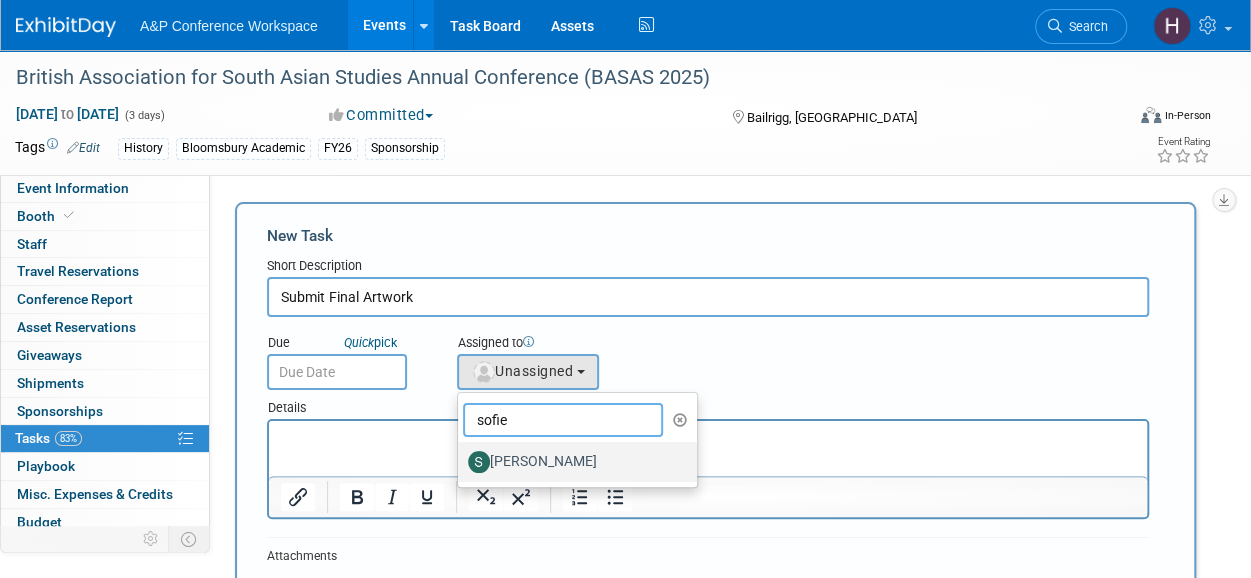 type on "sofie" 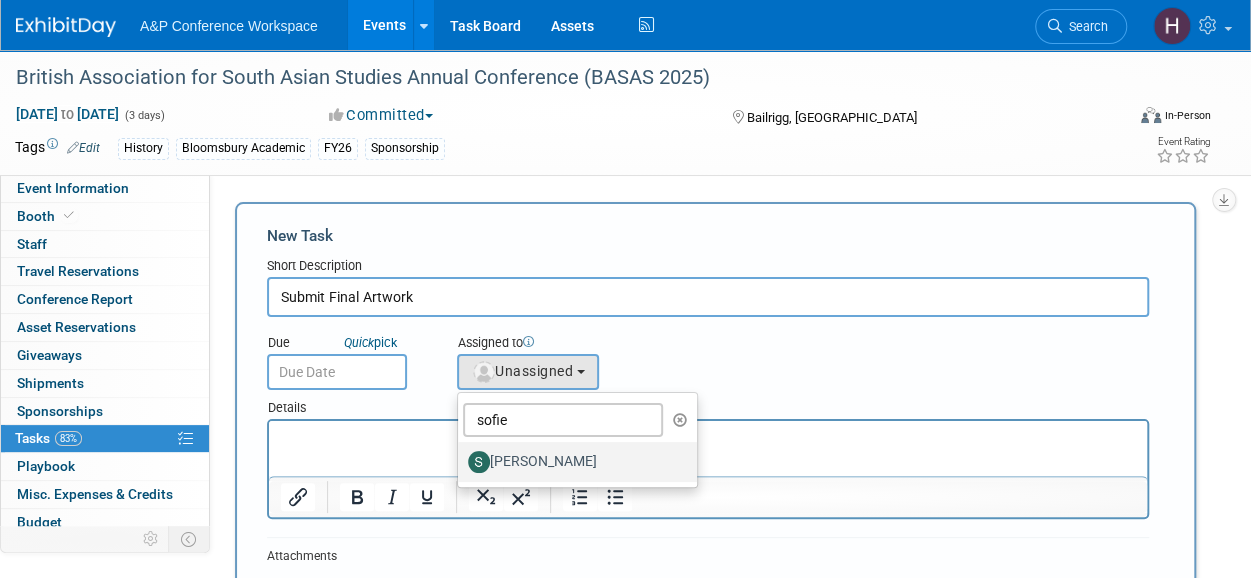 click on "[PERSON_NAME]" at bounding box center (572, 462) 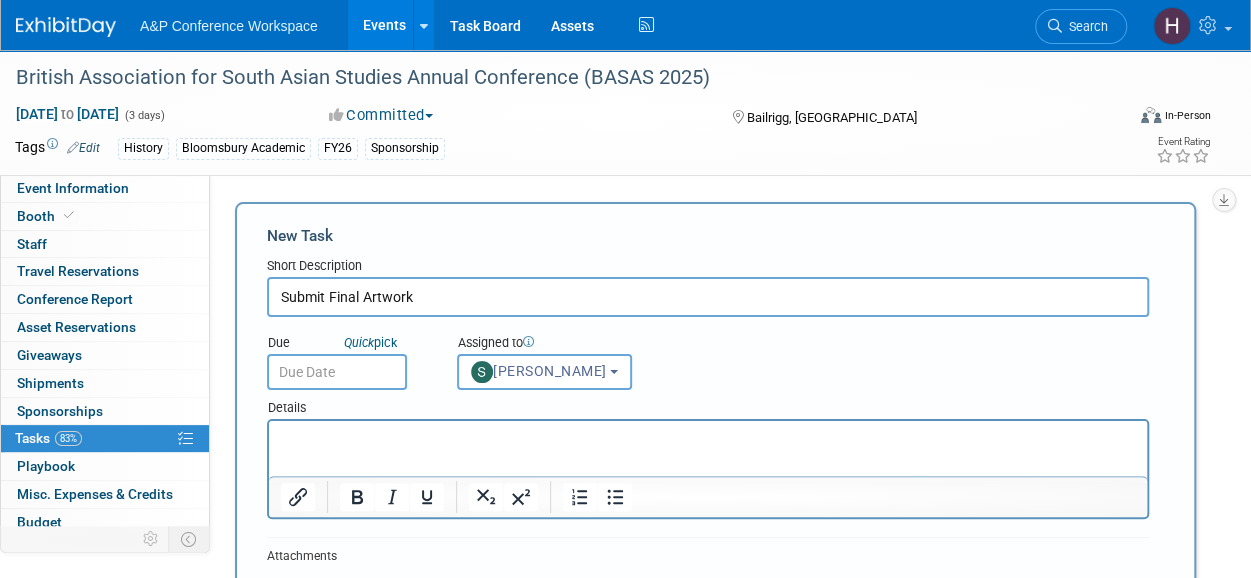 click at bounding box center [337, 372] 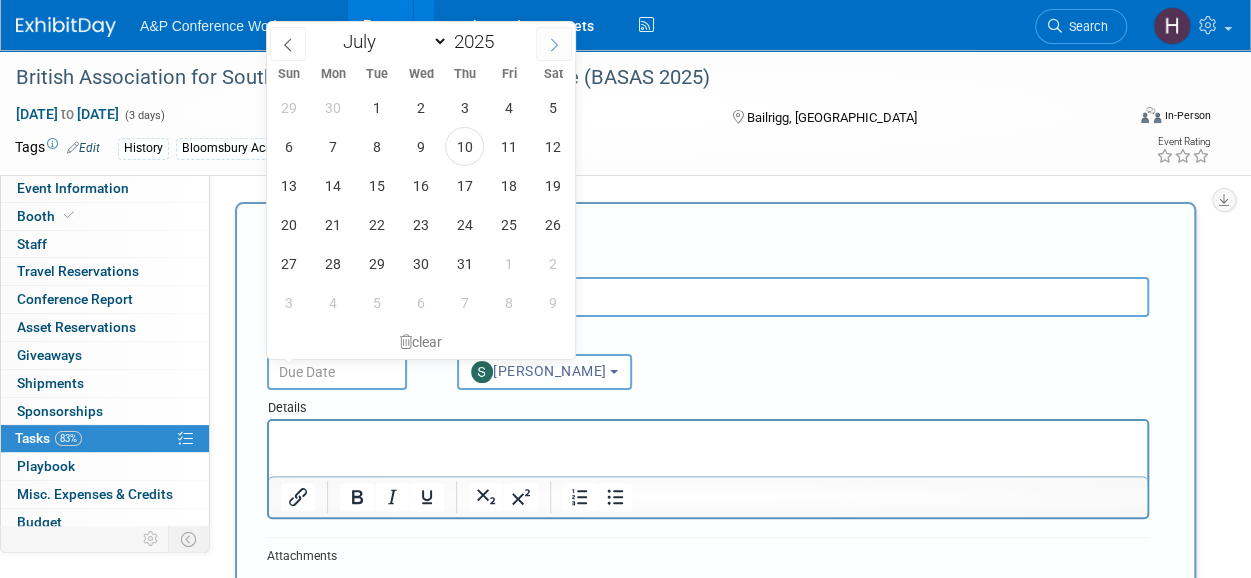 click 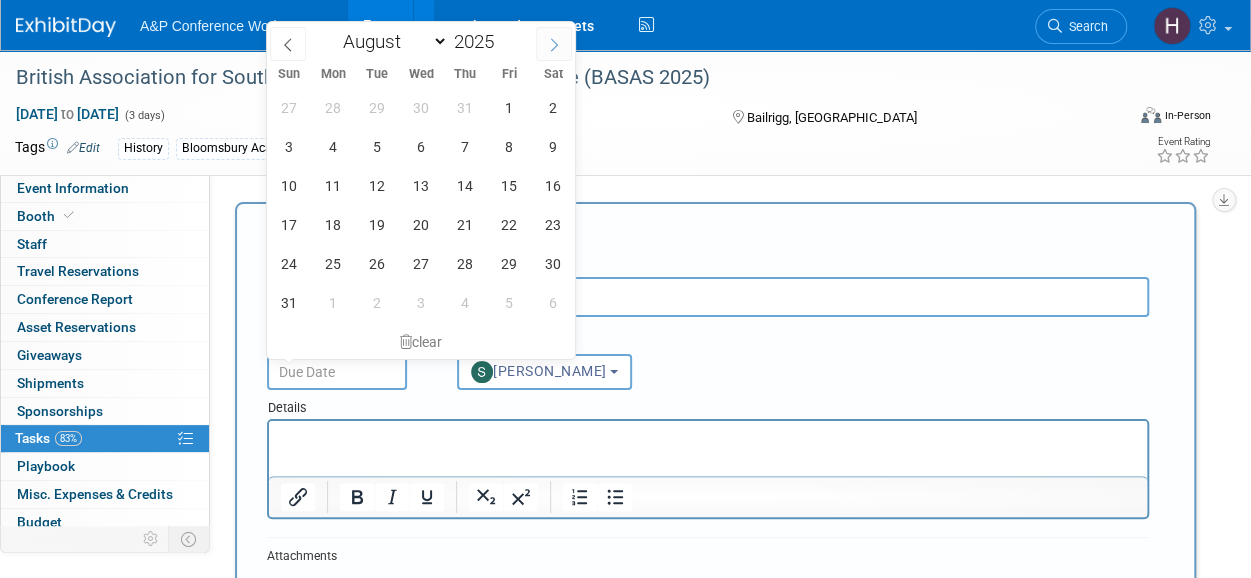 click 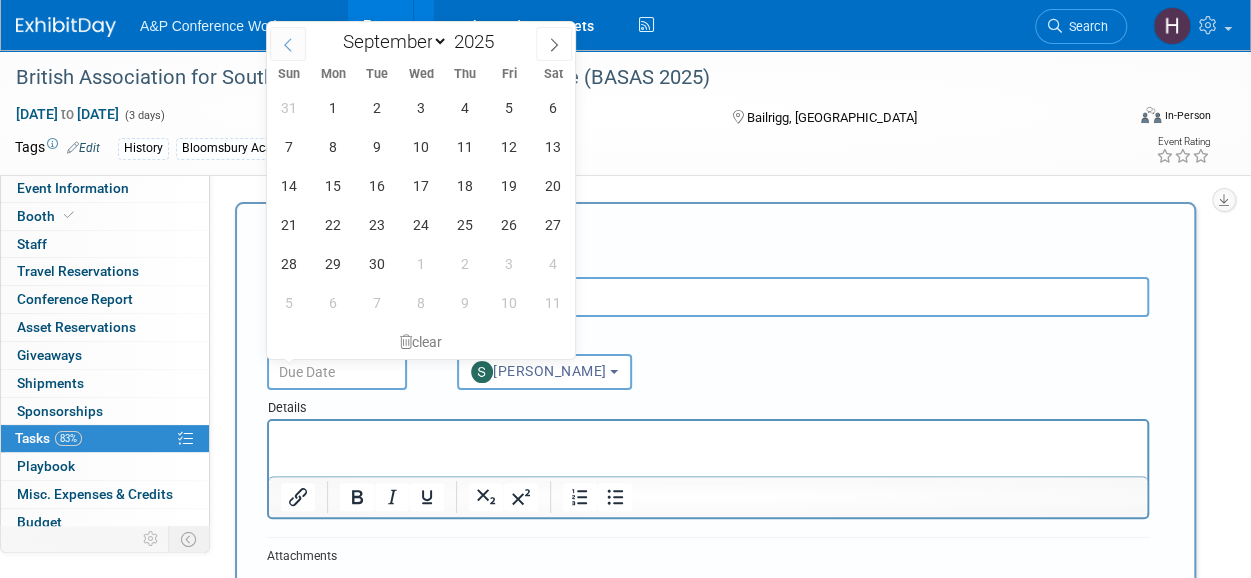 click 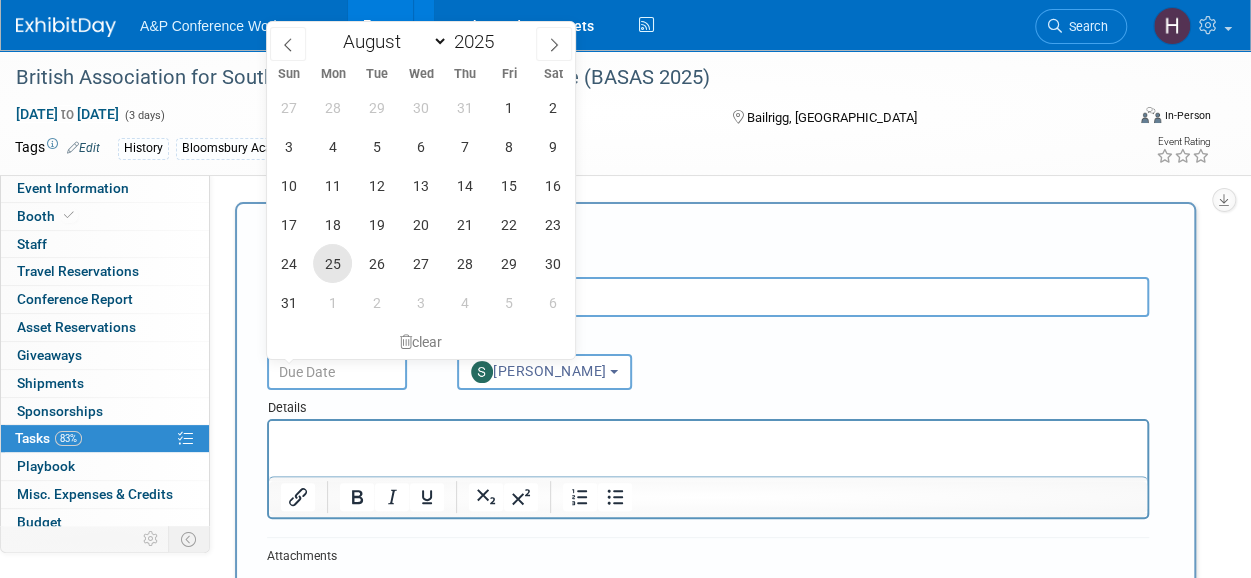 click on "25" at bounding box center [332, 263] 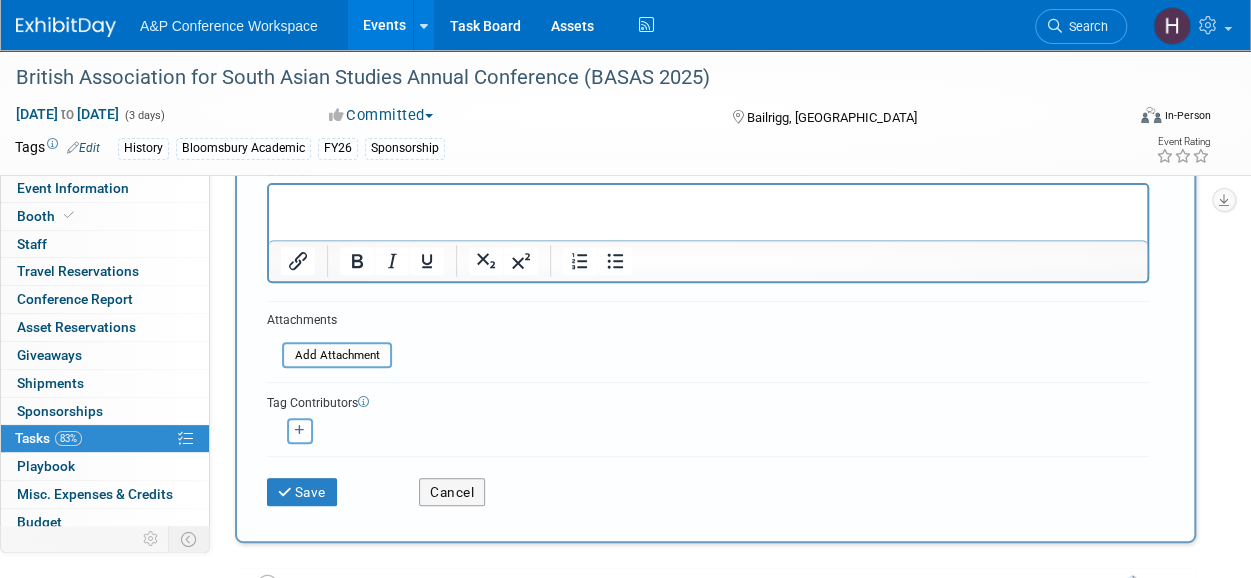 scroll, scrollTop: 234, scrollLeft: 0, axis: vertical 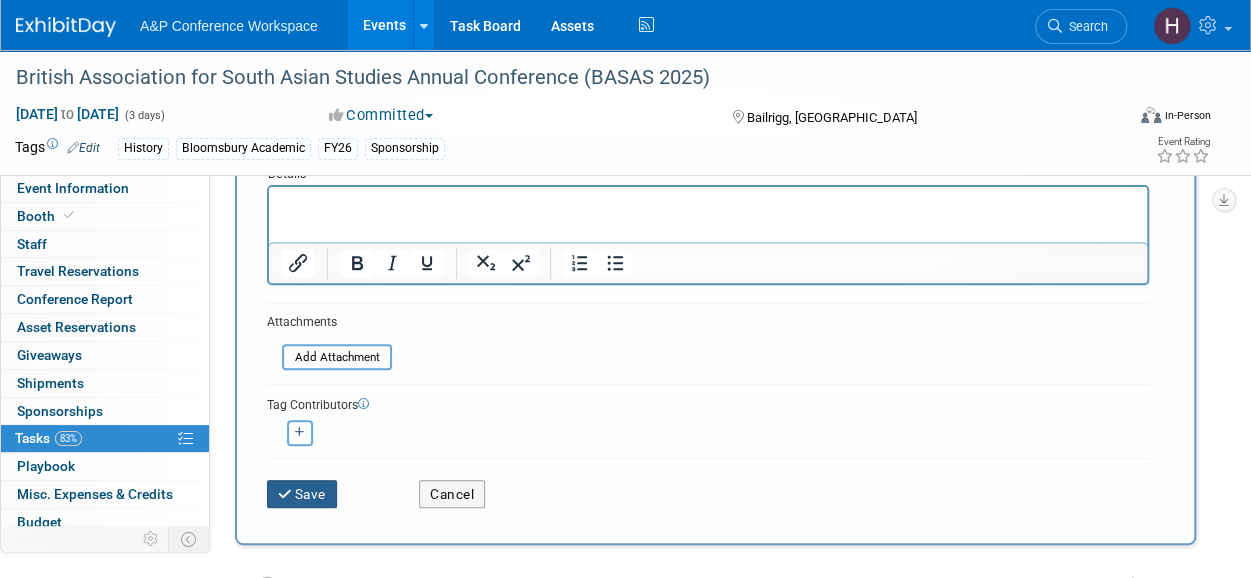 click on "Save" at bounding box center [302, 494] 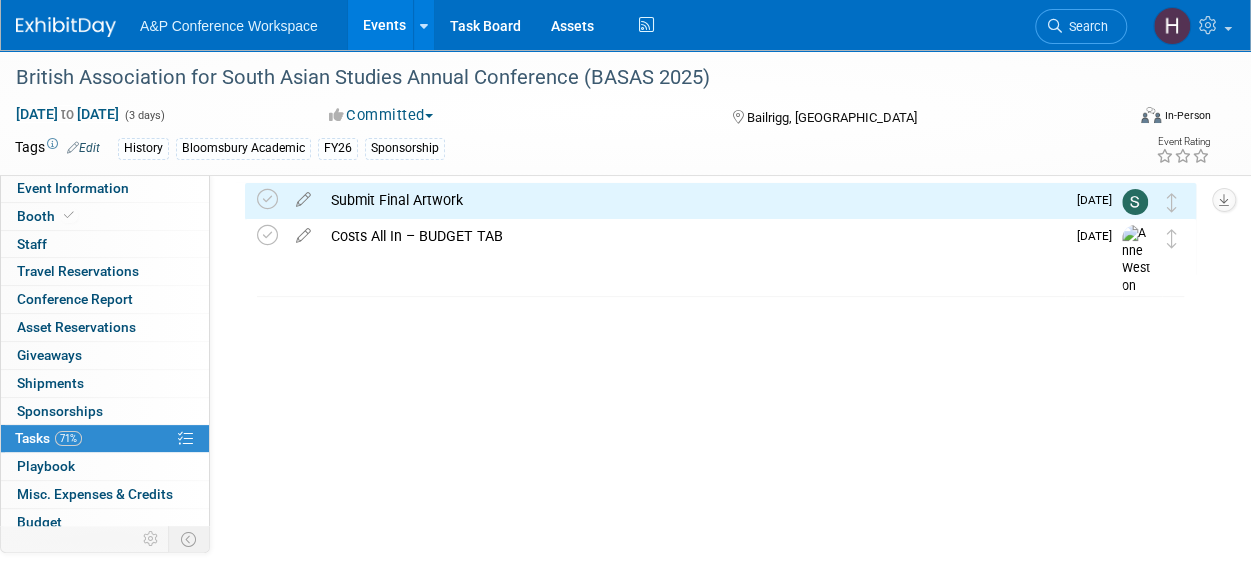 scroll, scrollTop: 40, scrollLeft: 0, axis: vertical 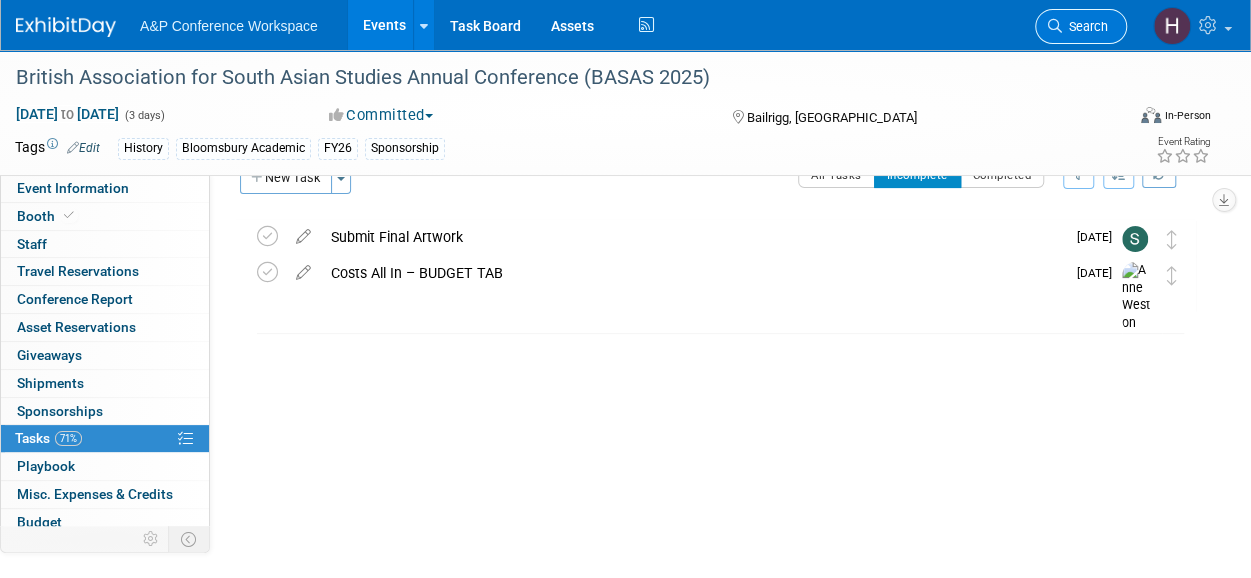 click on "Search" at bounding box center (1085, 26) 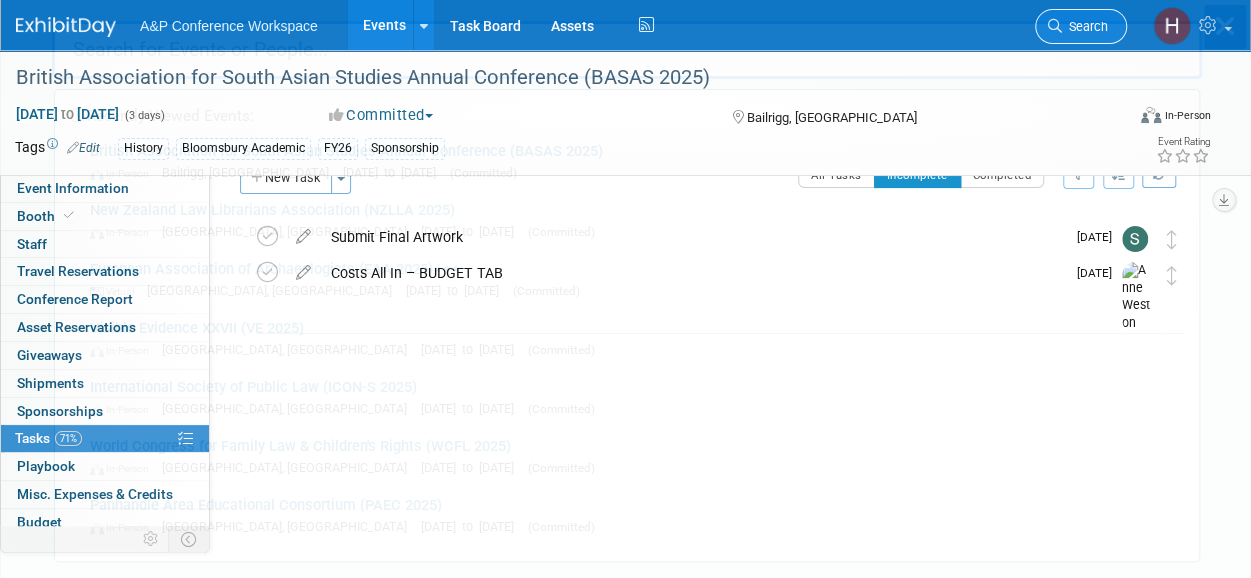 scroll, scrollTop: 0, scrollLeft: 0, axis: both 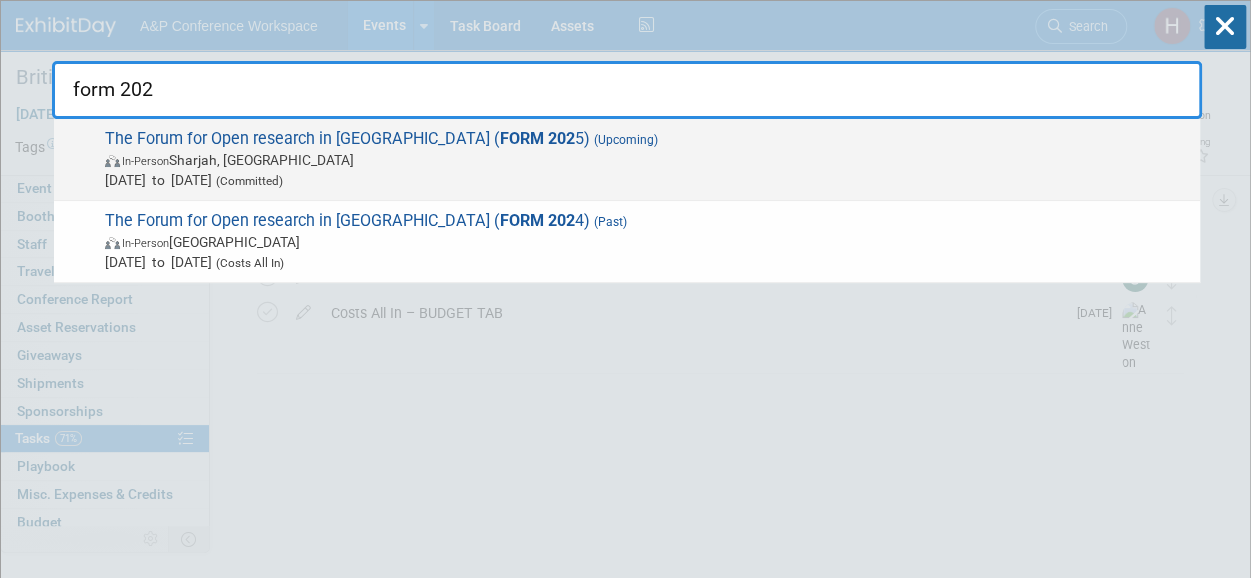 type on "form 202" 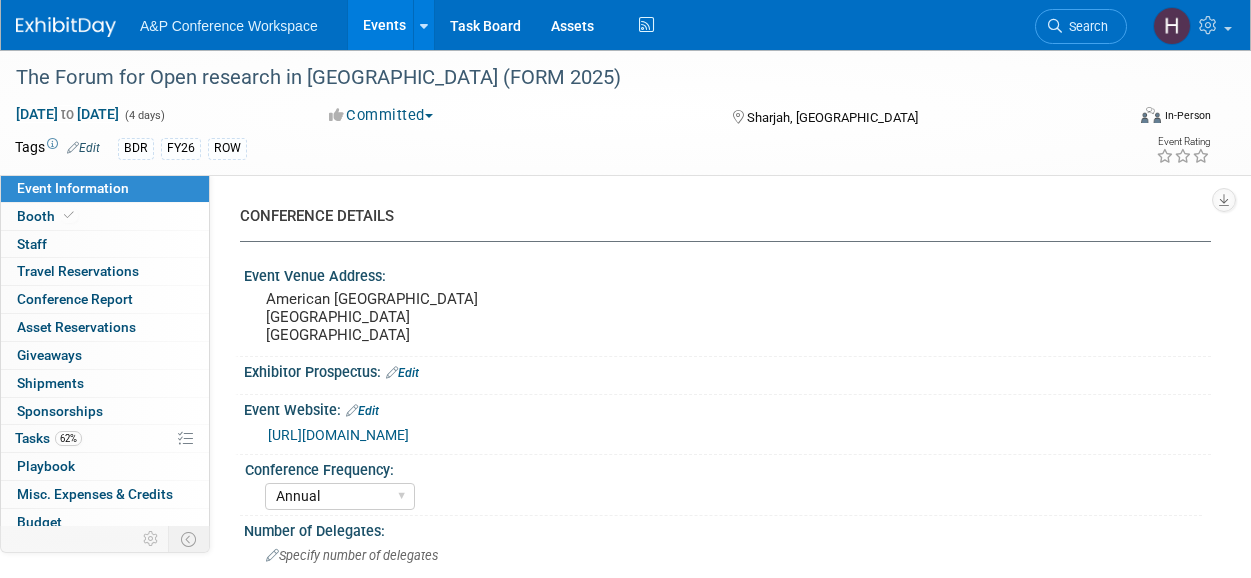 select on "Annual" 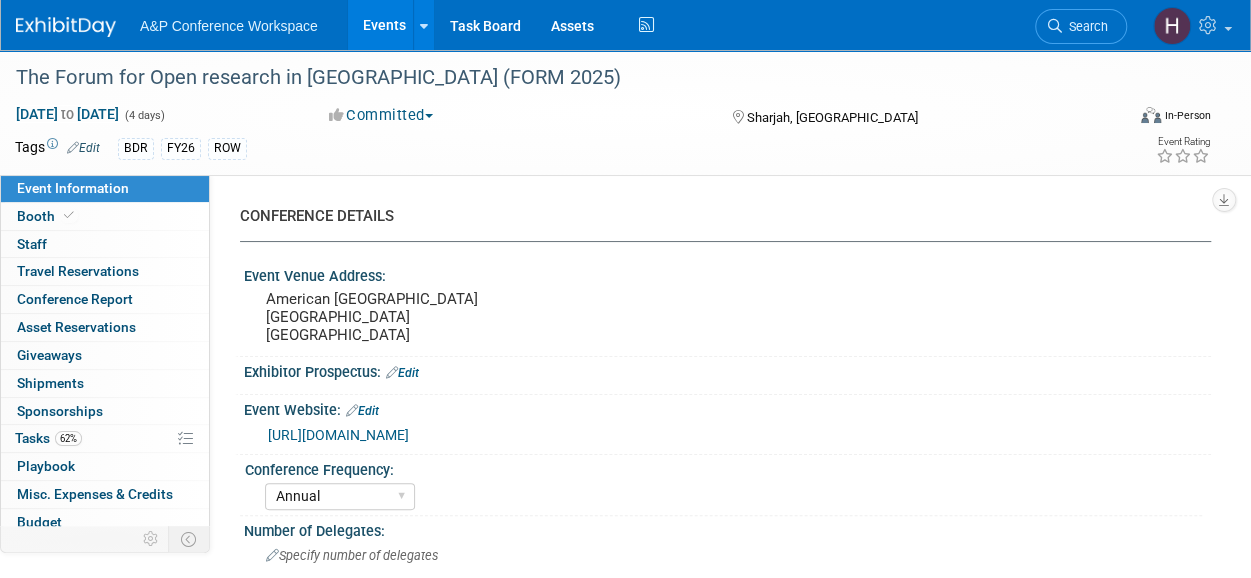 scroll, scrollTop: 0, scrollLeft: 0, axis: both 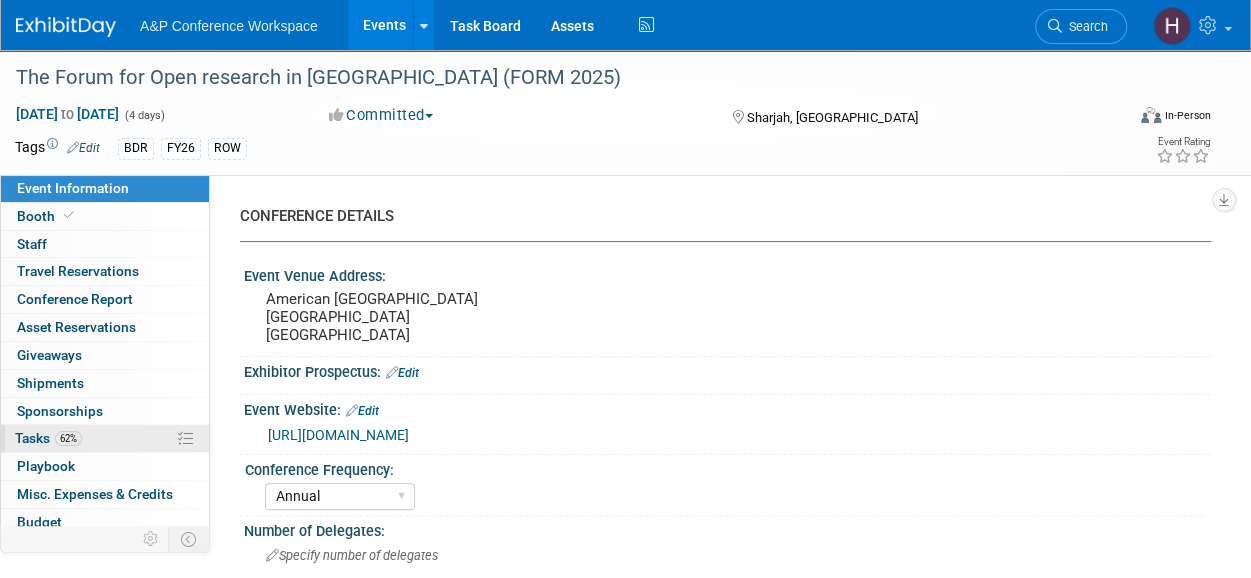 click on "62%
Tasks 62%" at bounding box center [105, 438] 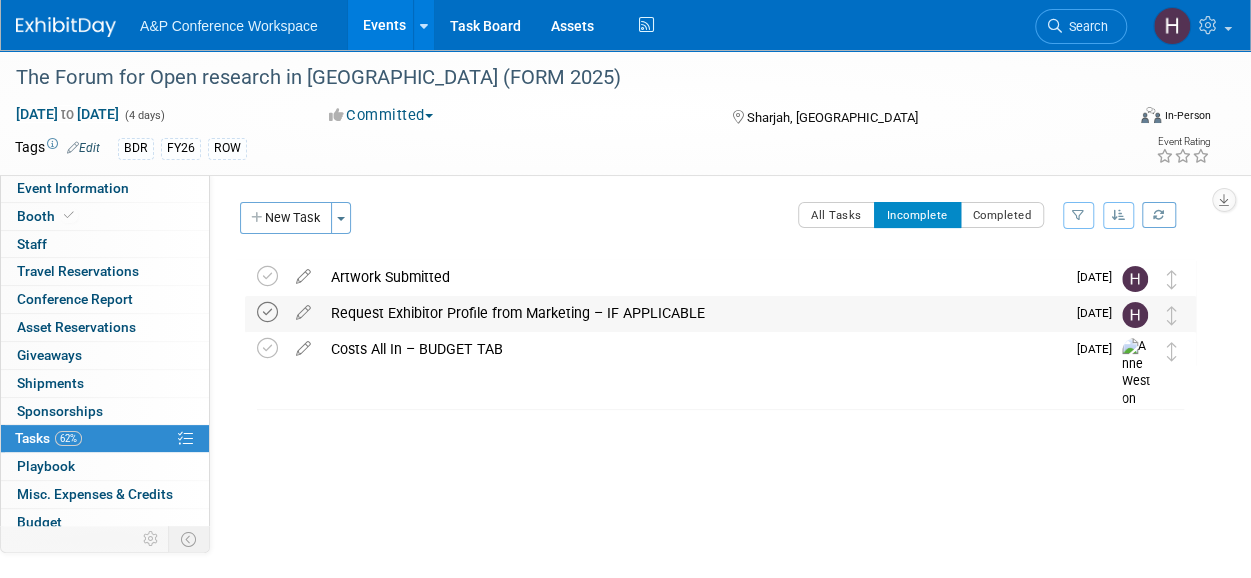 click at bounding box center (267, 312) 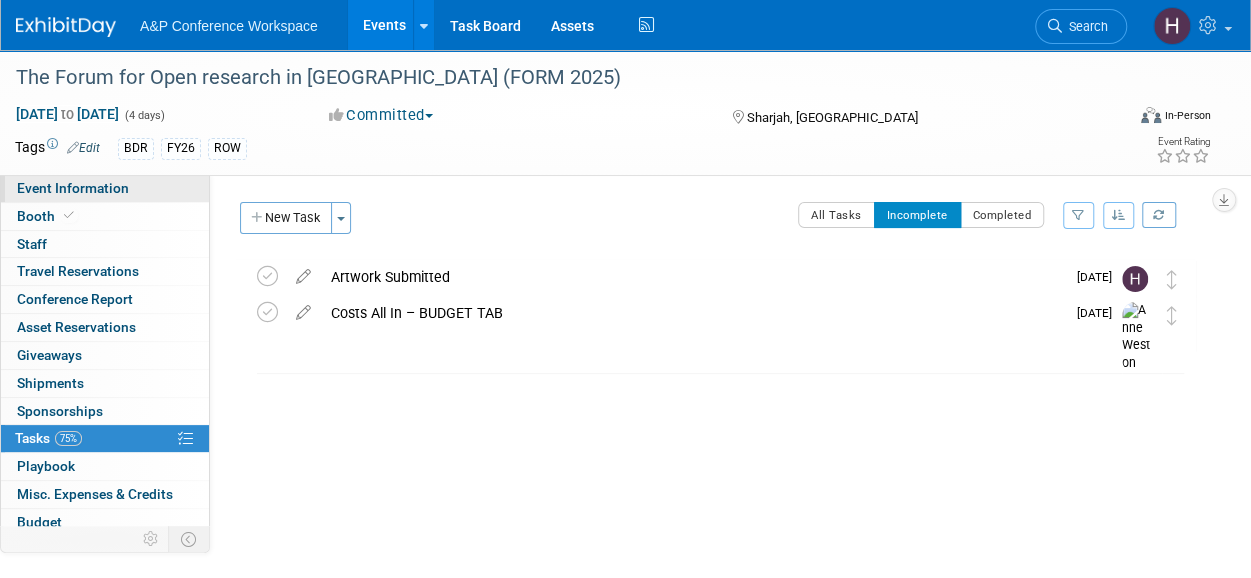 click on "Event Information" at bounding box center [73, 188] 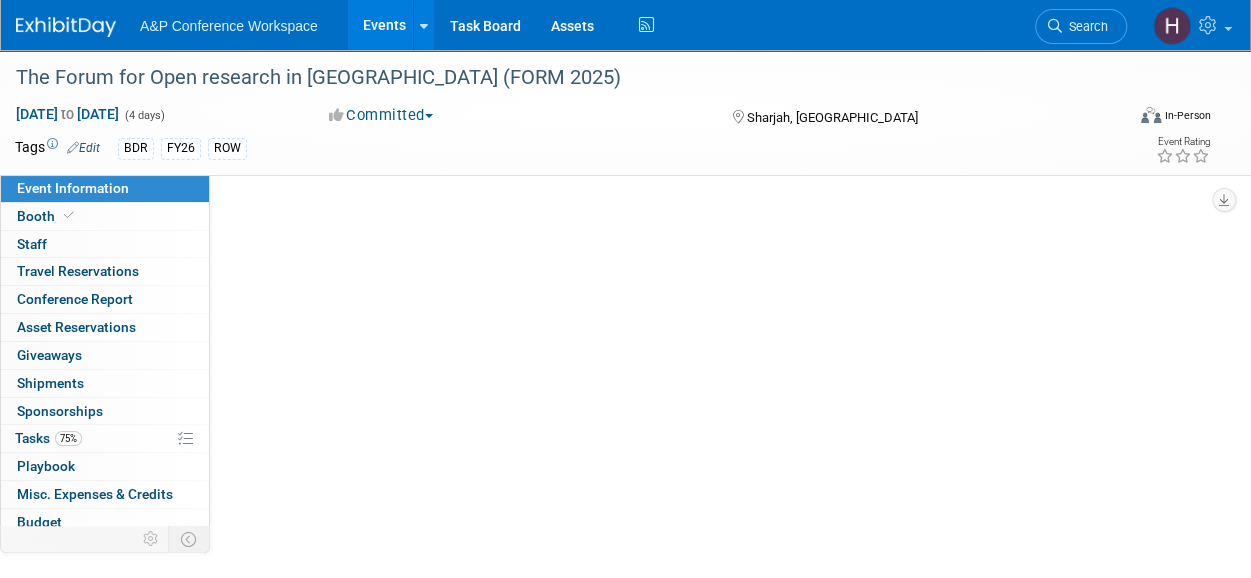select on "Annual" 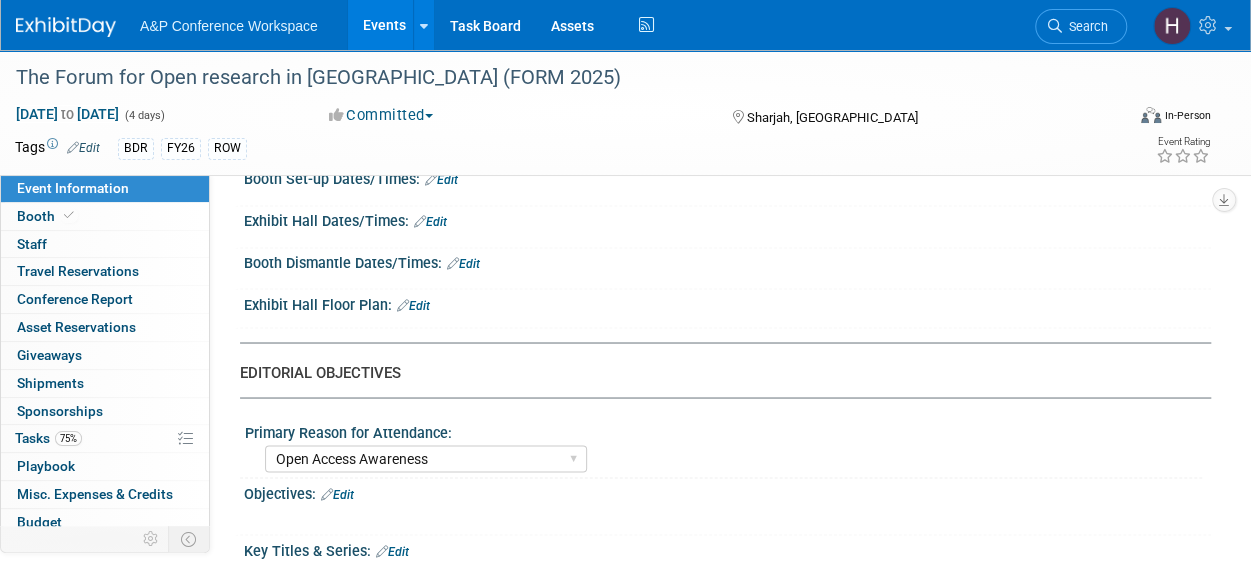 scroll, scrollTop: 1933, scrollLeft: 0, axis: vertical 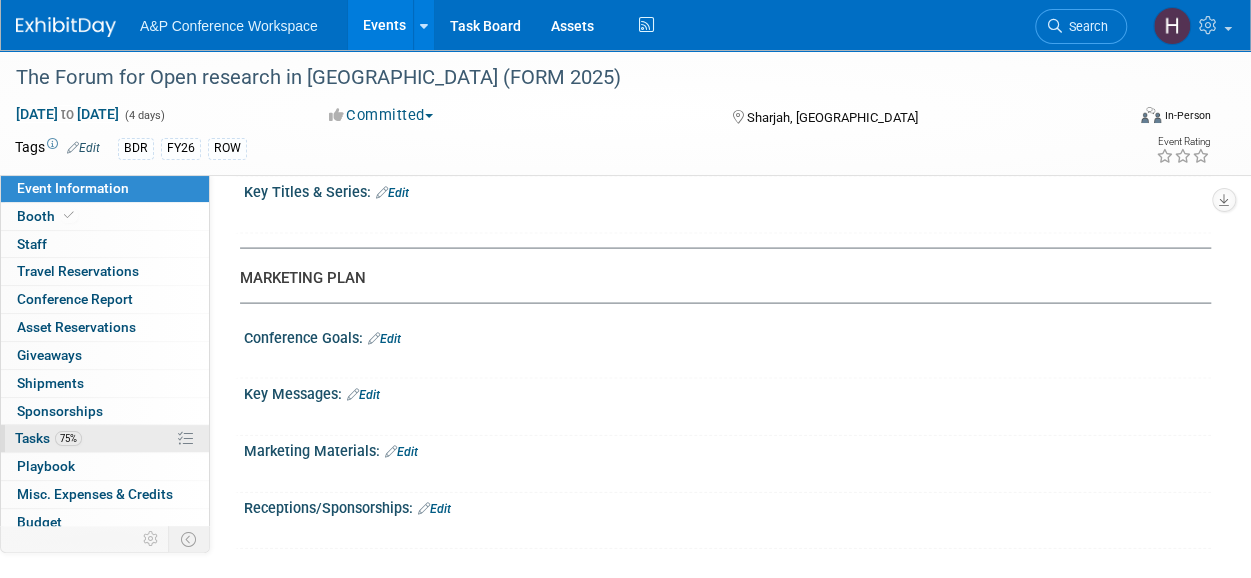 click on "75%" at bounding box center (68, 438) 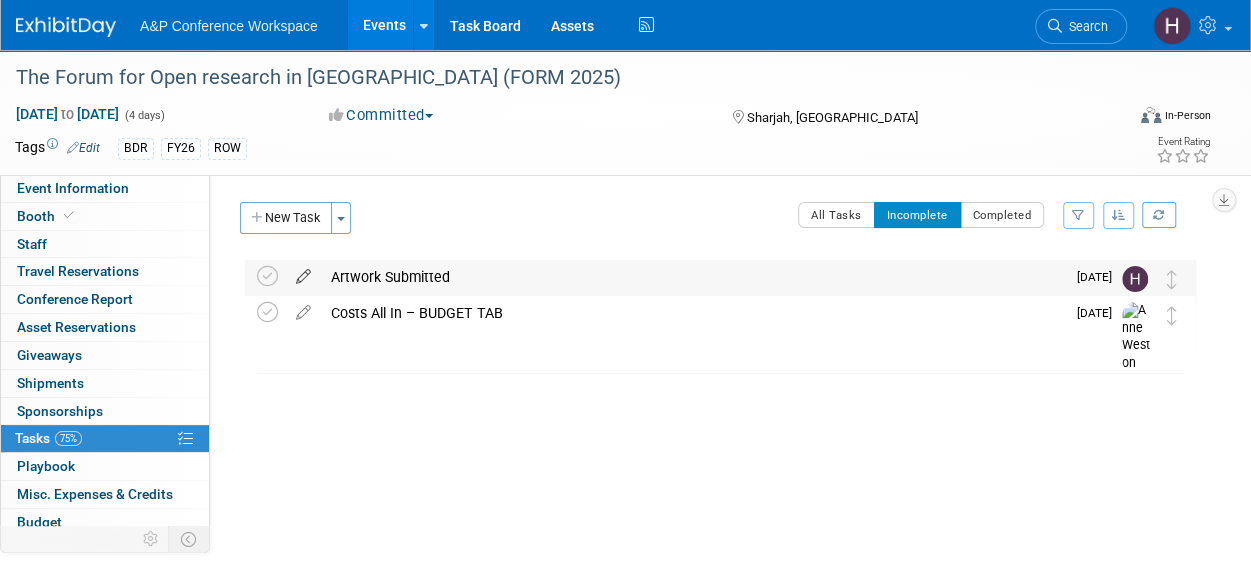 click at bounding box center [303, 272] 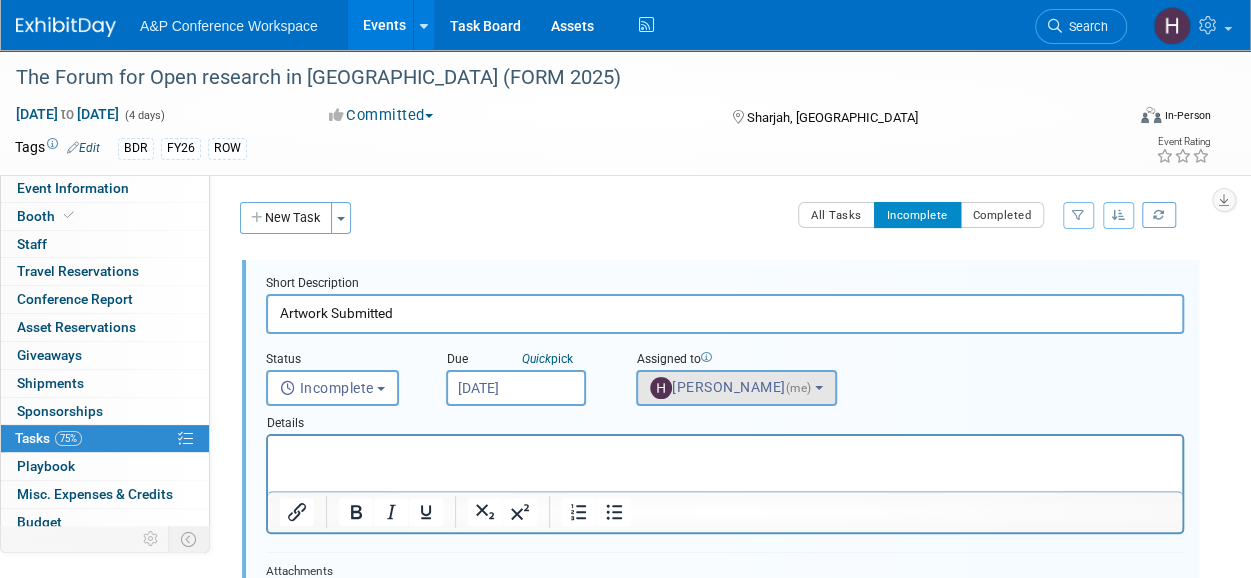 scroll, scrollTop: 0, scrollLeft: 0, axis: both 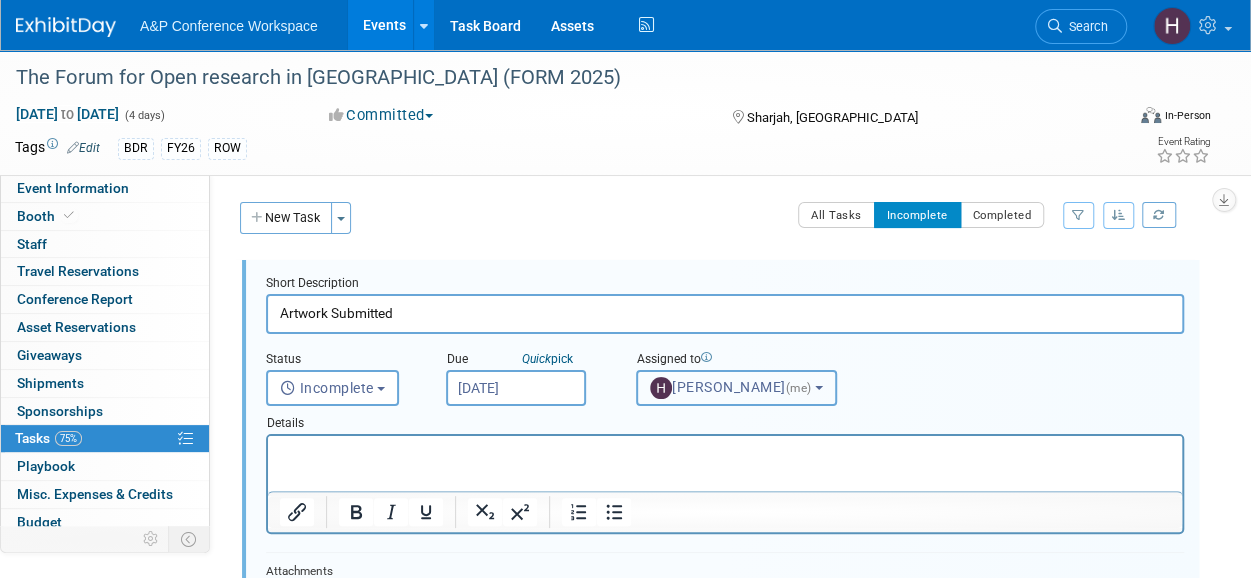 click on "[PERSON_NAME]
(me)" at bounding box center [732, 387] 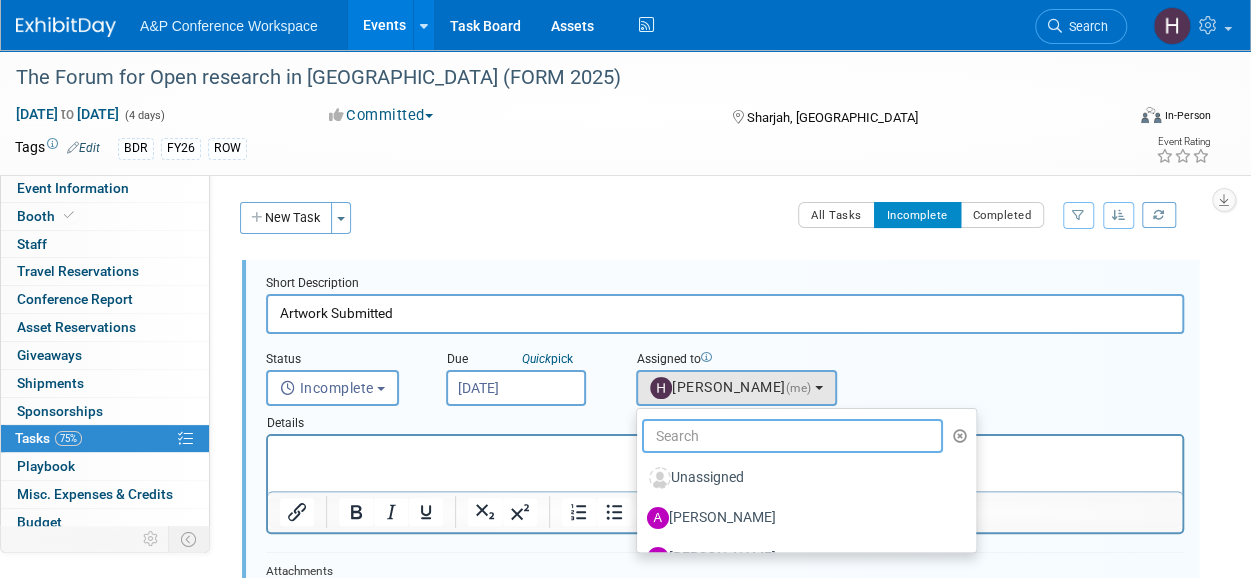 click at bounding box center [792, 436] 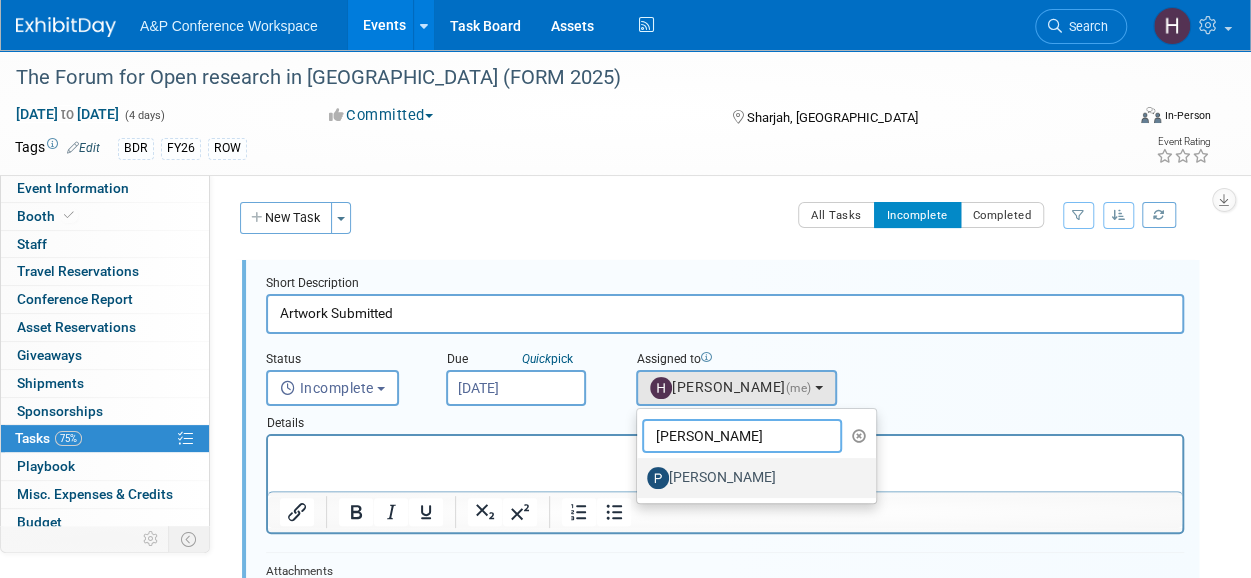 type on "phoebe m" 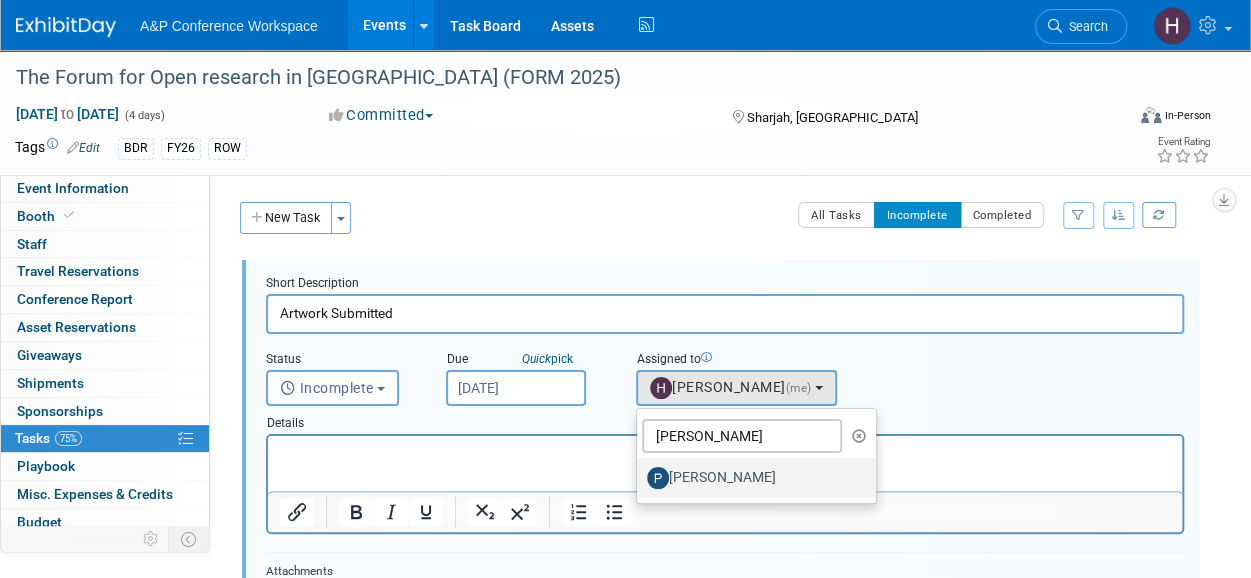 click on "[PERSON_NAME]" at bounding box center (751, 478) 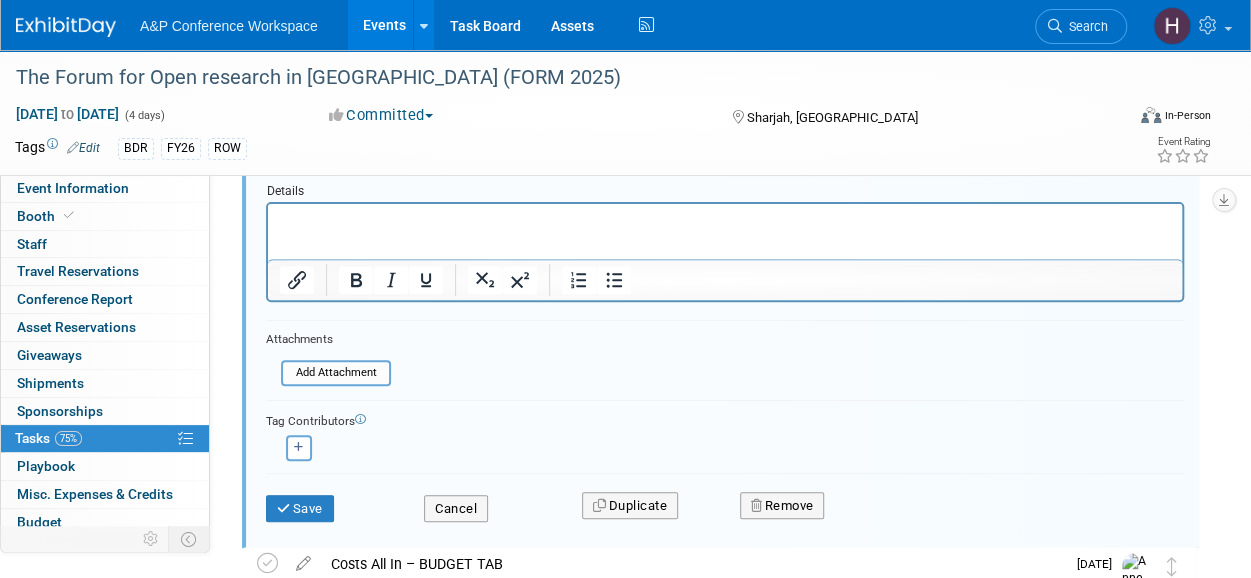 scroll, scrollTop: 235, scrollLeft: 0, axis: vertical 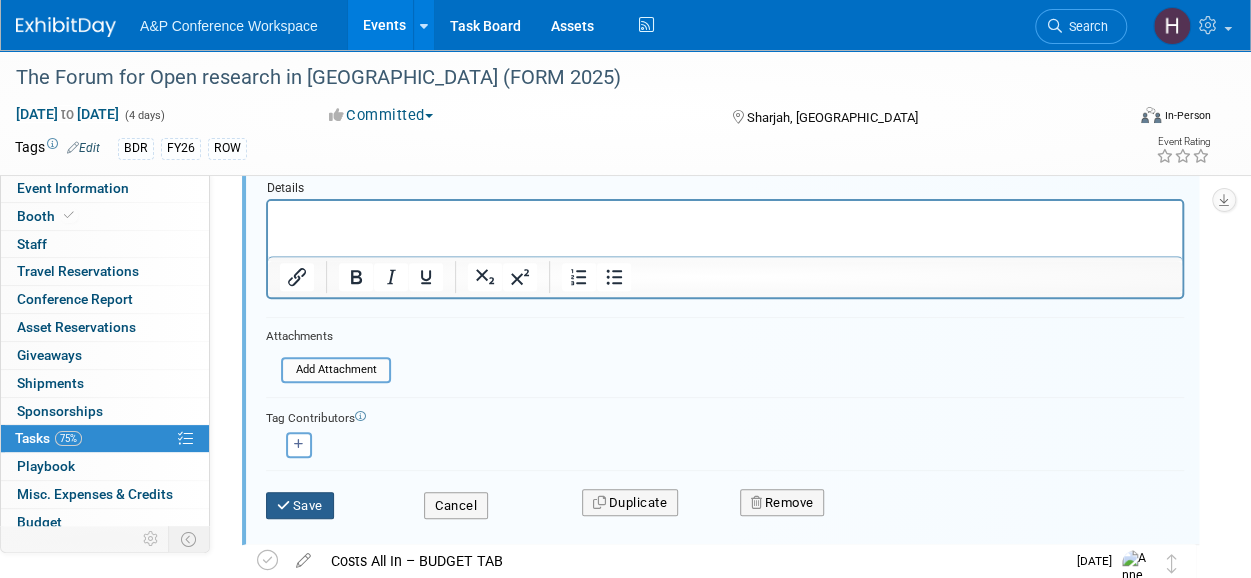 click on "Save" at bounding box center (300, 506) 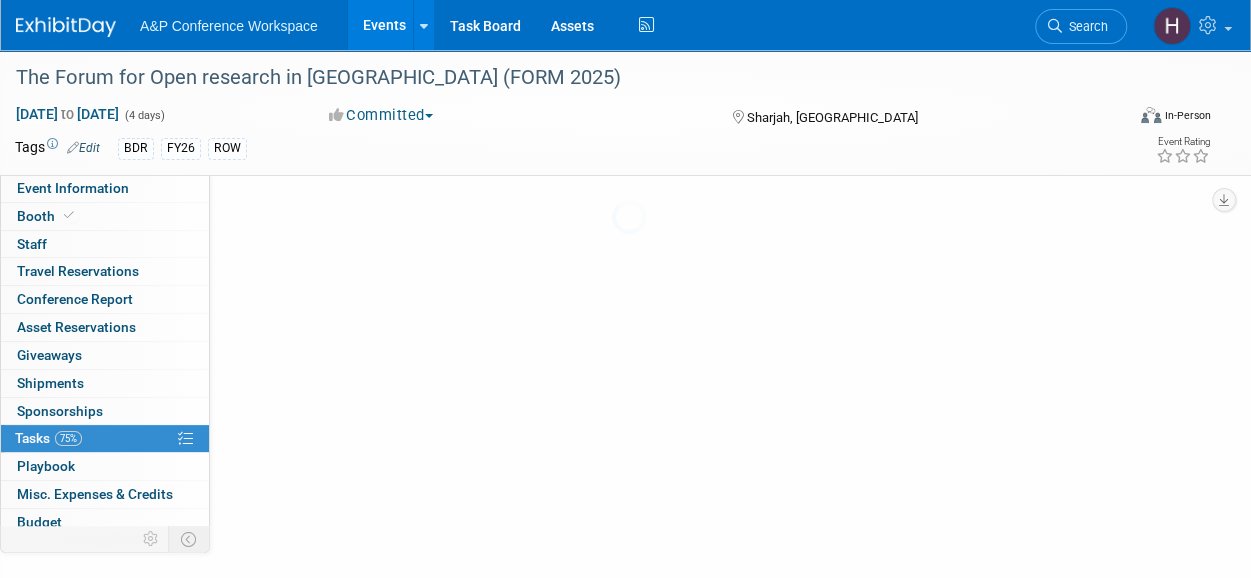 scroll, scrollTop: 77, scrollLeft: 0, axis: vertical 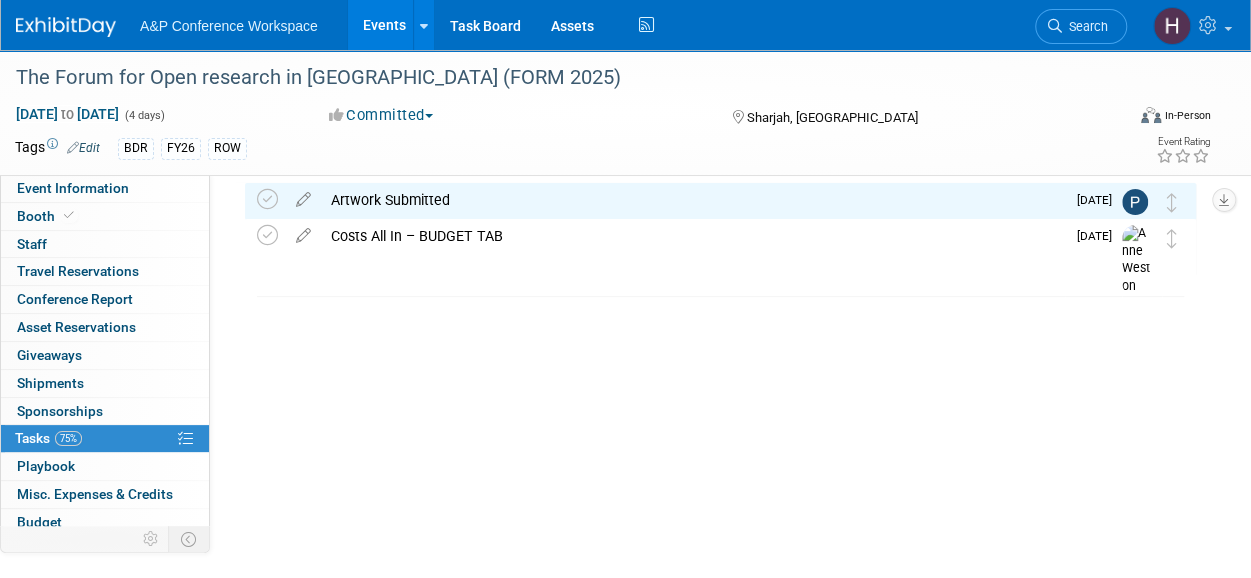 click on "Artwork Submitted" at bounding box center [693, 200] 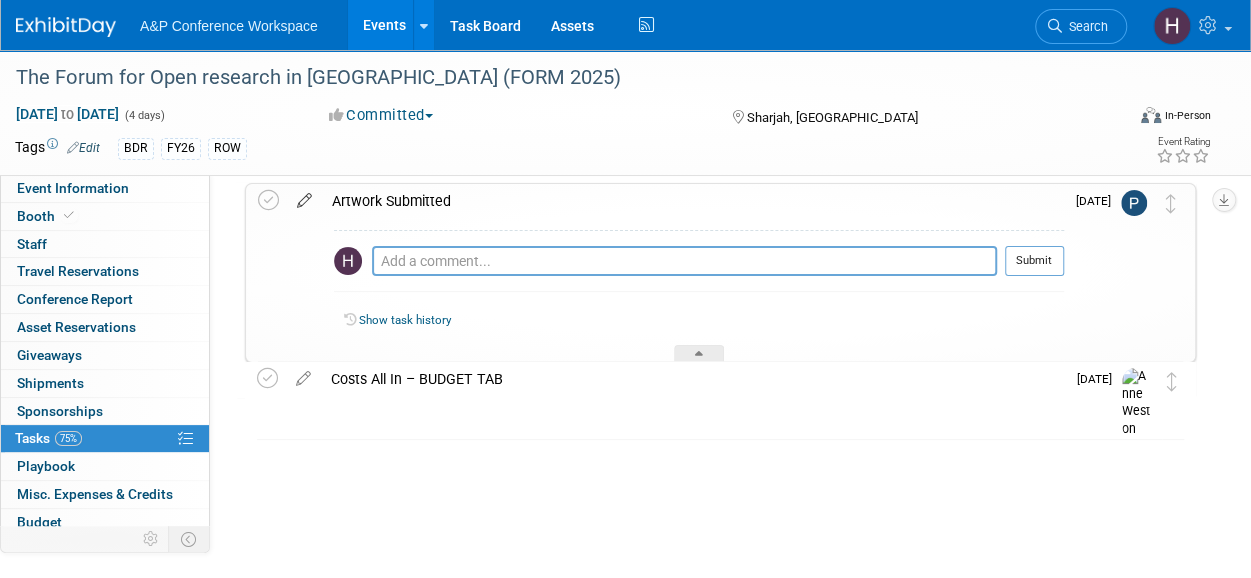 click at bounding box center (304, 196) 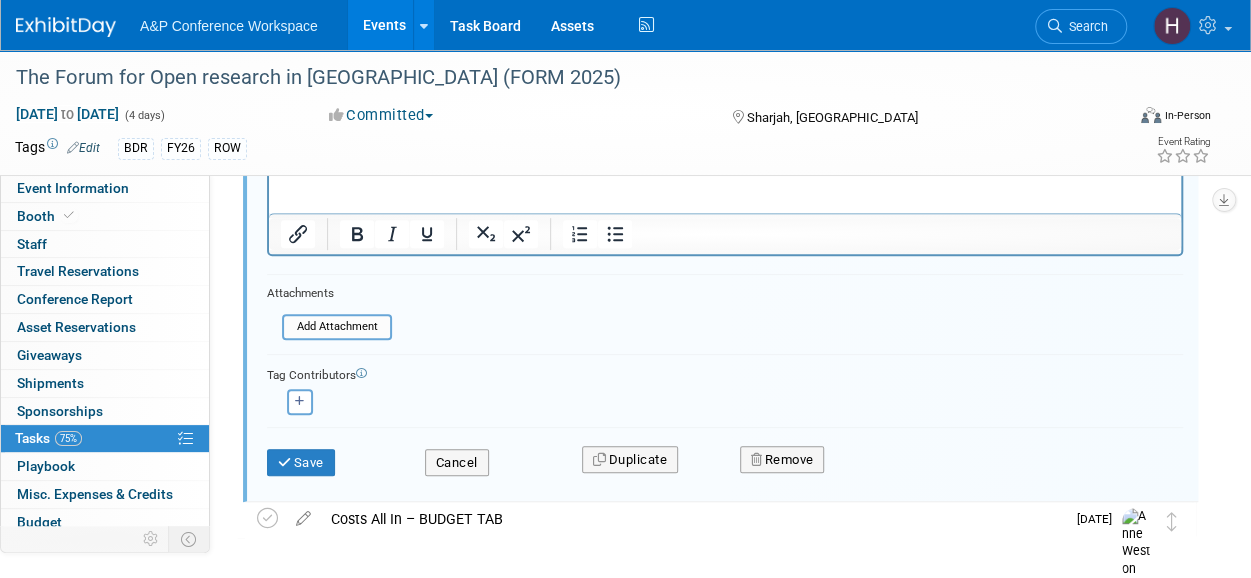 scroll, scrollTop: 278, scrollLeft: 0, axis: vertical 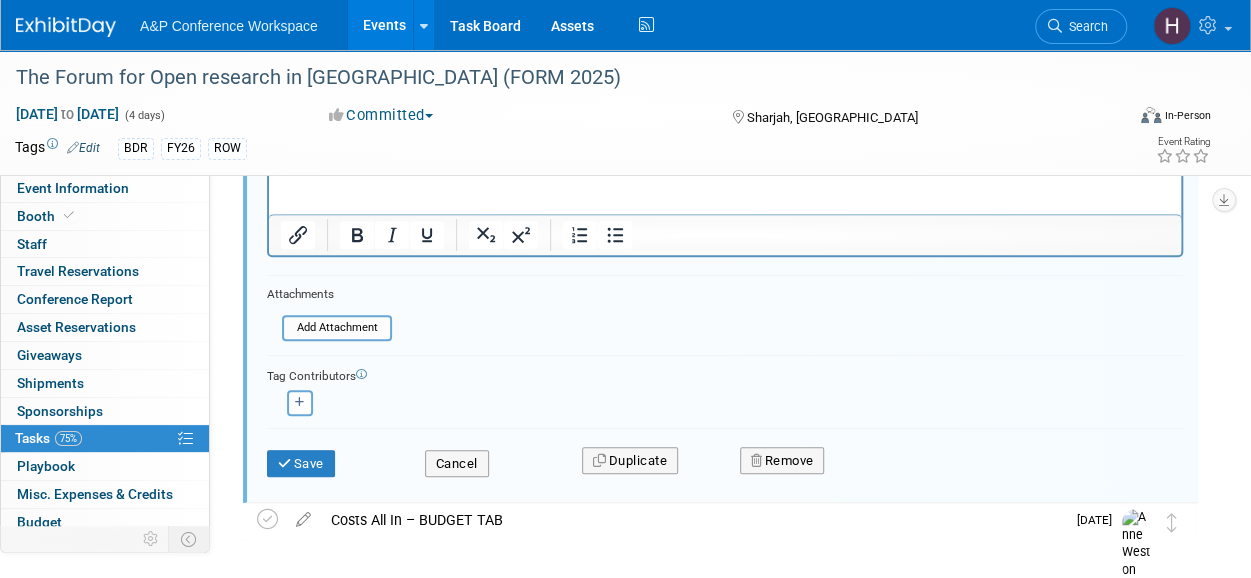 drag, startPoint x: 344, startPoint y: 327, endPoint x: 266, endPoint y: 279, distance: 91.58602 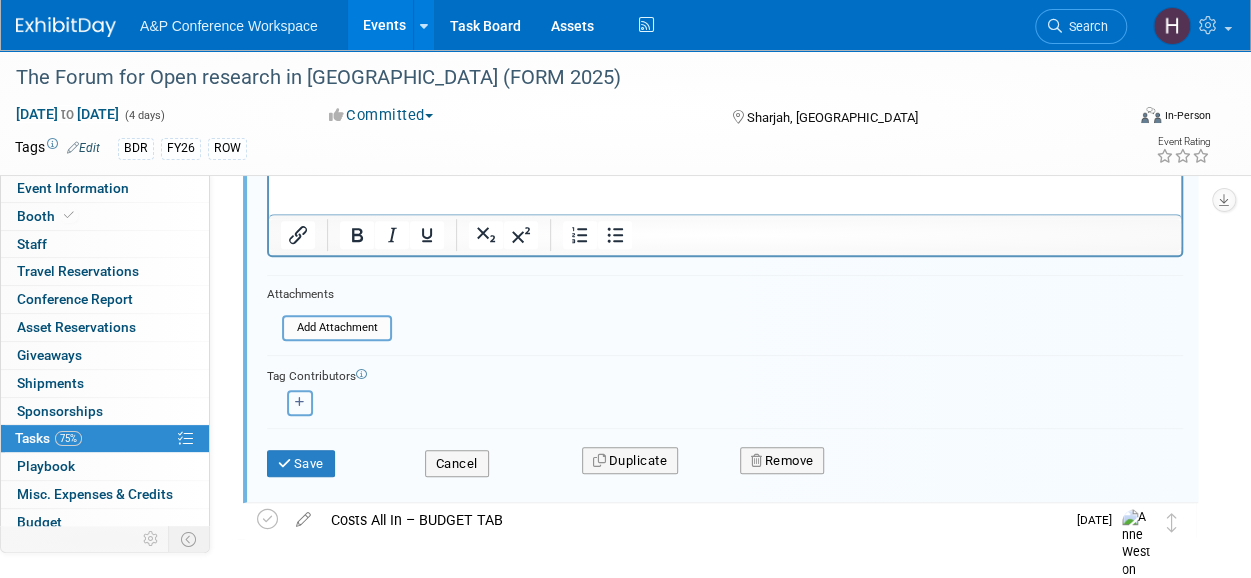 click at bounding box center [300, 403] 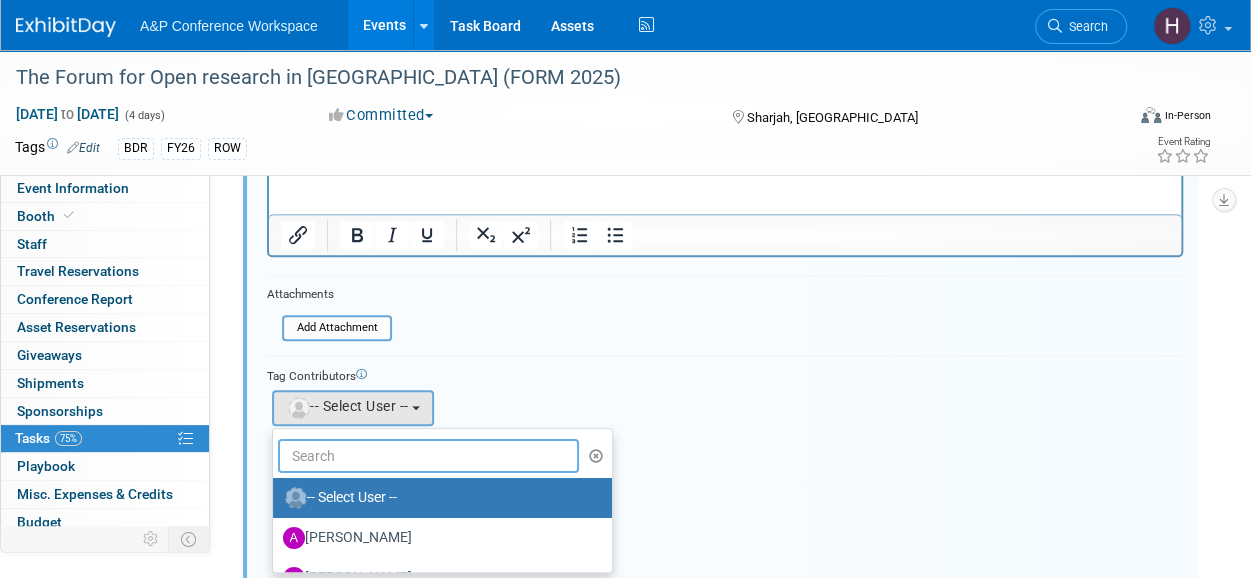 click at bounding box center (428, 456) 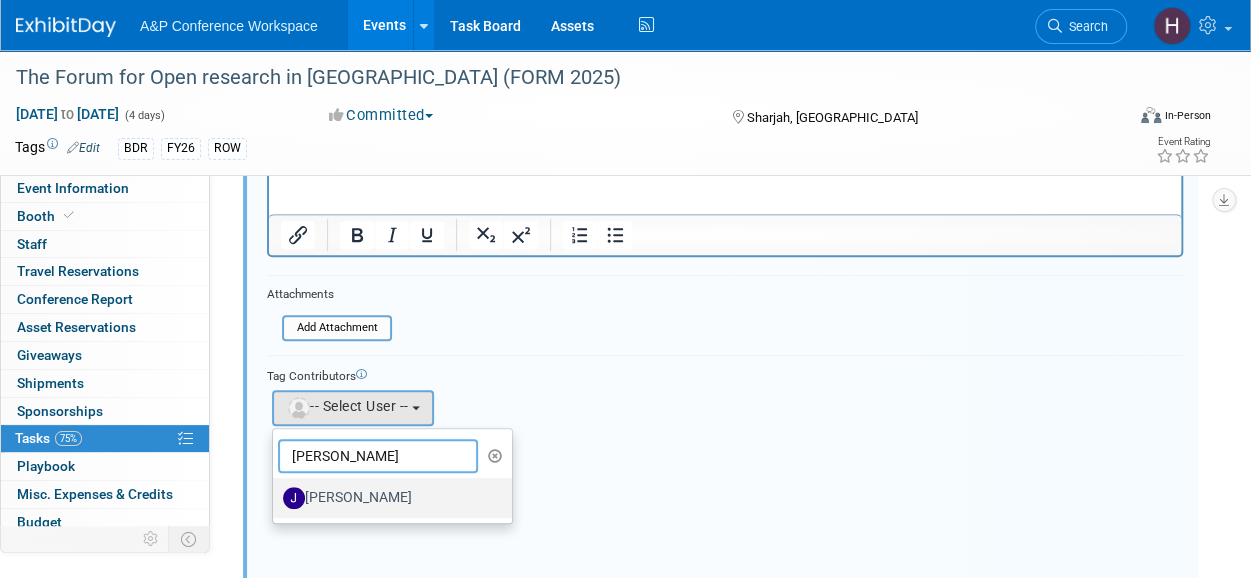 type on "jo deakin" 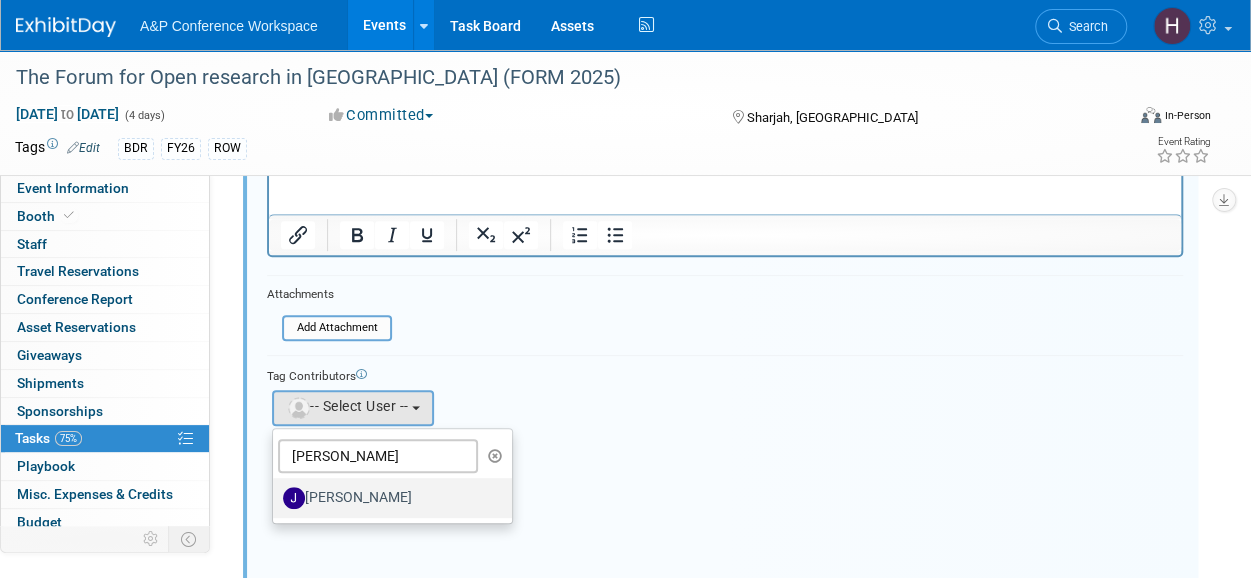 click on "[PERSON_NAME]" at bounding box center (387, 498) 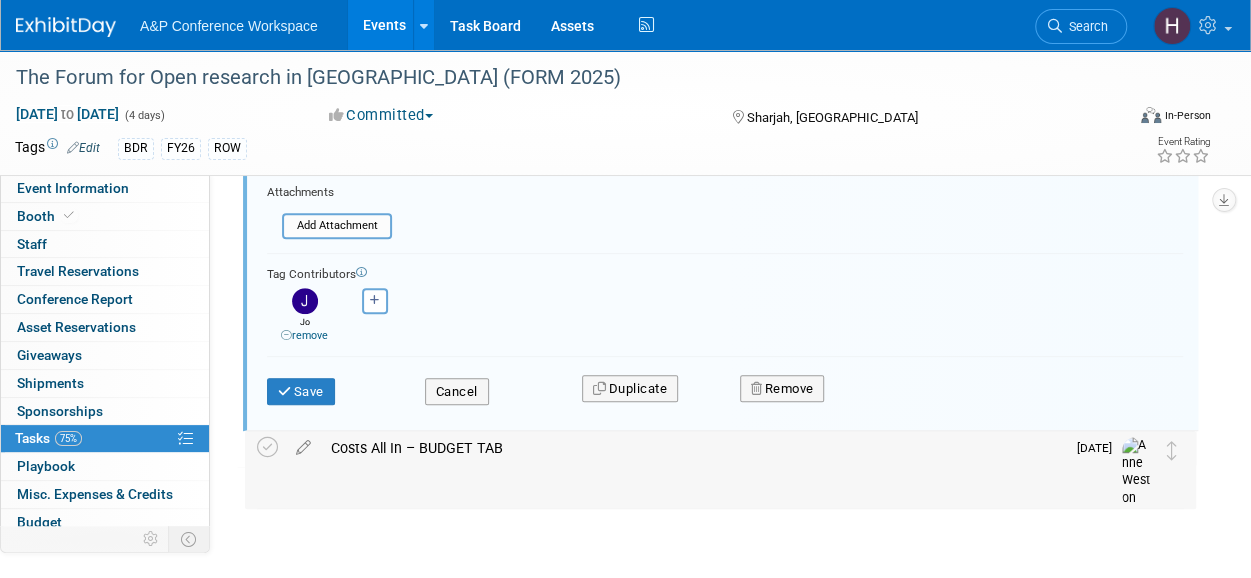 scroll, scrollTop: 382, scrollLeft: 0, axis: vertical 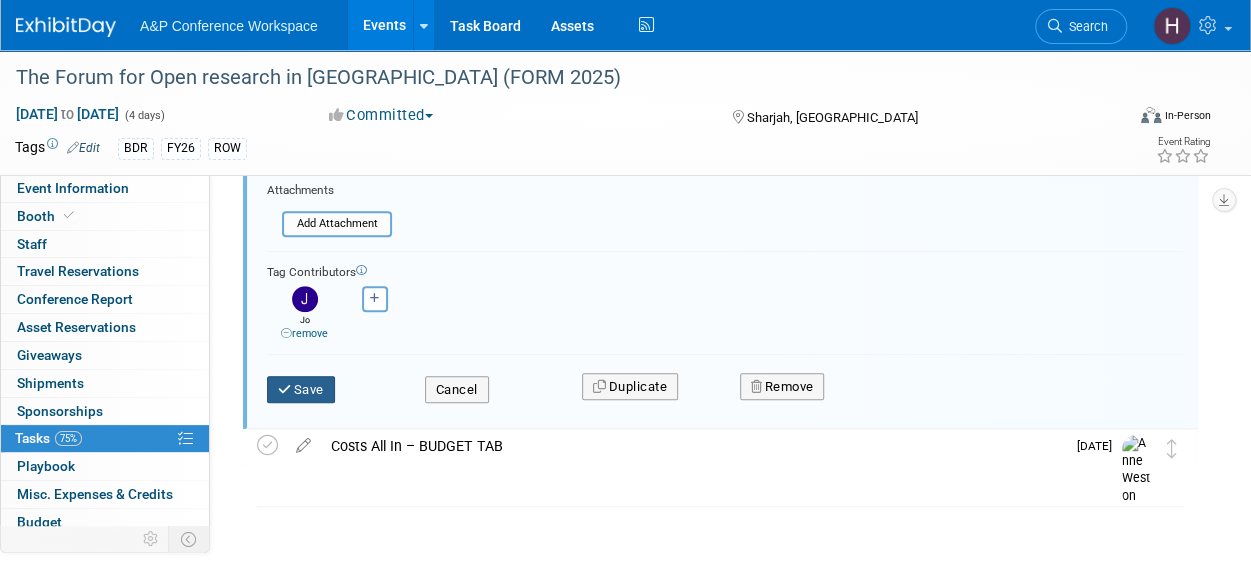 click at bounding box center (286, 389) 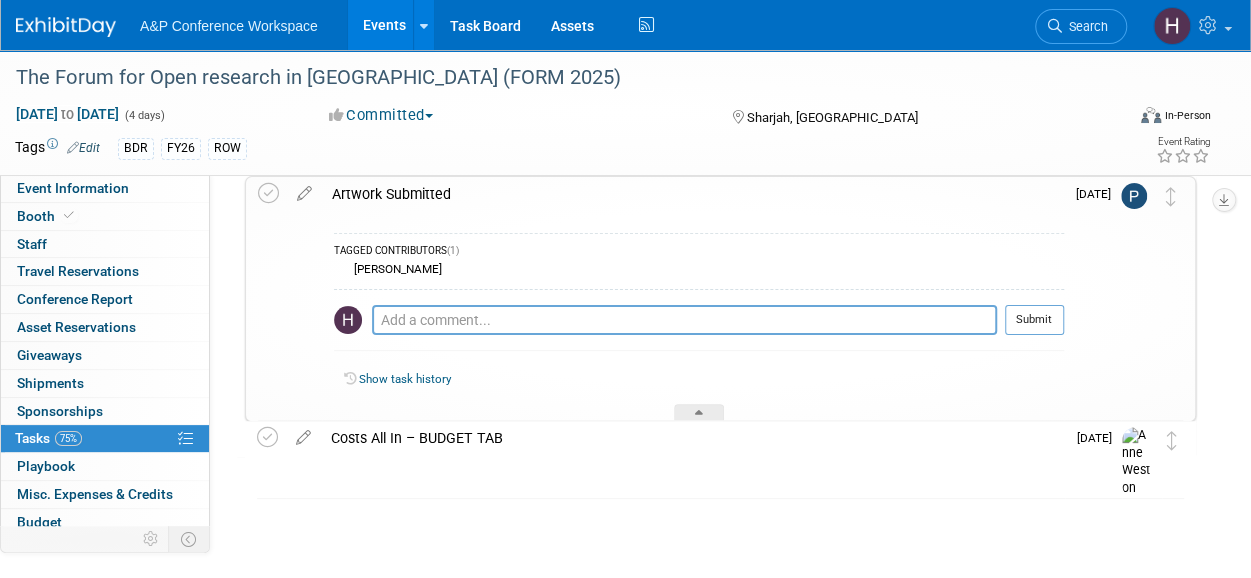 scroll, scrollTop: 0, scrollLeft: 0, axis: both 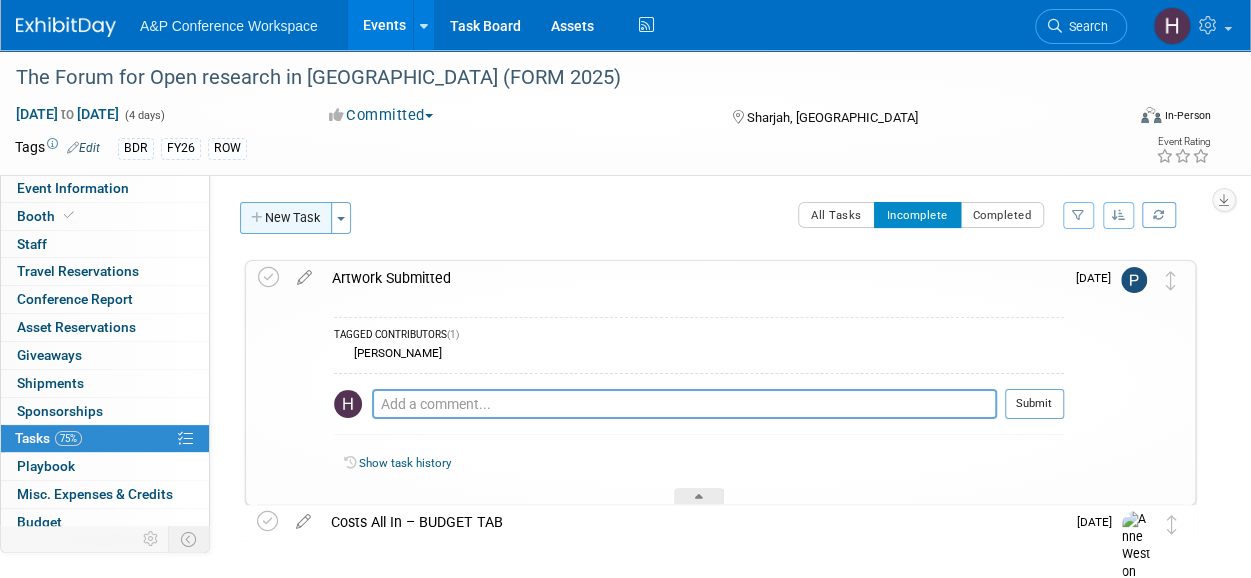 click on "New Task" at bounding box center [286, 218] 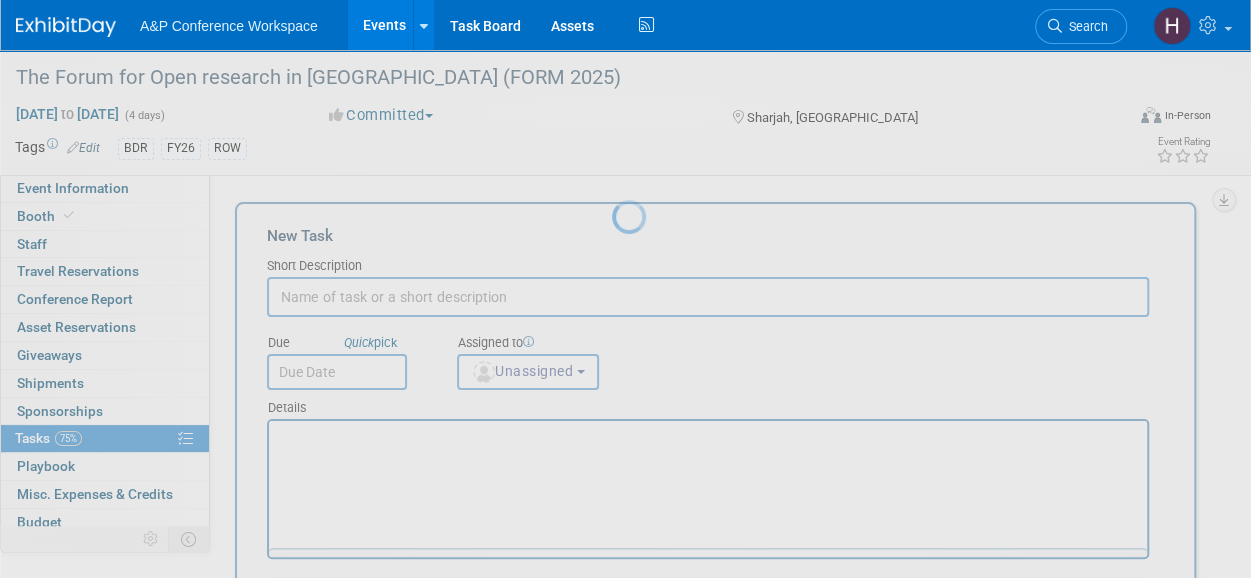 scroll, scrollTop: 0, scrollLeft: 0, axis: both 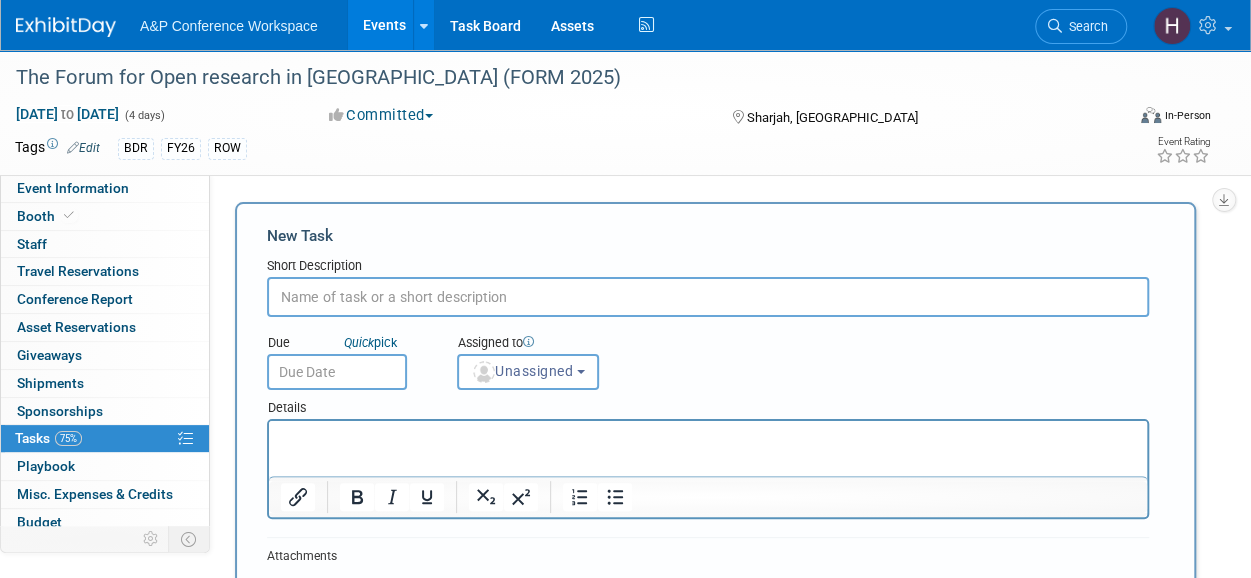 click at bounding box center (708, 297) 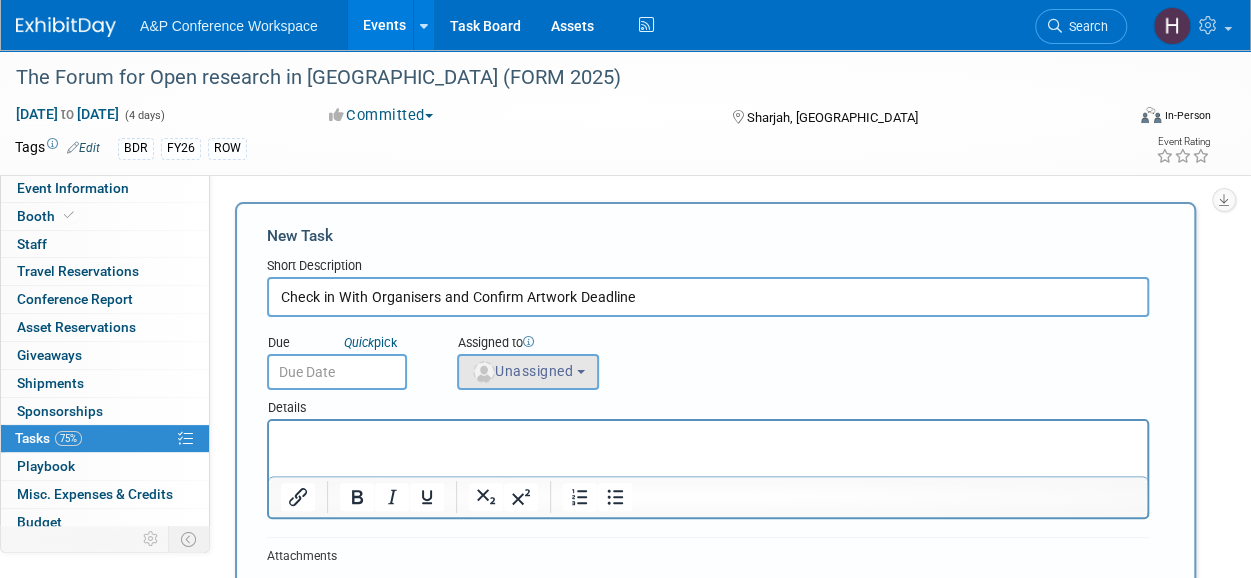 type on "Check in With Organisers and Confirm Artwork Deadline" 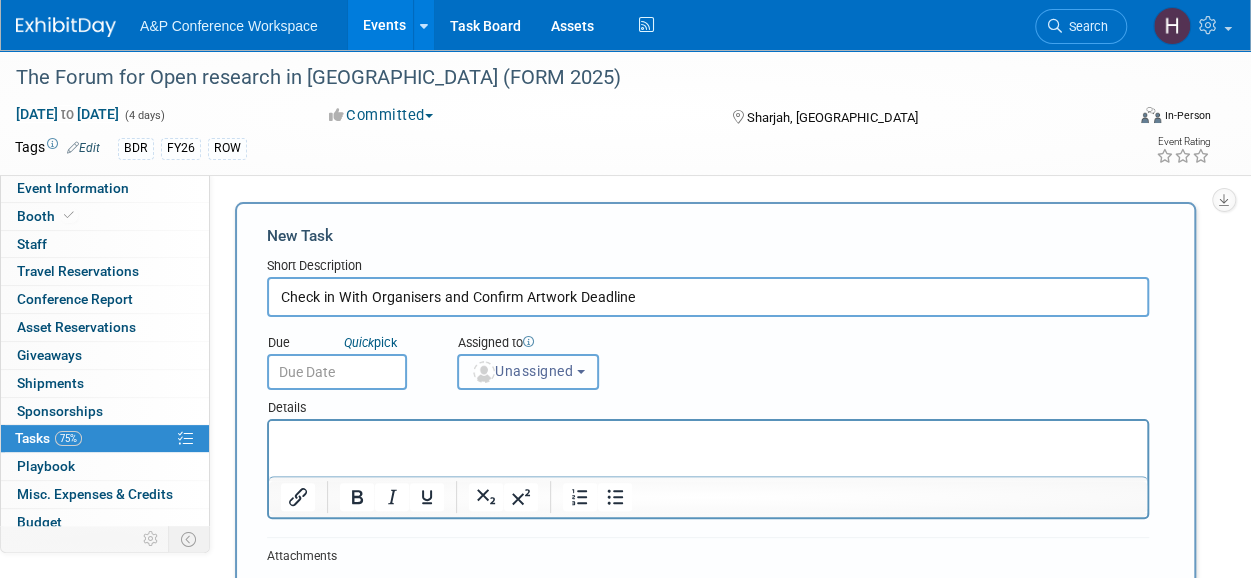 click on "Unassigned" at bounding box center [528, 372] 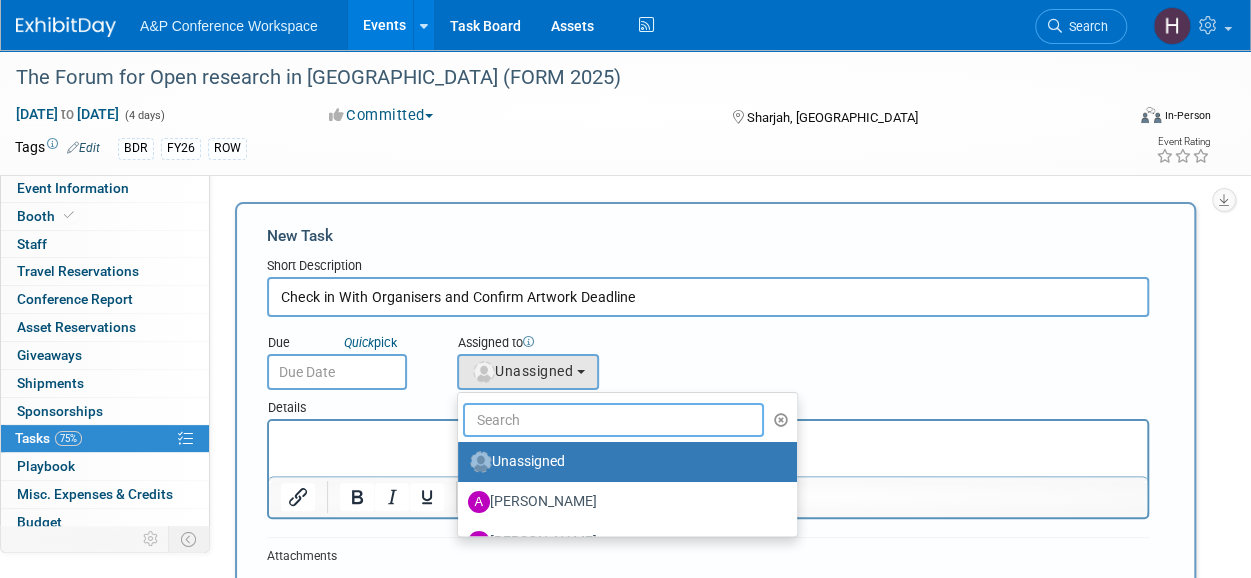 click at bounding box center [613, 420] 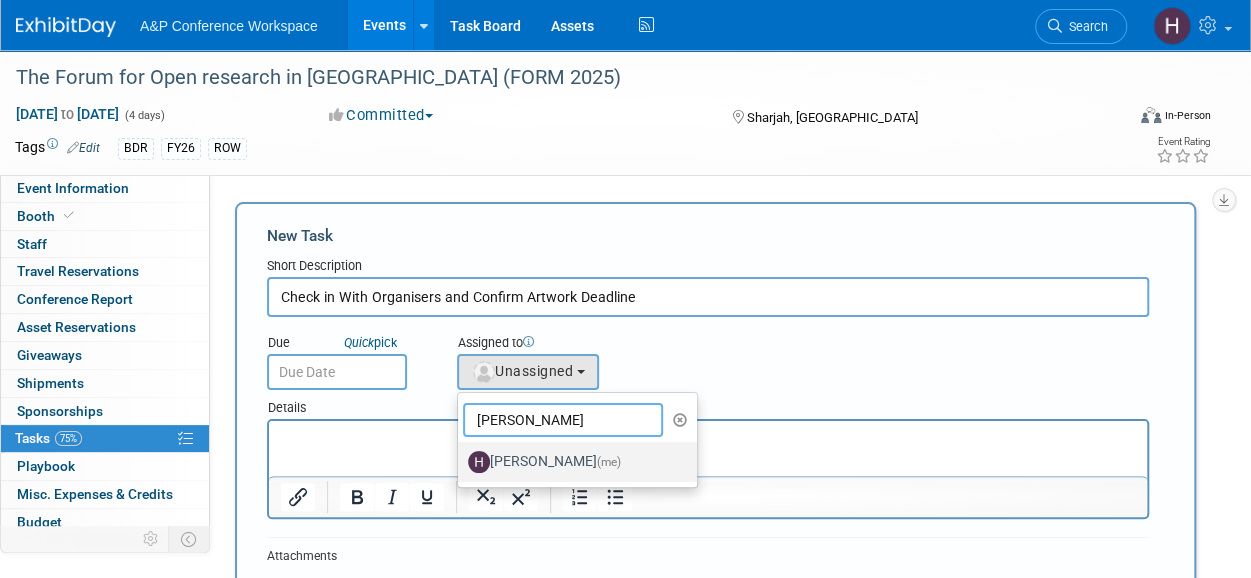 type on "hannah" 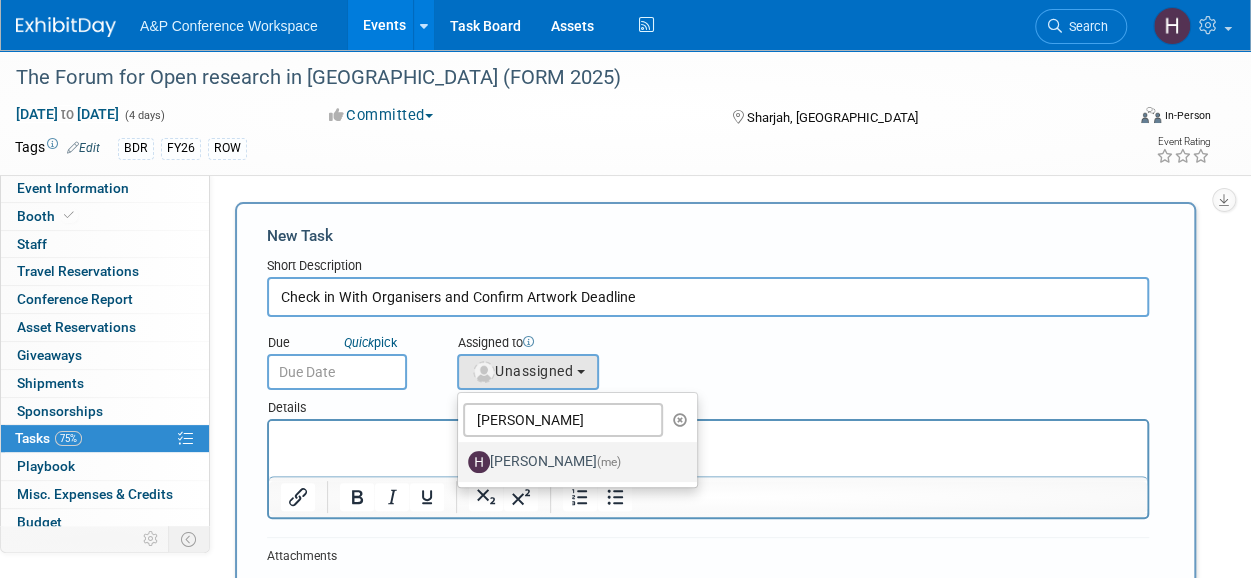 click on "Hannah Siegel
(me)" at bounding box center (572, 462) 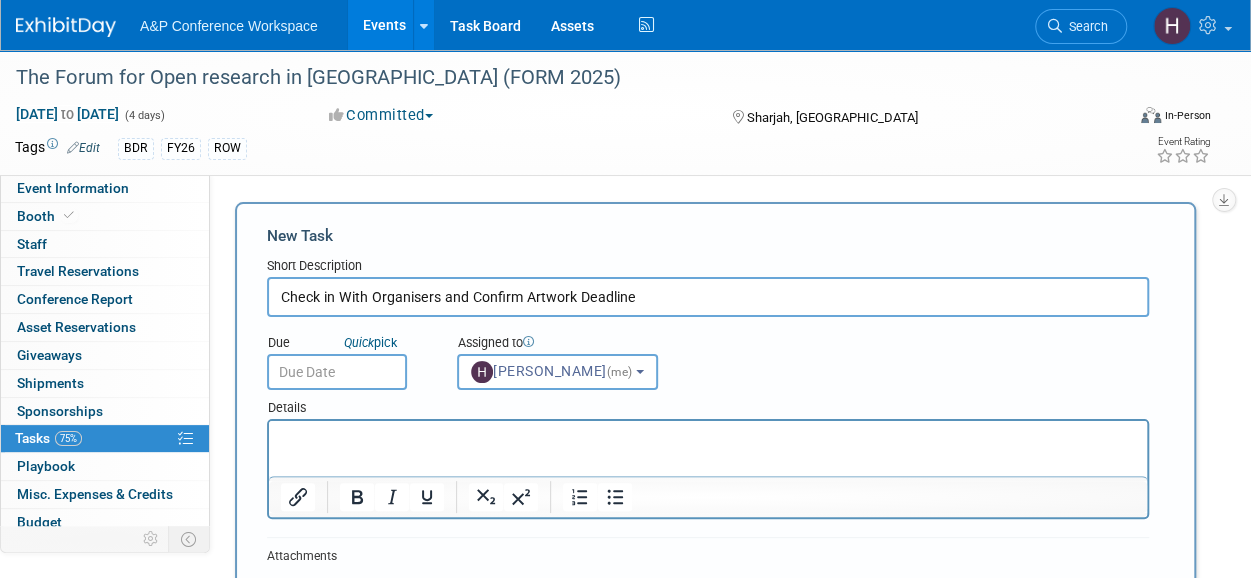click at bounding box center (337, 372) 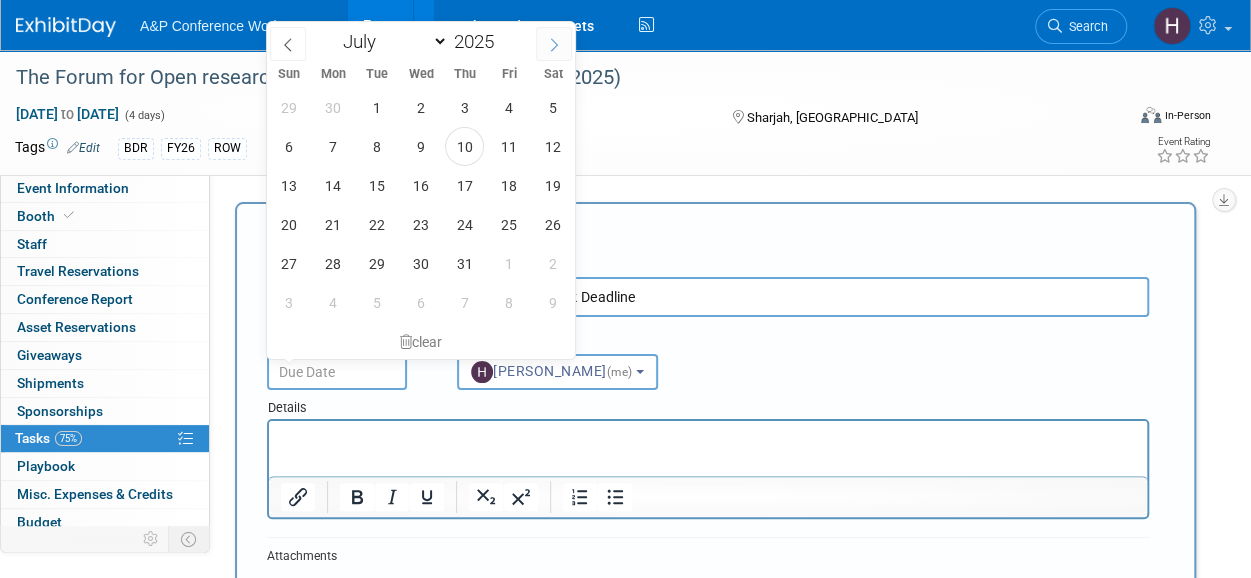 click at bounding box center [554, 44] 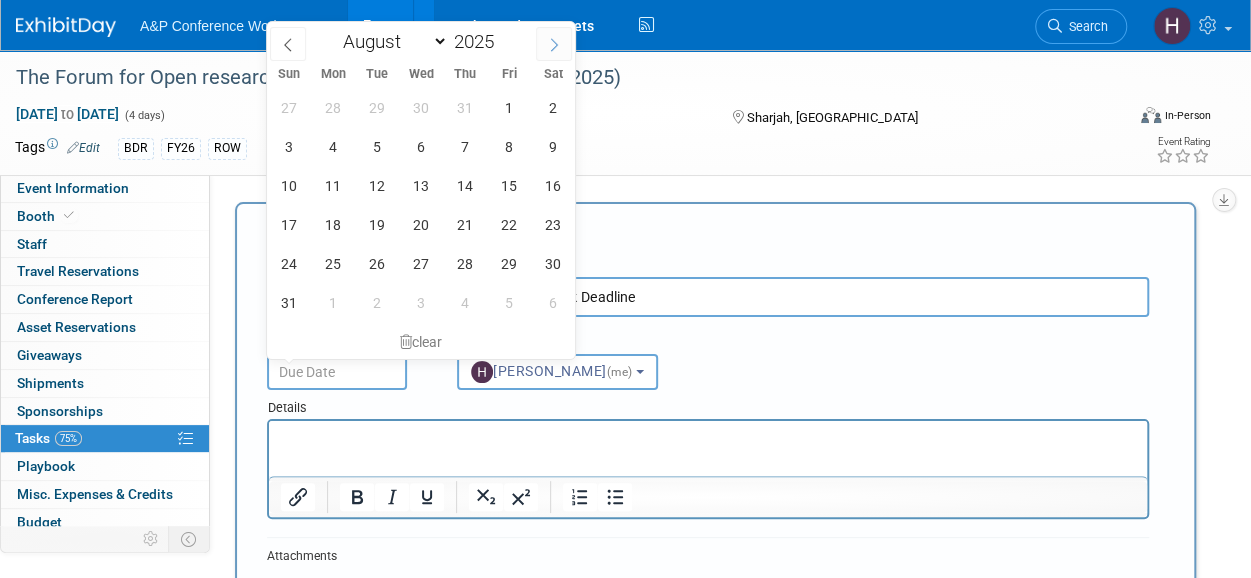 click at bounding box center (554, 44) 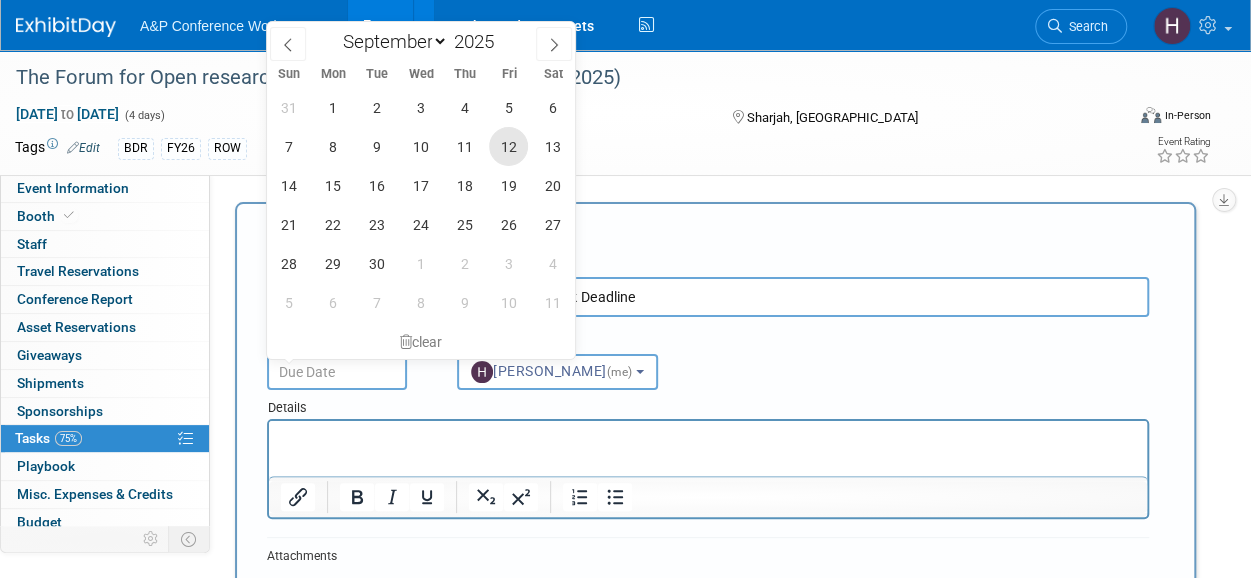 click on "12" at bounding box center (508, 146) 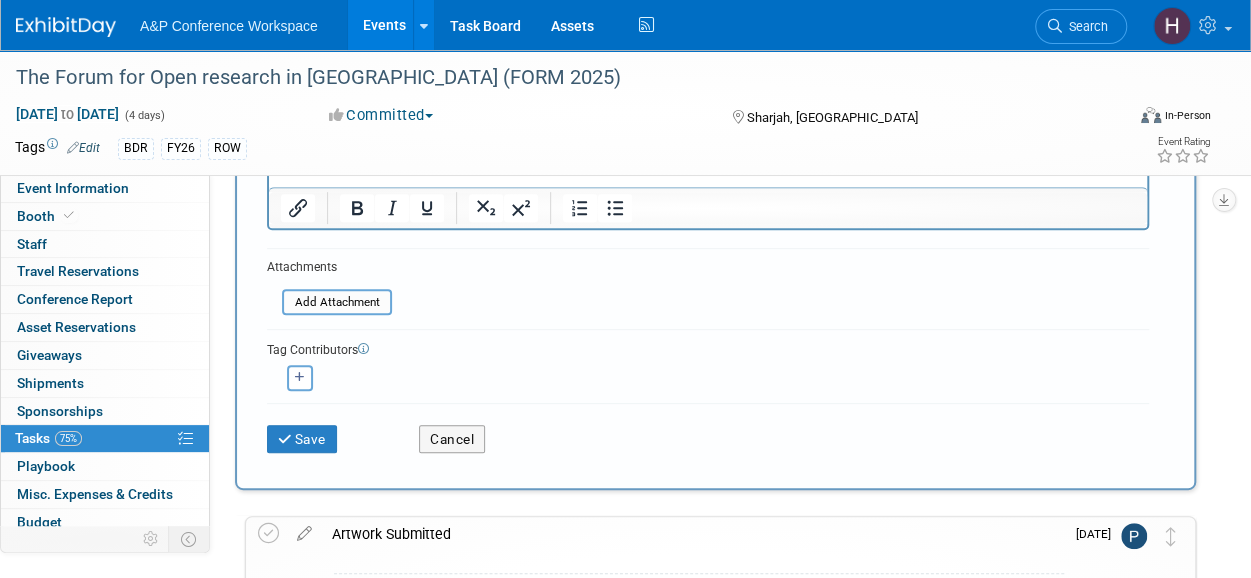 scroll, scrollTop: 290, scrollLeft: 0, axis: vertical 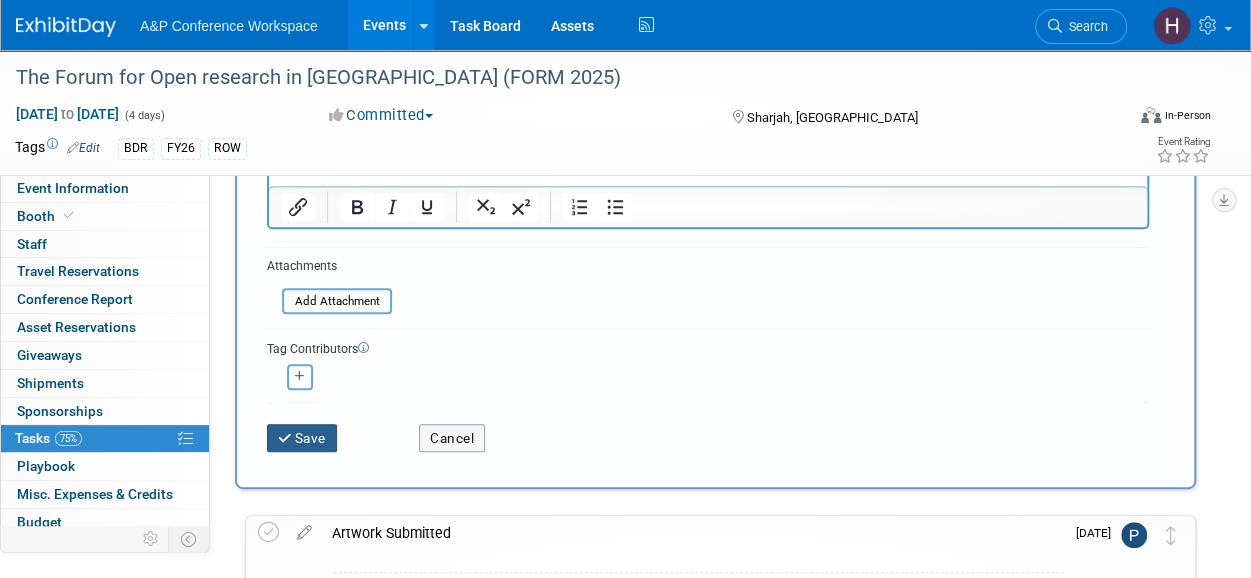 click on "Save" at bounding box center (302, 438) 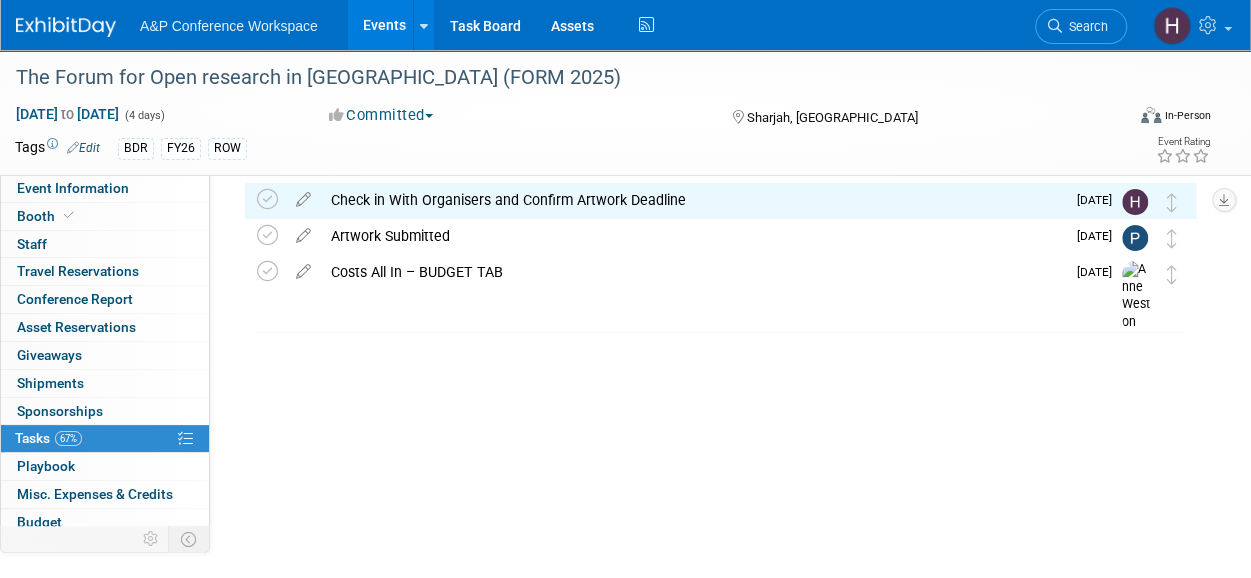 scroll, scrollTop: 0, scrollLeft: 0, axis: both 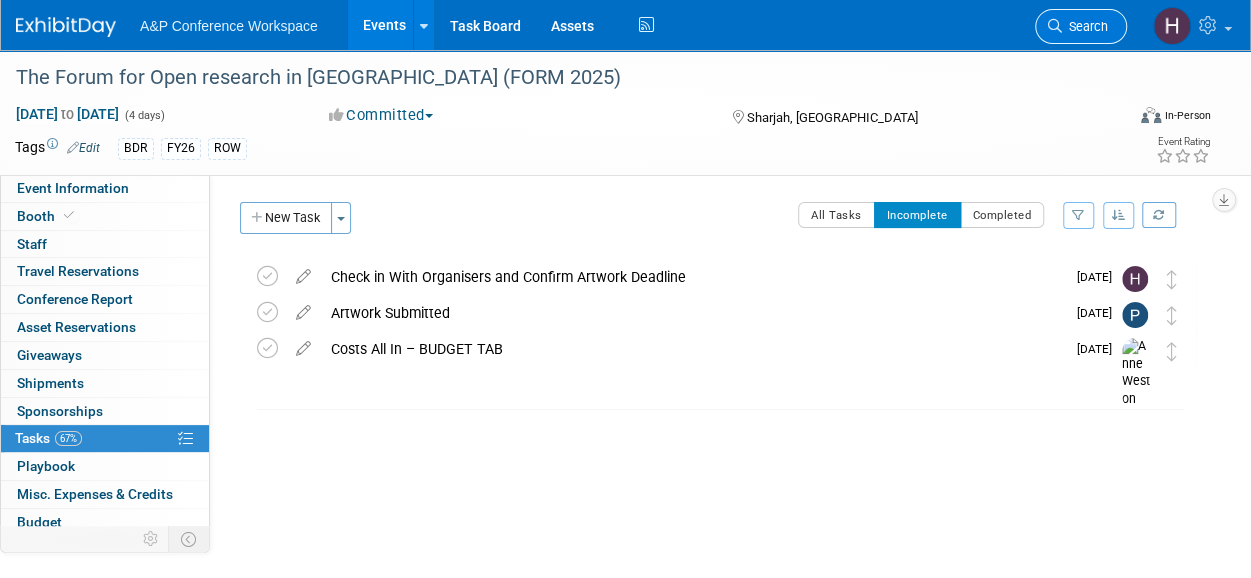 click on "Search" at bounding box center [1085, 26] 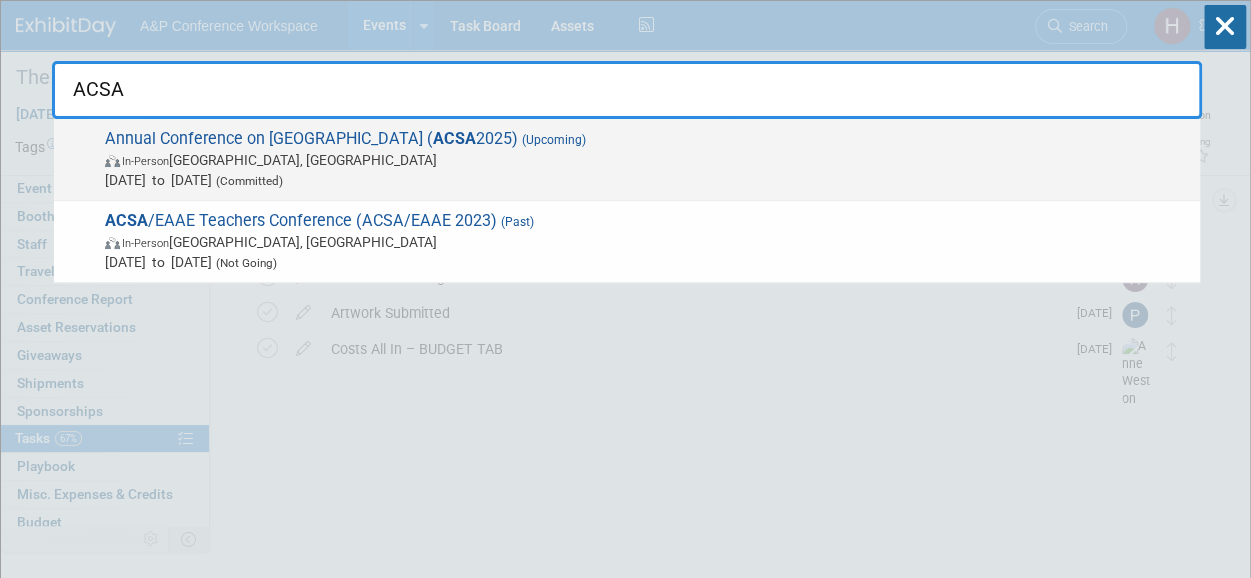 type on "ACSA" 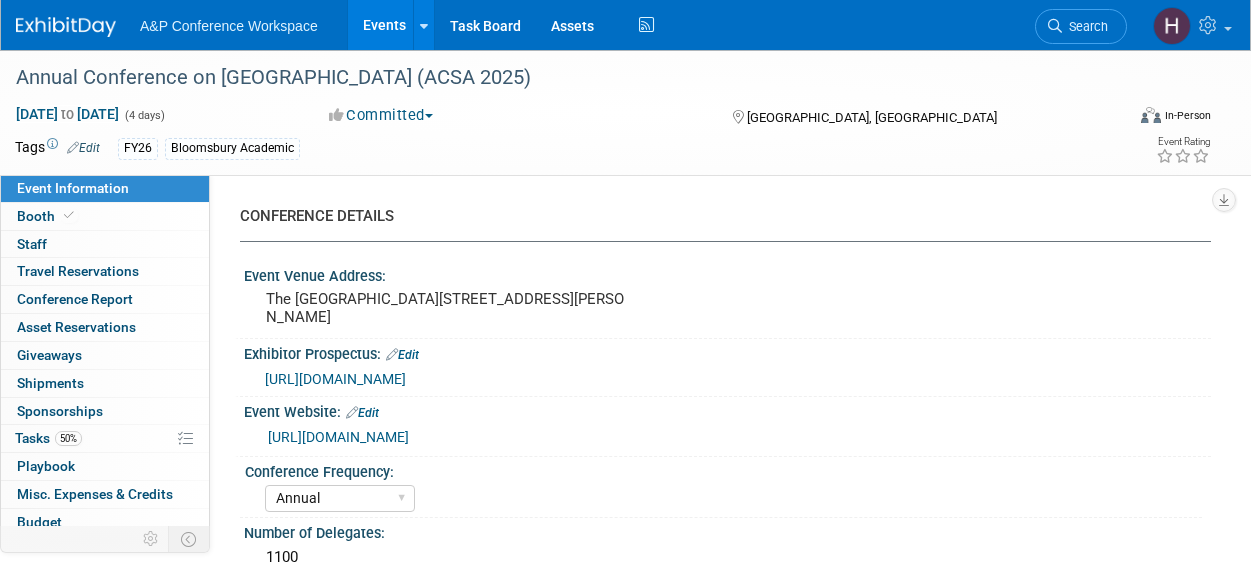 select on "Annual" 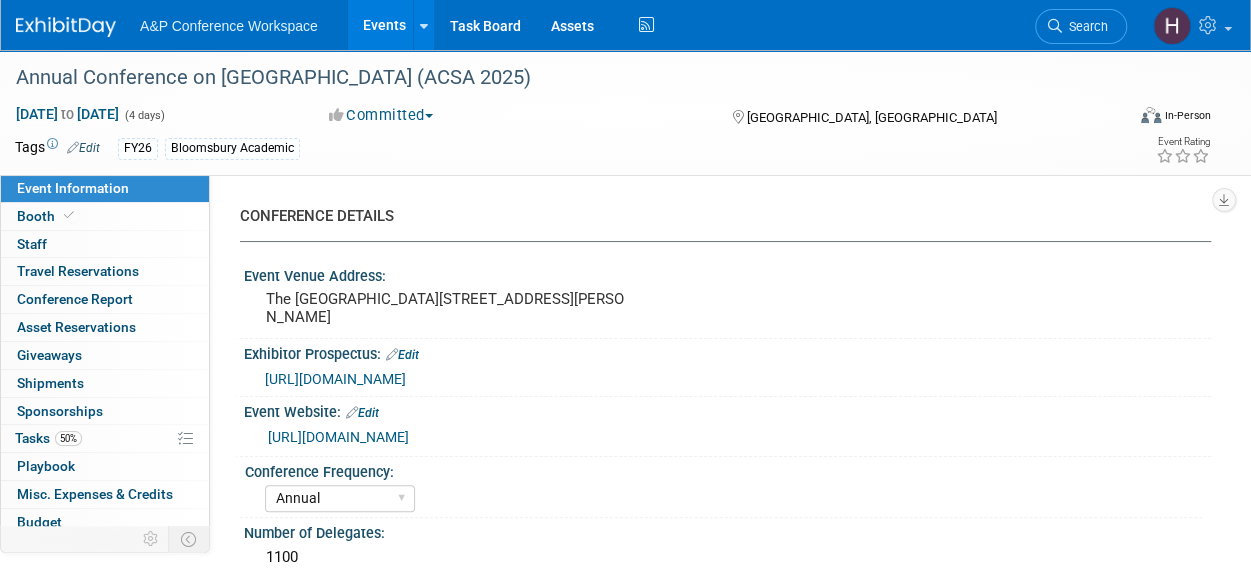 scroll, scrollTop: 0, scrollLeft: 0, axis: both 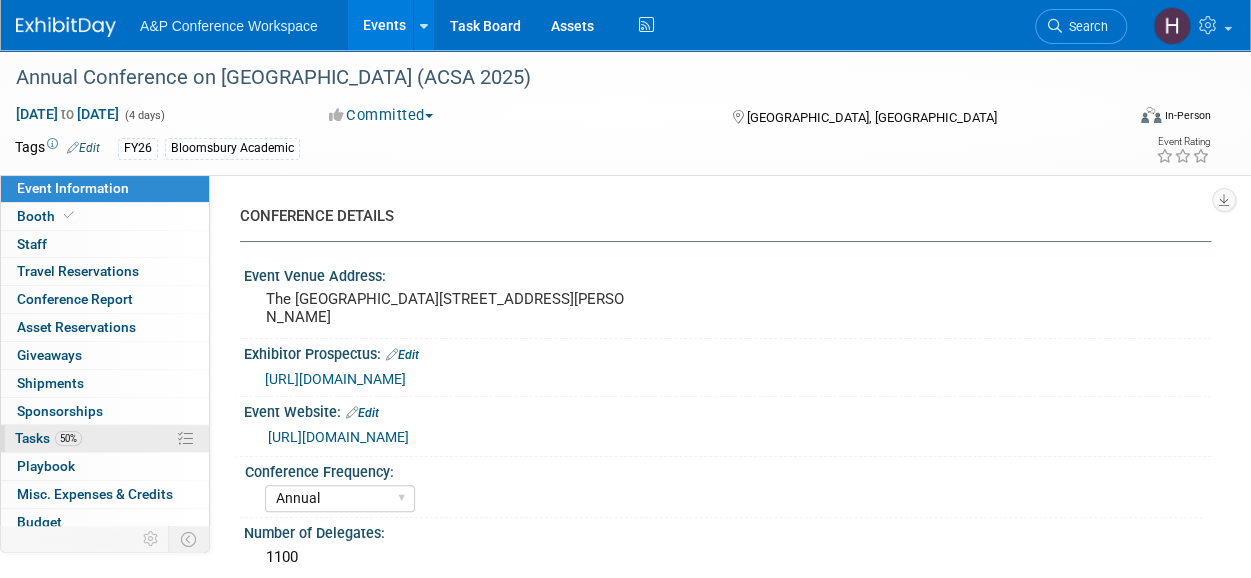 click on "50%
Tasks 50%" at bounding box center (105, 438) 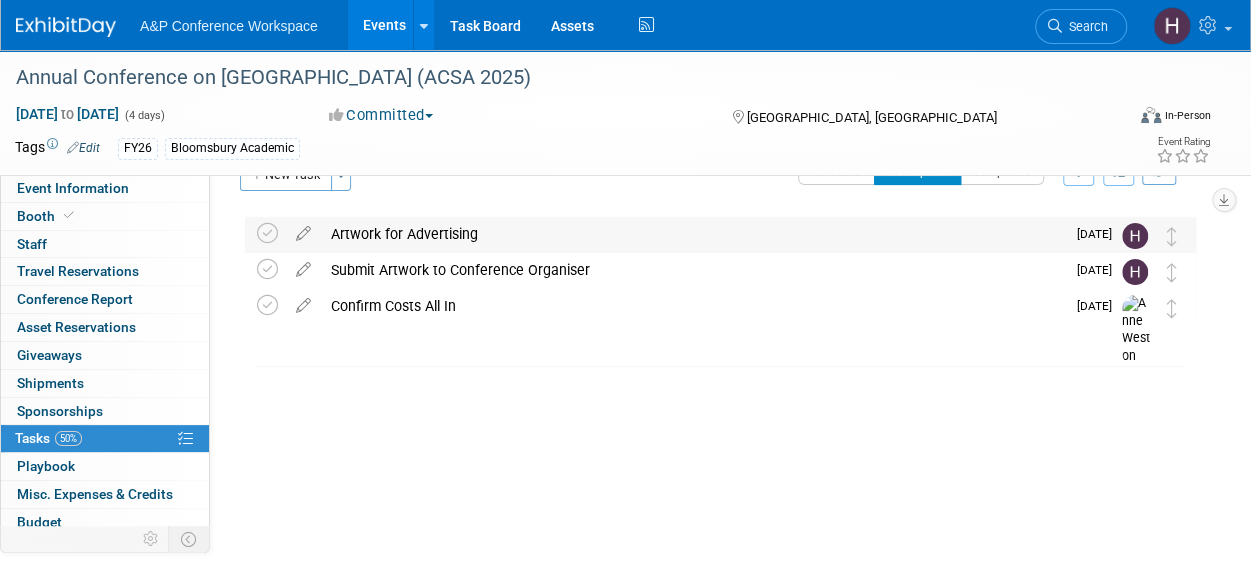 scroll, scrollTop: 42, scrollLeft: 0, axis: vertical 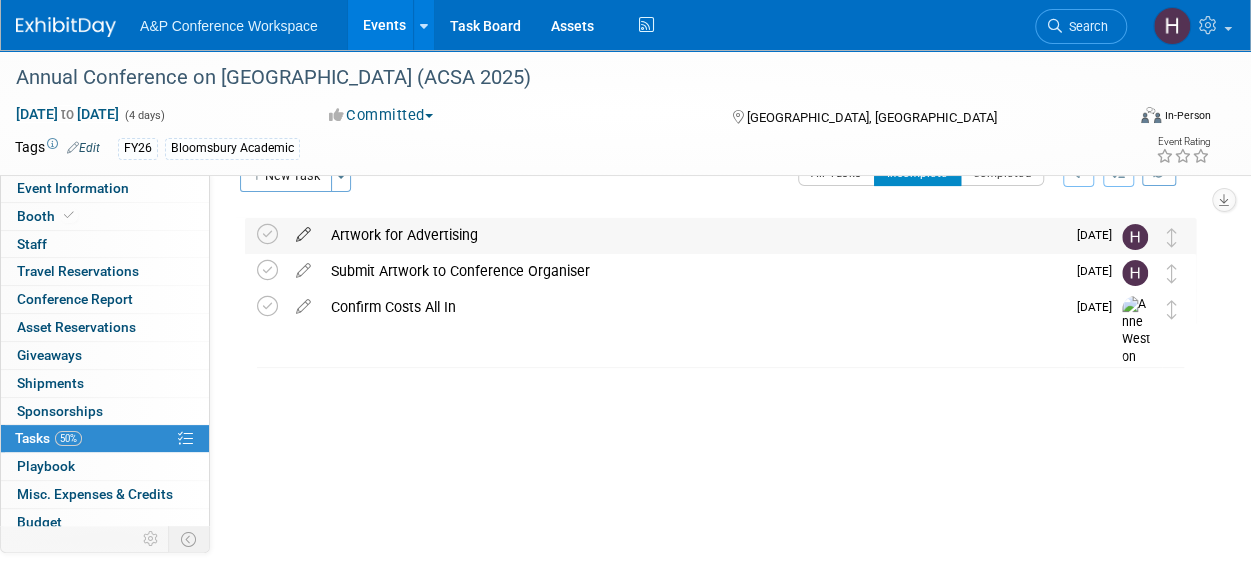 click at bounding box center (303, 230) 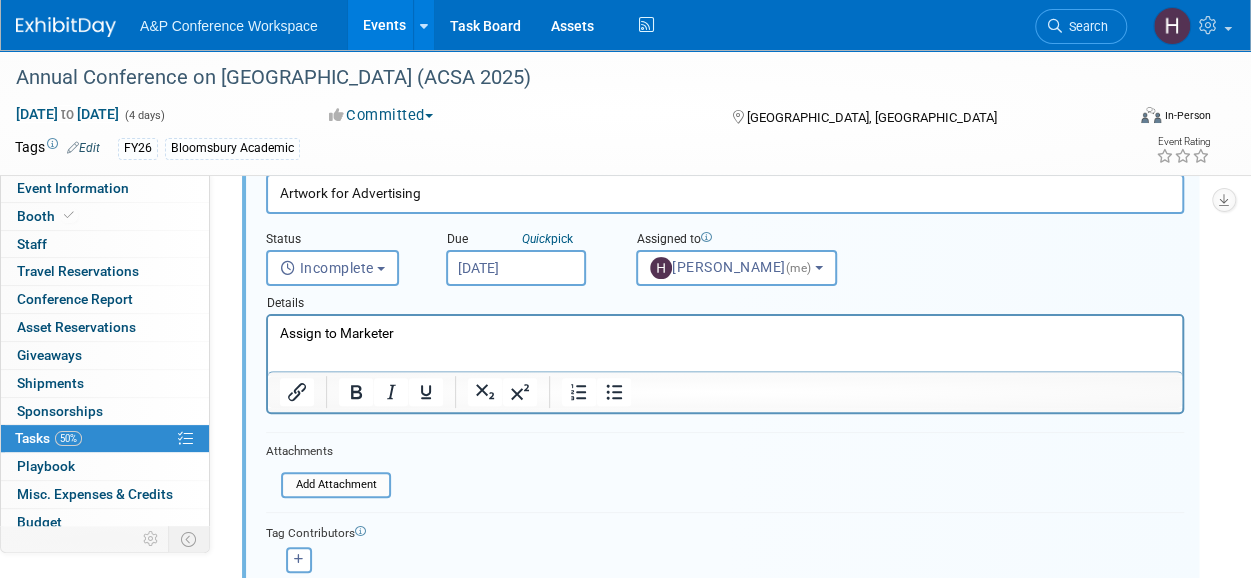 scroll, scrollTop: 120, scrollLeft: 0, axis: vertical 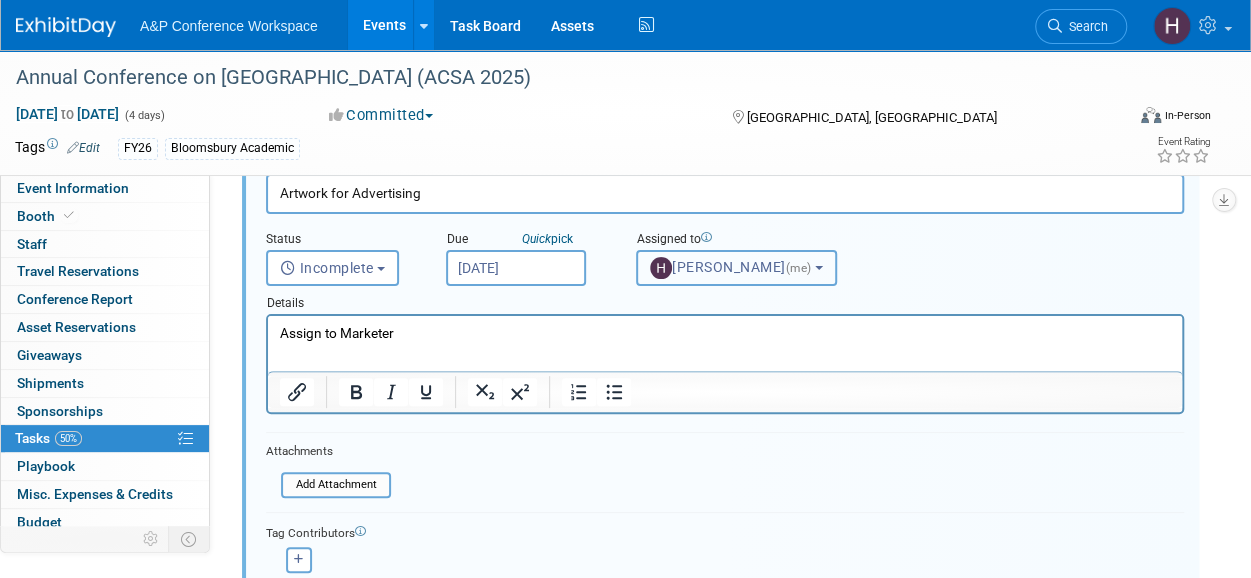 click on "[PERSON_NAME]
(me)" at bounding box center [732, 267] 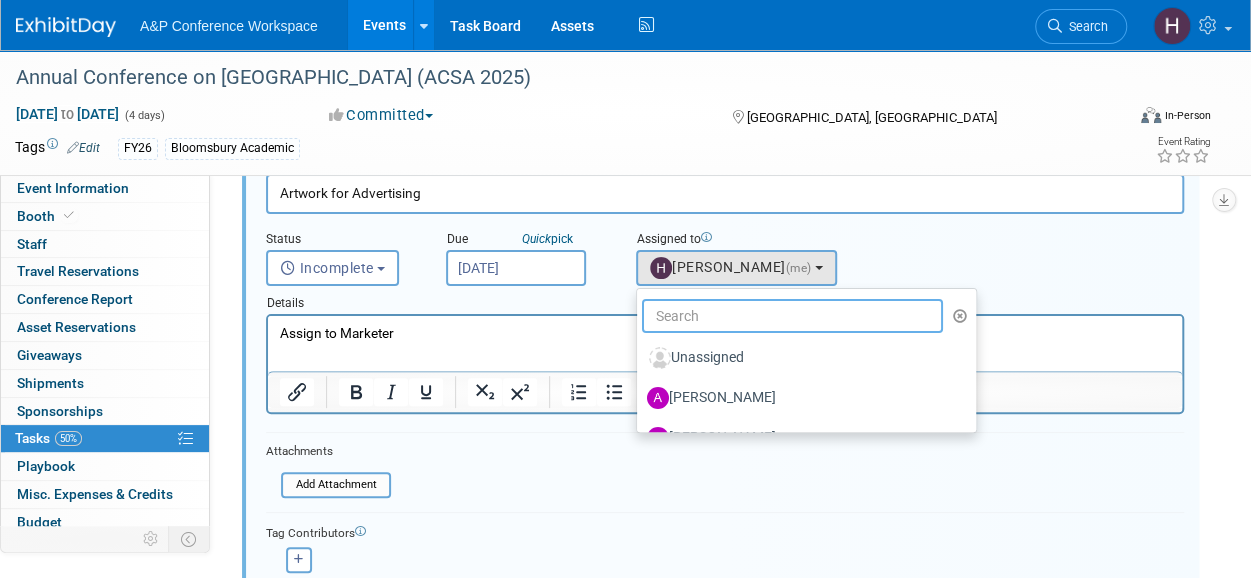 click at bounding box center [792, 316] 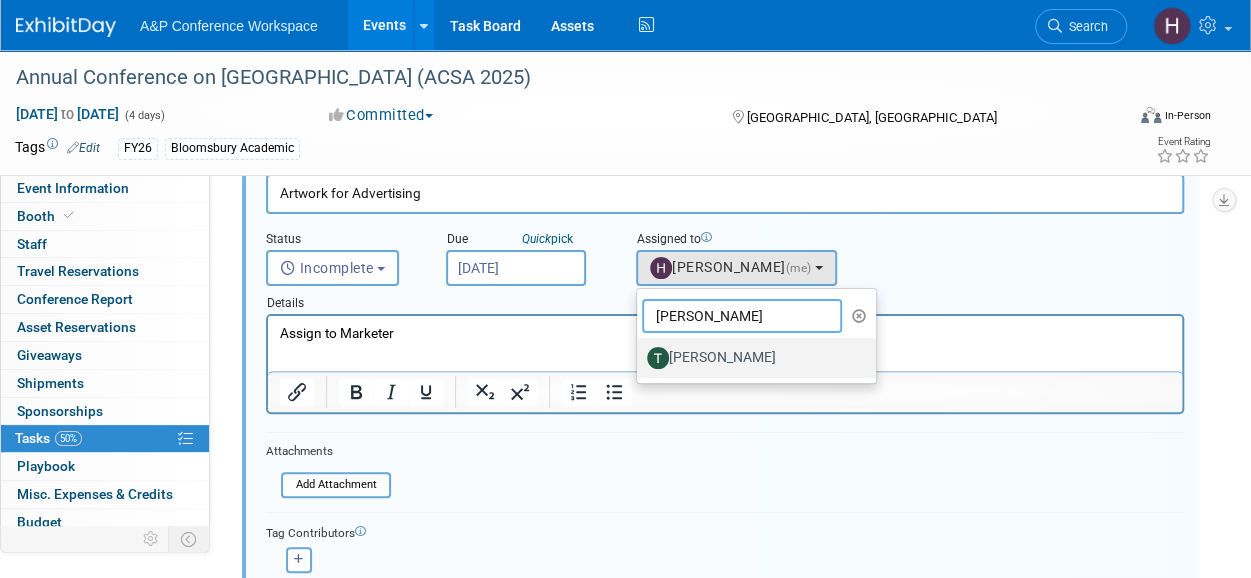 type on "[PERSON_NAME]" 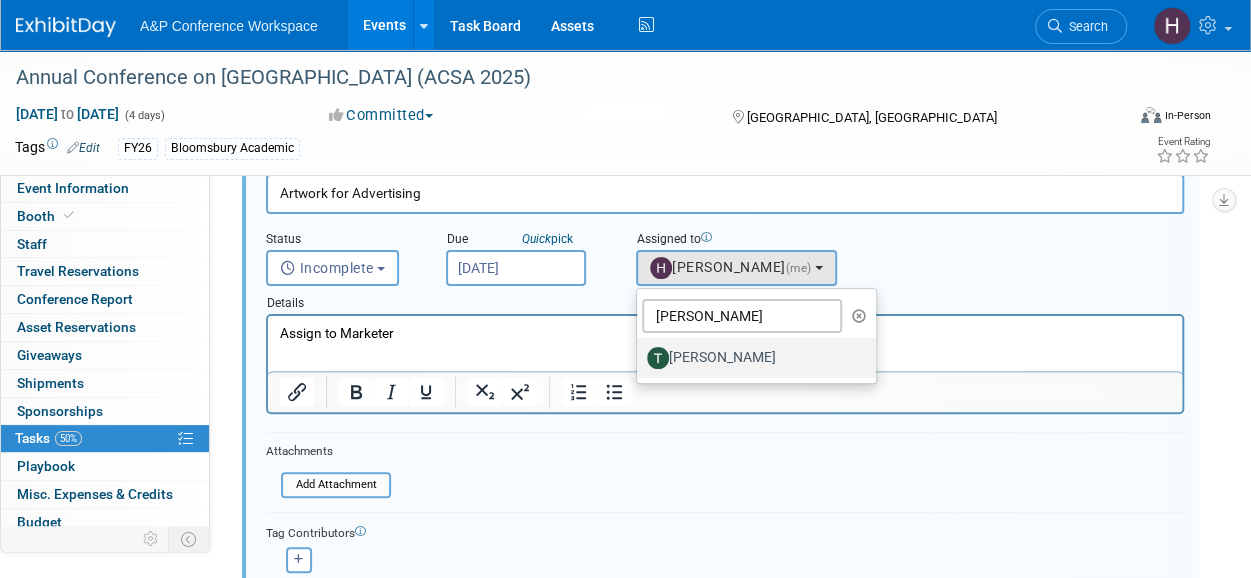 click on "[PERSON_NAME]" at bounding box center (751, 358) 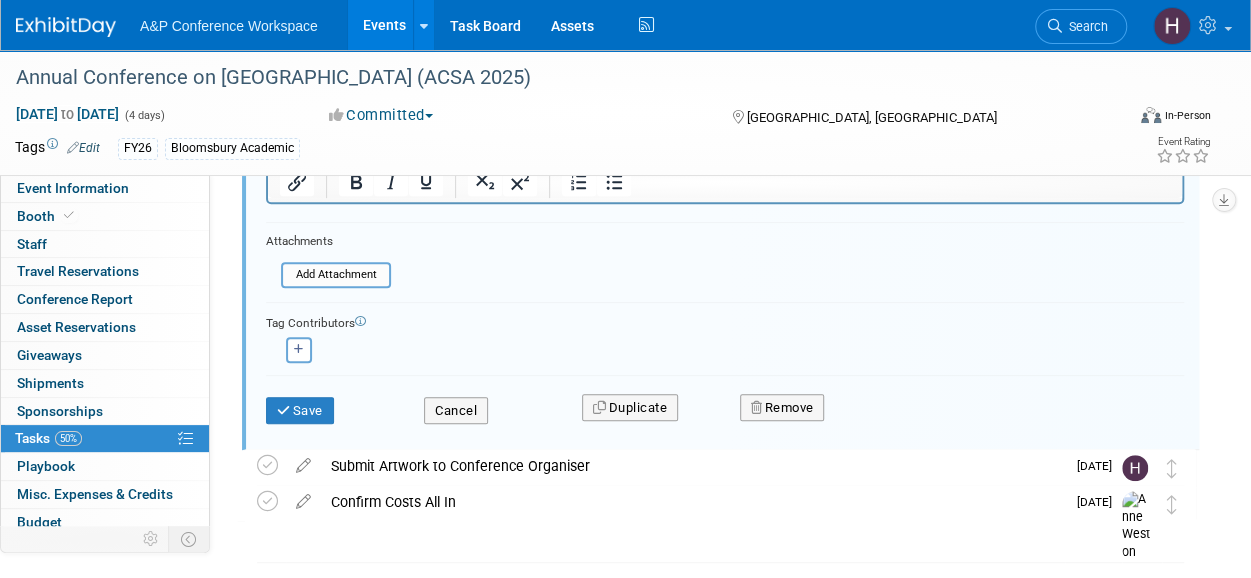 scroll, scrollTop: 326, scrollLeft: 0, axis: vertical 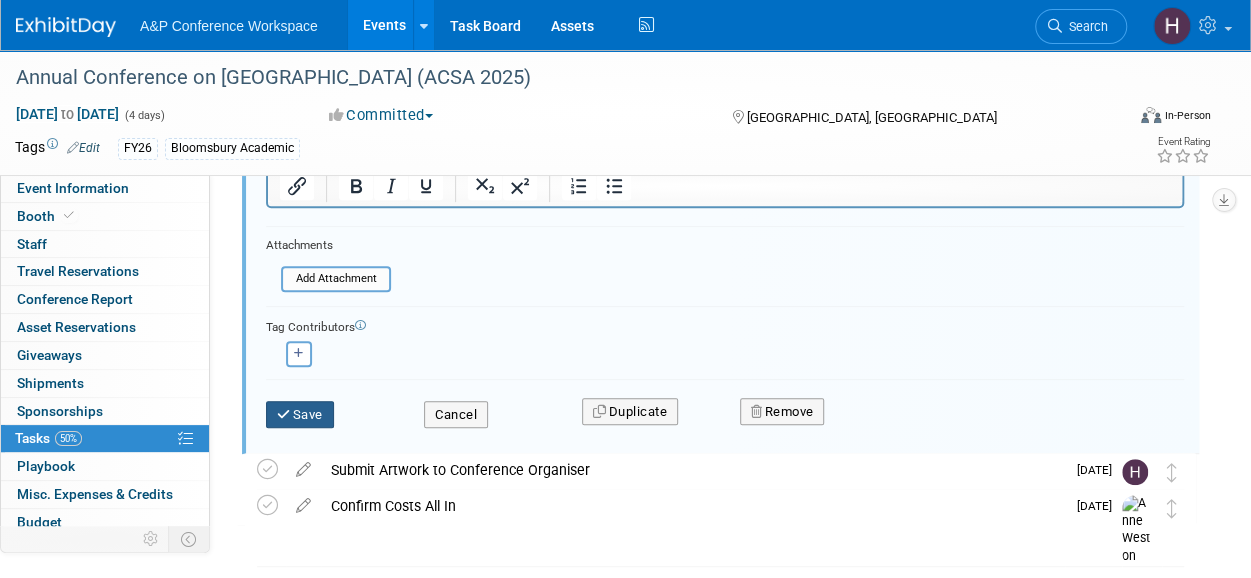 click on "Save" at bounding box center (300, 415) 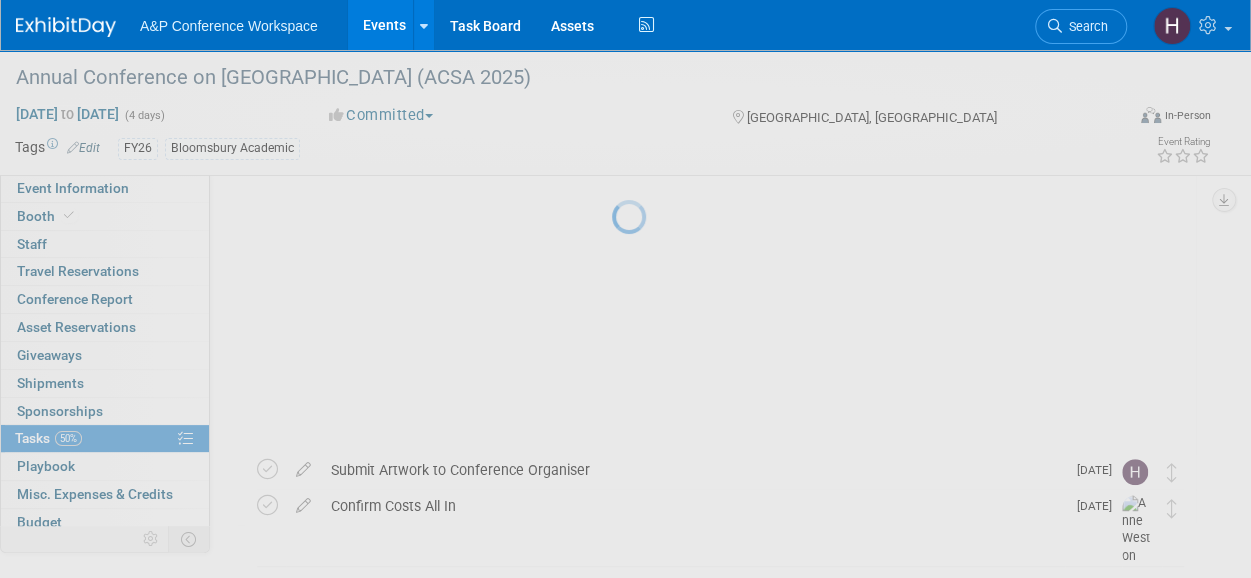 scroll, scrollTop: 77, scrollLeft: 0, axis: vertical 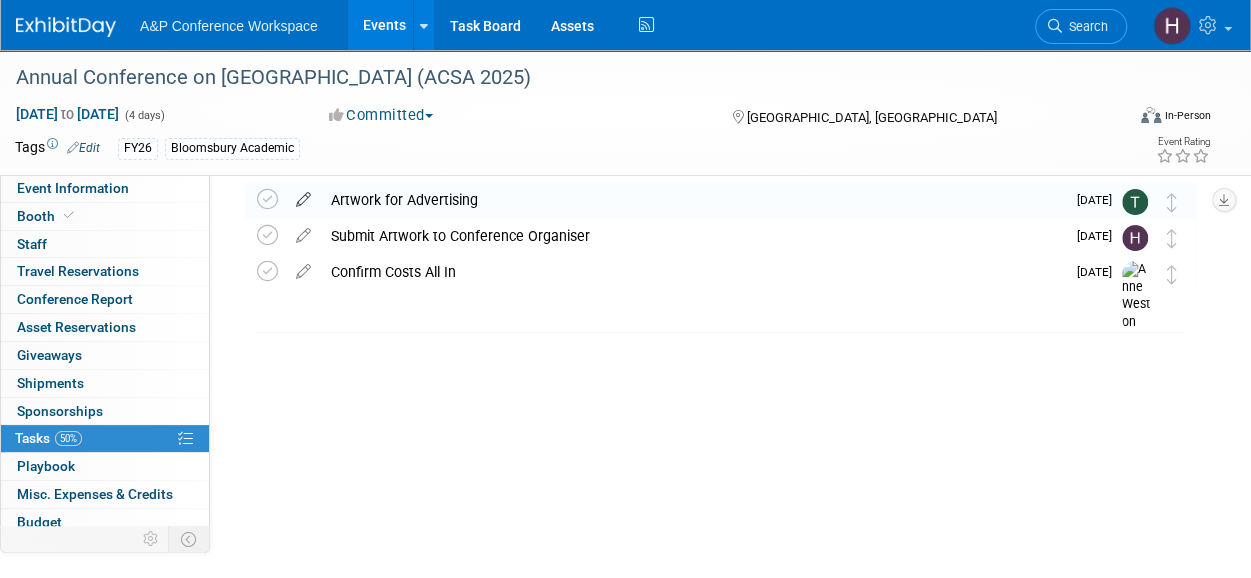 click at bounding box center [303, 195] 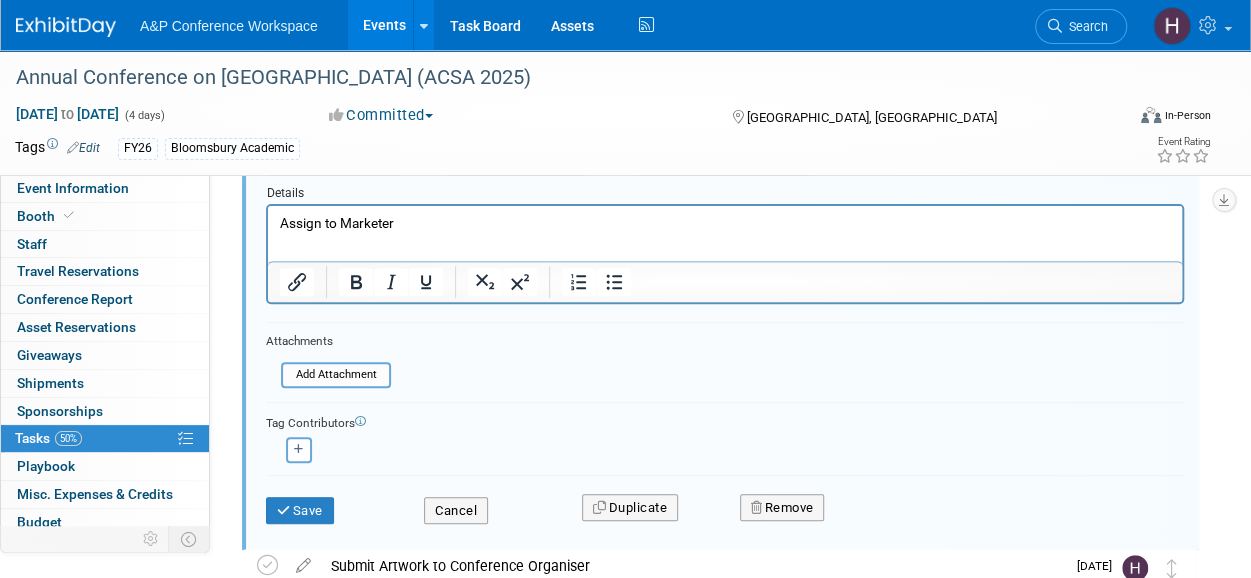 scroll, scrollTop: 235, scrollLeft: 0, axis: vertical 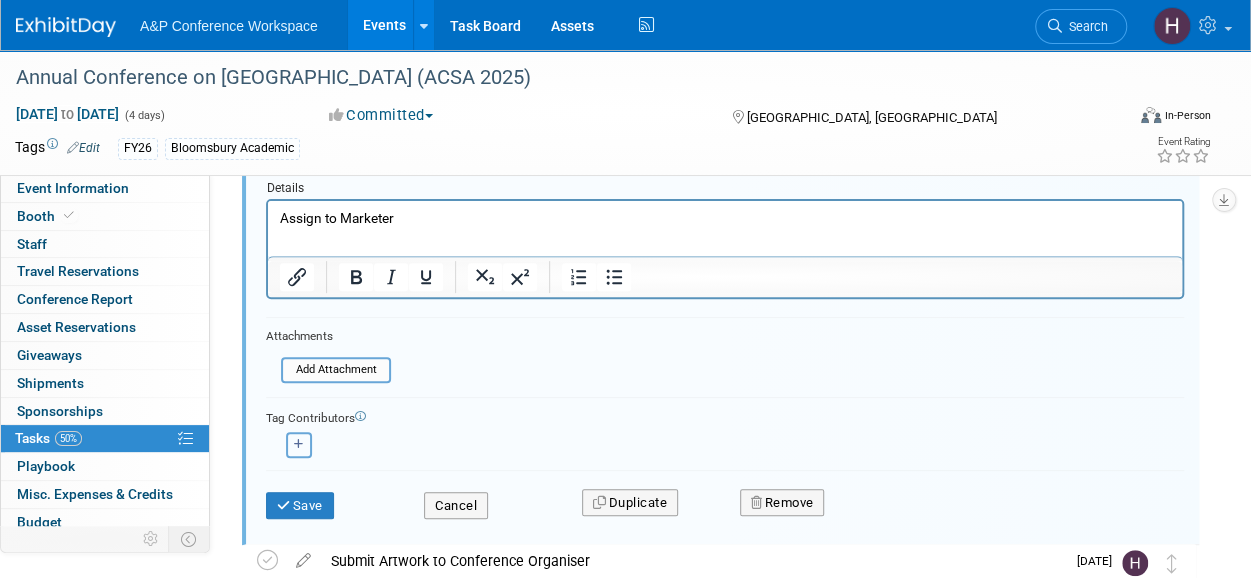 click at bounding box center (299, 444) 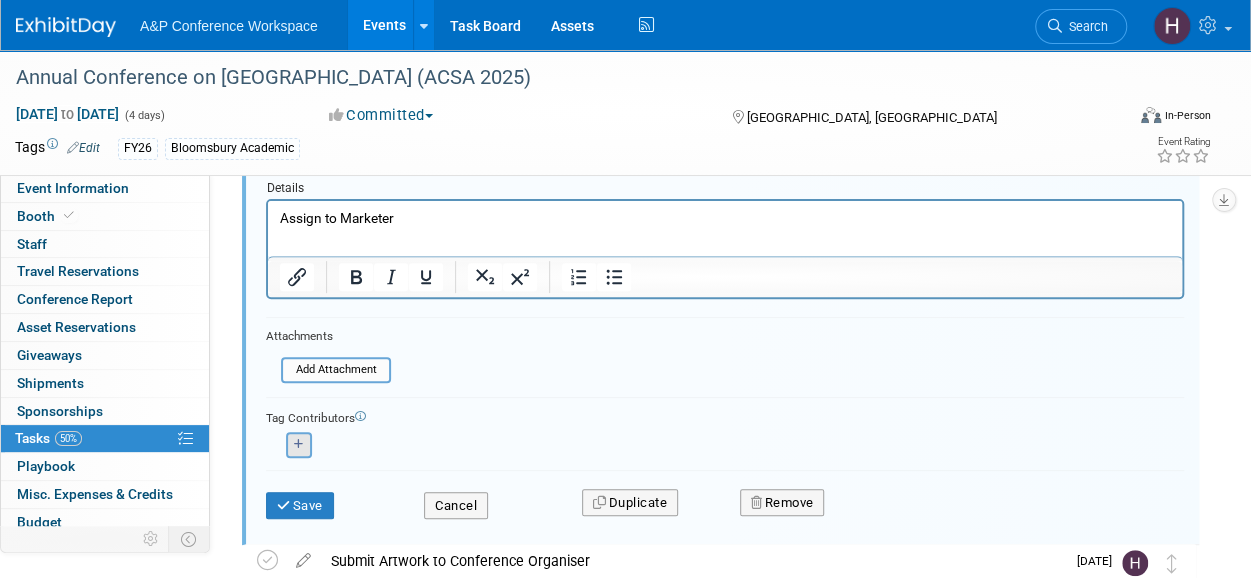 select 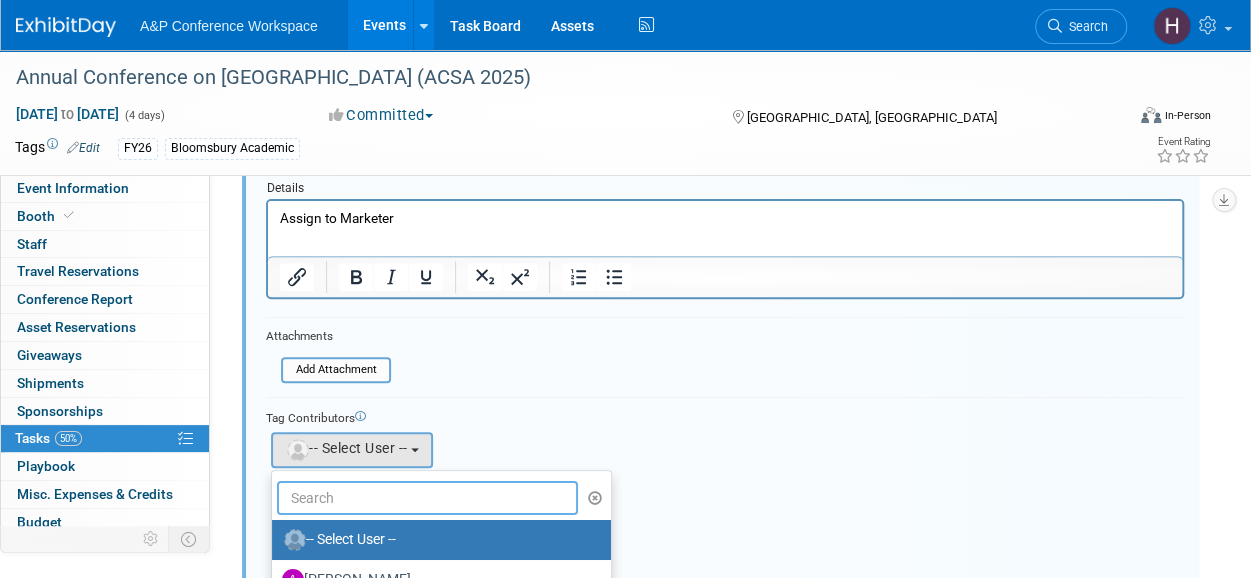 click at bounding box center [427, 498] 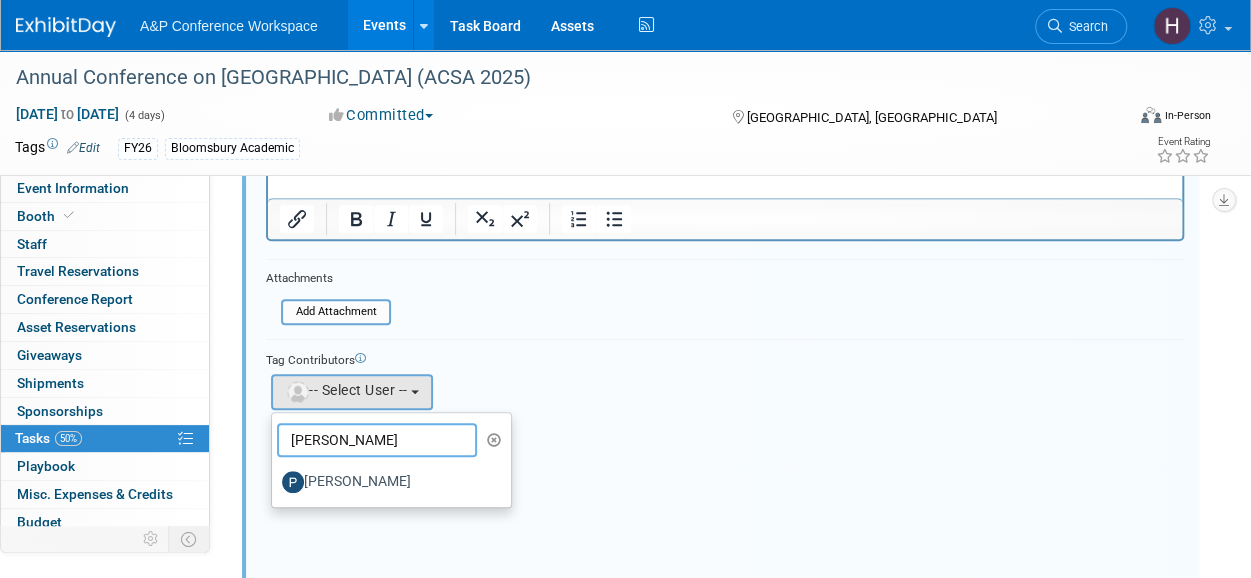 type on "[PERSON_NAME]" 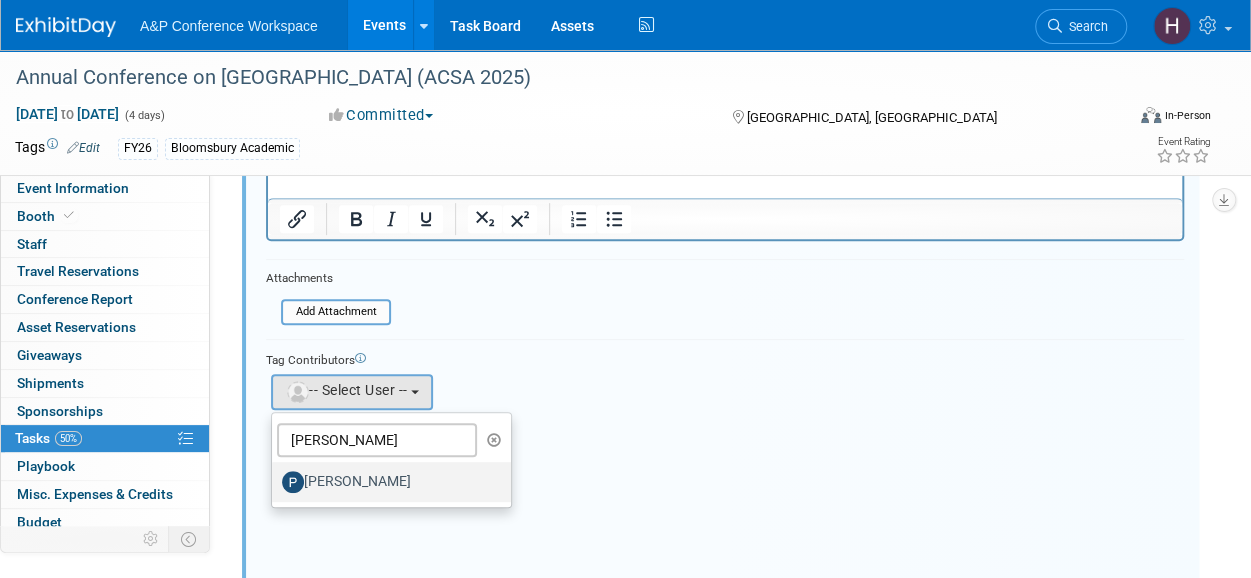 click on "[PERSON_NAME]" at bounding box center [386, 482] 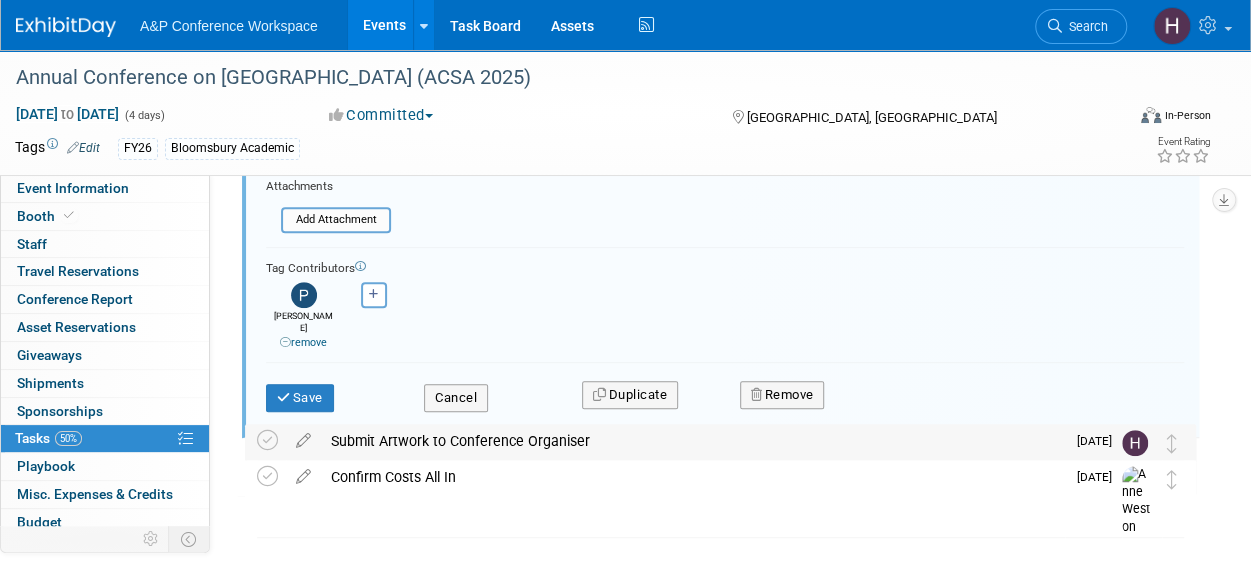 scroll, scrollTop: 396, scrollLeft: 0, axis: vertical 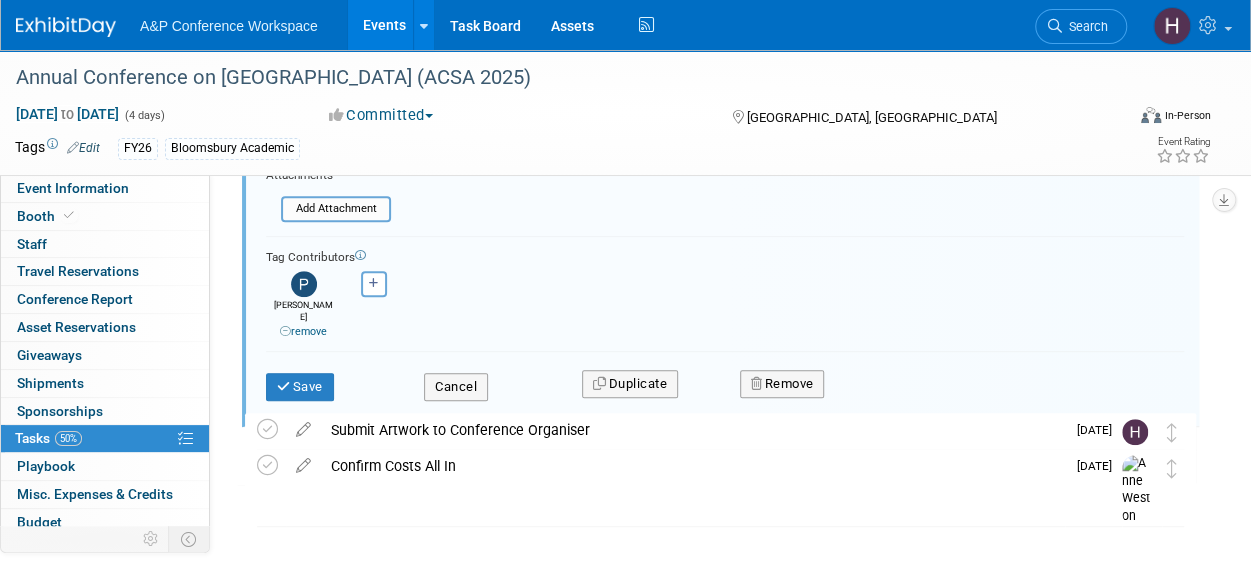 click on "Save
Cancel
Duplicate
Remove" at bounding box center (725, 383) 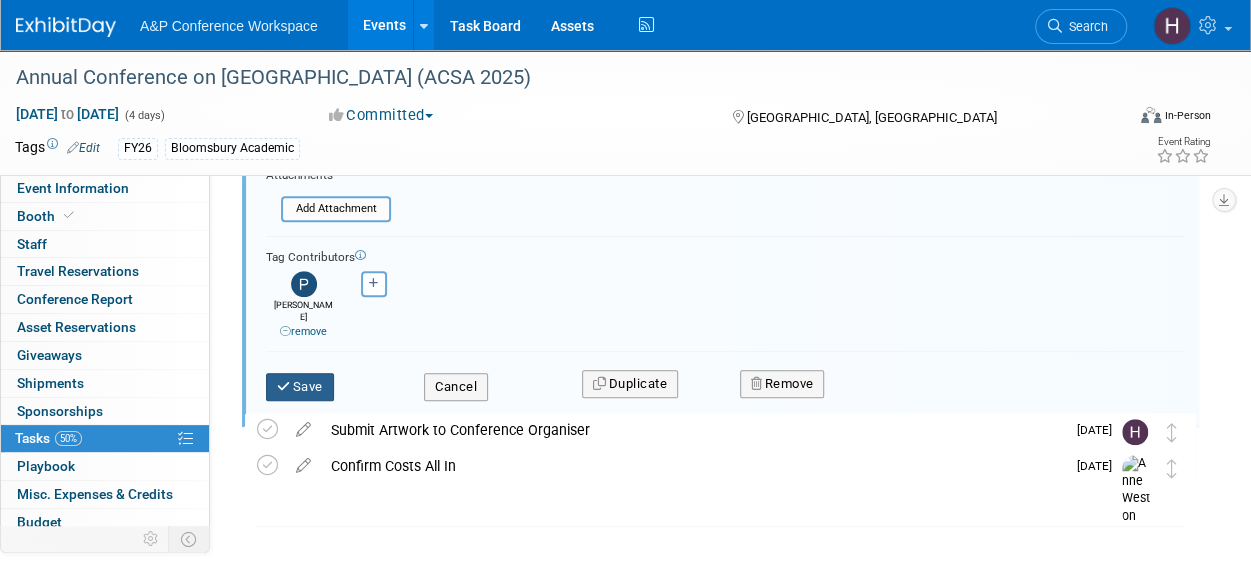 click on "Save" at bounding box center (300, 387) 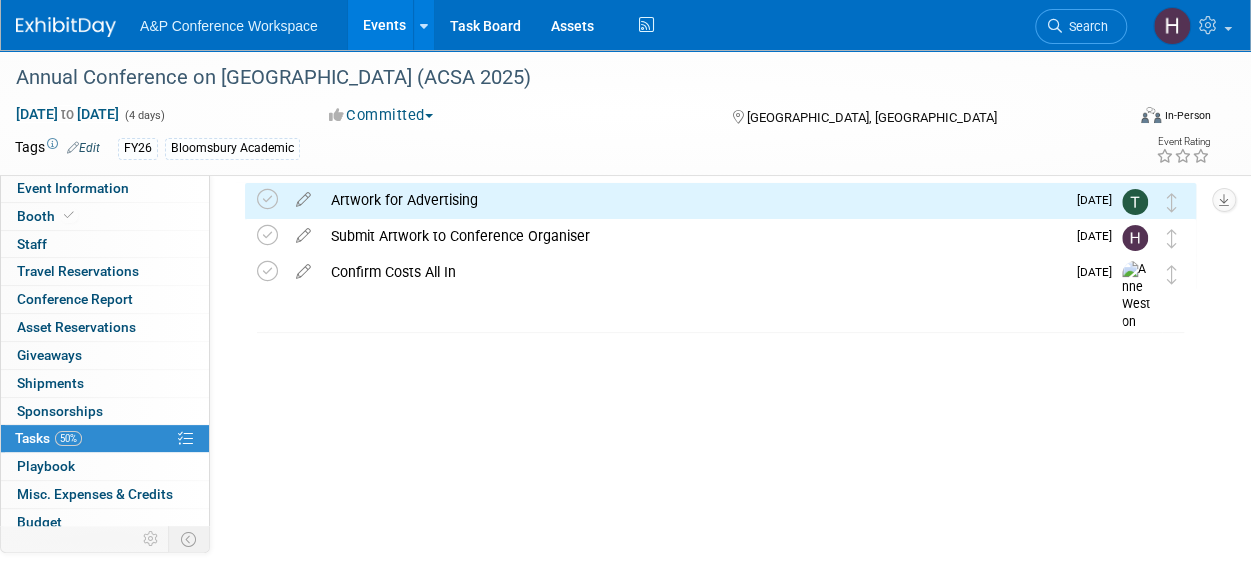 scroll, scrollTop: 0, scrollLeft: 0, axis: both 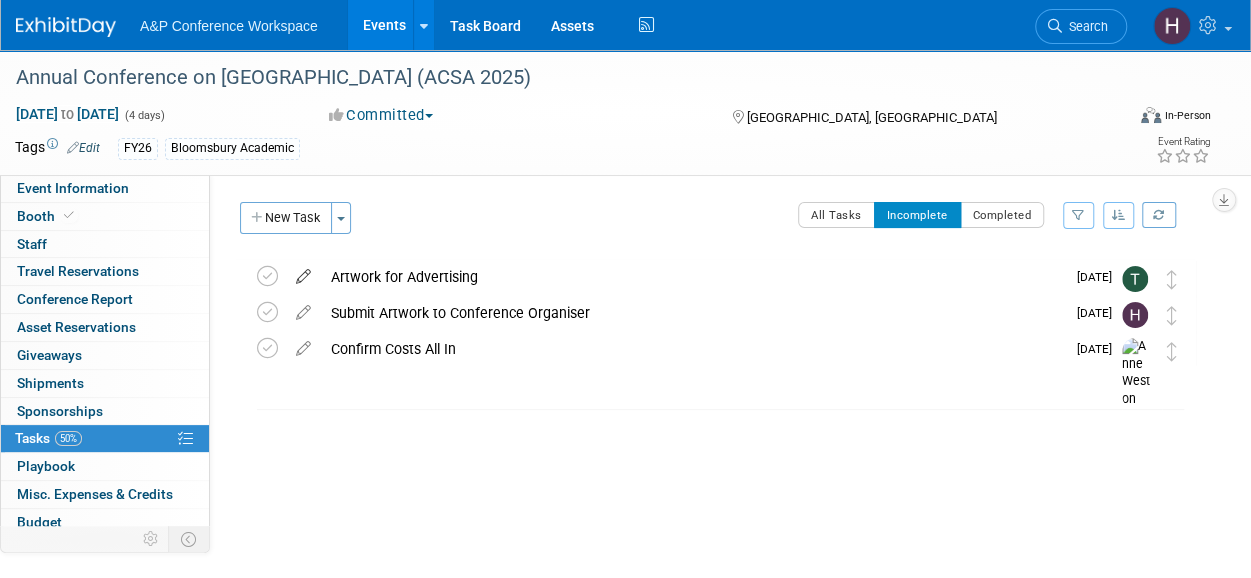 click at bounding box center (303, 272) 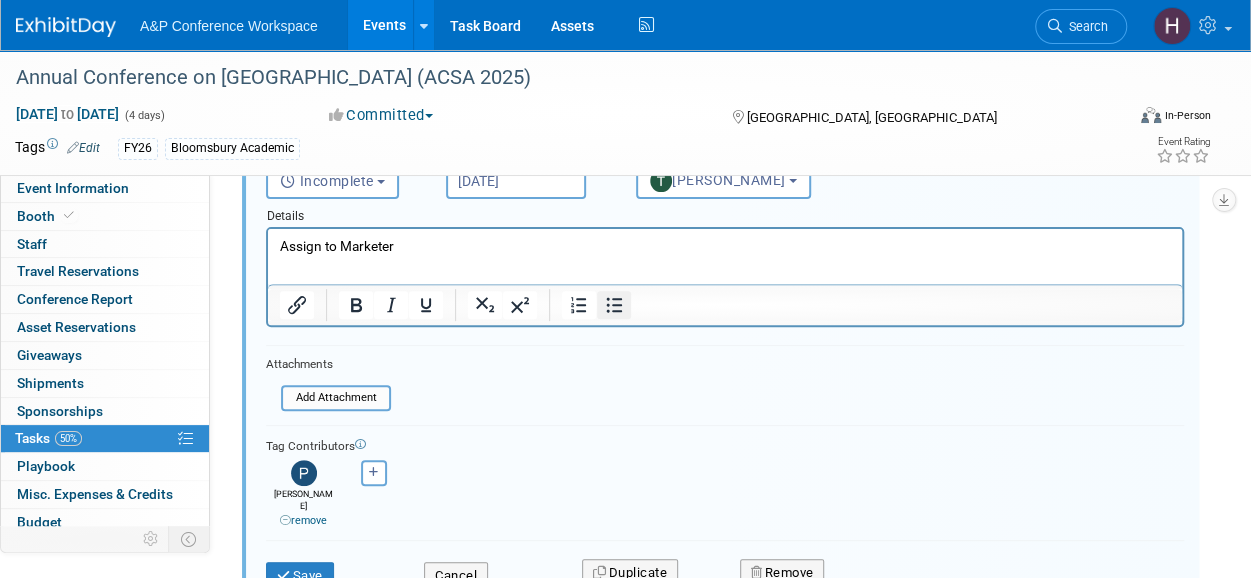 scroll, scrollTop: 208, scrollLeft: 0, axis: vertical 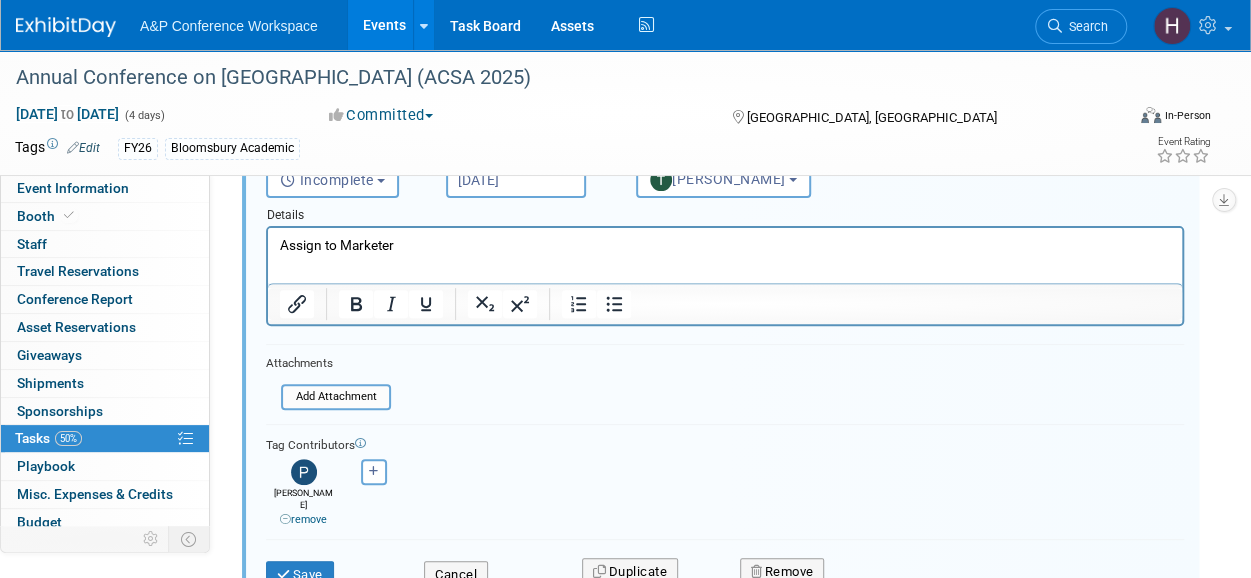 click on "A&P Conference Workspace
Events
Add Event
Bulk Upload Events
Shareable Event Boards
Recently Viewed Events:
Annual Conference on [GEOGRAPHIC_DATA] (ACSA 2025)
[GEOGRAPHIC_DATA], [GEOGRAPHIC_DATA]
[DATE]  to  [DATE]
The Forum for Open research in [GEOGRAPHIC_DATA] (FORM 2025)
Sharjah, [GEOGRAPHIC_DATA]
[DATE]  to  [DATE]
British Association for South Asian Studies Annual Conference (BASAS 2025)
[GEOGRAPHIC_DATA], [GEOGRAPHIC_DATA]
[DATE]  to  [DATE]
Task Board
Assets
Activity Feed
My Account
My Profile & Preferences
Sync to External Calendar...
Team Workspace
Users and Permissions
Workspace Settings
Metrics & Analytics
Budgeting, ROI & ROO
Annual Budgets (all events)
You've Earned Free Swag ..." at bounding box center (625, 81) 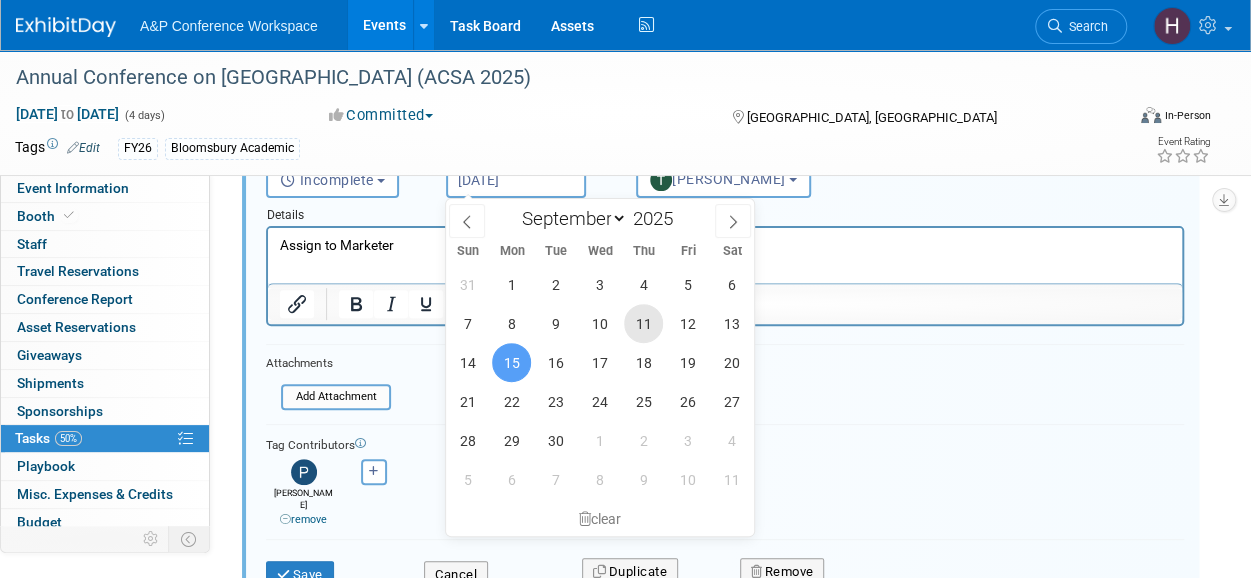 click on "11" at bounding box center (643, 323) 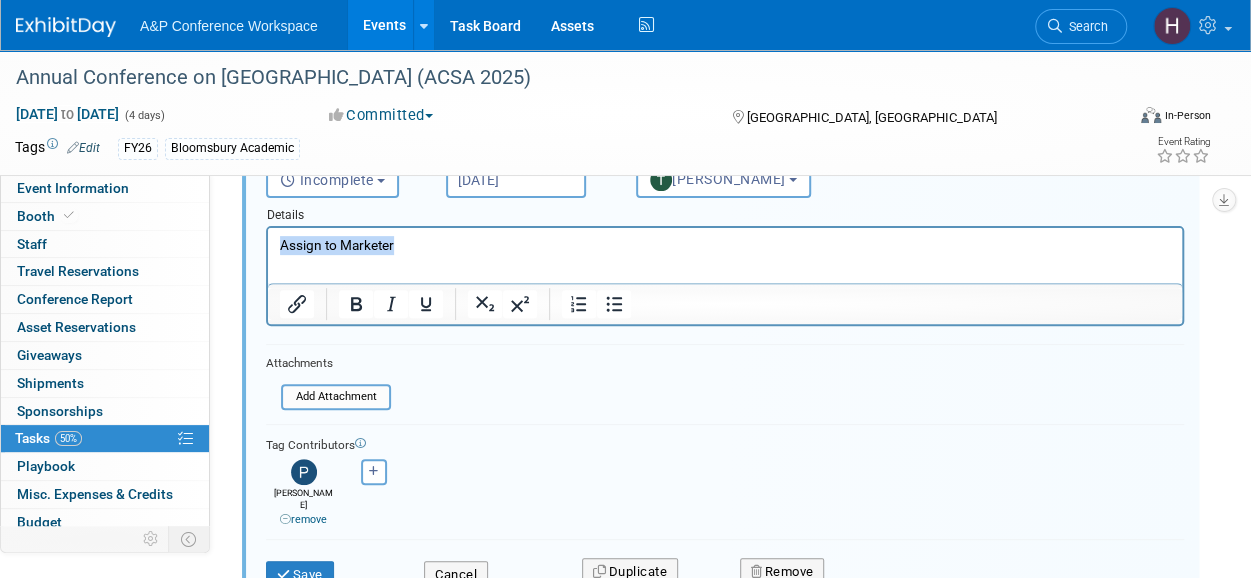 drag, startPoint x: 403, startPoint y: 252, endPoint x: 217, endPoint y: 243, distance: 186.21762 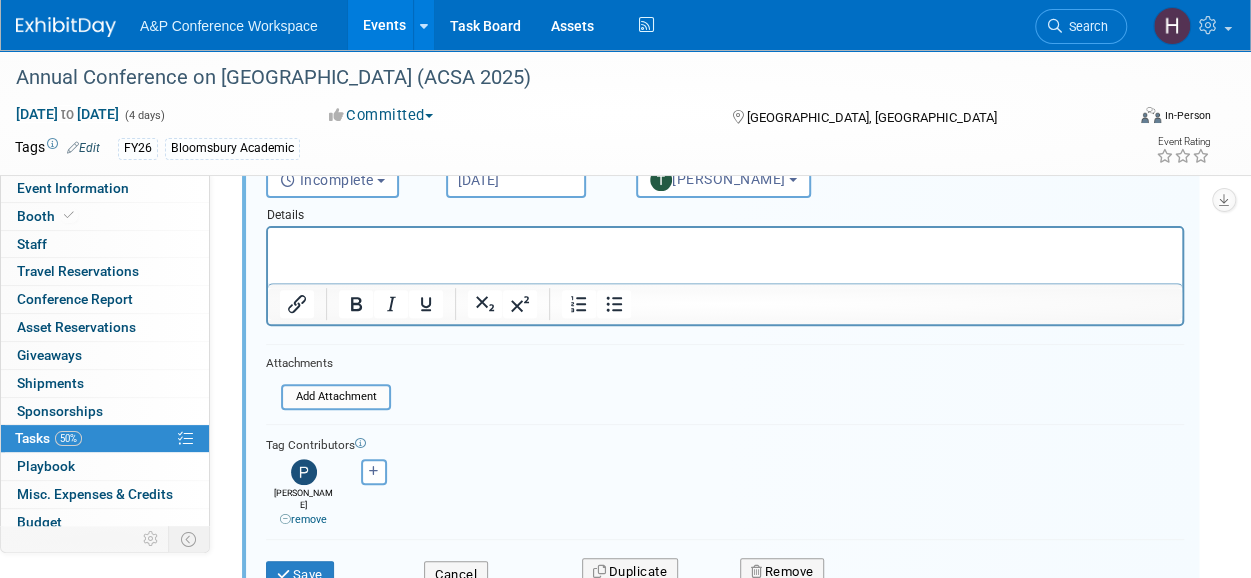type 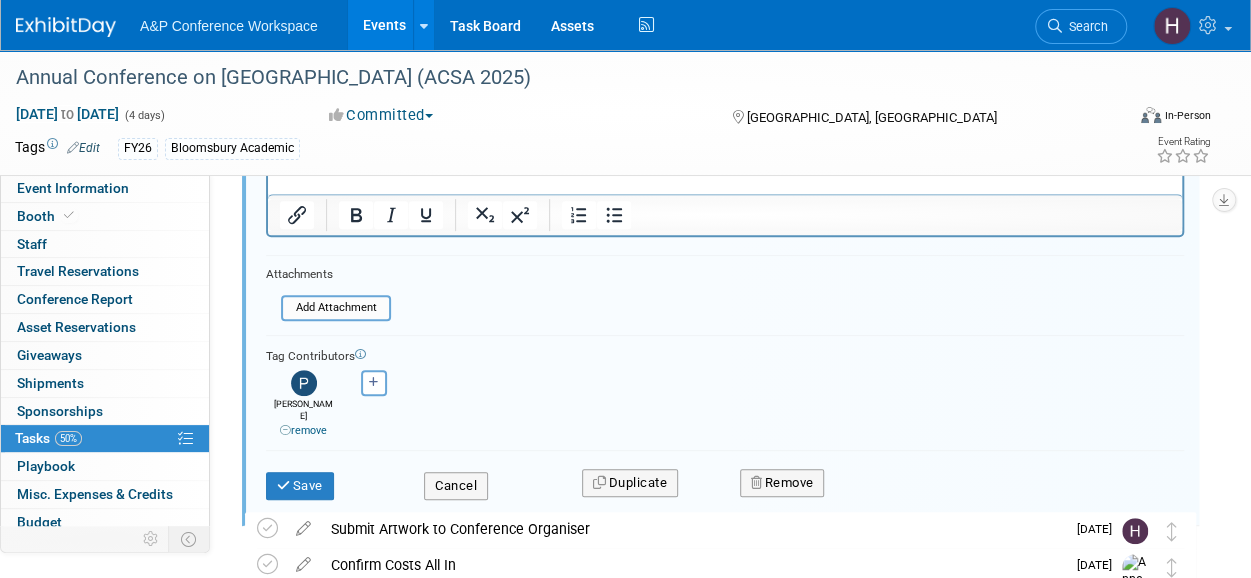 scroll, scrollTop: 300, scrollLeft: 0, axis: vertical 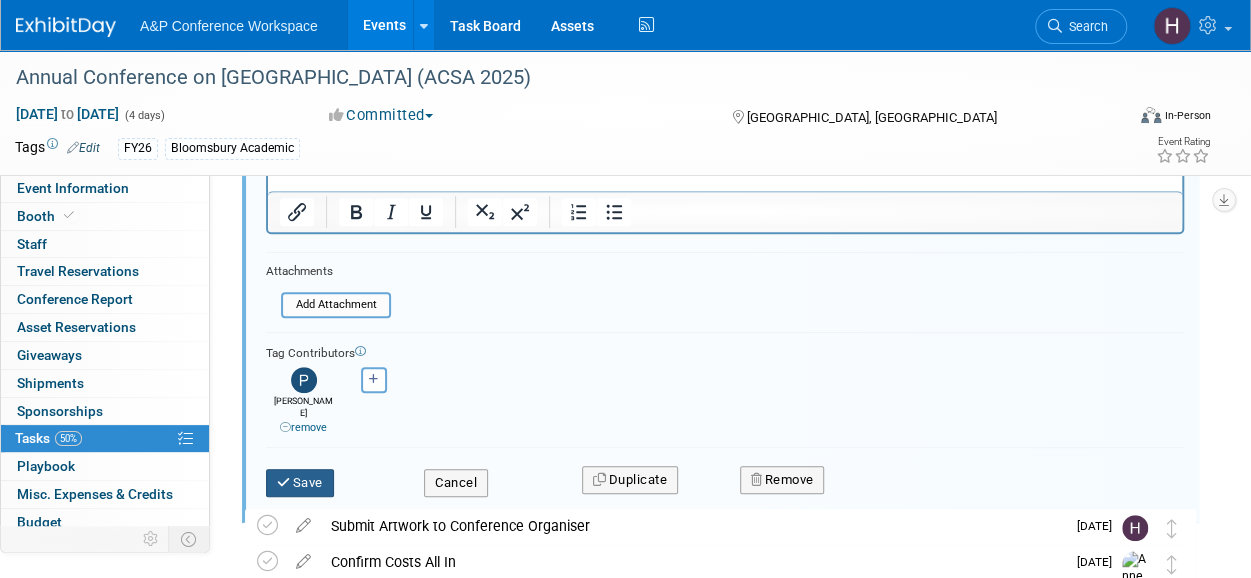 click on "Save" at bounding box center (300, 483) 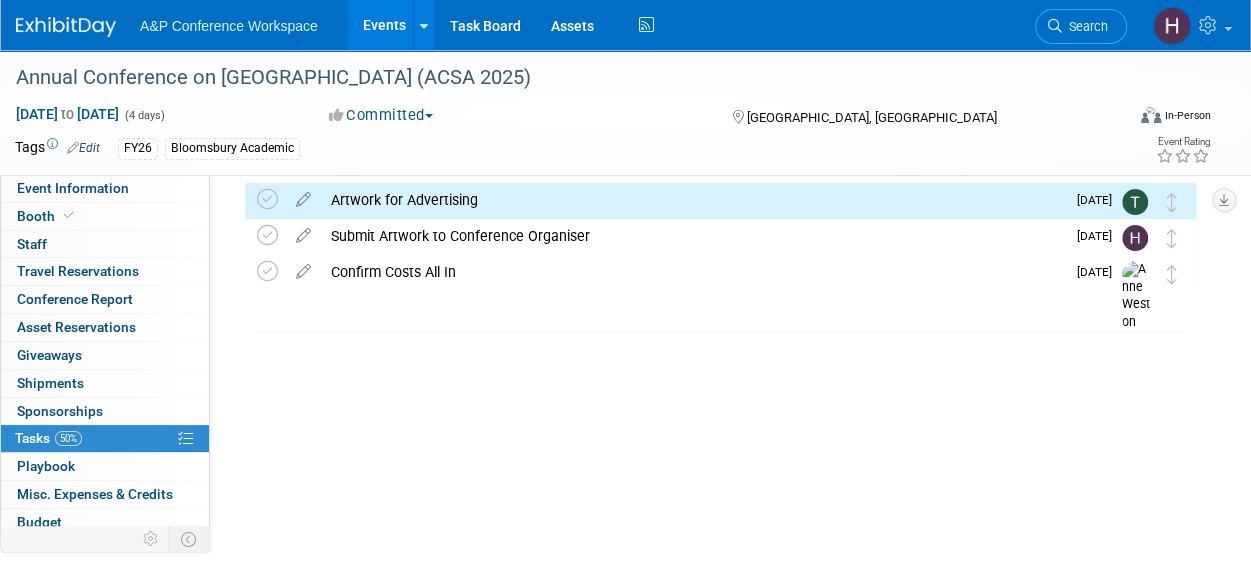 scroll, scrollTop: 0, scrollLeft: 0, axis: both 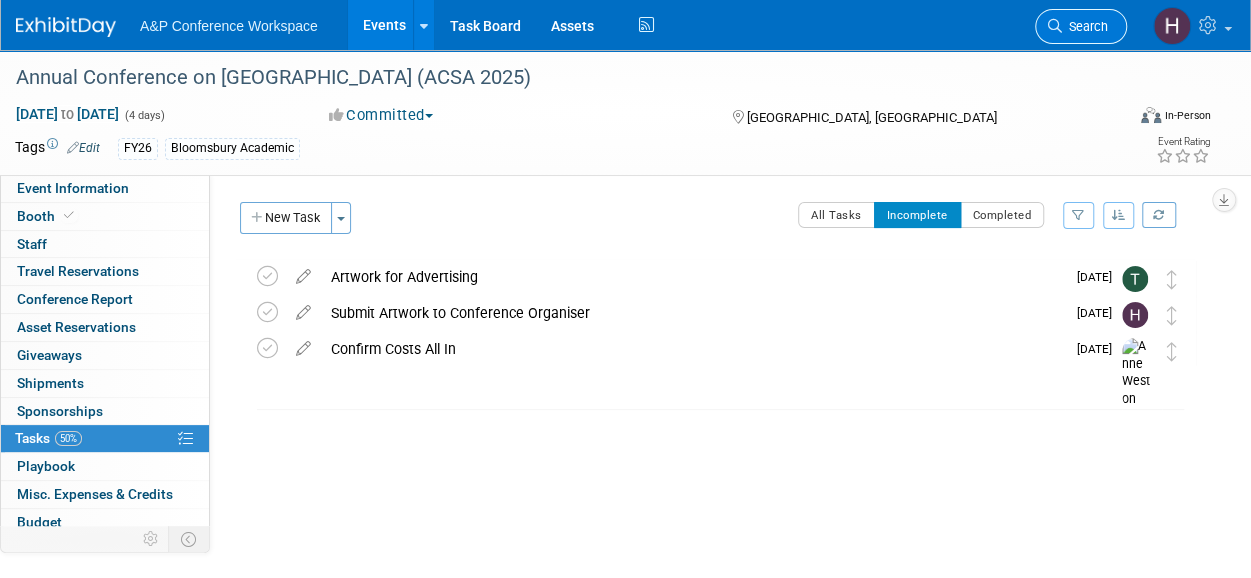 click on "Search" at bounding box center (1081, 26) 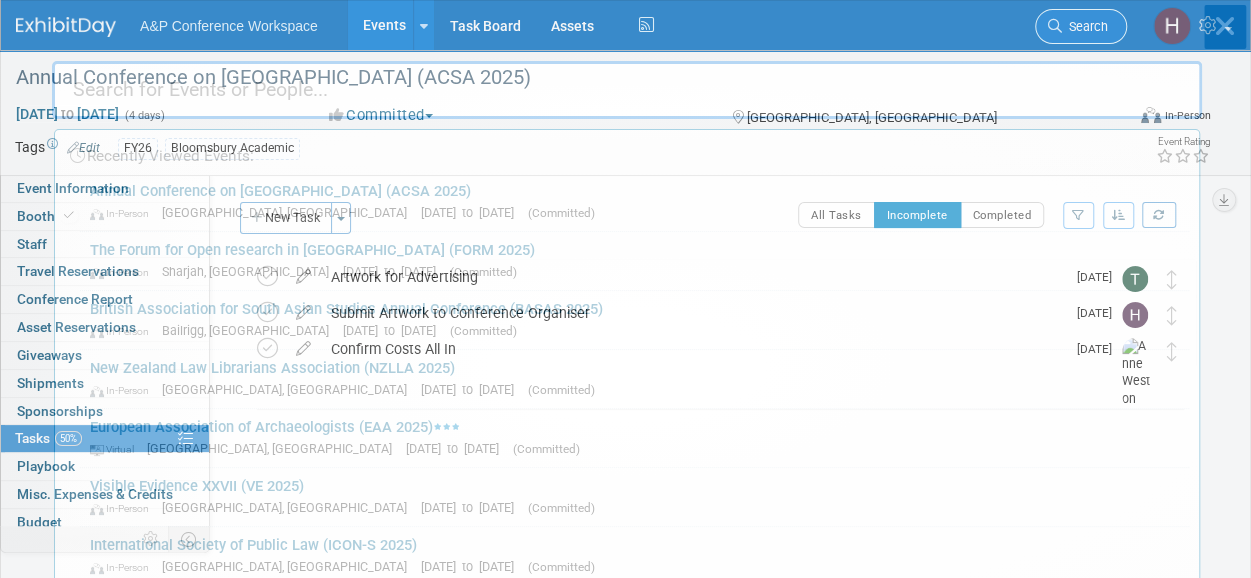 type on "E" 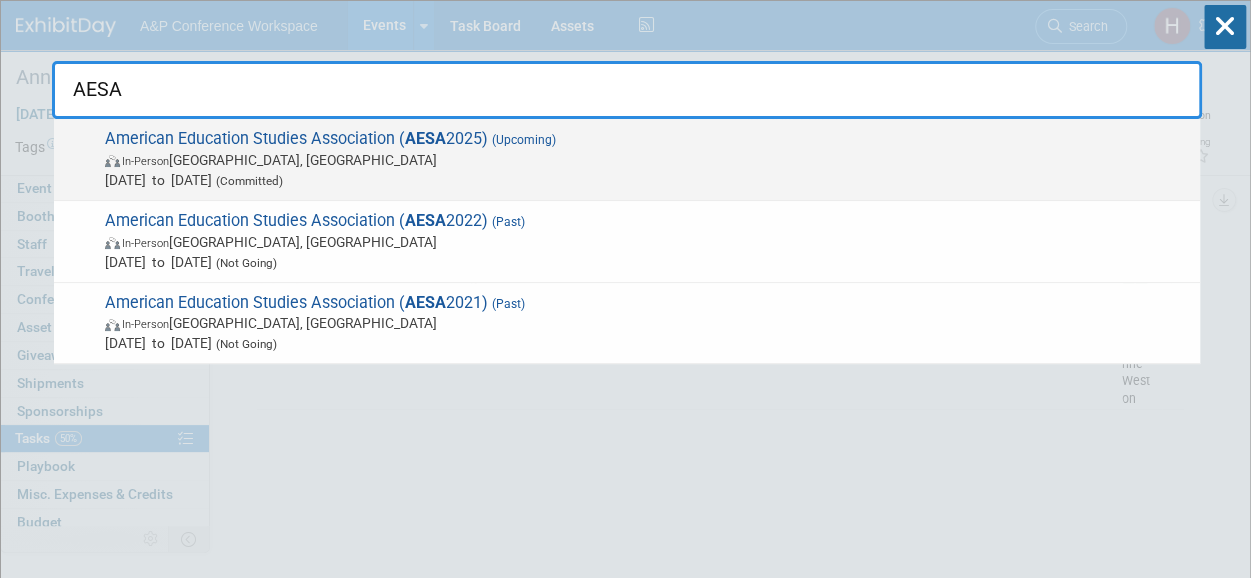 type on "AESA" 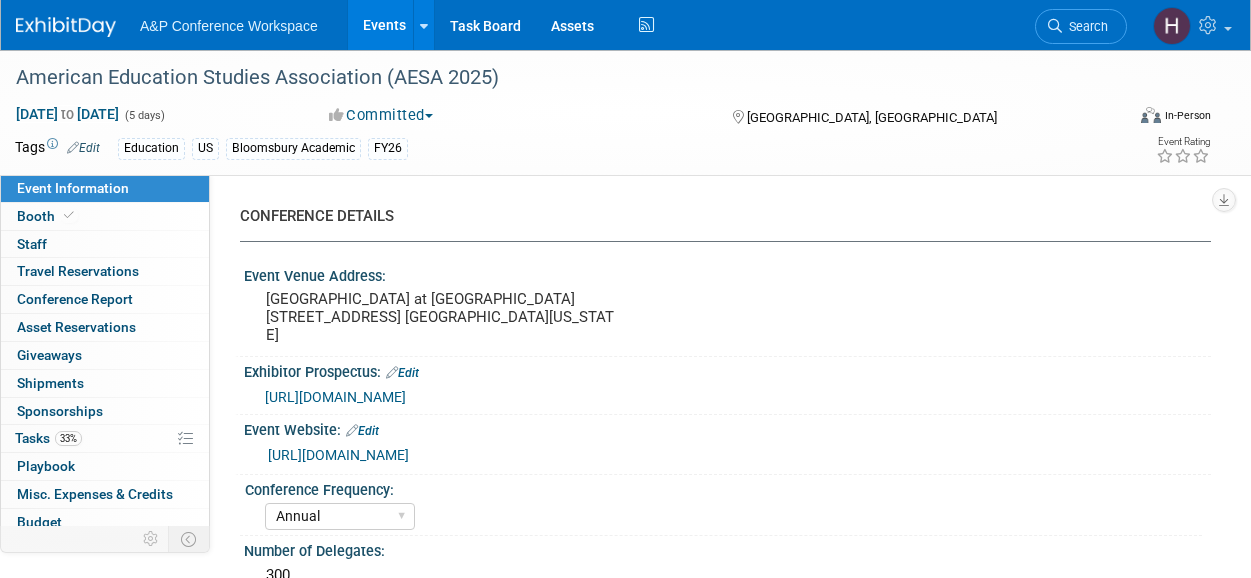 select on "Annual" 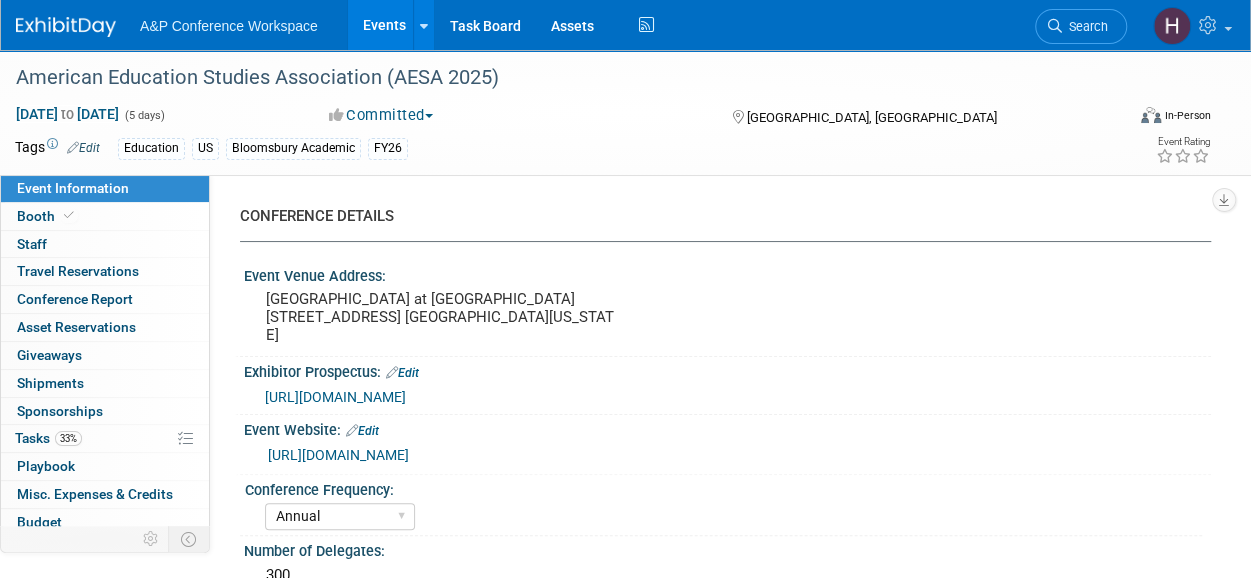 scroll, scrollTop: 0, scrollLeft: 0, axis: both 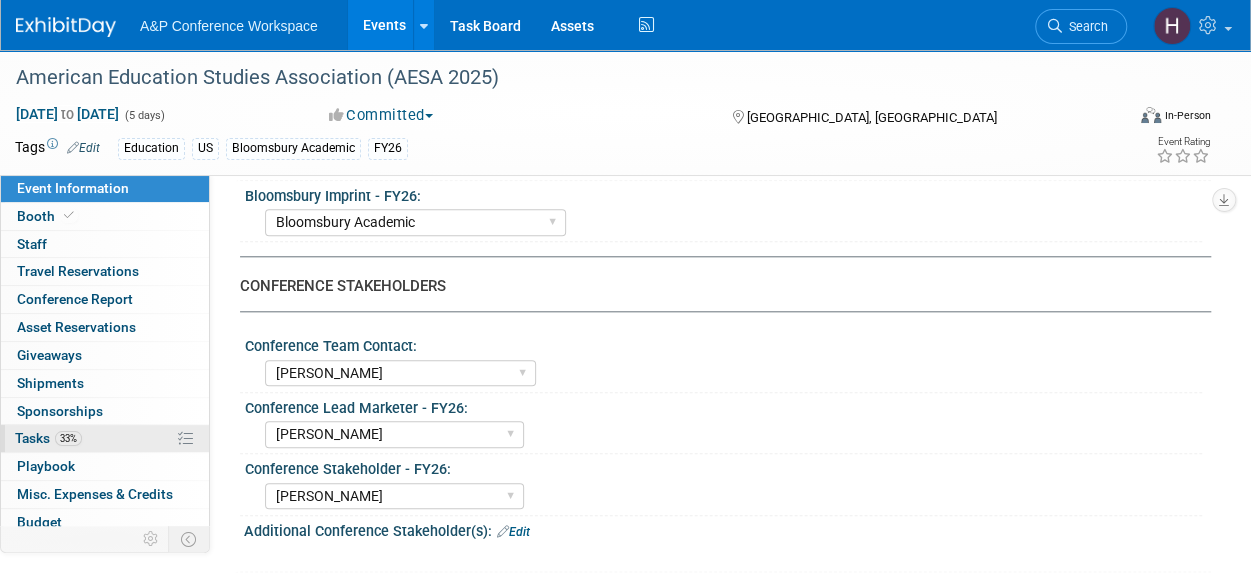 click on "33%
Tasks 33%" at bounding box center [105, 438] 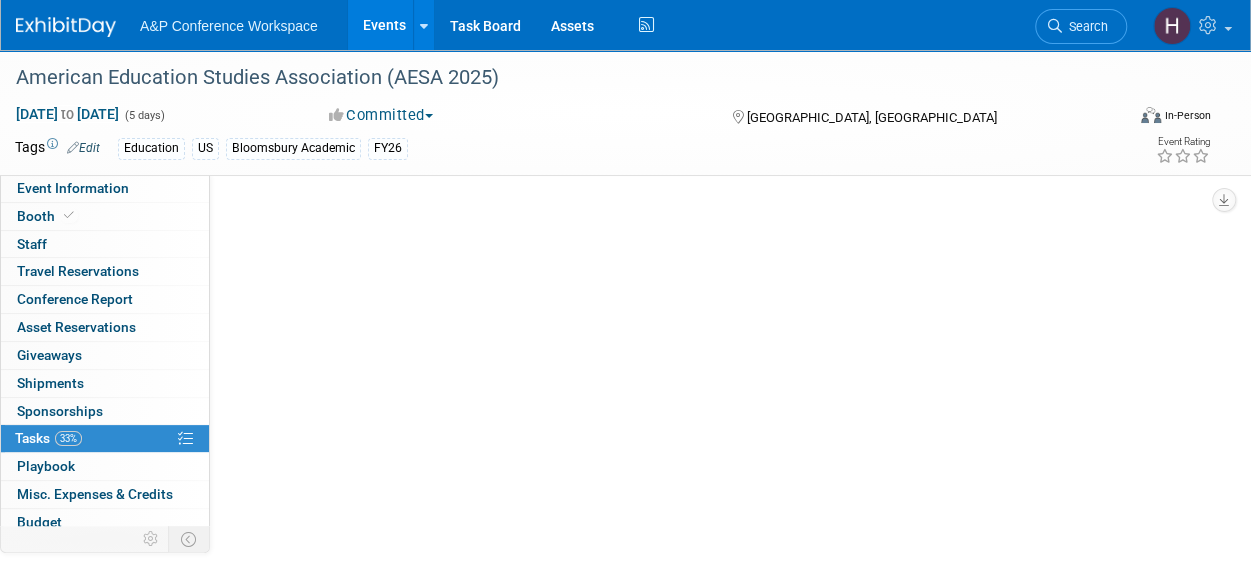 scroll, scrollTop: 0, scrollLeft: 0, axis: both 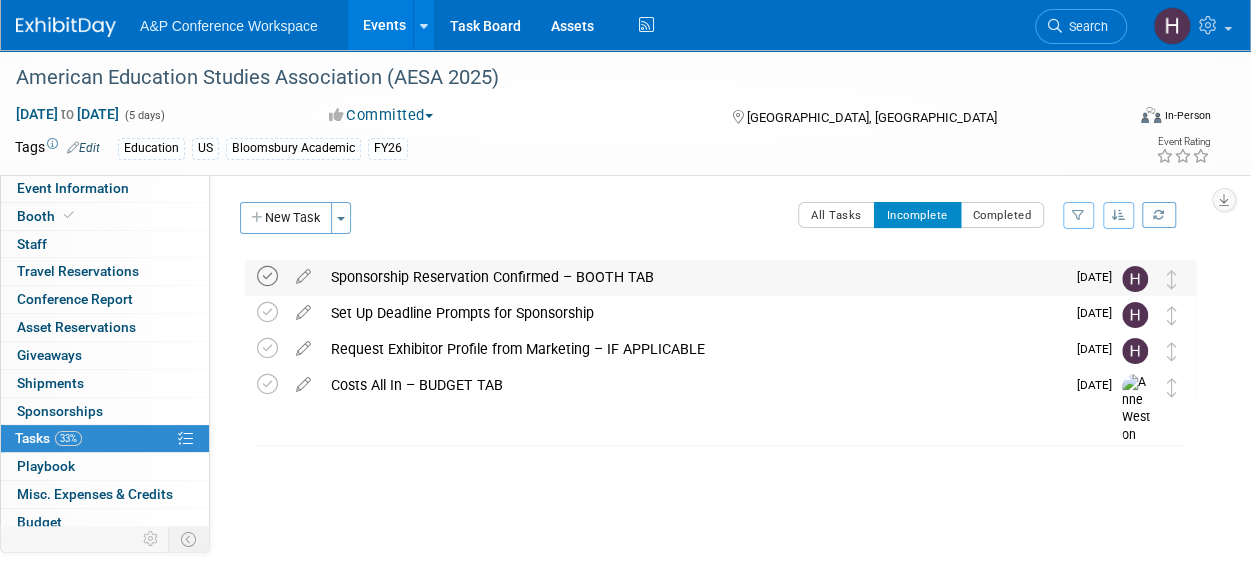 click at bounding box center [267, 276] 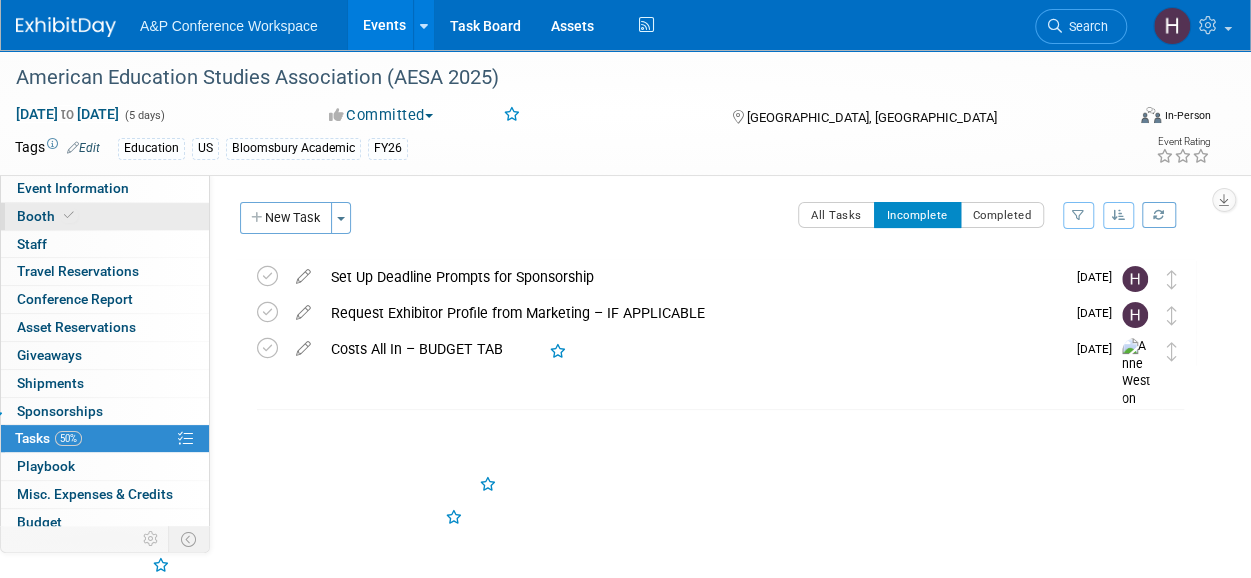 click on "Booth" at bounding box center [105, 216] 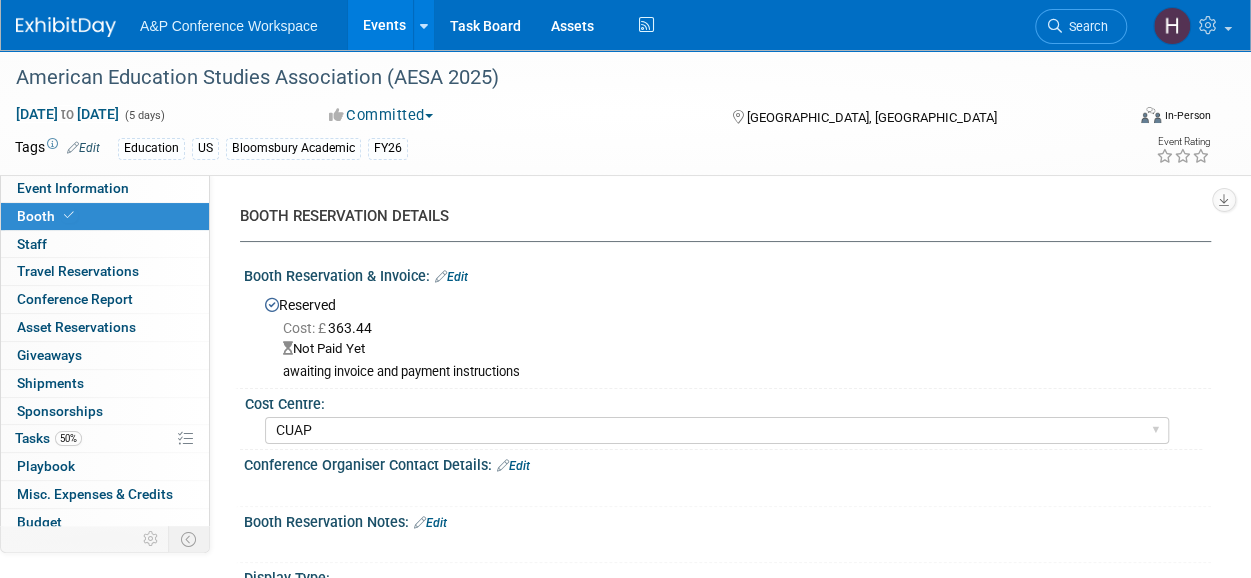 click on "Edit" at bounding box center (451, 277) 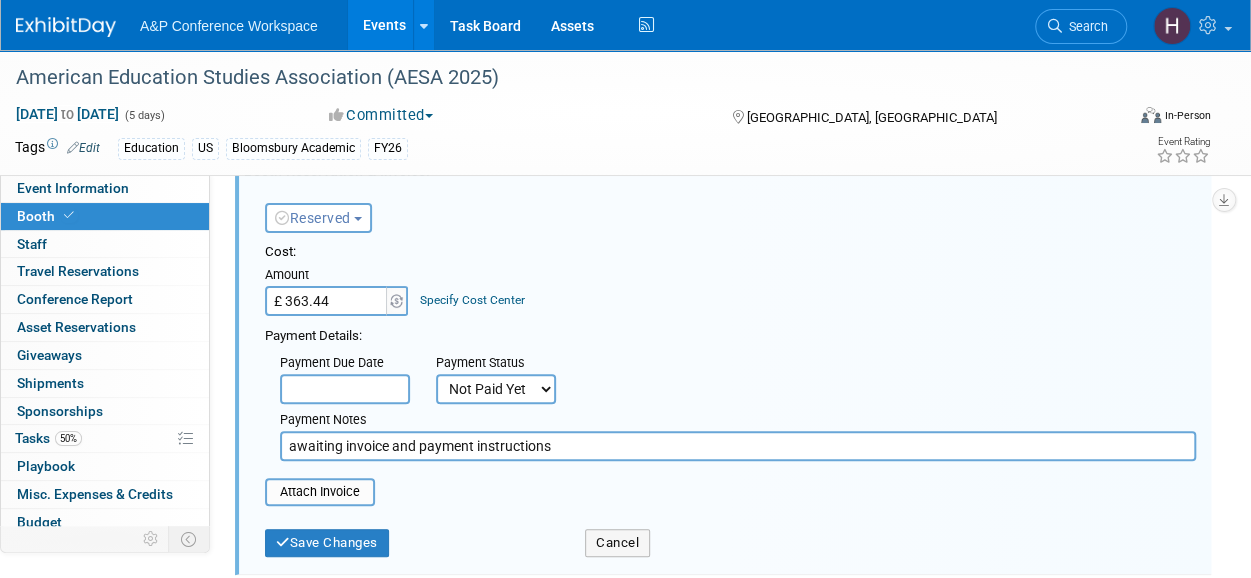 scroll, scrollTop: 104, scrollLeft: 0, axis: vertical 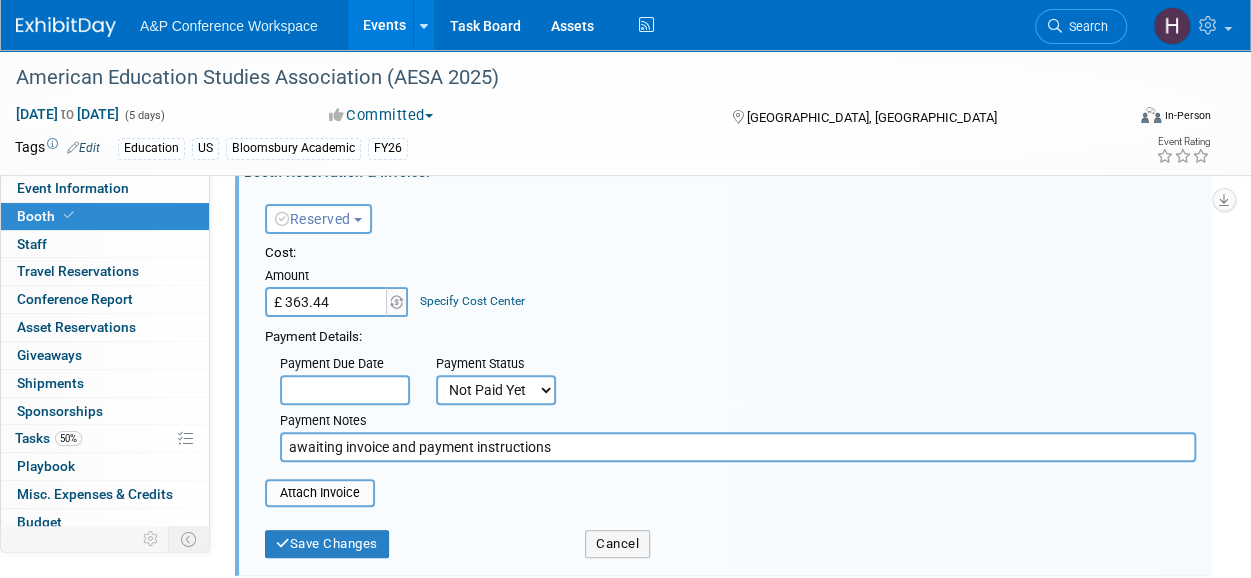 drag, startPoint x: 582, startPoint y: 431, endPoint x: 234, endPoint y: 428, distance: 348.01294 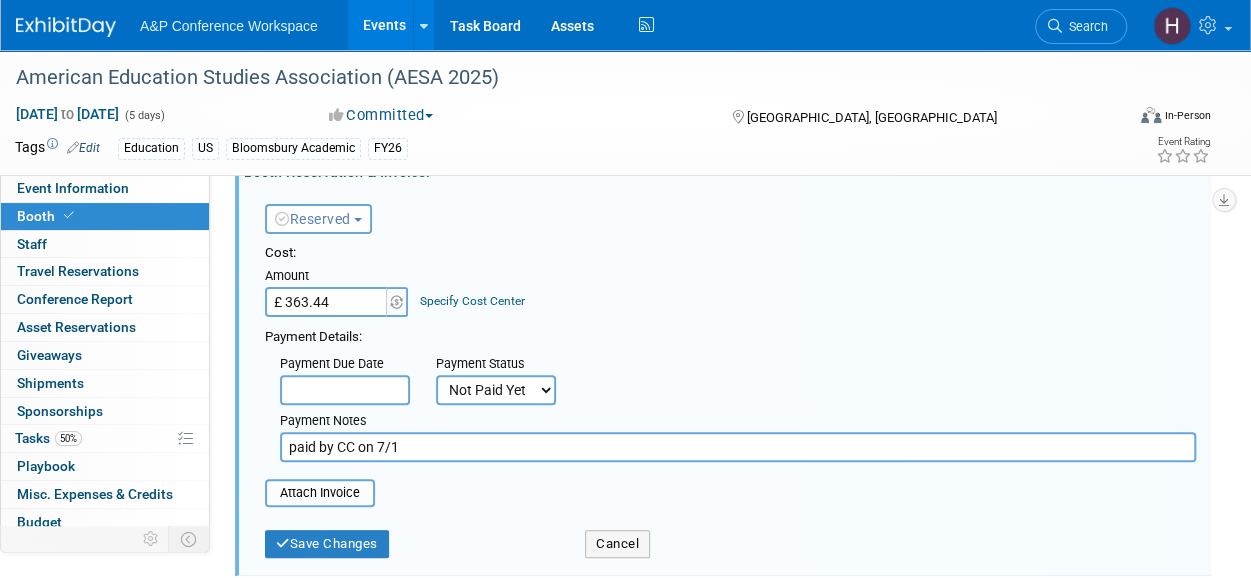 type on "paid by CC on 7/1" 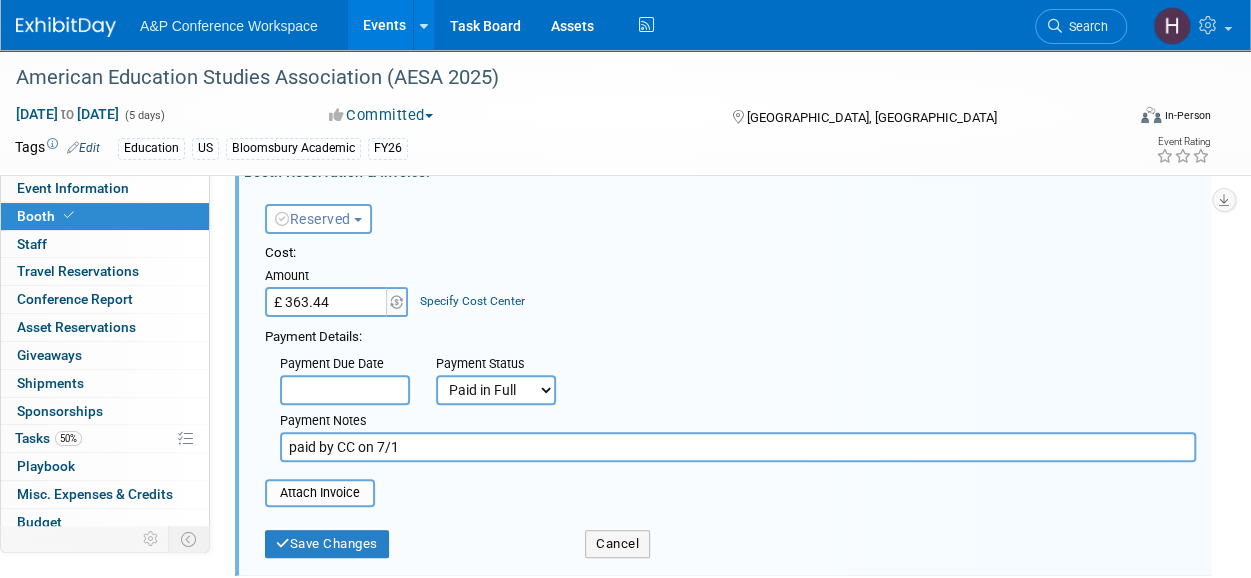click on "Not Paid Yet
Partially Paid
Paid in Full" at bounding box center [496, 390] 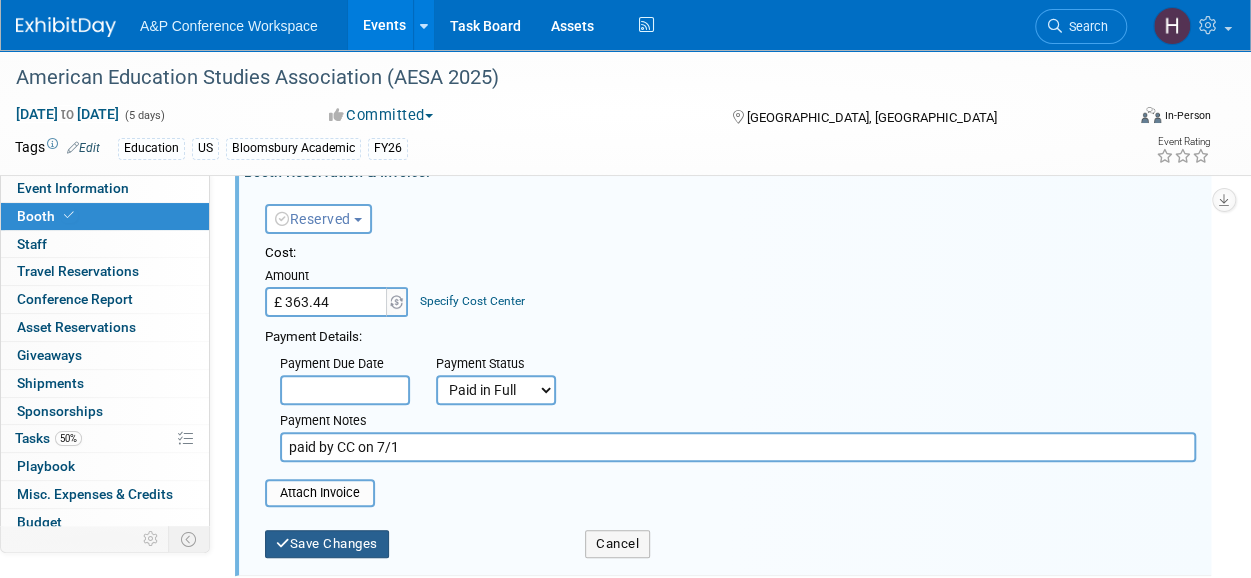 click on "Save Changes" at bounding box center (327, 544) 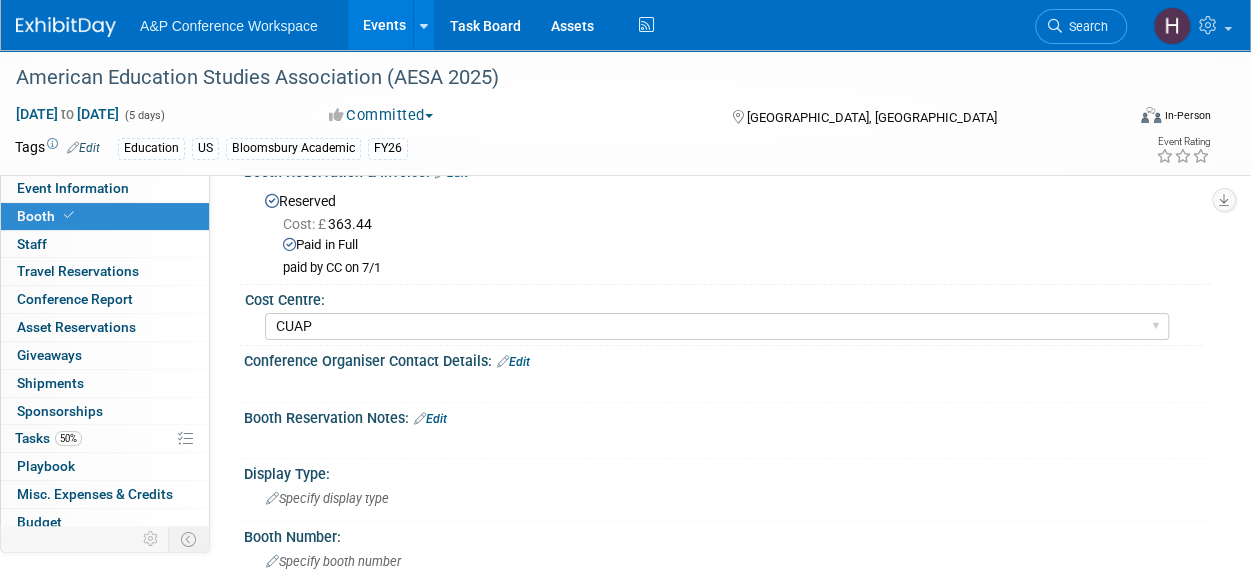 scroll, scrollTop: 0, scrollLeft: 0, axis: both 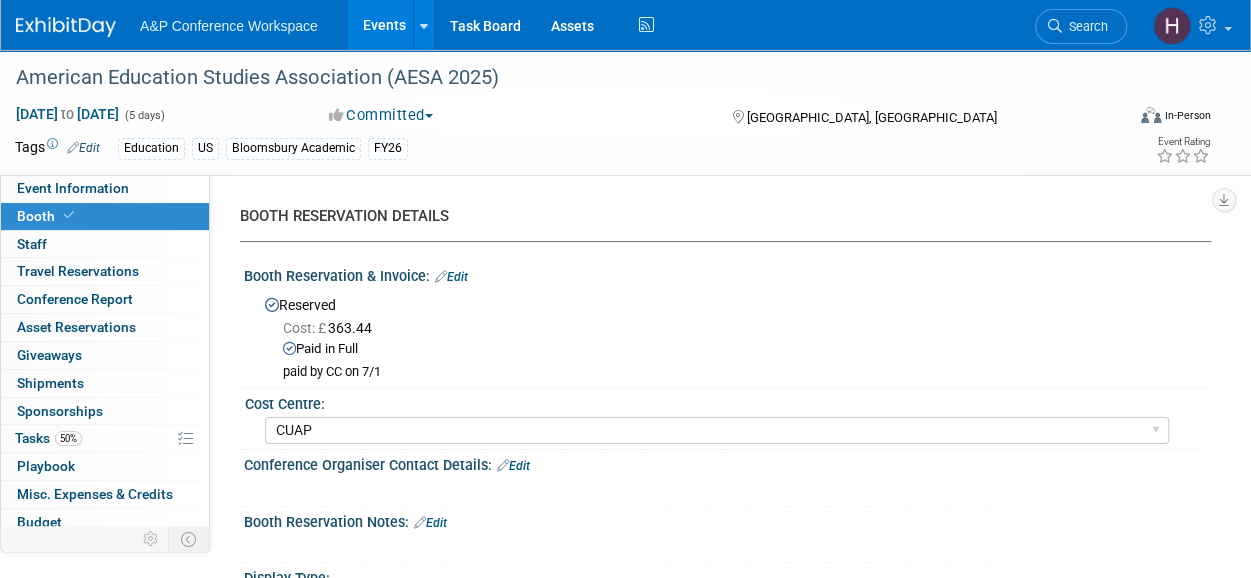 click on "Edit" at bounding box center [451, 277] 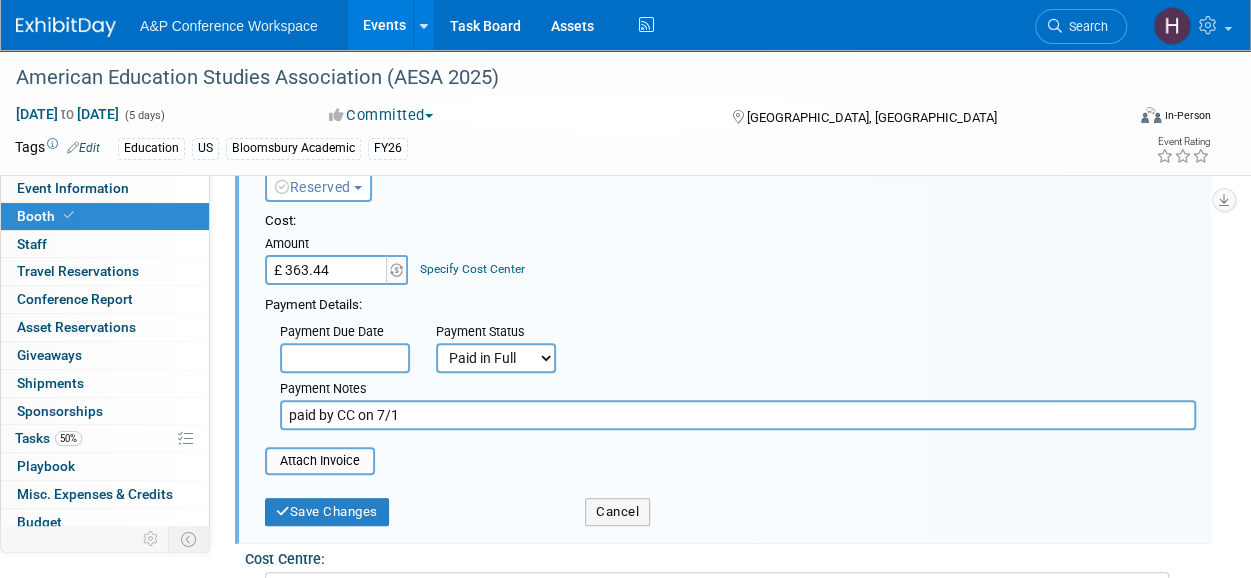scroll, scrollTop: 126, scrollLeft: 0, axis: vertical 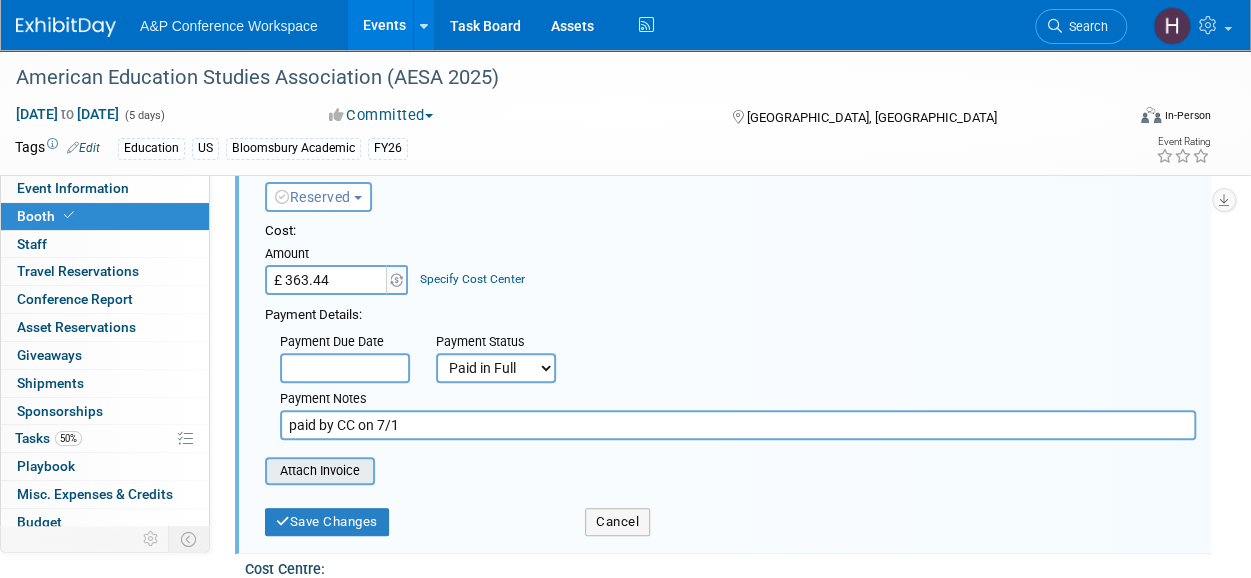 click at bounding box center [254, 471] 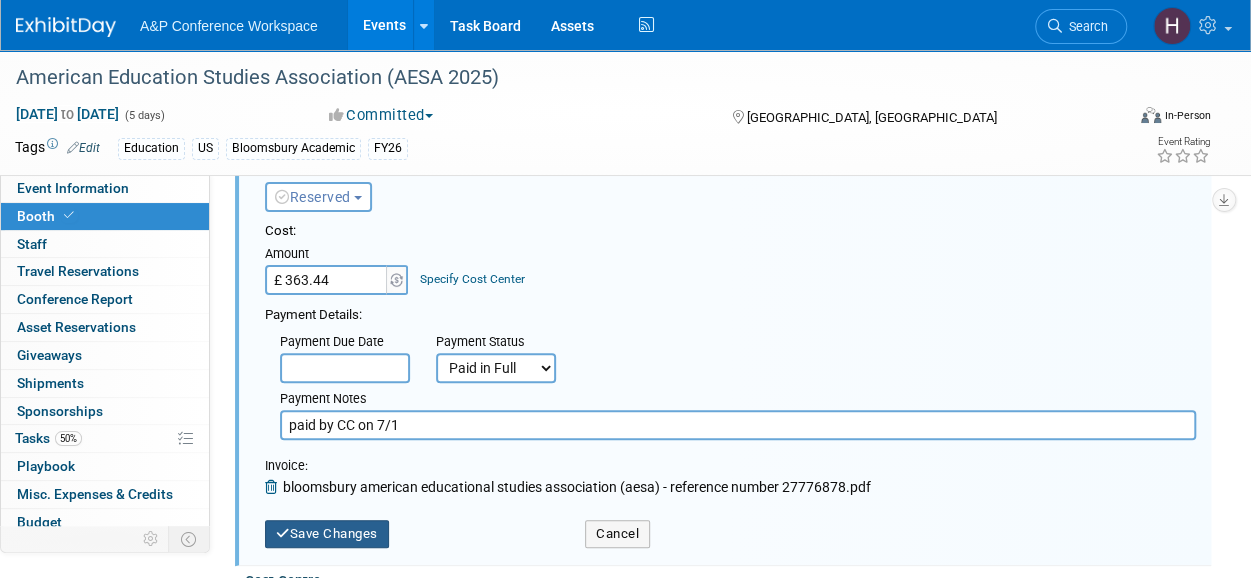 click on "Save Changes" at bounding box center [327, 534] 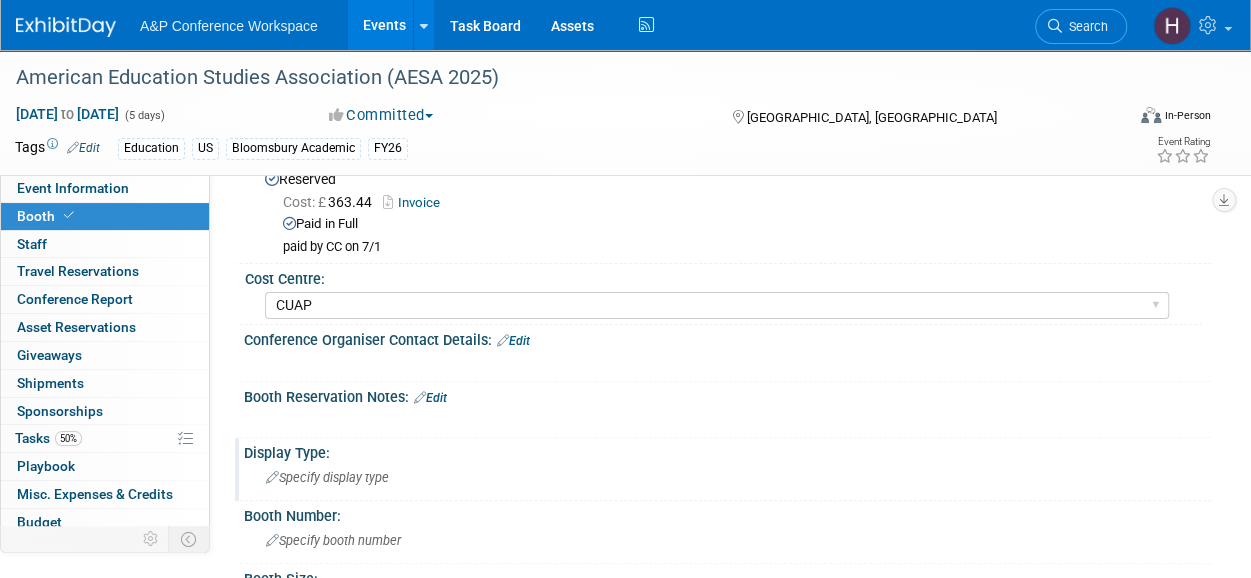 scroll, scrollTop: 0, scrollLeft: 0, axis: both 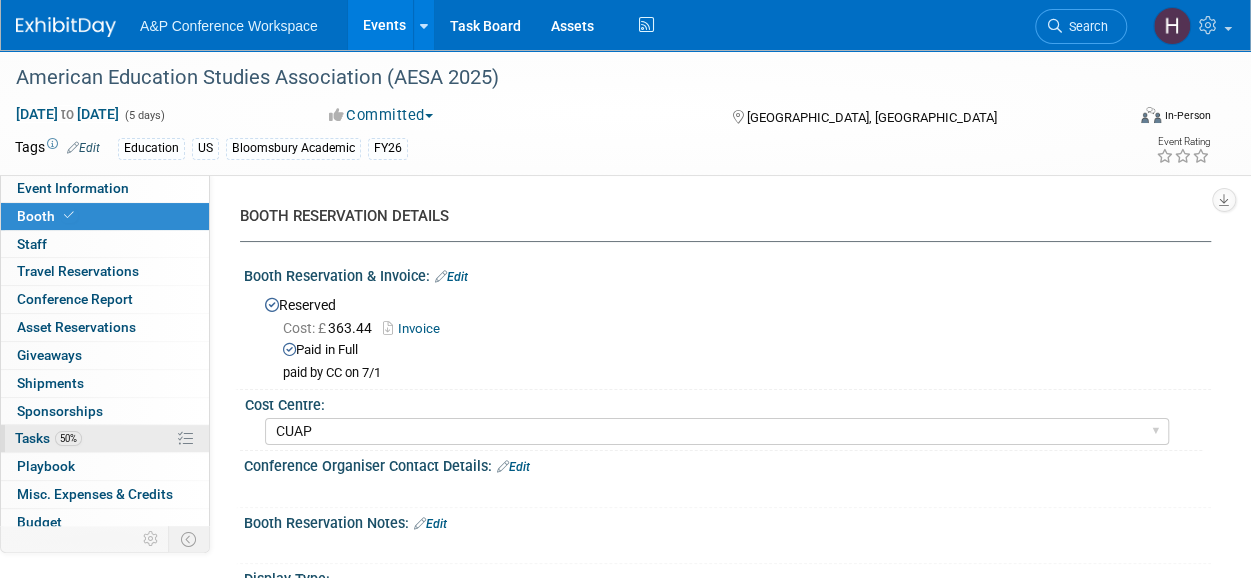 click on "50%
Tasks 50%" at bounding box center (105, 438) 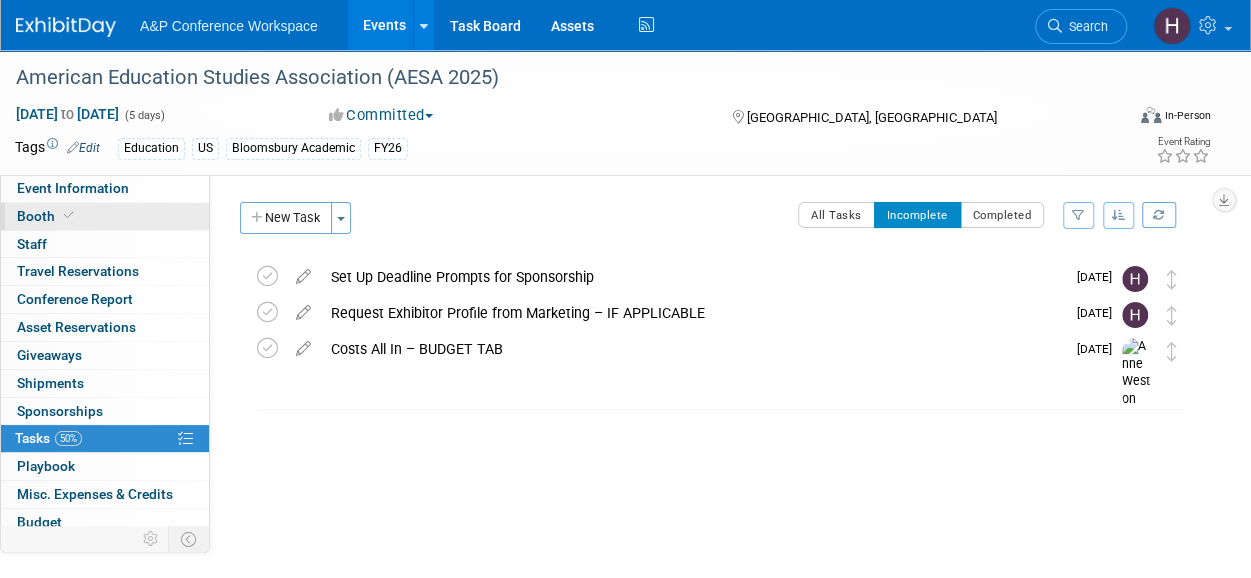click on "Booth" at bounding box center [105, 216] 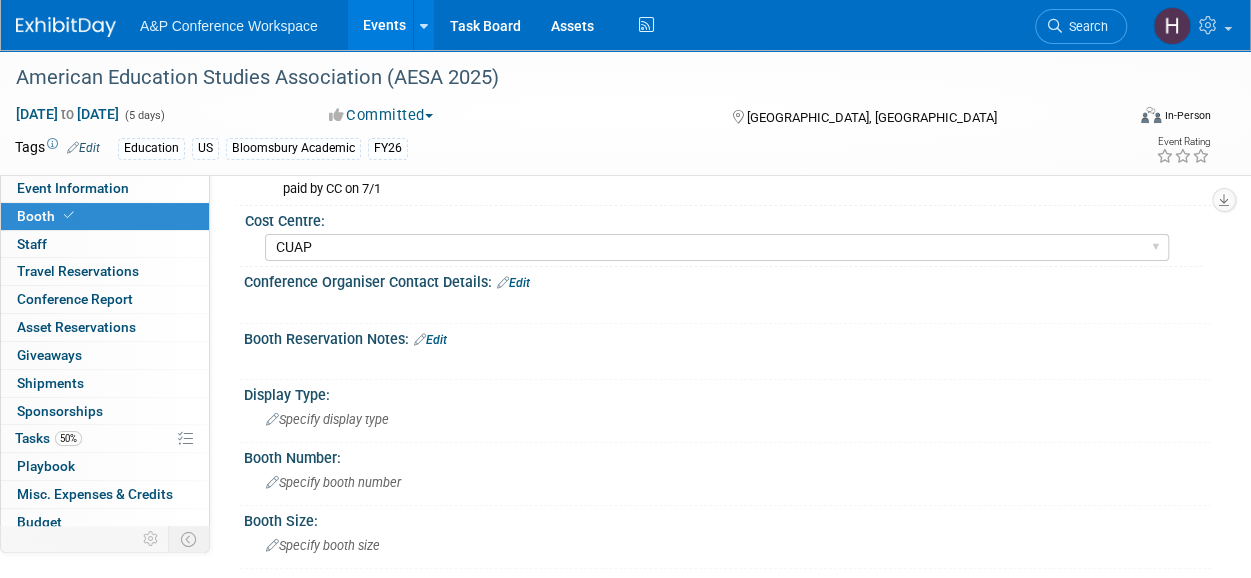scroll, scrollTop: 186, scrollLeft: 0, axis: vertical 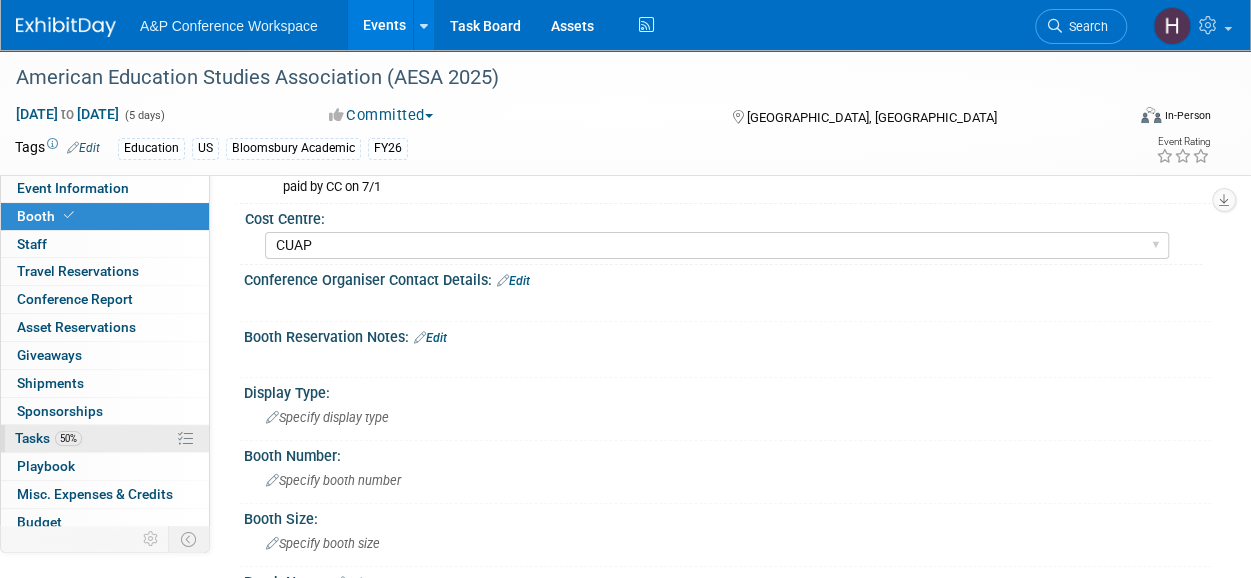 click on "50%
Tasks 50%" at bounding box center (105, 438) 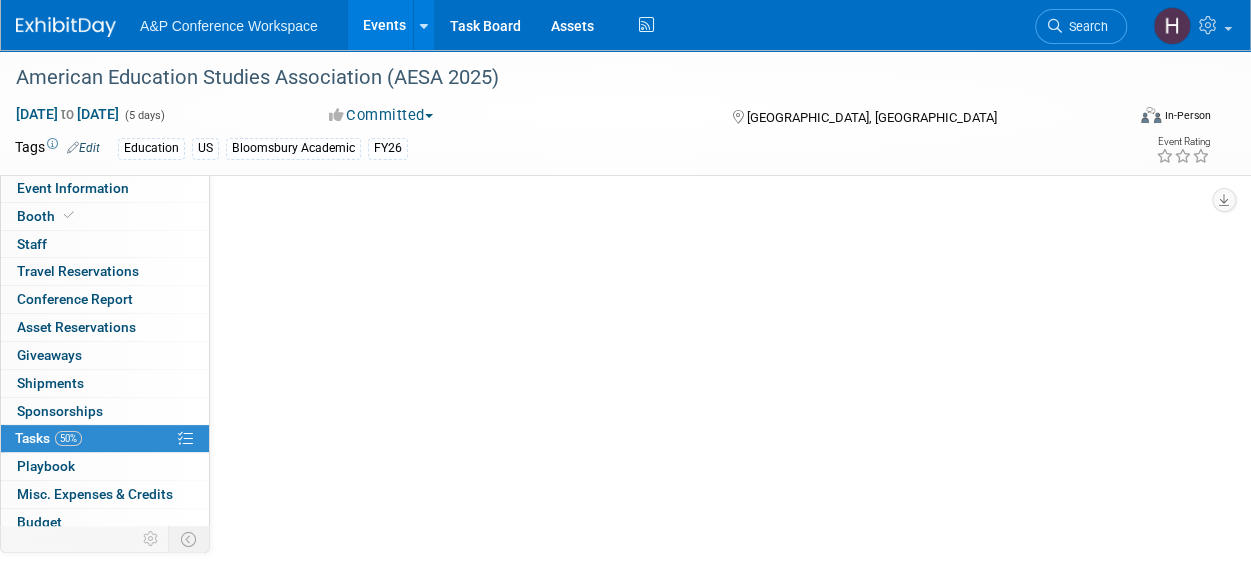 scroll, scrollTop: 0, scrollLeft: 0, axis: both 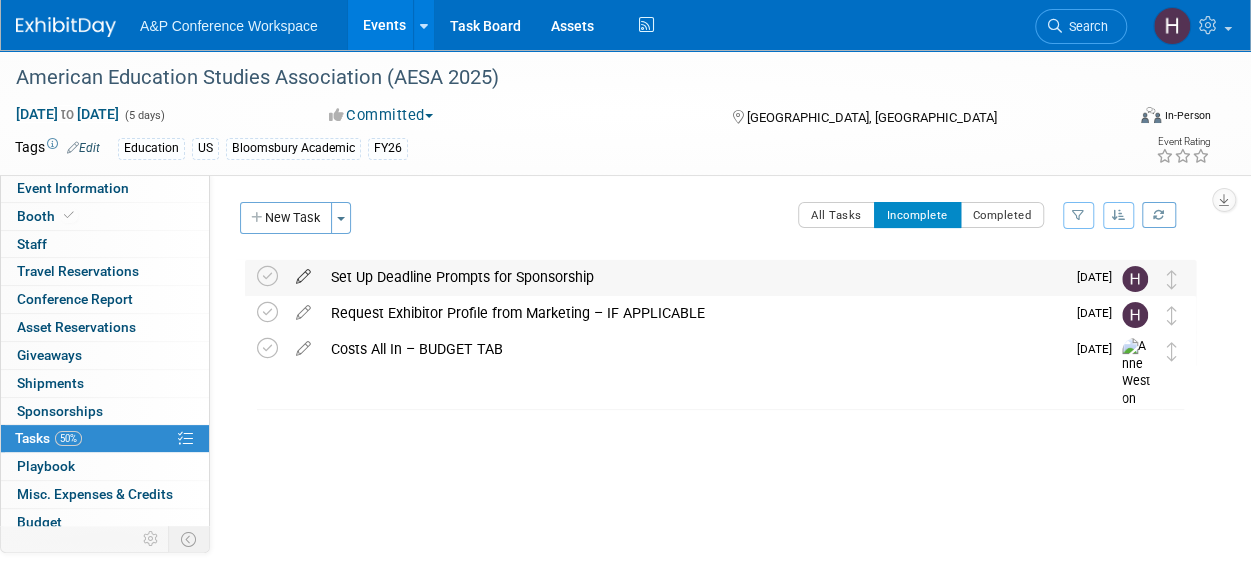 click at bounding box center [303, 272] 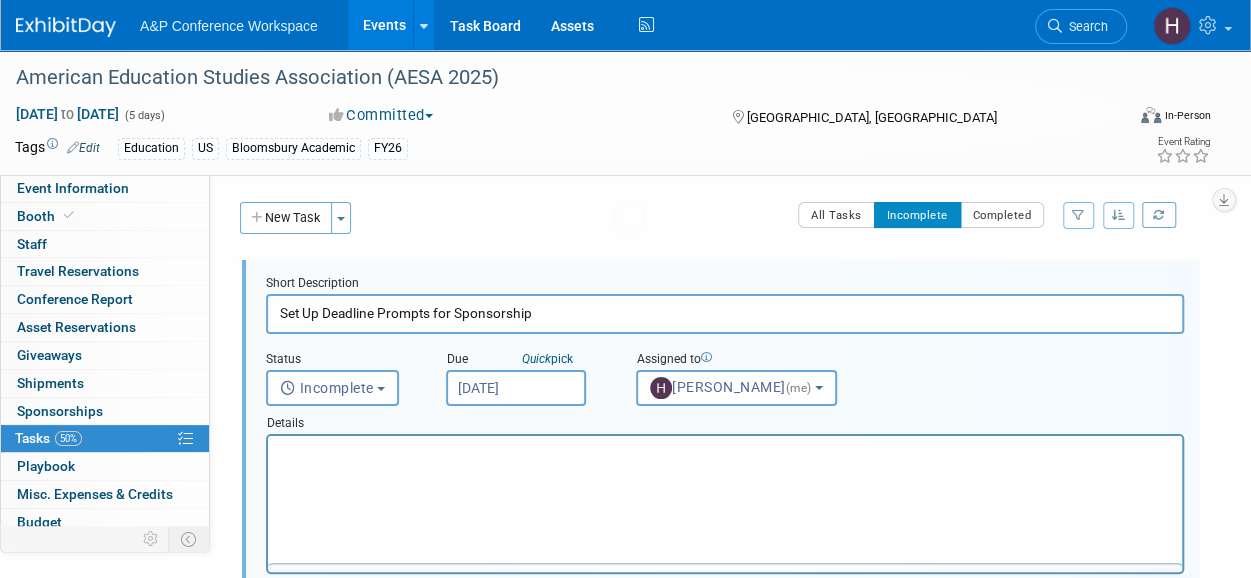 scroll, scrollTop: 0, scrollLeft: 0, axis: both 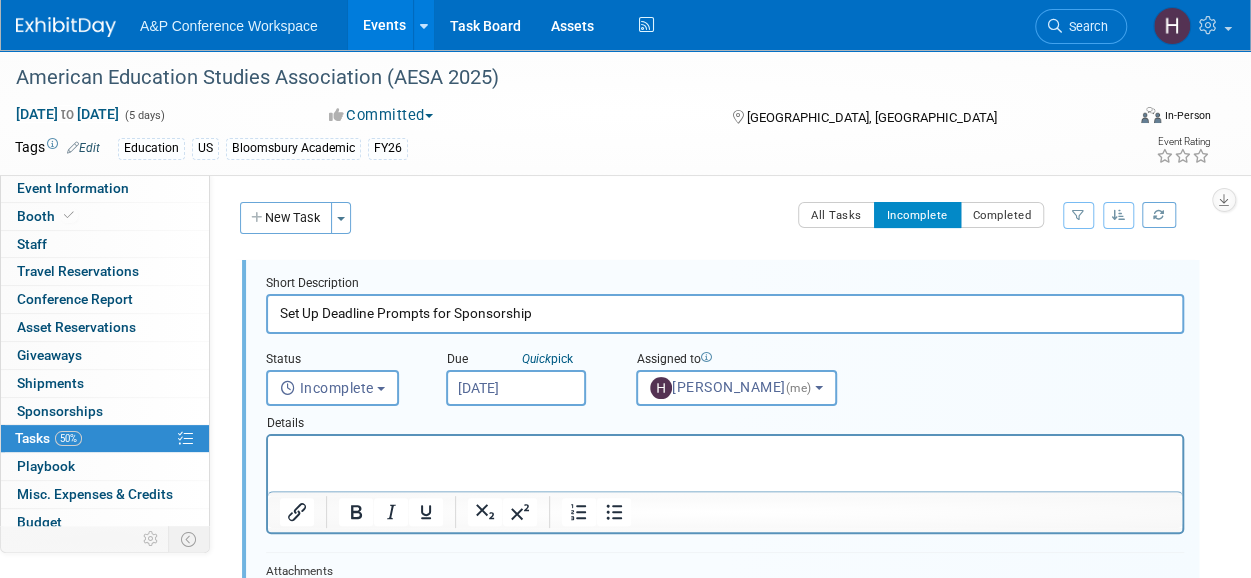 click on "Oct 8, 2025" at bounding box center (516, 388) 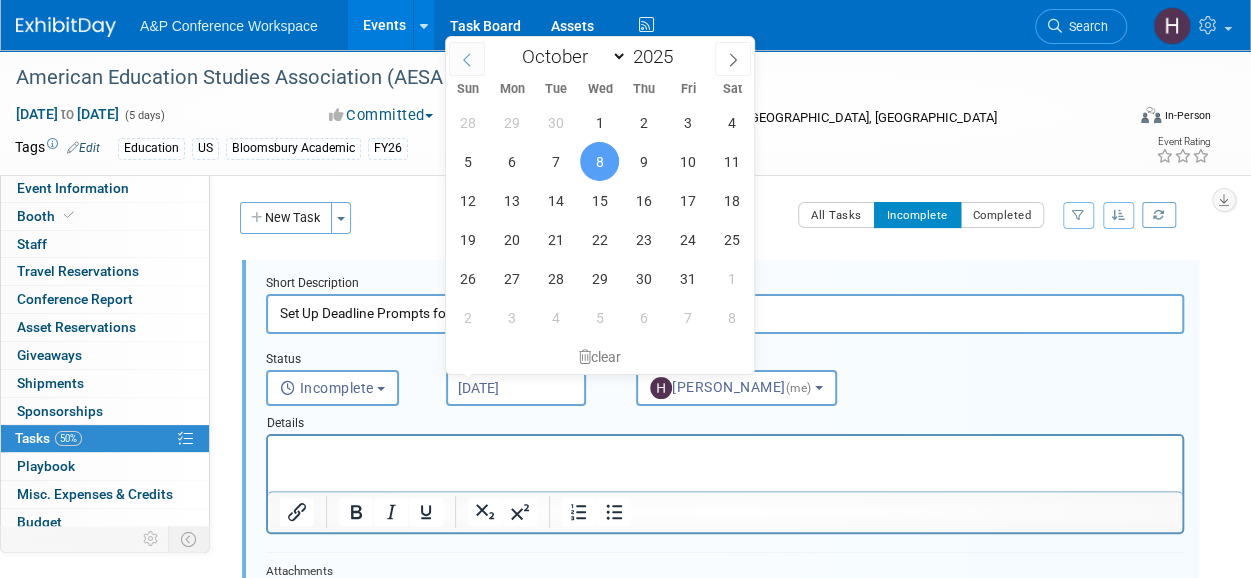 click at bounding box center [467, 59] 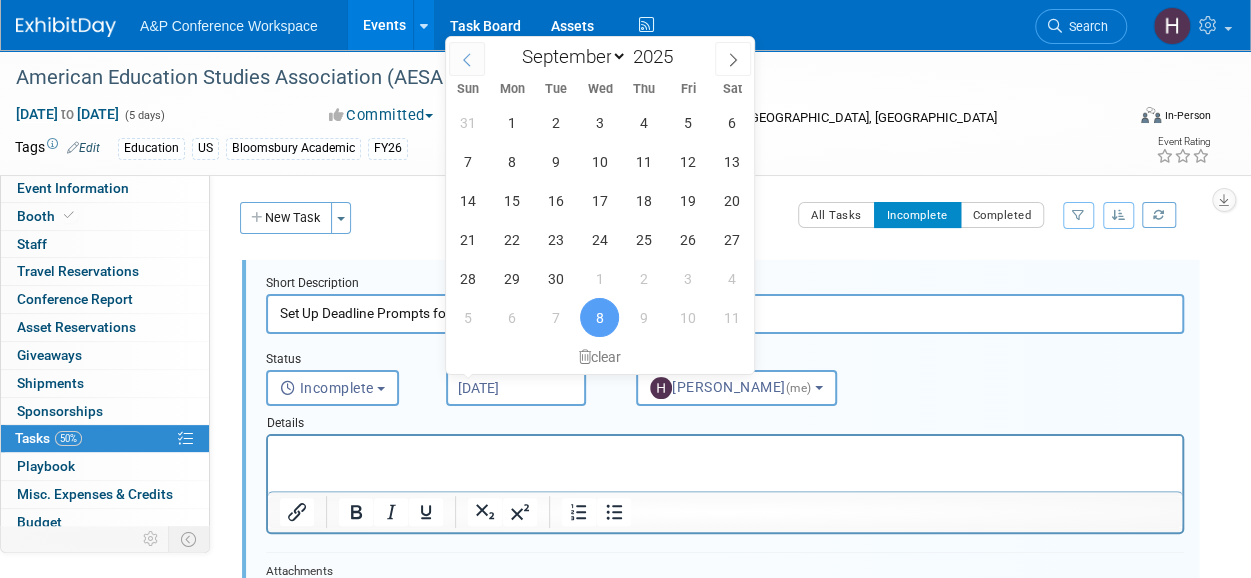 click at bounding box center [467, 59] 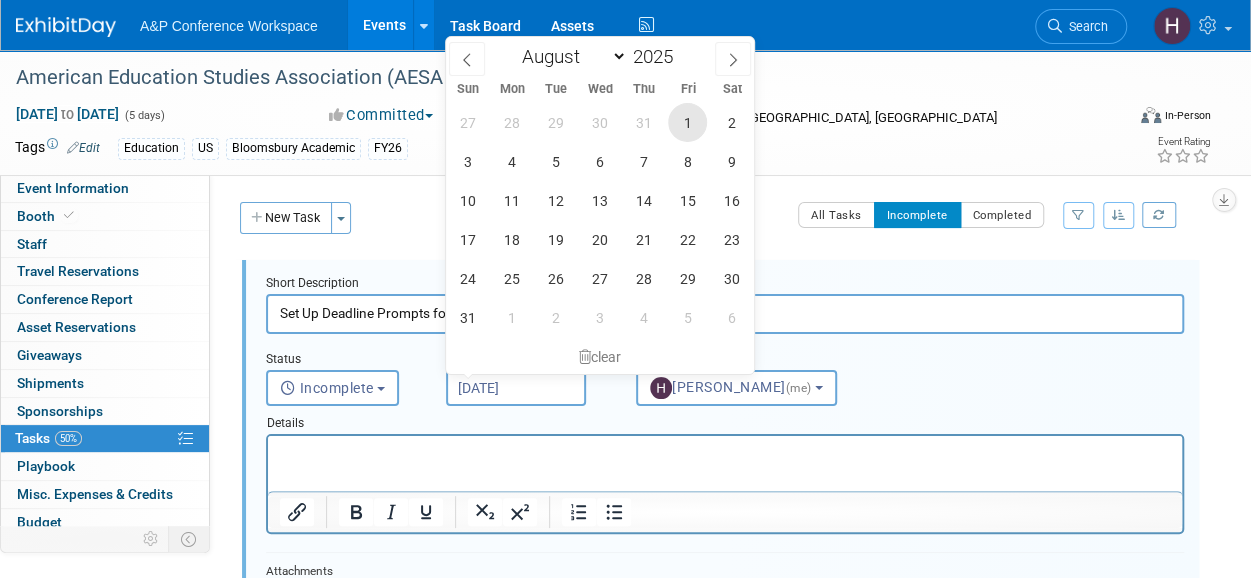 click on "1" at bounding box center (687, 122) 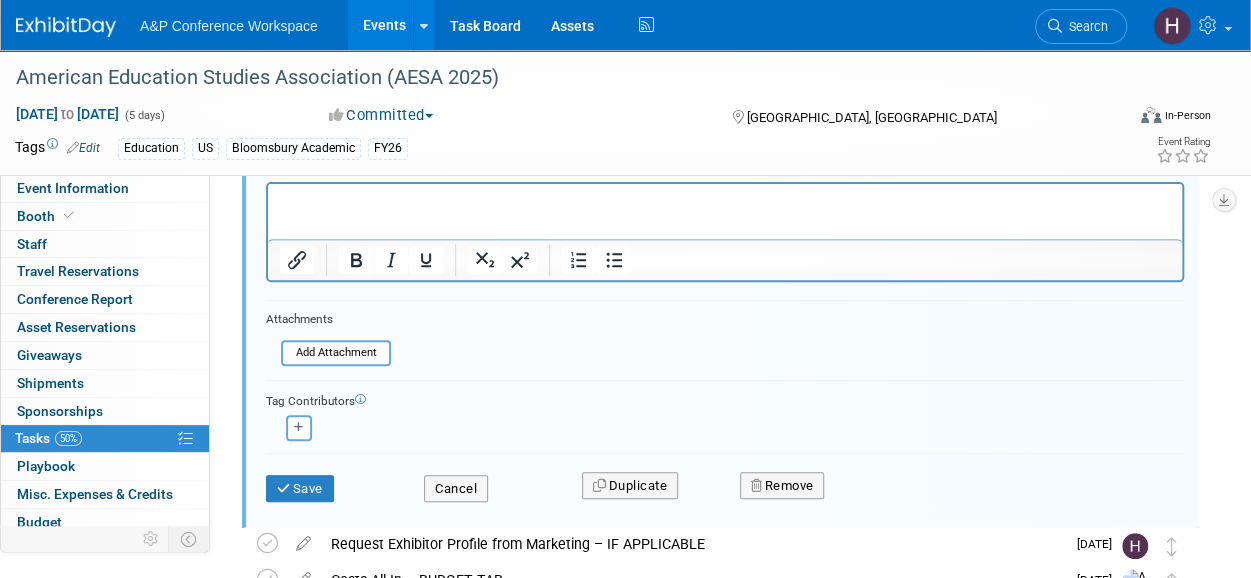 scroll, scrollTop: 282, scrollLeft: 0, axis: vertical 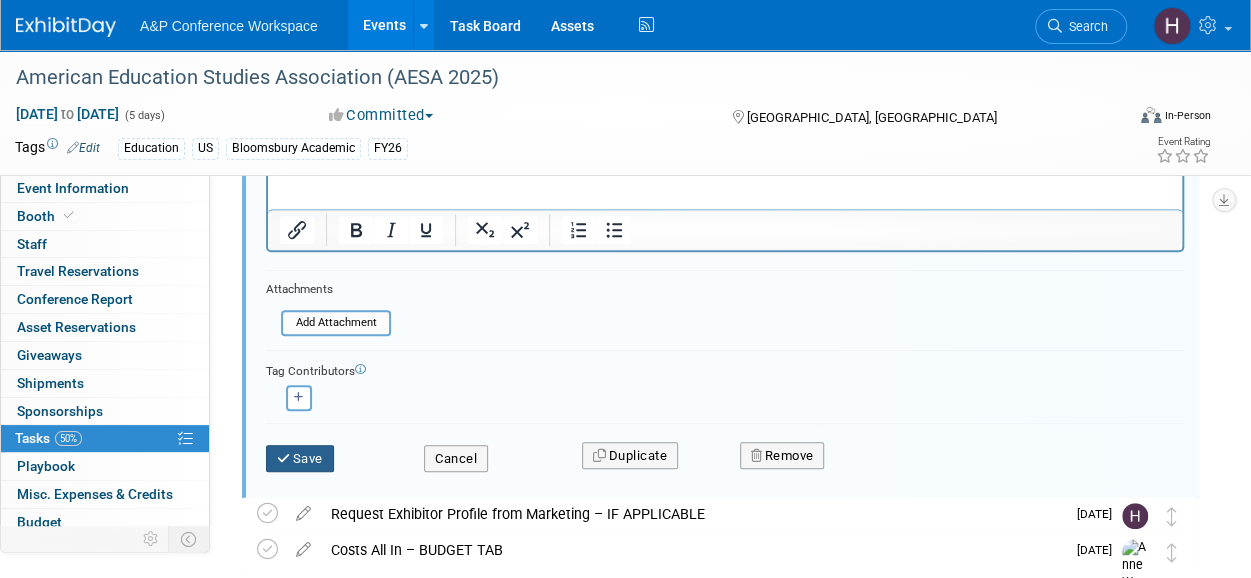 click on "Save" at bounding box center [300, 459] 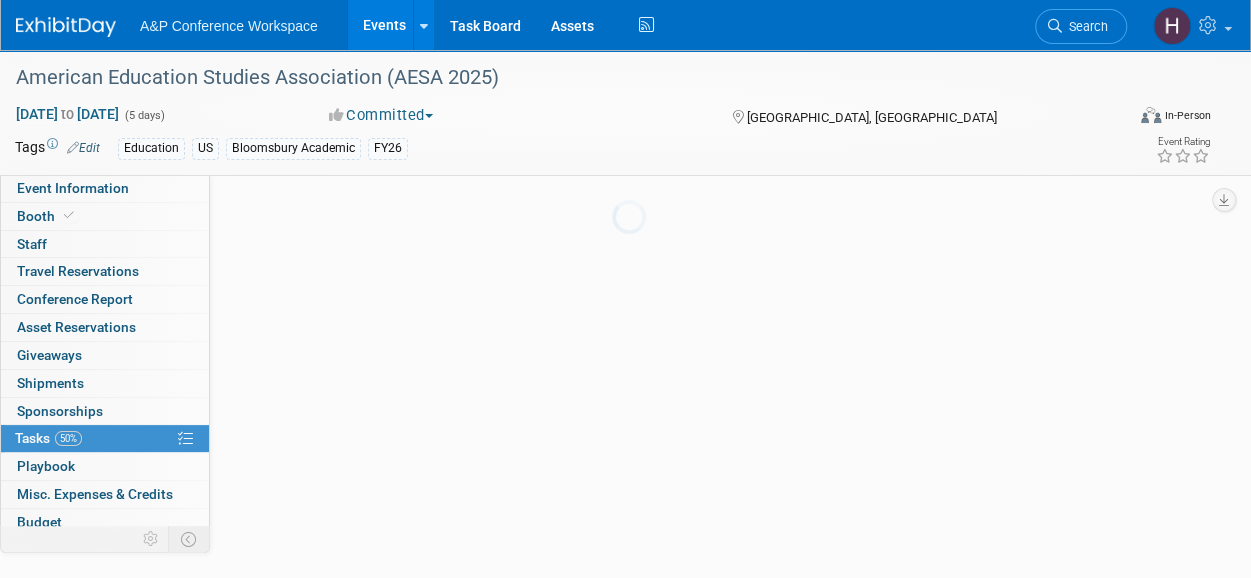 scroll, scrollTop: 77, scrollLeft: 0, axis: vertical 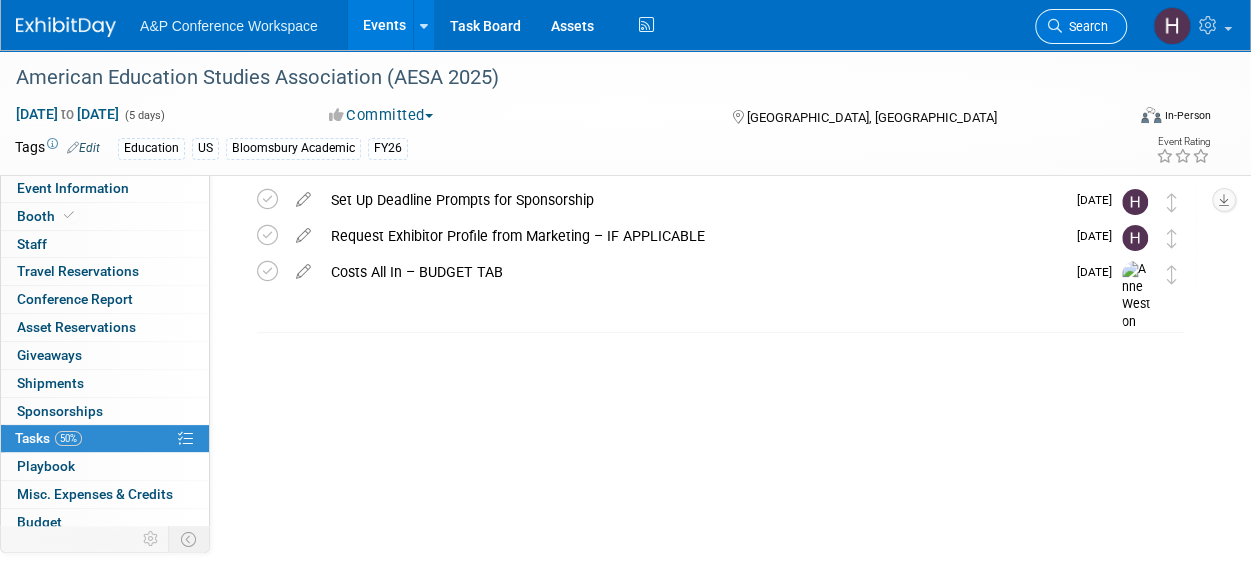 click at bounding box center (1055, 26) 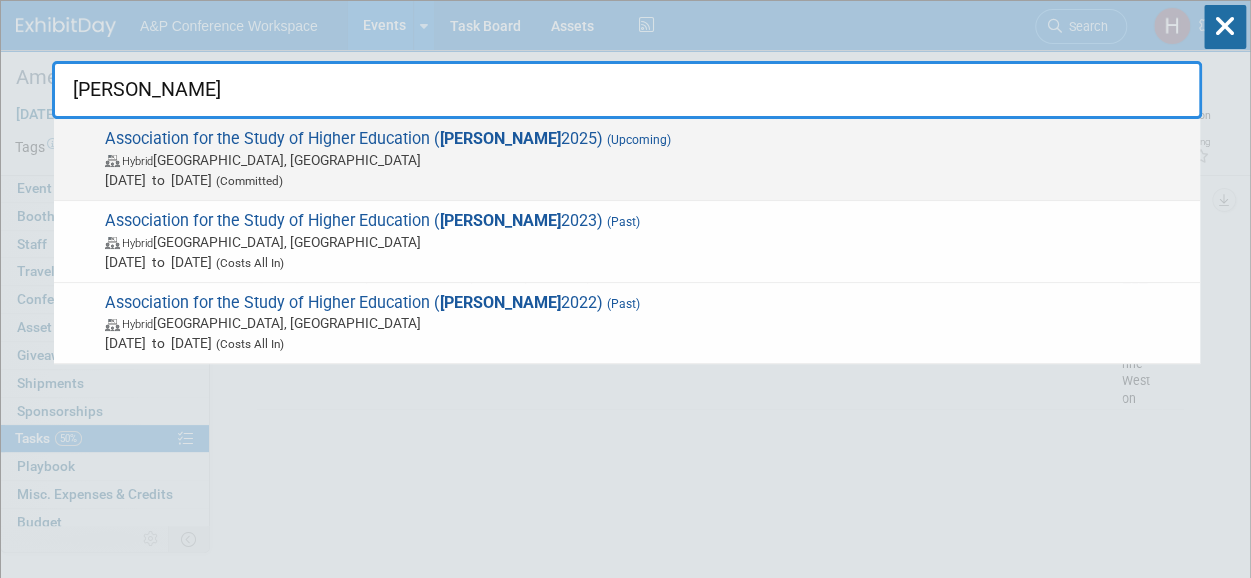 type on "ashe" 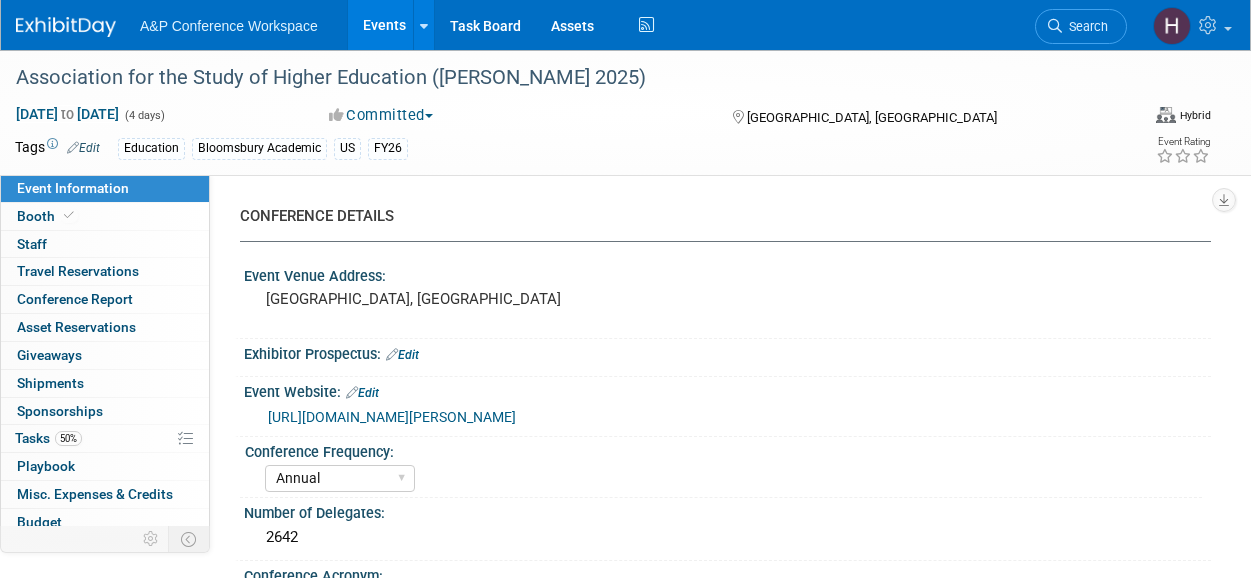 select on "Annual" 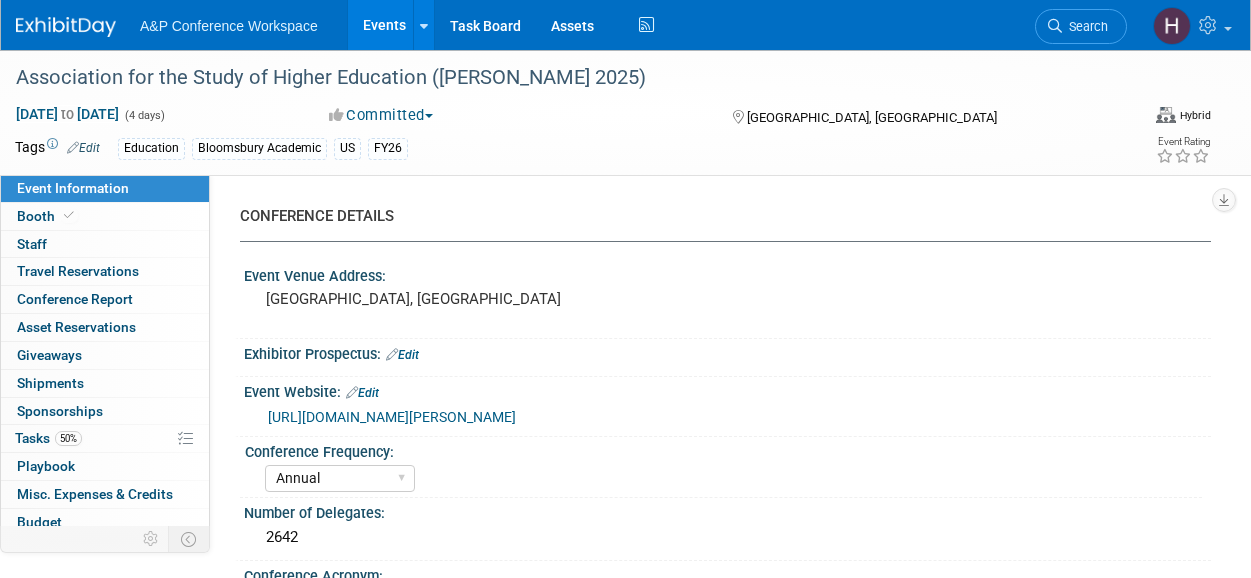 scroll, scrollTop: 0, scrollLeft: 0, axis: both 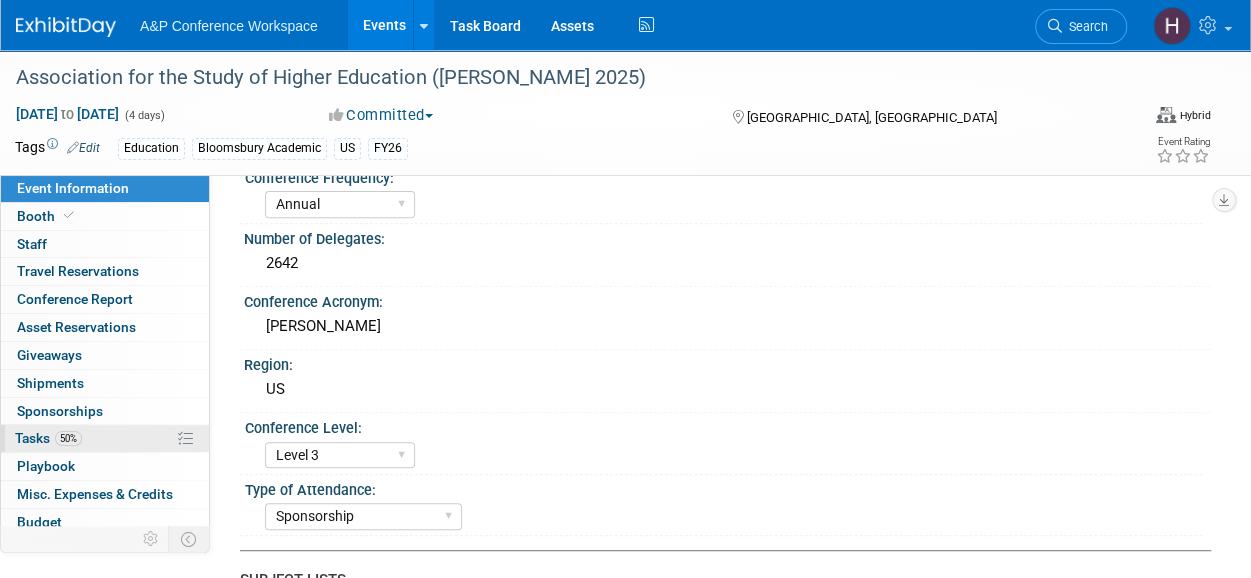 click on "50%" at bounding box center [68, 438] 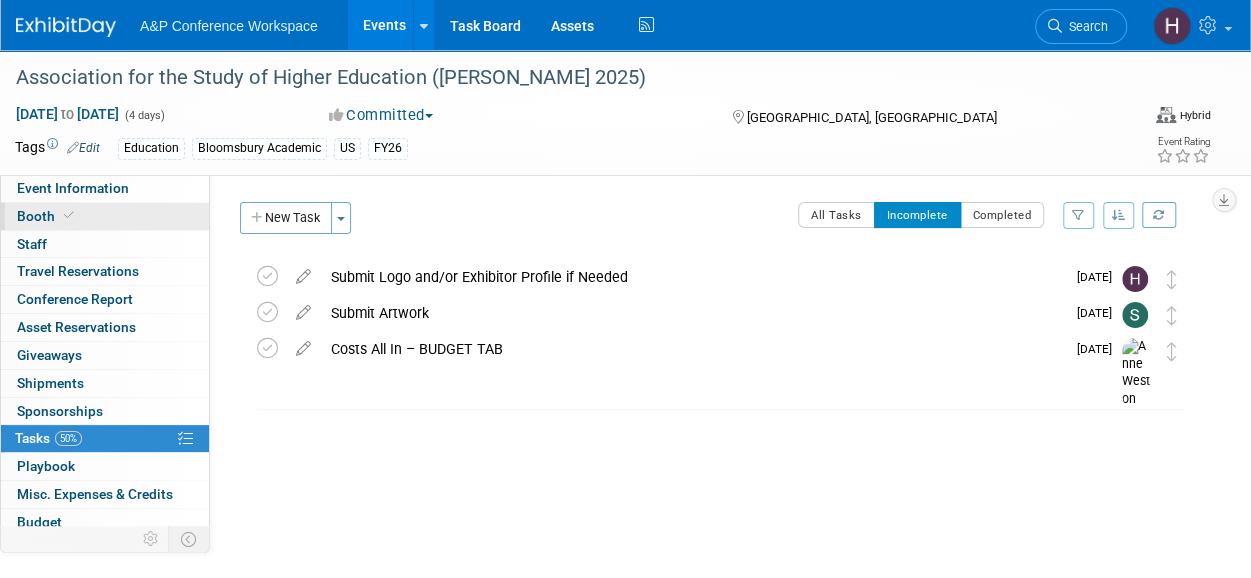 click on "Booth" at bounding box center [47, 216] 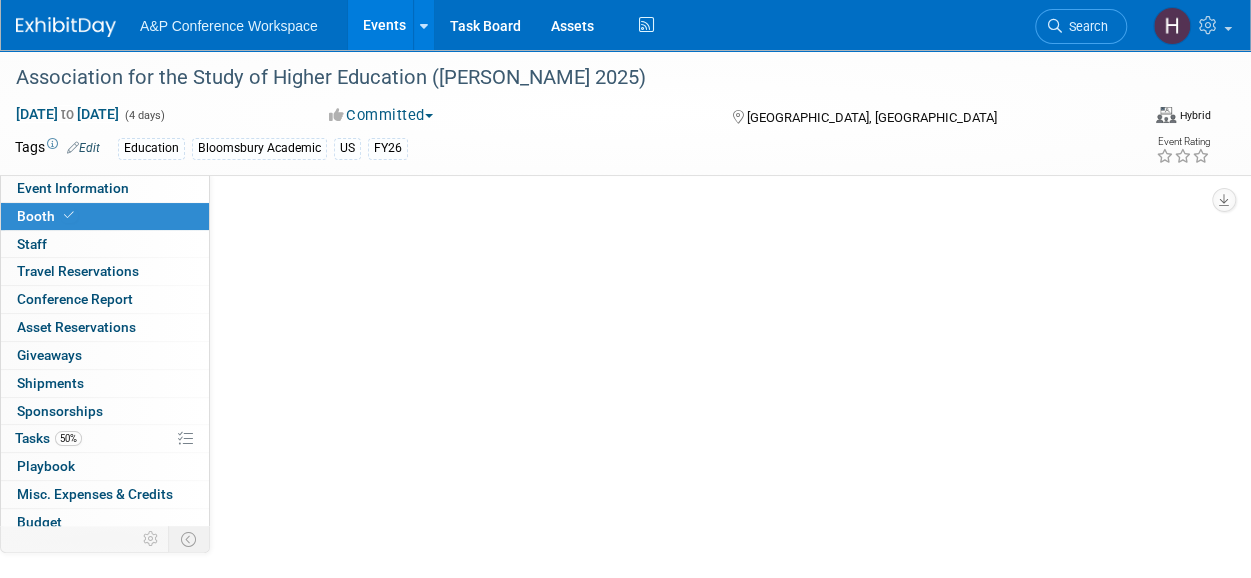 select on "CUAP" 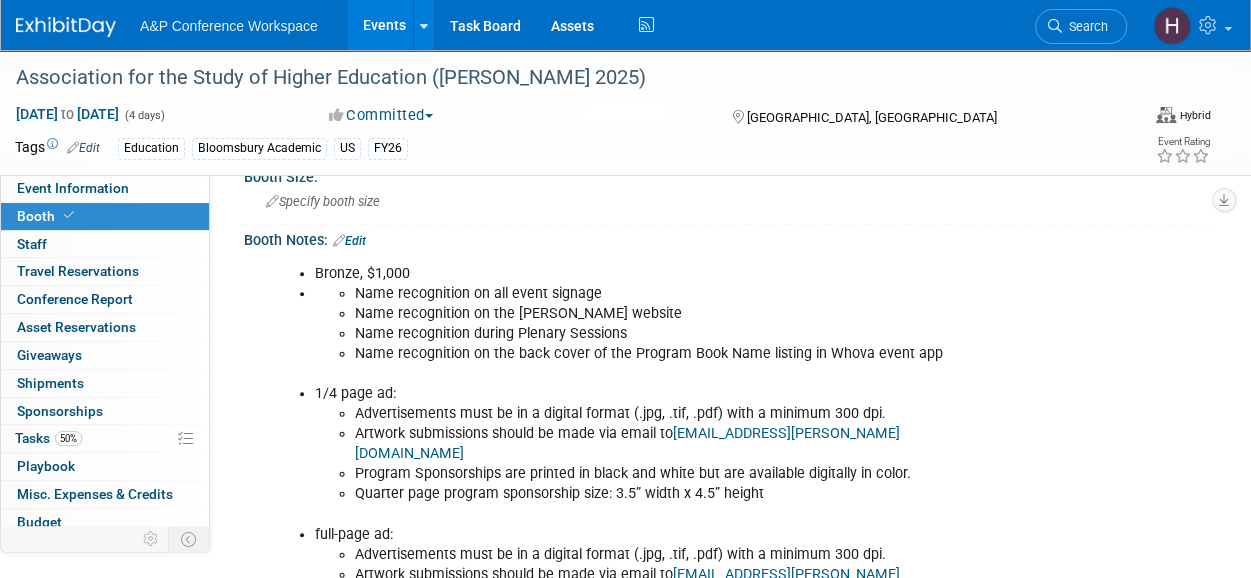 scroll, scrollTop: 527, scrollLeft: 0, axis: vertical 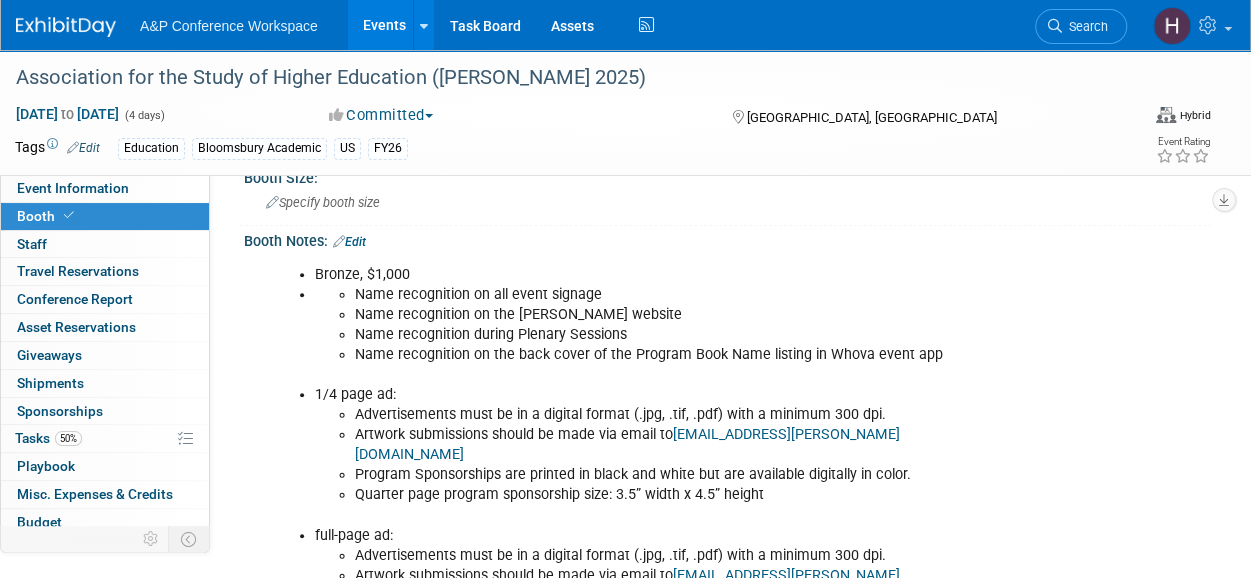click on "Booth Notes:
Edit" at bounding box center (727, 239) 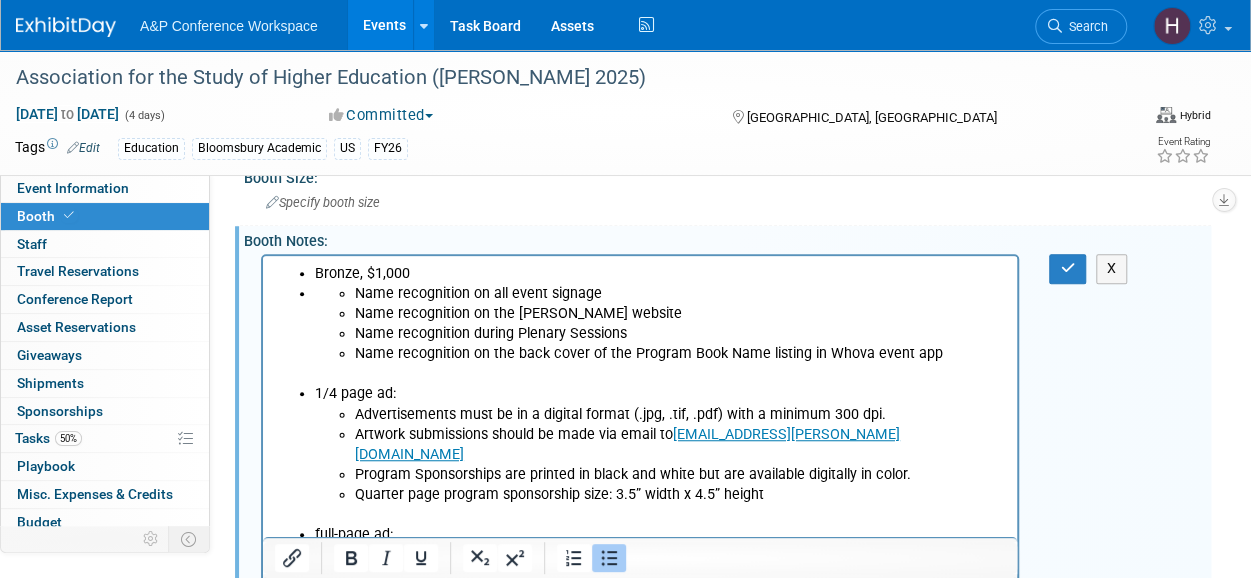 scroll, scrollTop: 623, scrollLeft: 0, axis: vertical 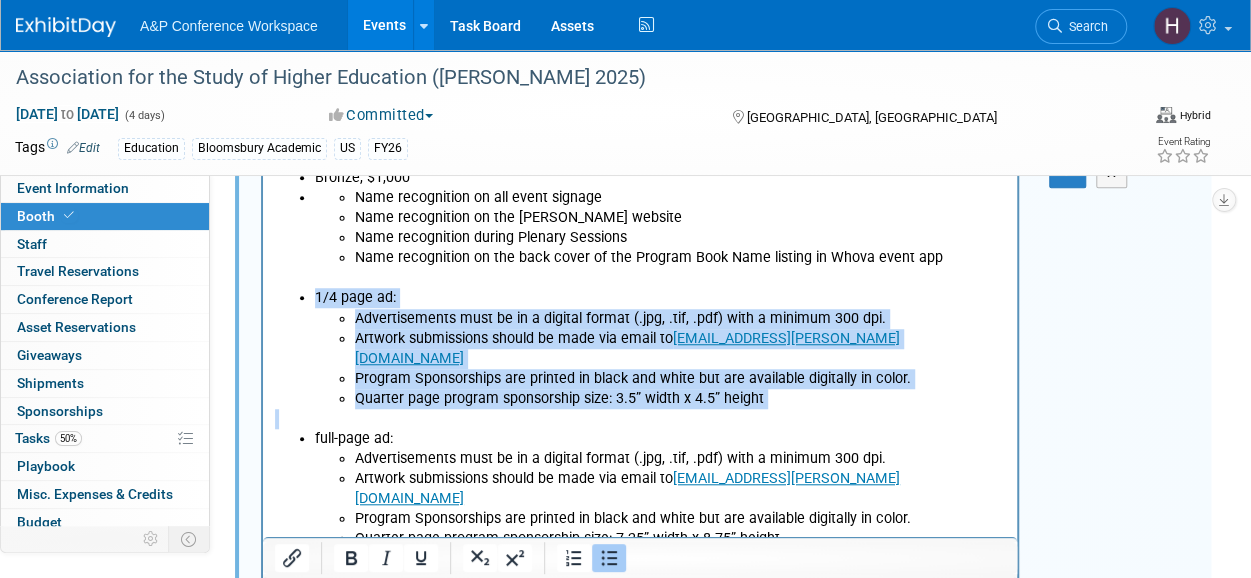 drag, startPoint x: 790, startPoint y: 397, endPoint x: 283, endPoint y: 302, distance: 515.8236 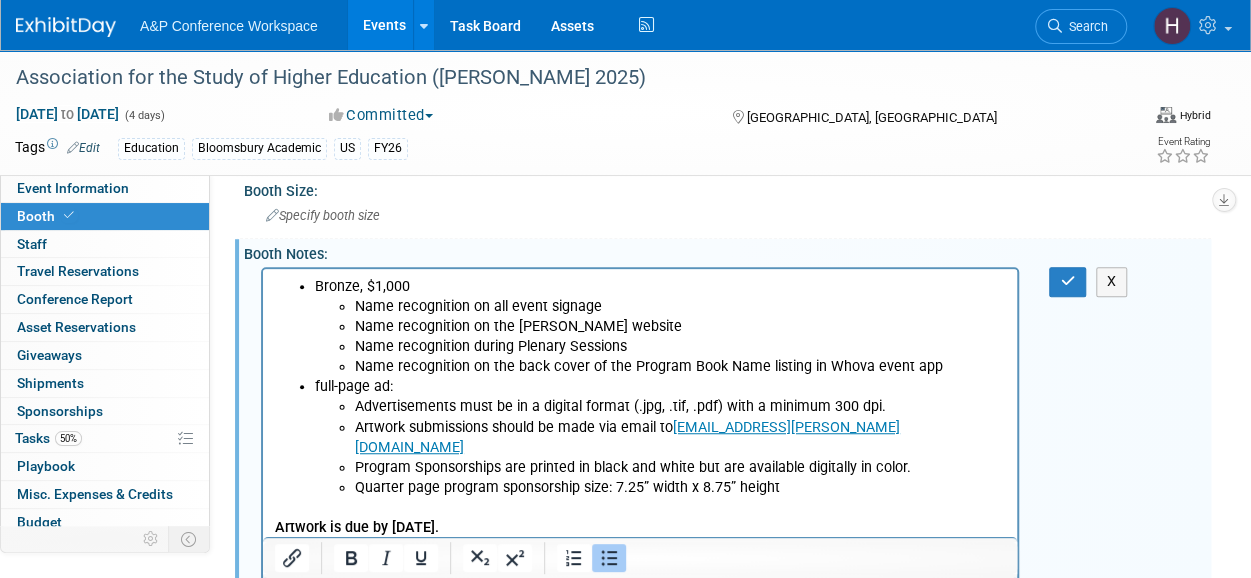 scroll, scrollTop: 513, scrollLeft: 0, axis: vertical 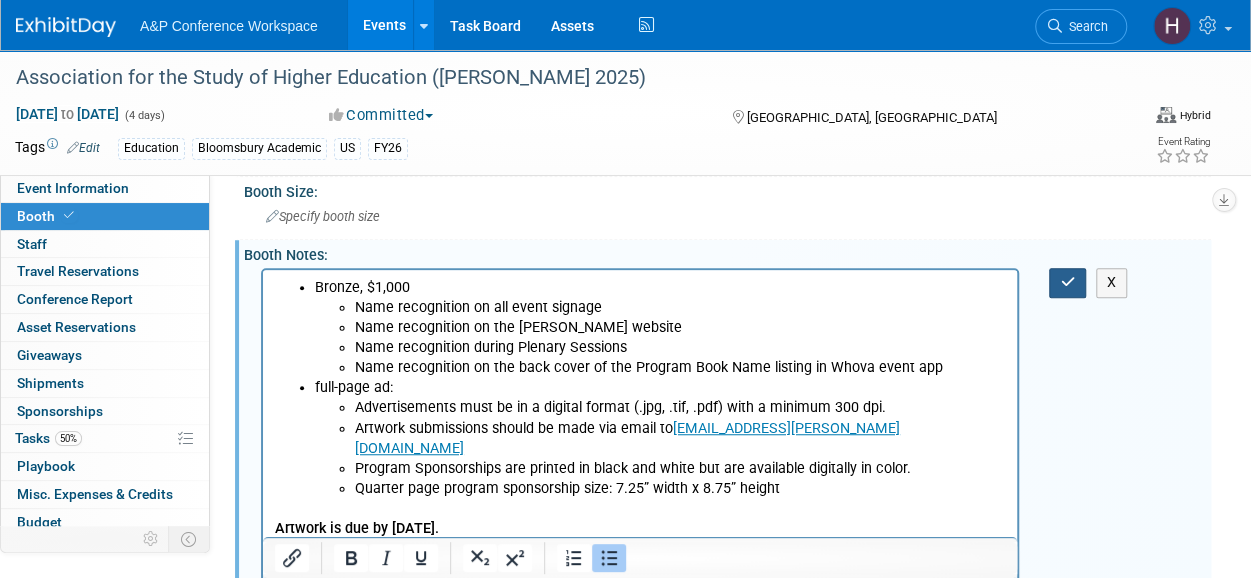 click at bounding box center [1067, 282] 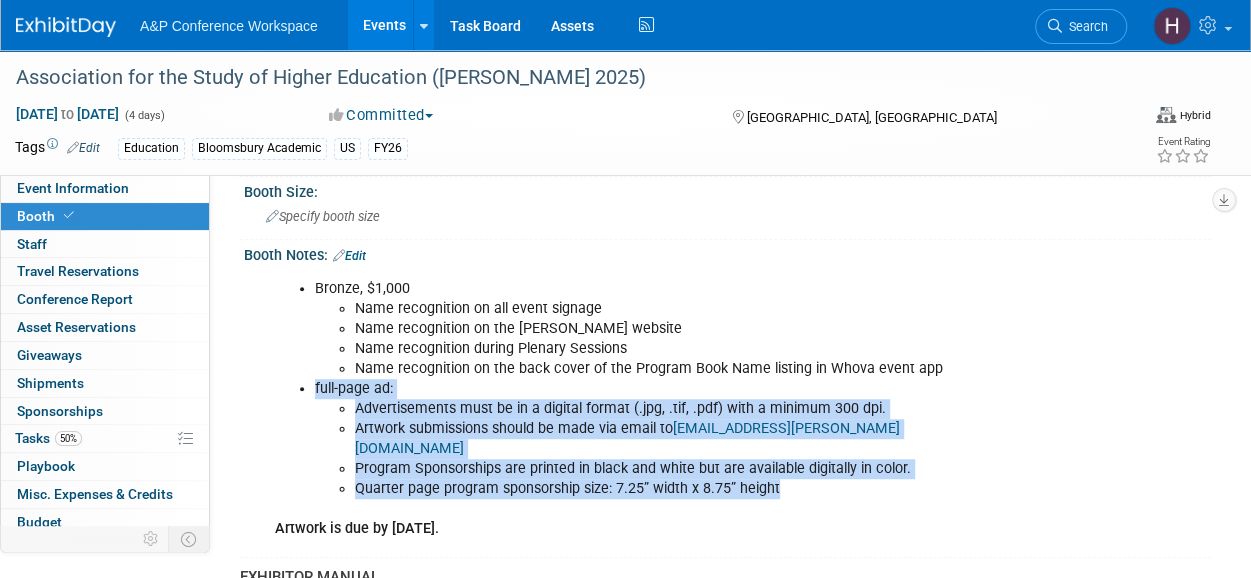 drag, startPoint x: 794, startPoint y: 469, endPoint x: 277, endPoint y: 385, distance: 523.77954 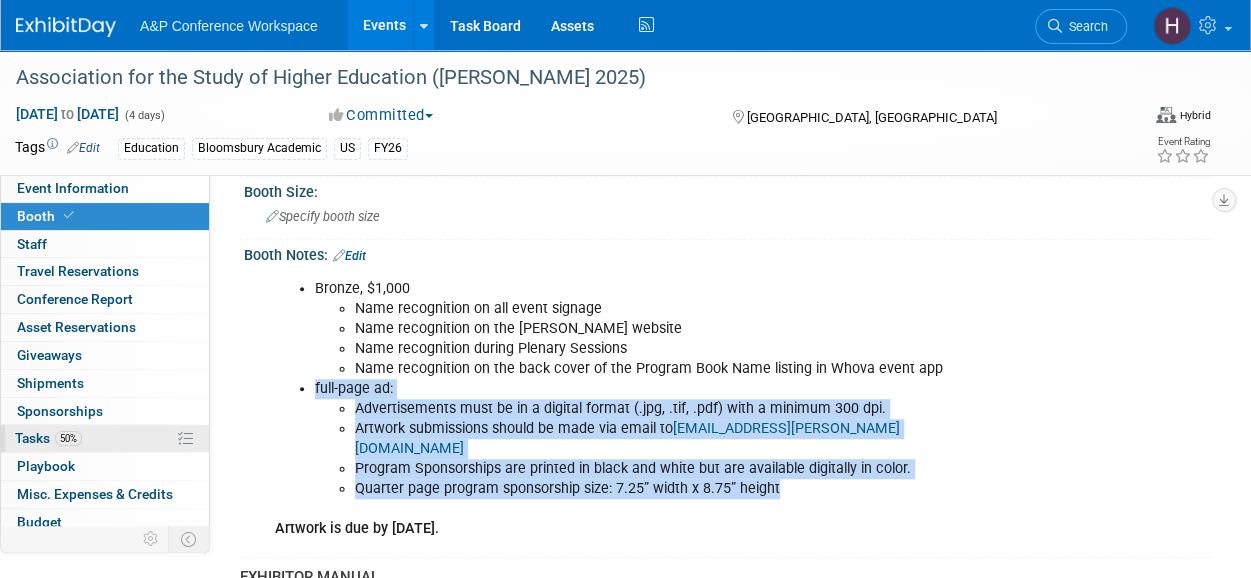 click on "50%
Tasks 50%" at bounding box center (105, 438) 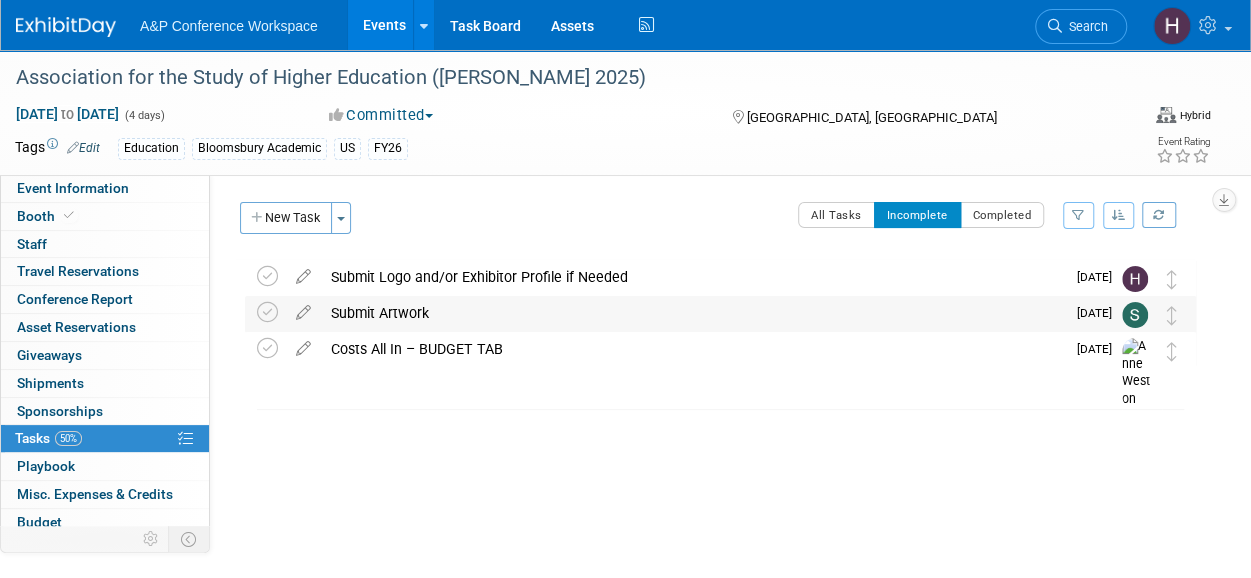 click on "Submit Artwork" at bounding box center [693, 313] 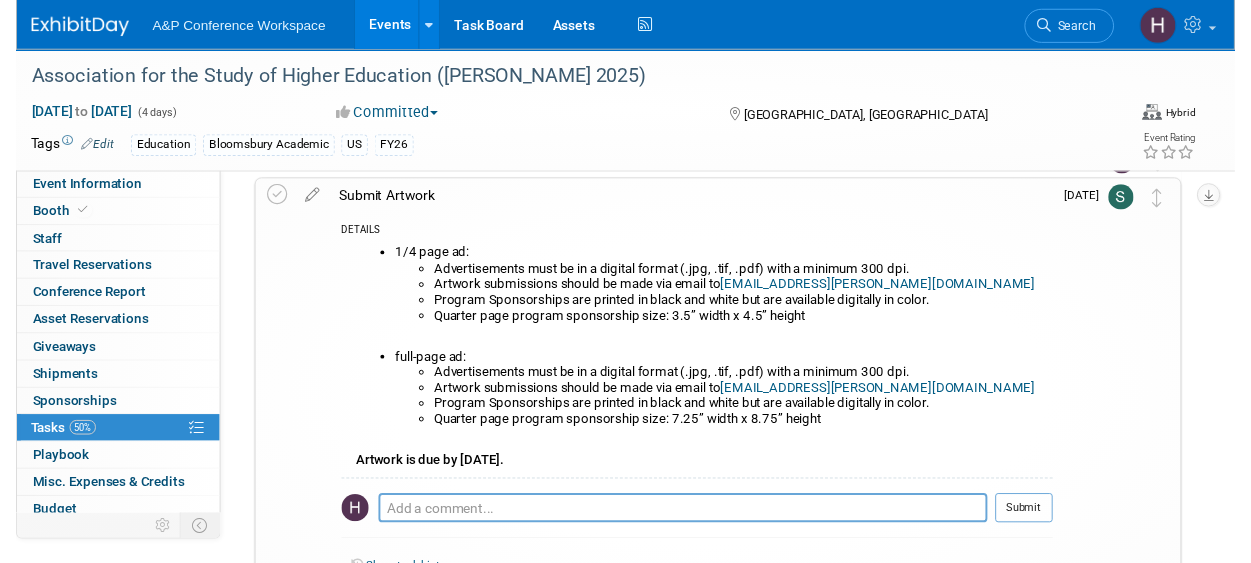 scroll, scrollTop: 113, scrollLeft: 0, axis: vertical 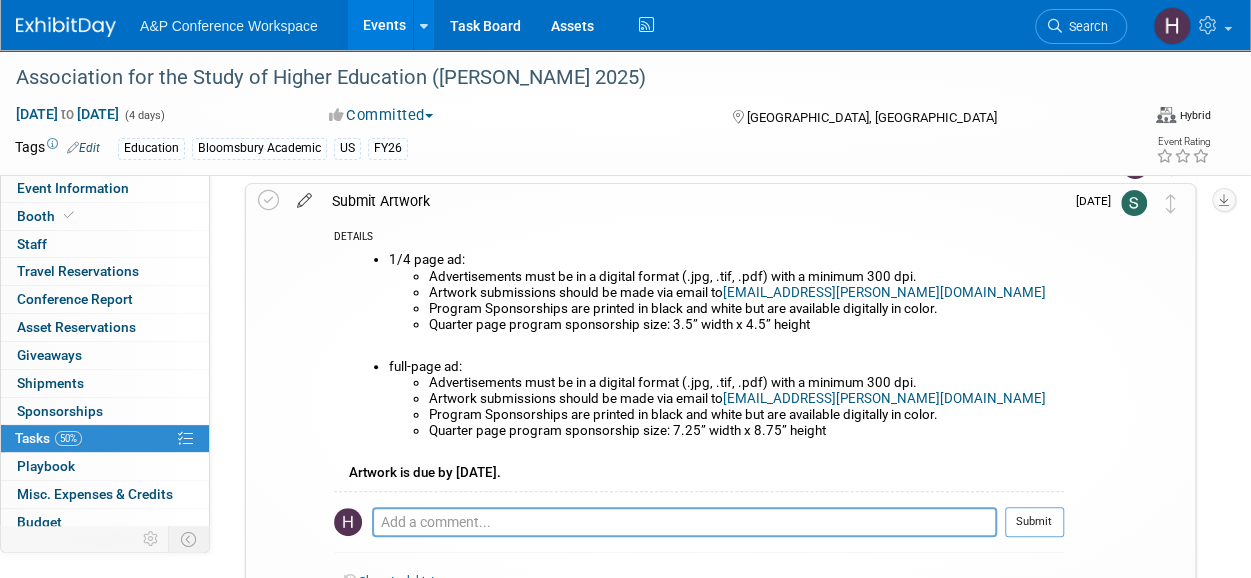 click at bounding box center (304, 196) 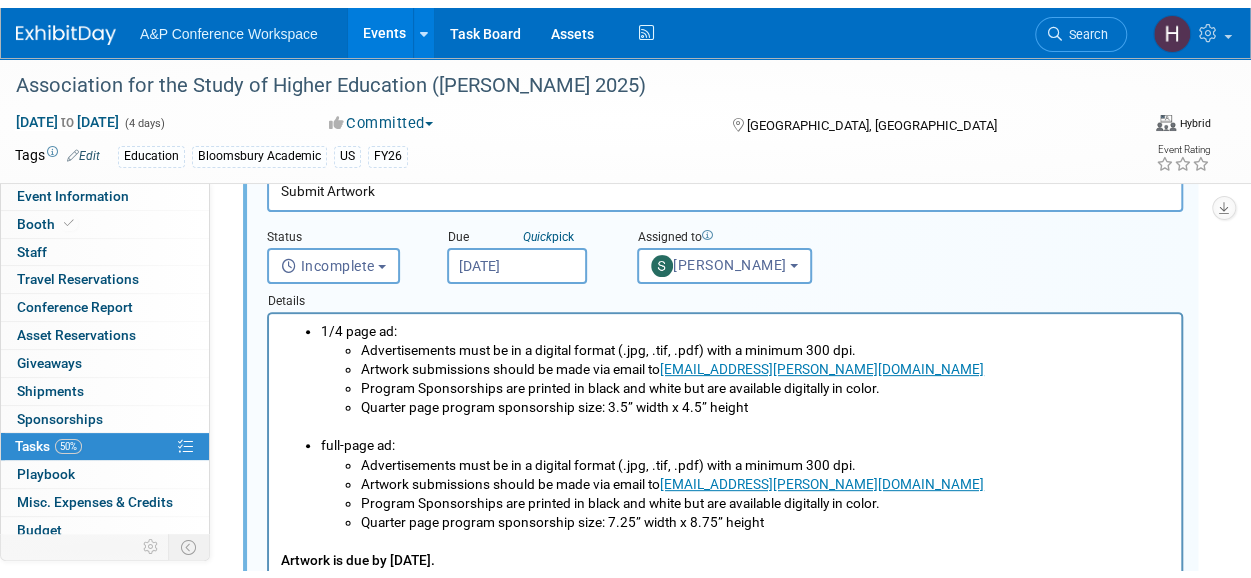 scroll, scrollTop: 184, scrollLeft: 0, axis: vertical 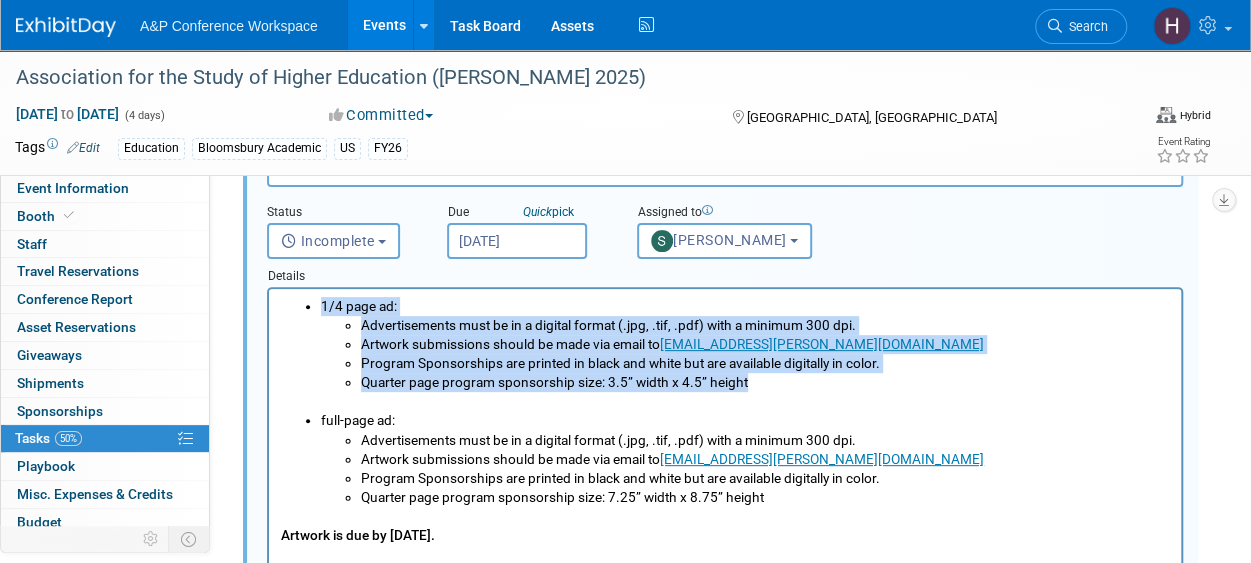 drag, startPoint x: 762, startPoint y: 386, endPoint x: 248, endPoint y: 297, distance: 521.6484 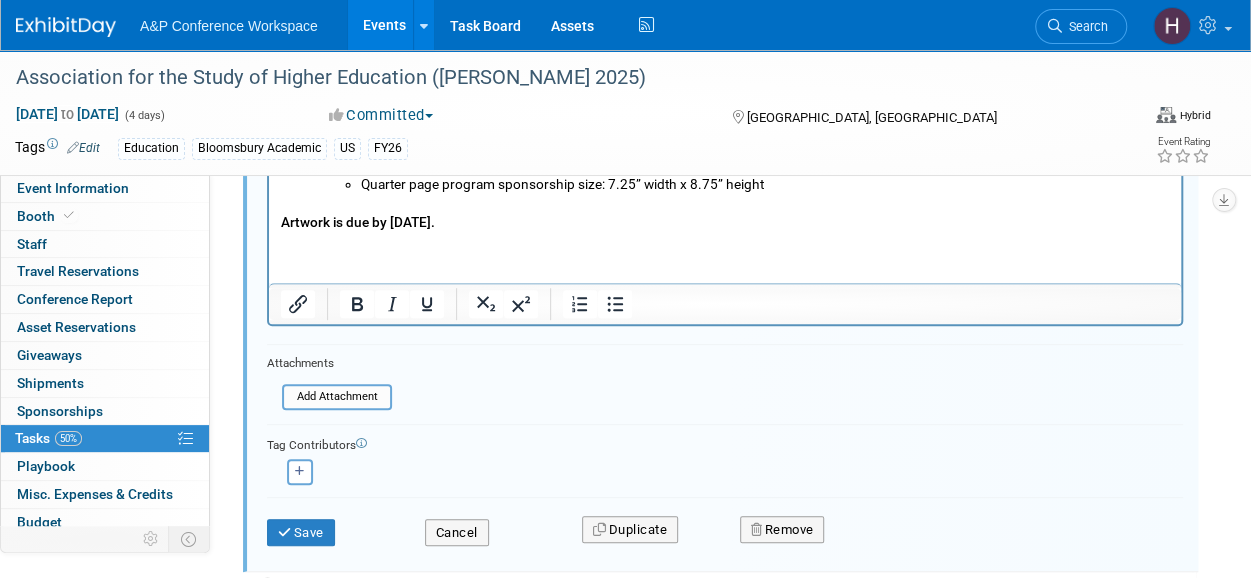 scroll, scrollTop: 378, scrollLeft: 0, axis: vertical 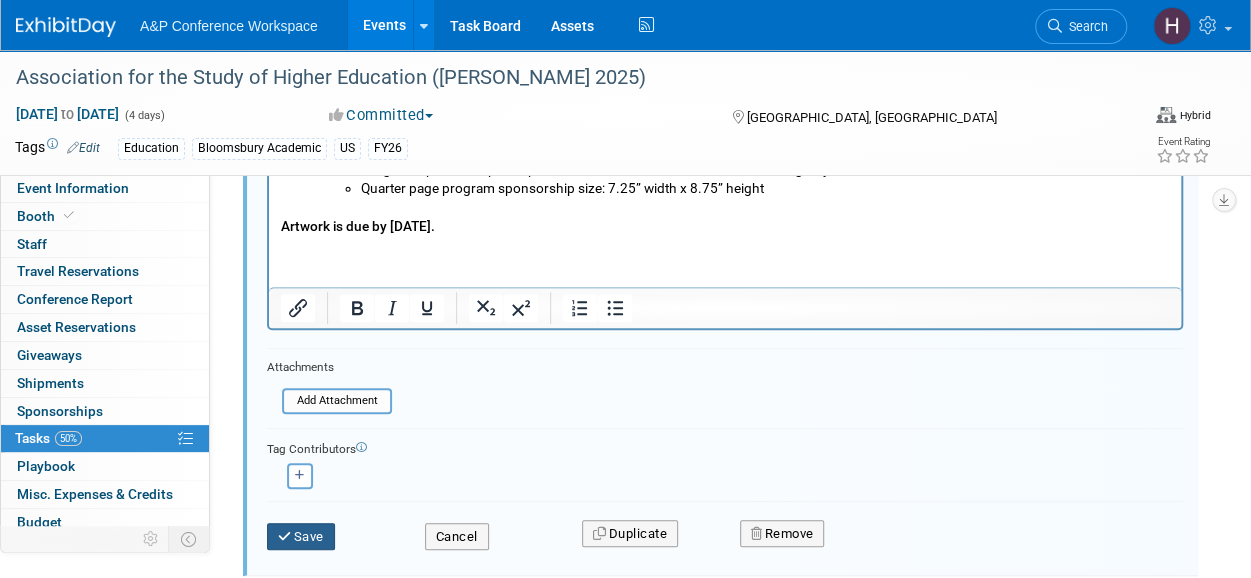 click on "Save" at bounding box center (301, 537) 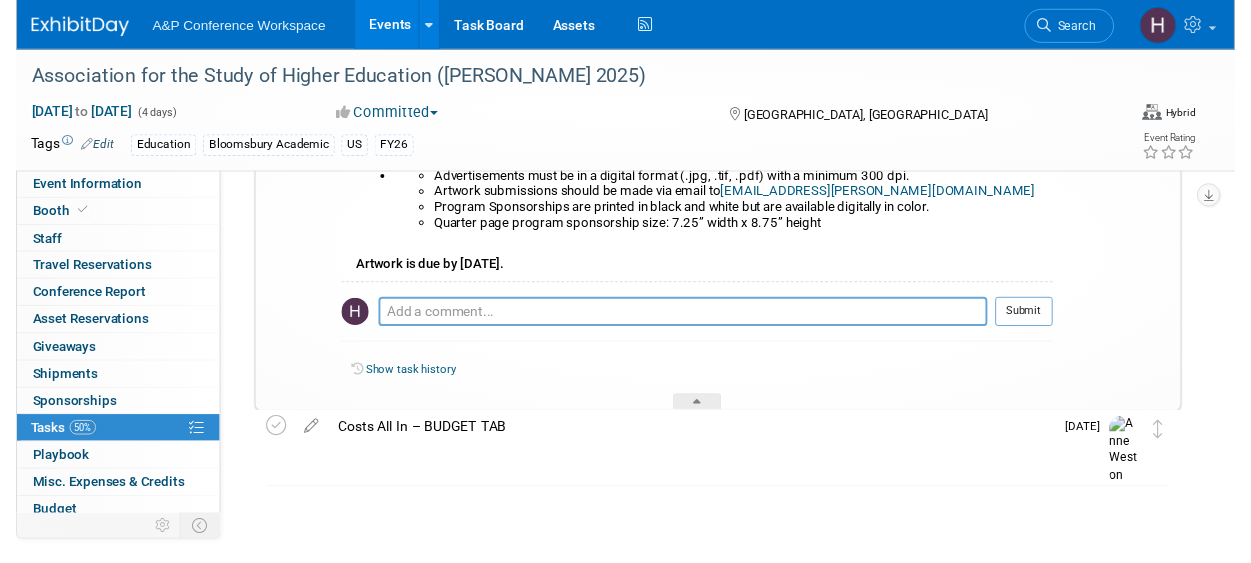 scroll, scrollTop: 0, scrollLeft: 0, axis: both 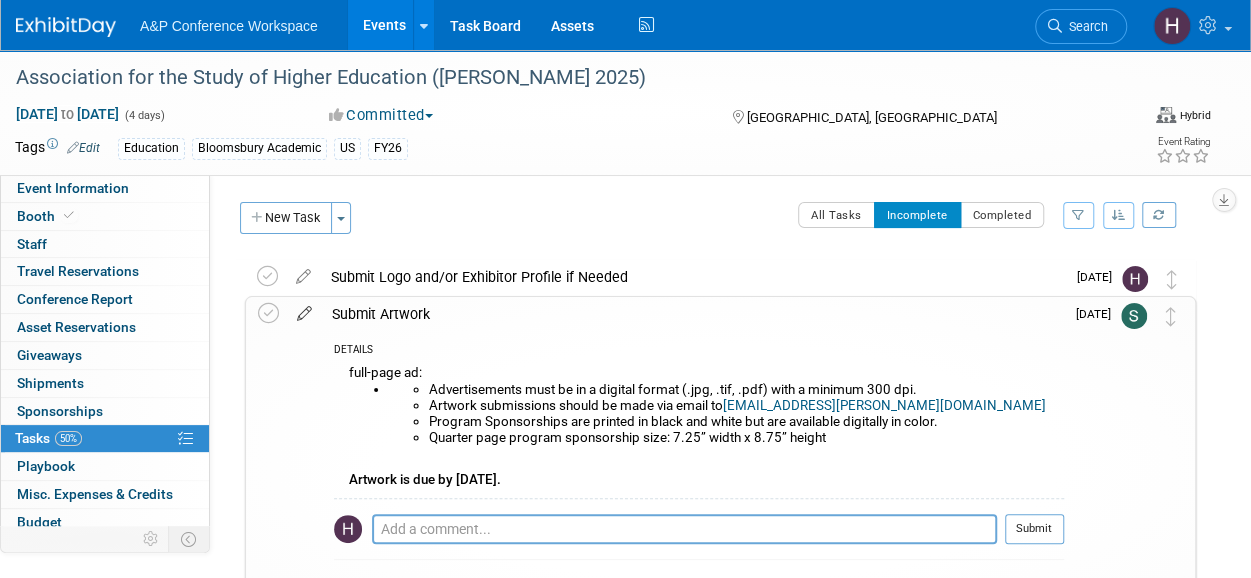 click at bounding box center [304, 309] 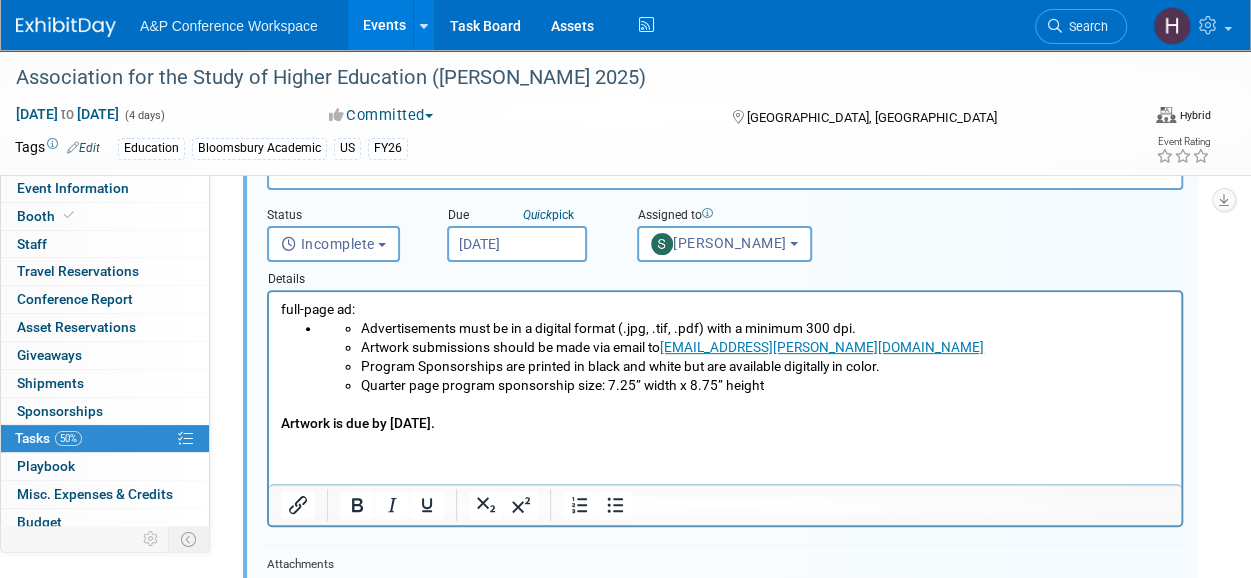 scroll, scrollTop: 187, scrollLeft: 0, axis: vertical 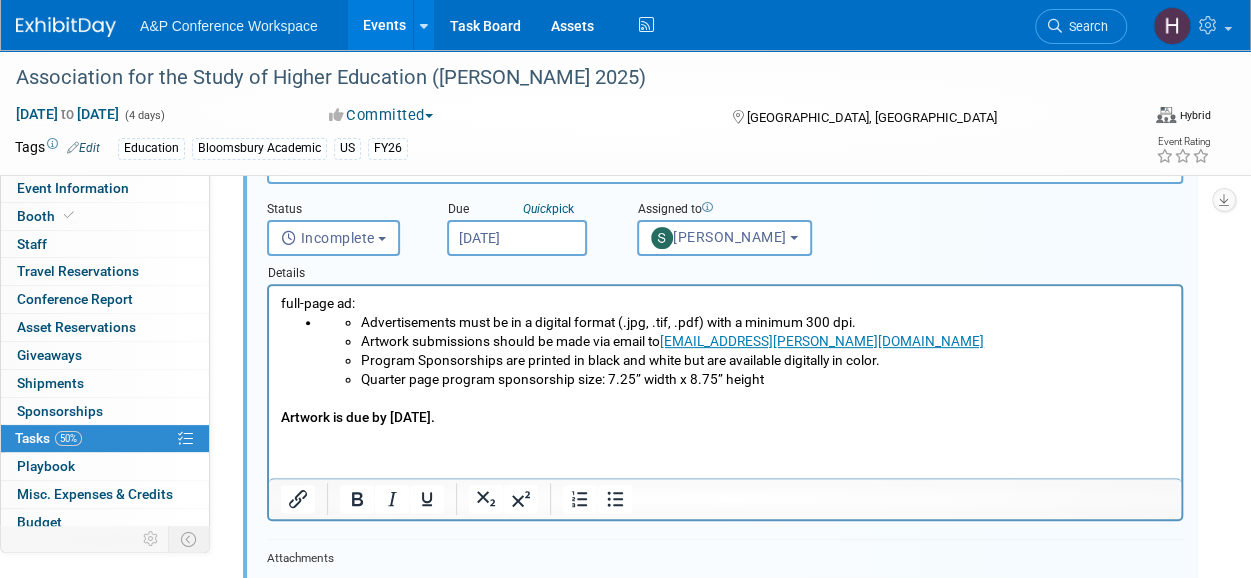 click on "full-page ad: Advertisements must be in a digital format (.jpg, .tif, .pdf) with a minimum 300 dpi. Artwork submissions should be made via email to  conference@ashe.ws Program Sponsorships are printed in black and white but are available digitally in color. Quarter page program sponsorship size: 7.25” width x 8.75” height Artwork is due by September 2, 2025." at bounding box center [725, 361] 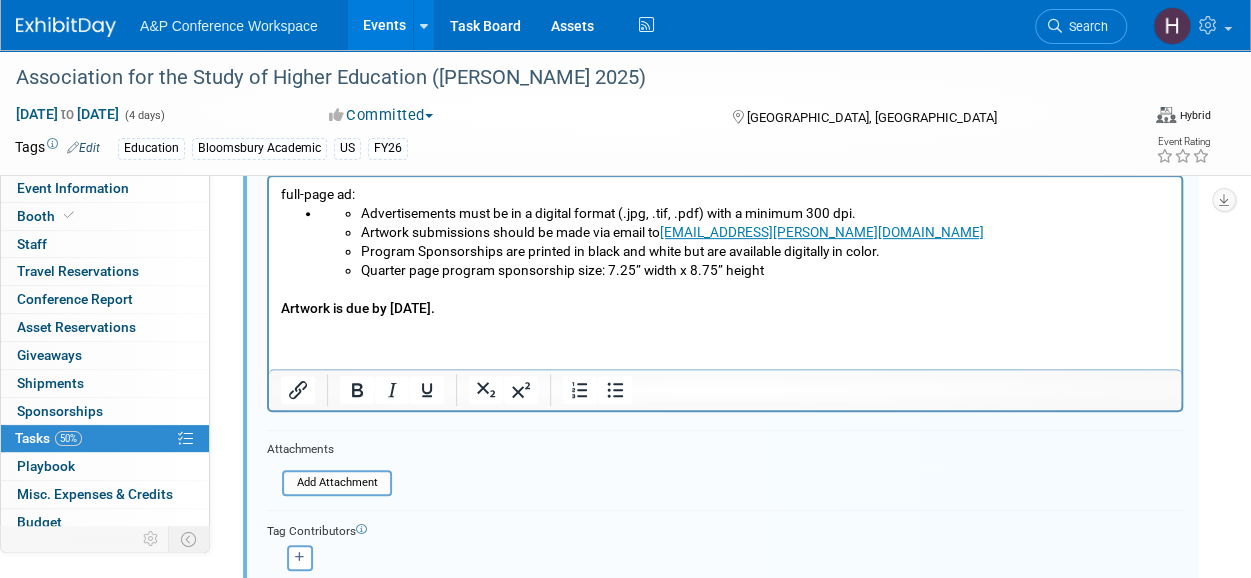 scroll, scrollTop: 277, scrollLeft: 0, axis: vertical 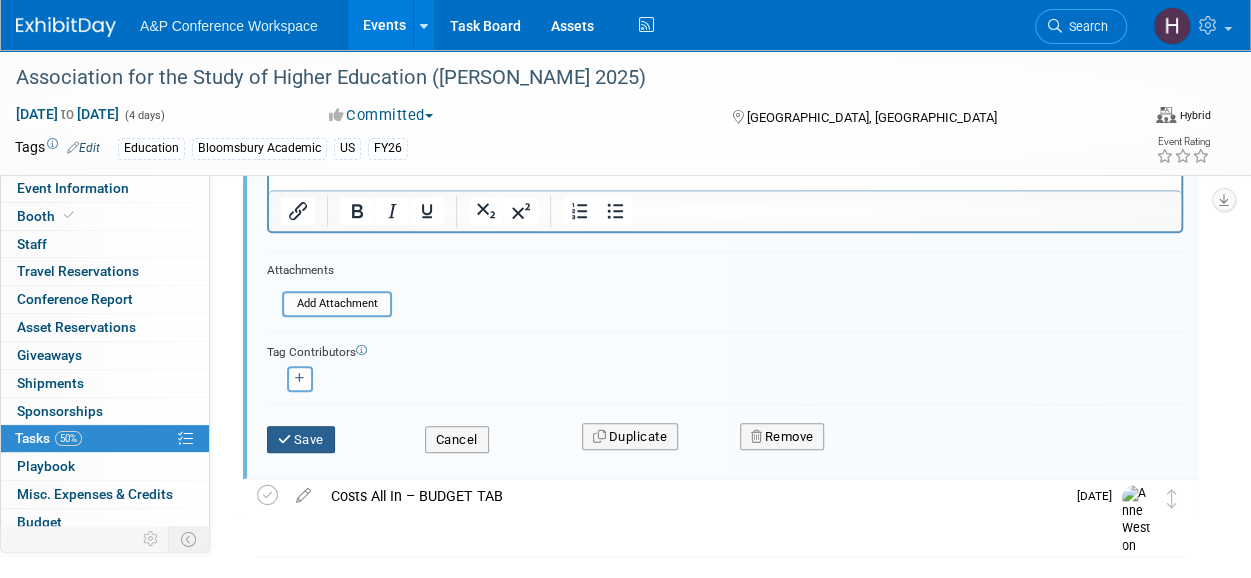 click on "Save" at bounding box center (301, 440) 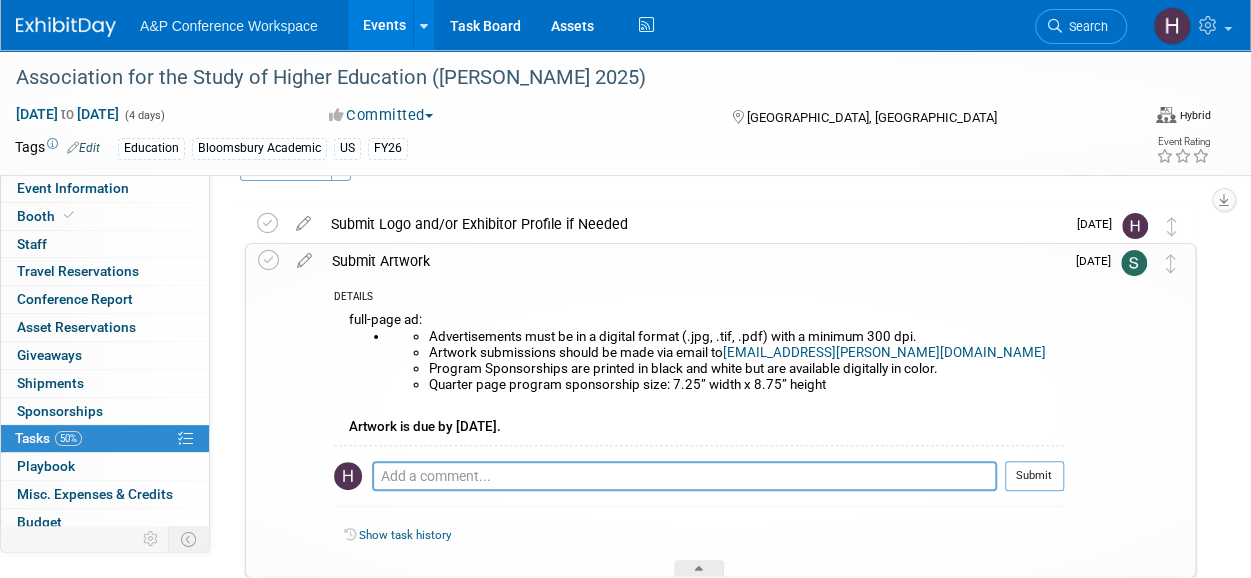 scroll, scrollTop: 52, scrollLeft: 0, axis: vertical 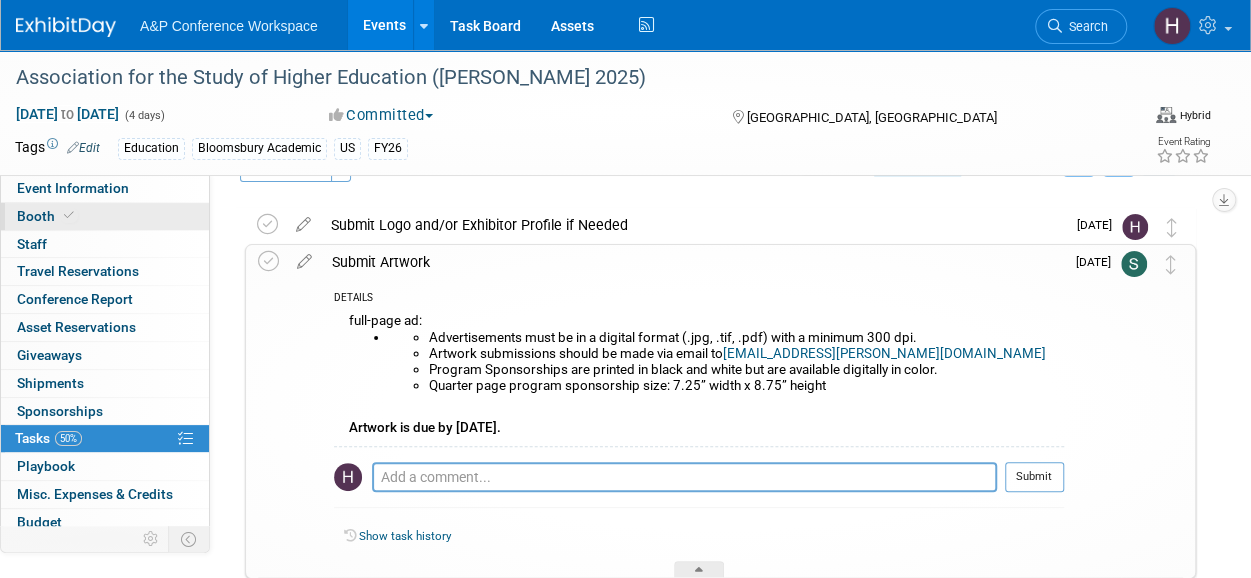 click on "Booth" at bounding box center [105, 216] 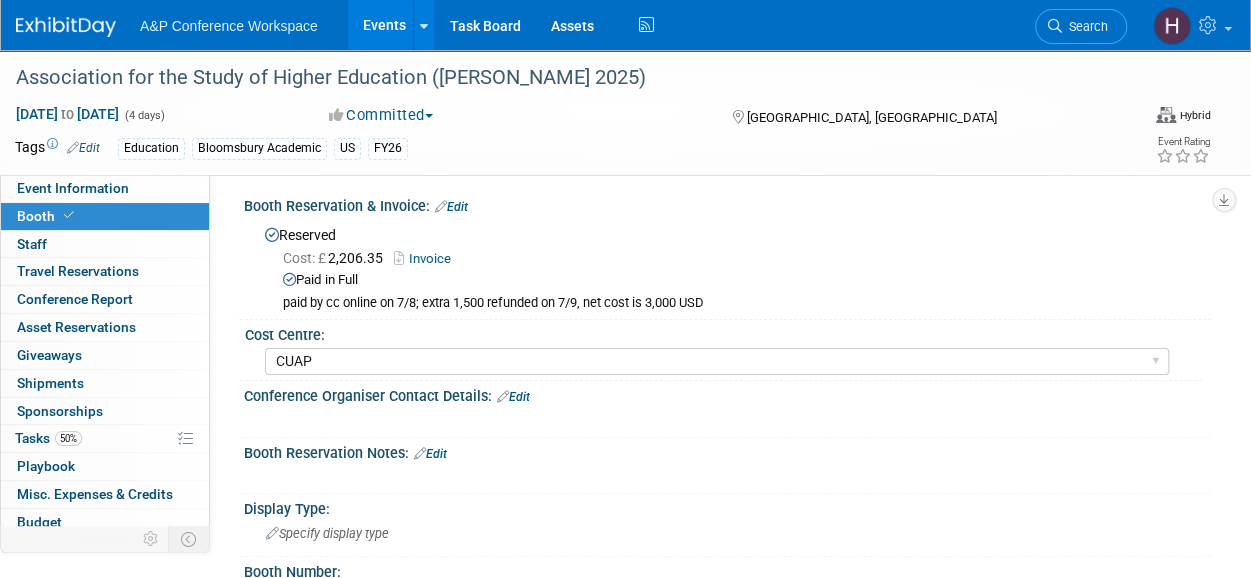scroll, scrollTop: 0, scrollLeft: 0, axis: both 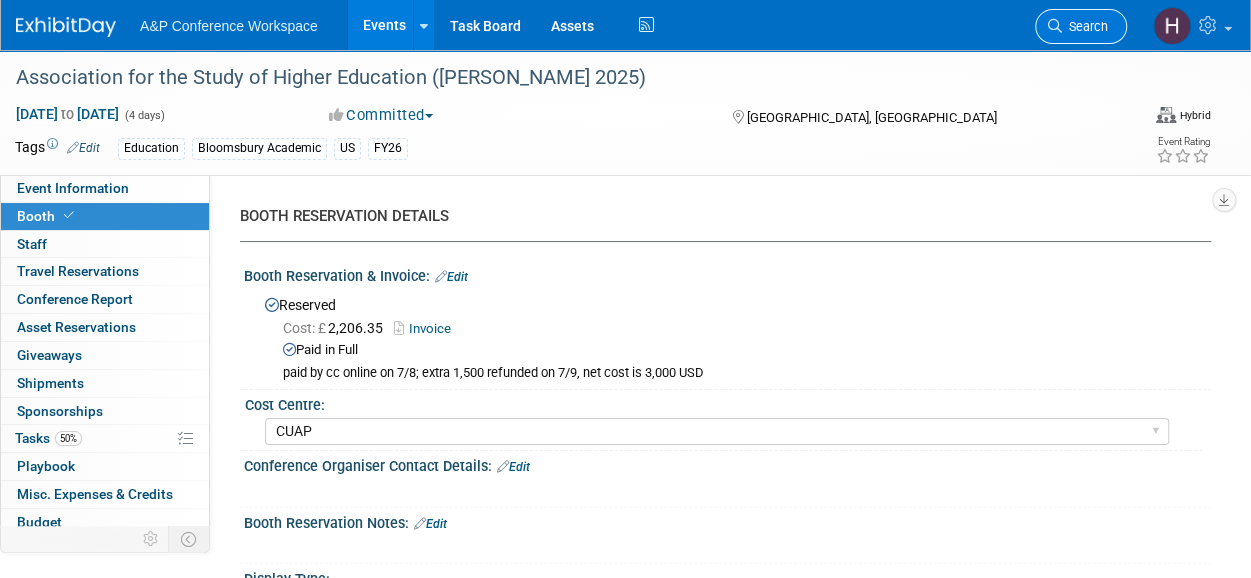 click on "Search" at bounding box center [1085, 26] 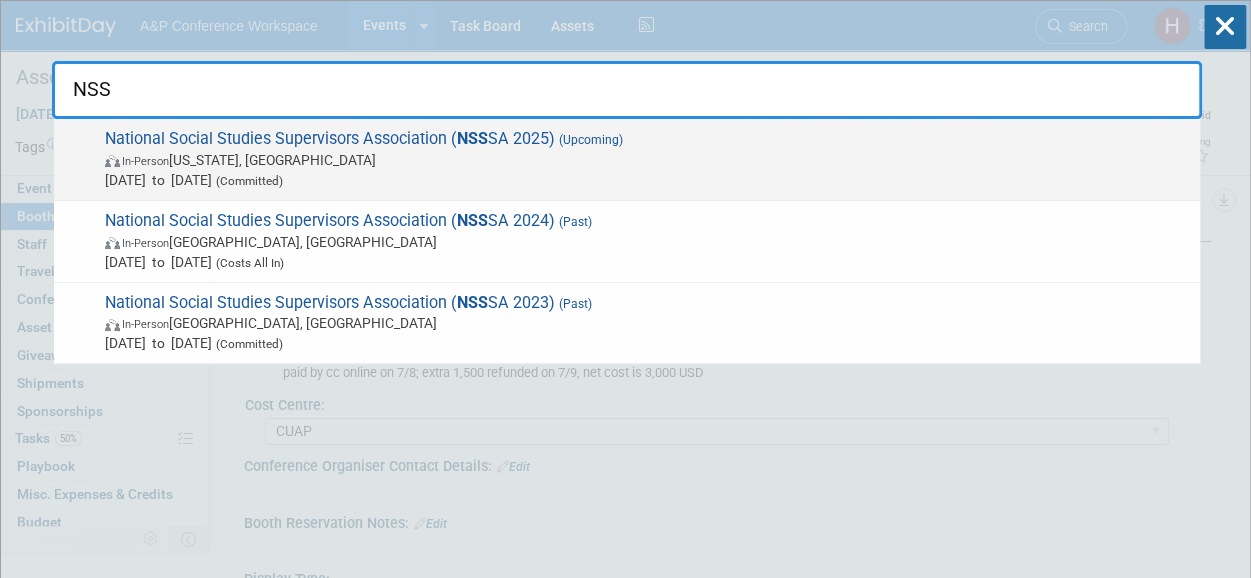 type on "NSS" 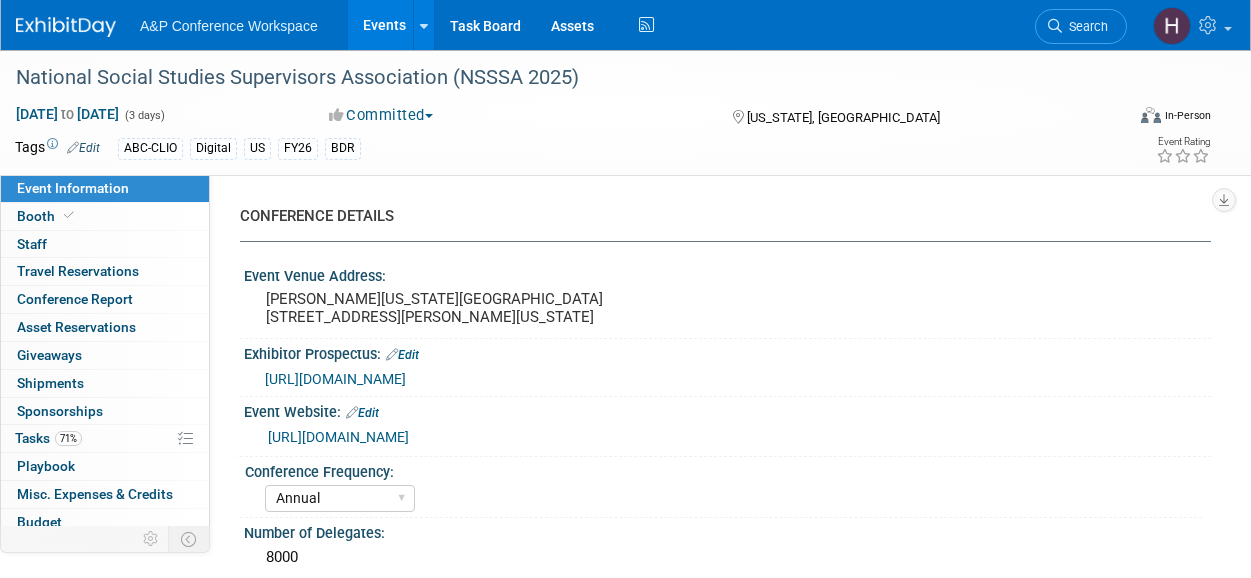 select on "Annual" 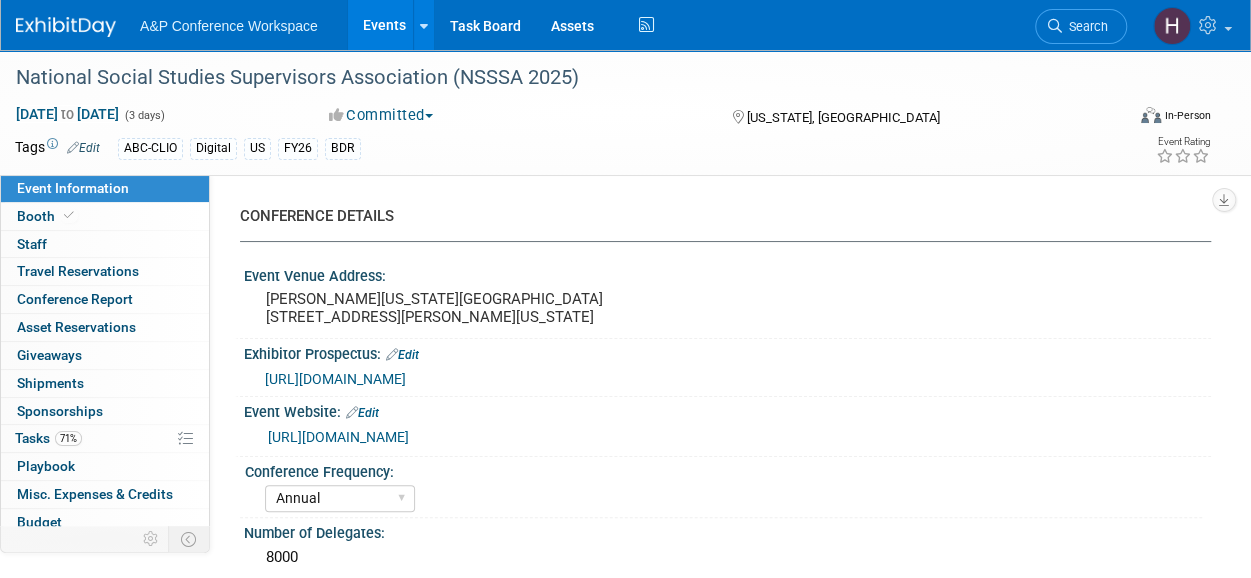scroll, scrollTop: 0, scrollLeft: 0, axis: both 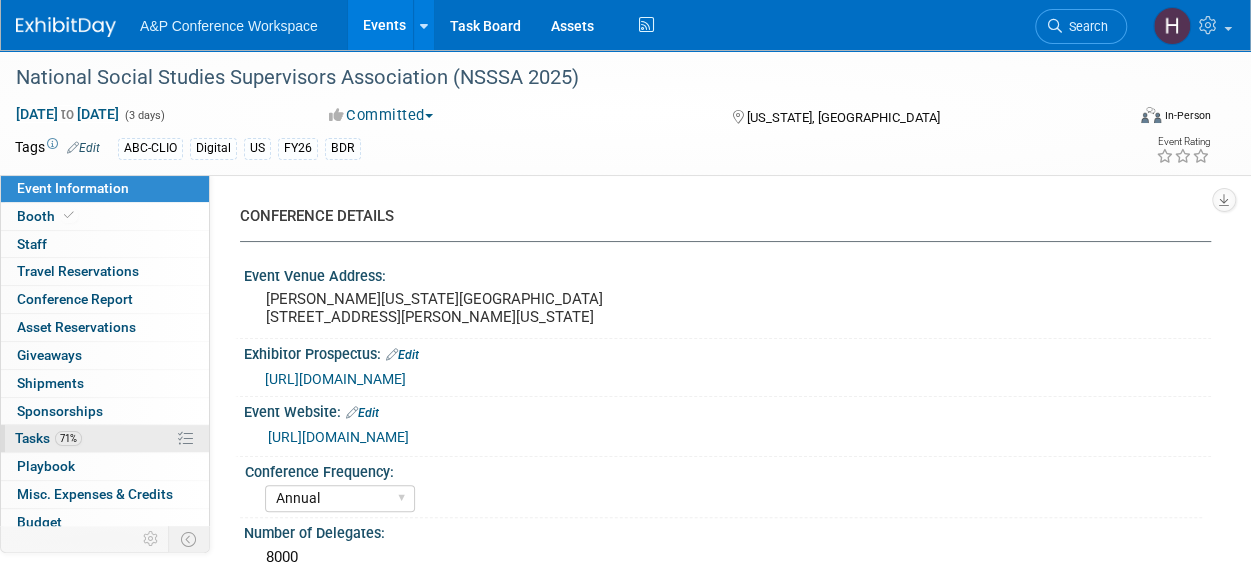 click on "71%
Tasks 71%" at bounding box center [105, 438] 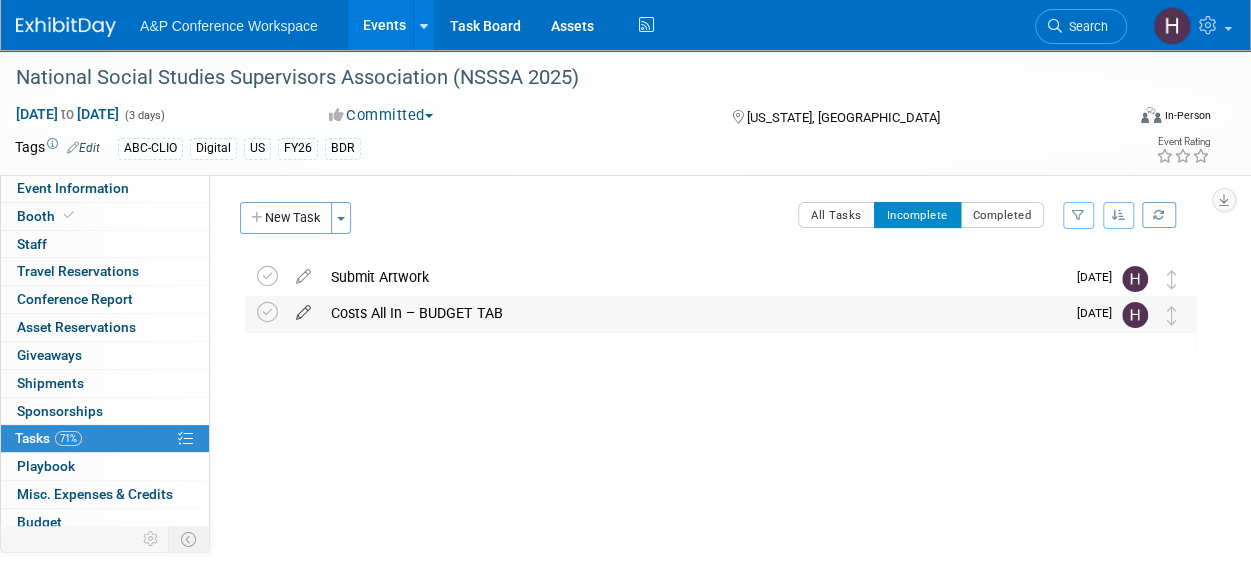 click at bounding box center (303, 308) 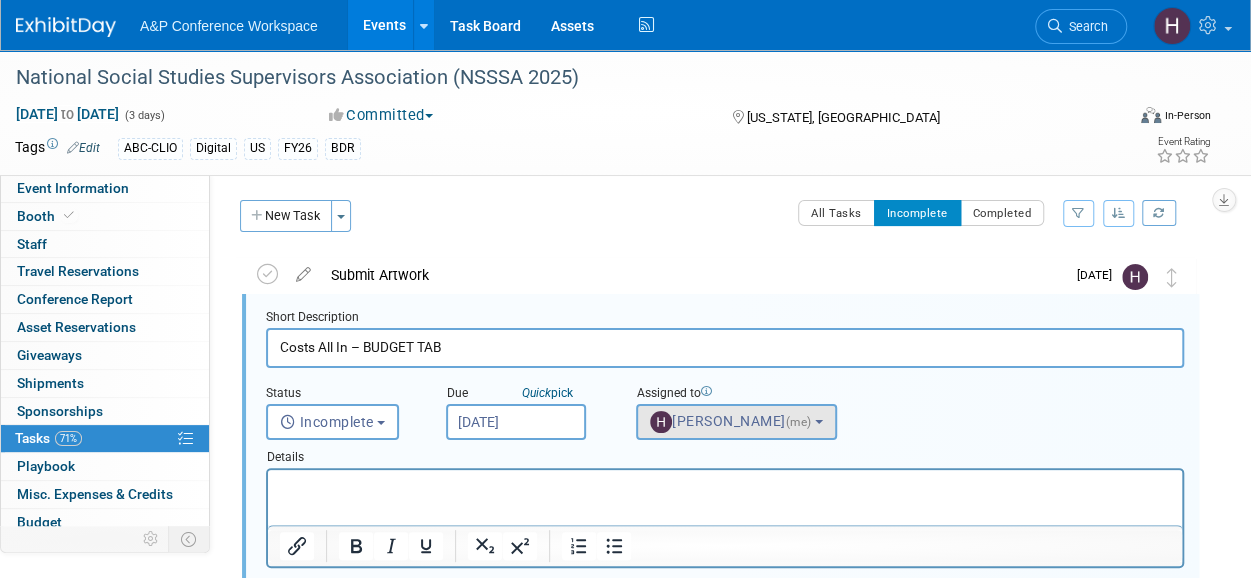 scroll, scrollTop: 2, scrollLeft: 0, axis: vertical 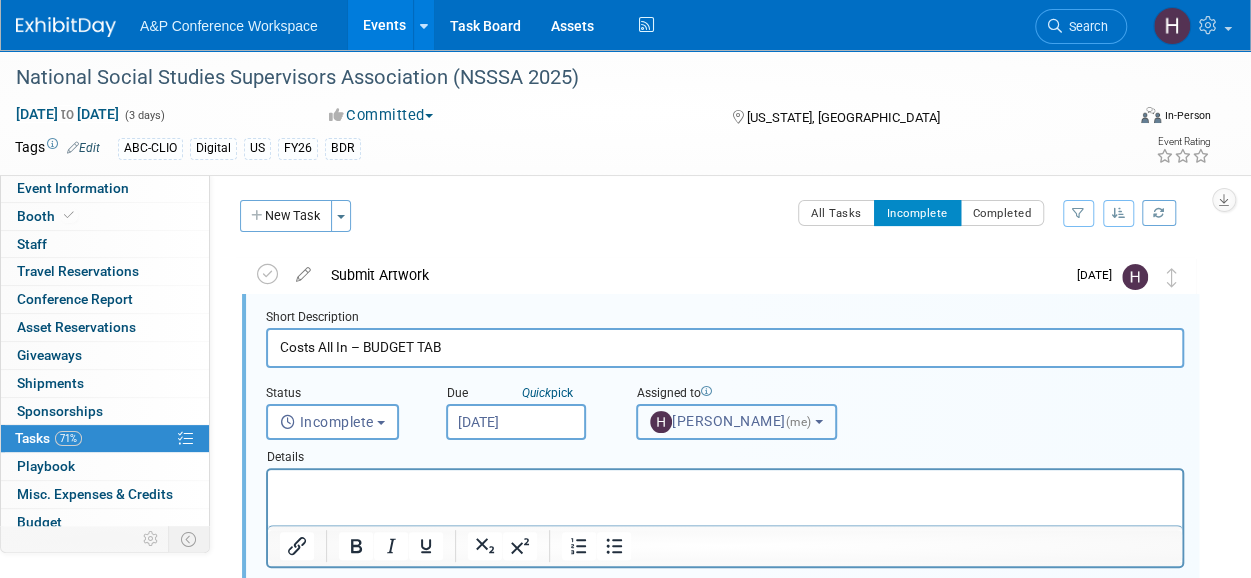 click on "Hannah Siegel
(me)" at bounding box center [732, 421] 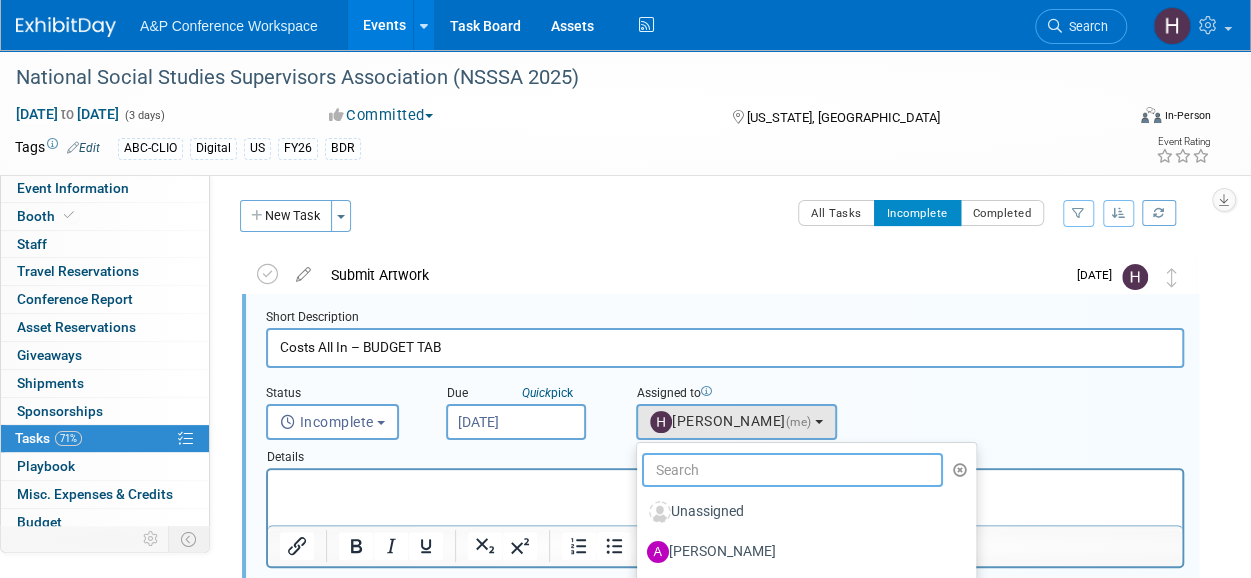 click at bounding box center [792, 470] 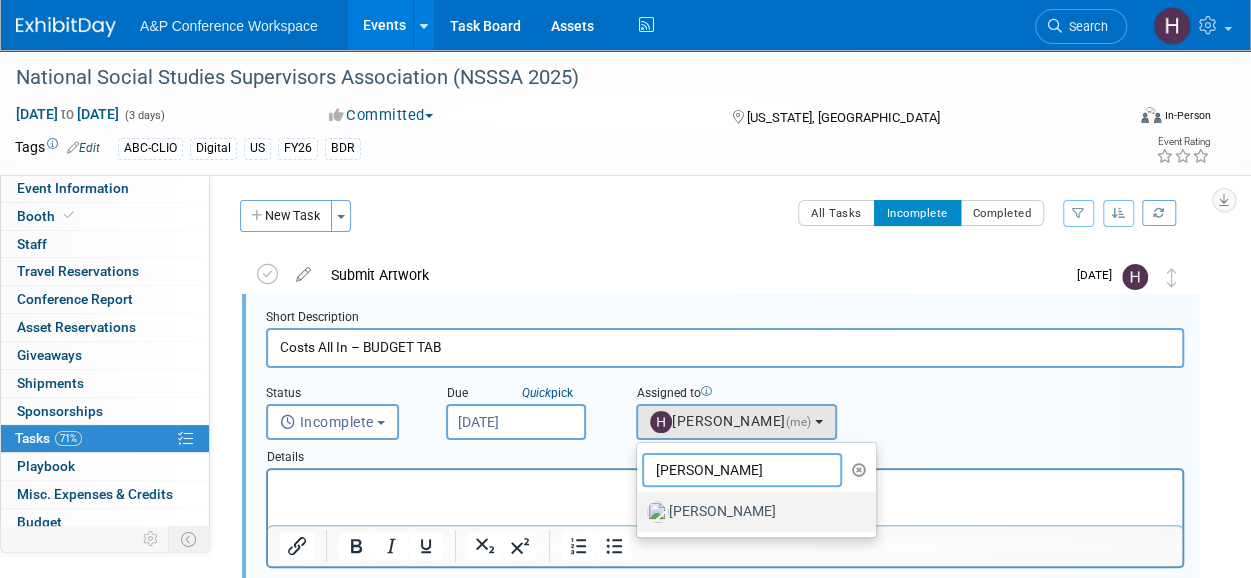 type on "ANNE" 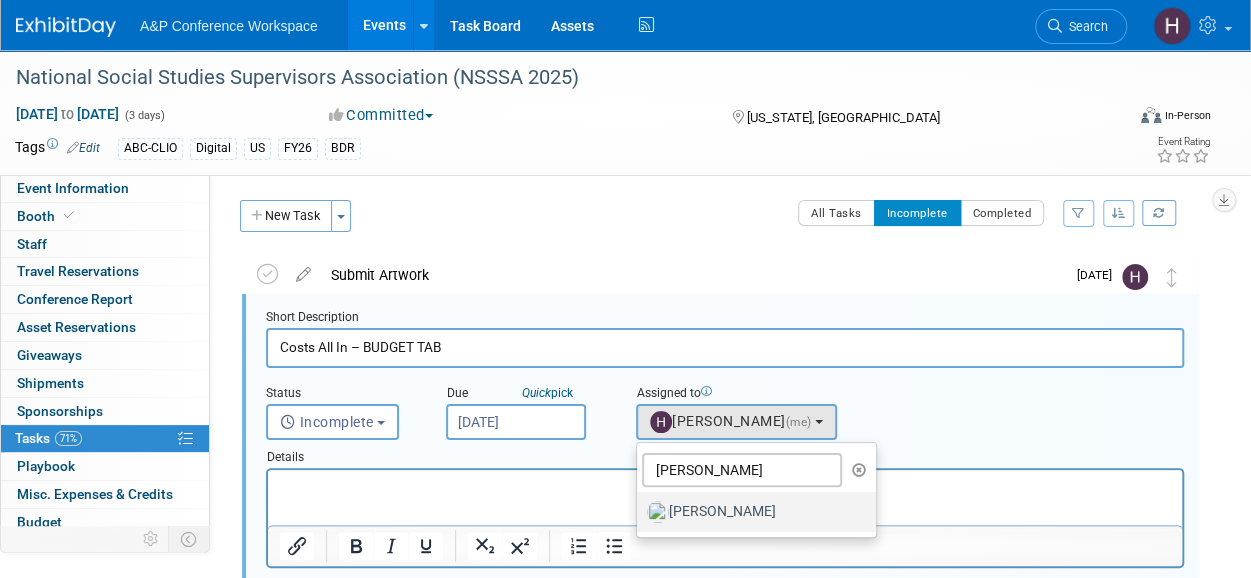 click on "[PERSON_NAME]" at bounding box center (751, 512) 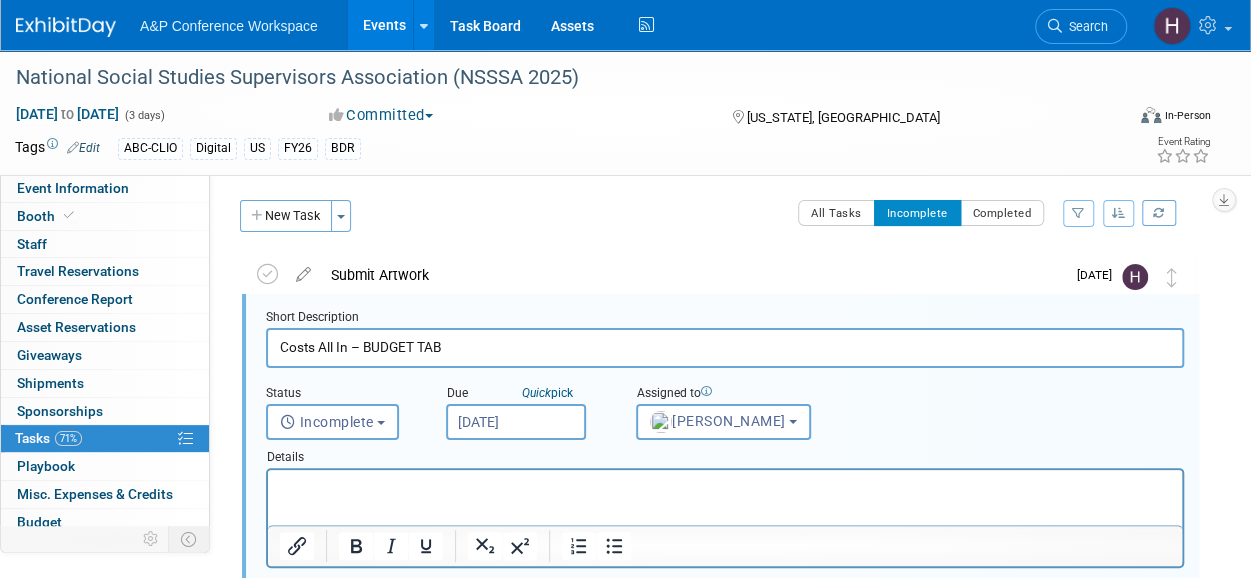 click on "Jan 12, 2026" at bounding box center (516, 422) 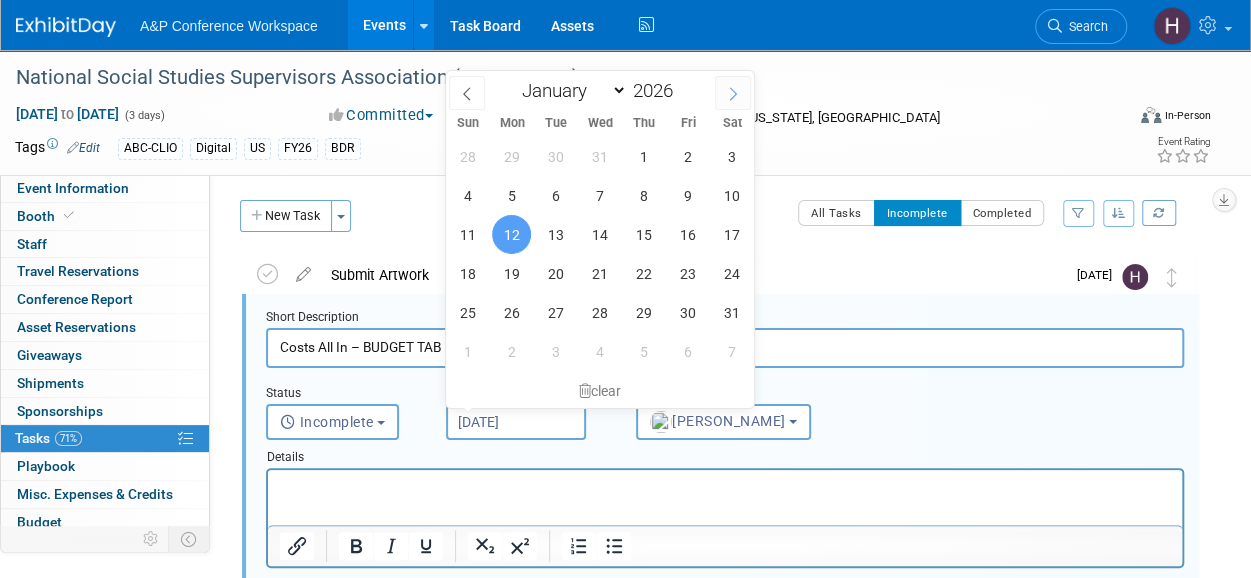 click at bounding box center [733, 93] 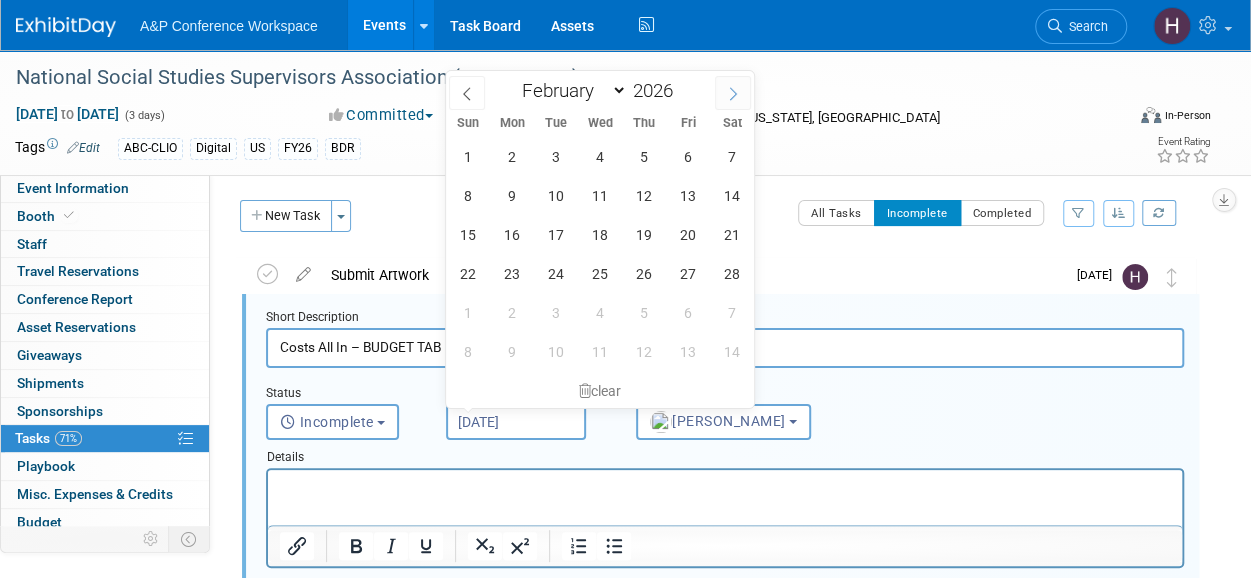 click at bounding box center [733, 93] 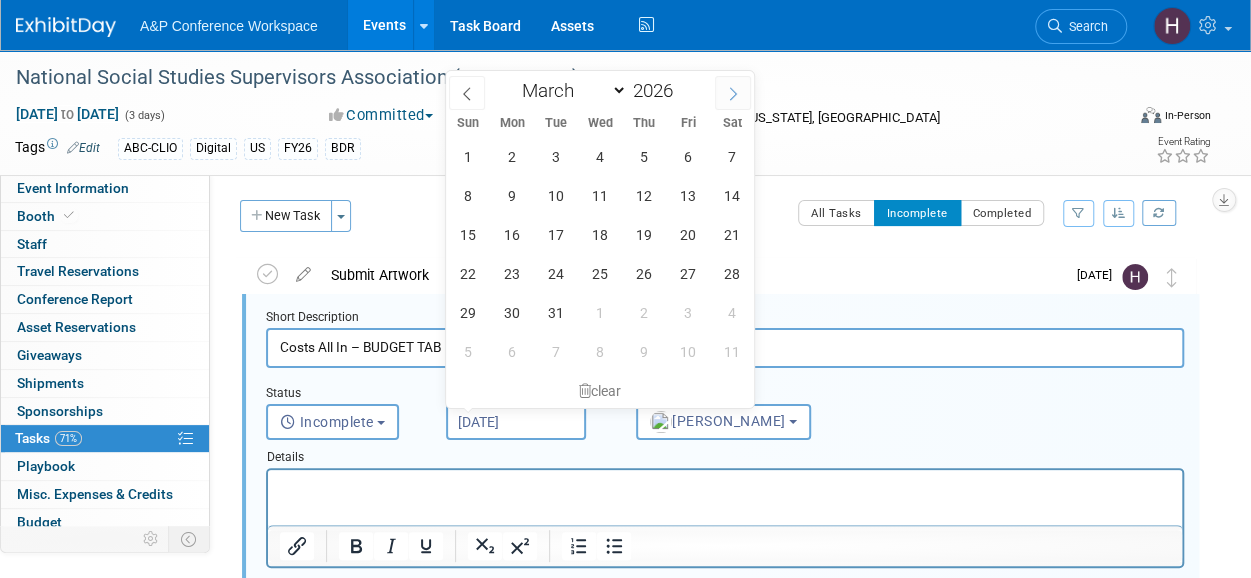 click at bounding box center [733, 93] 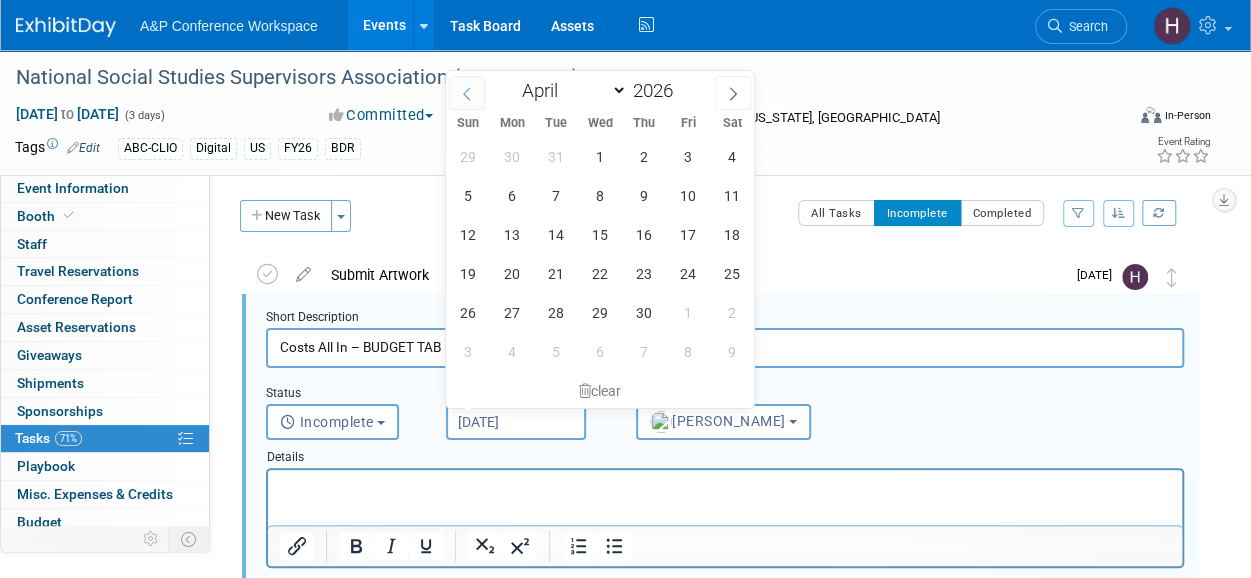 click 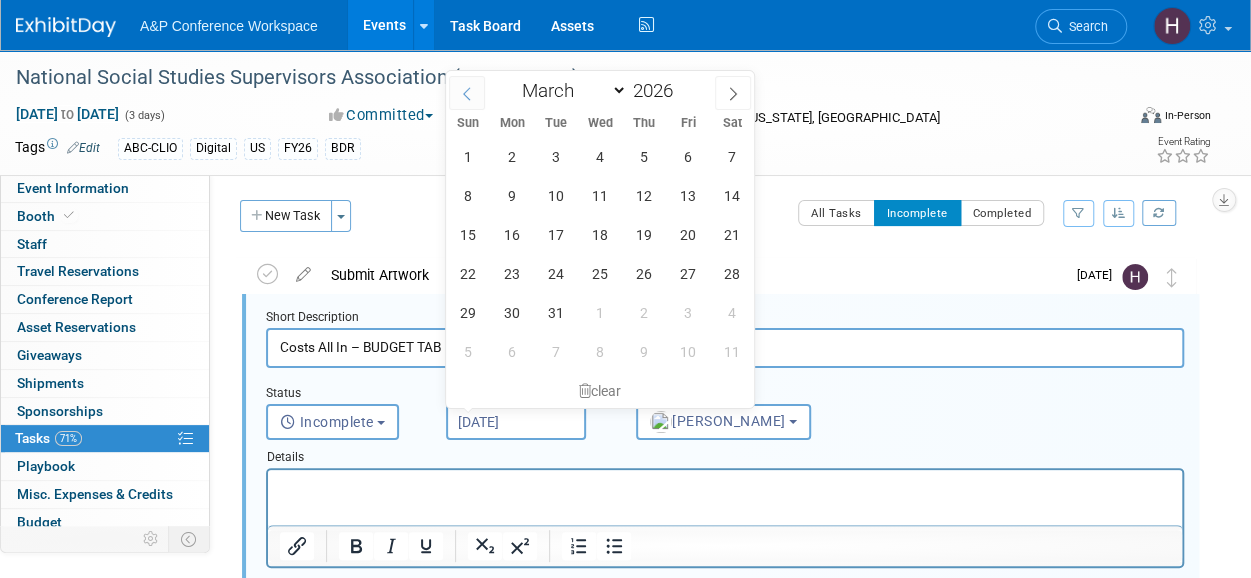 click 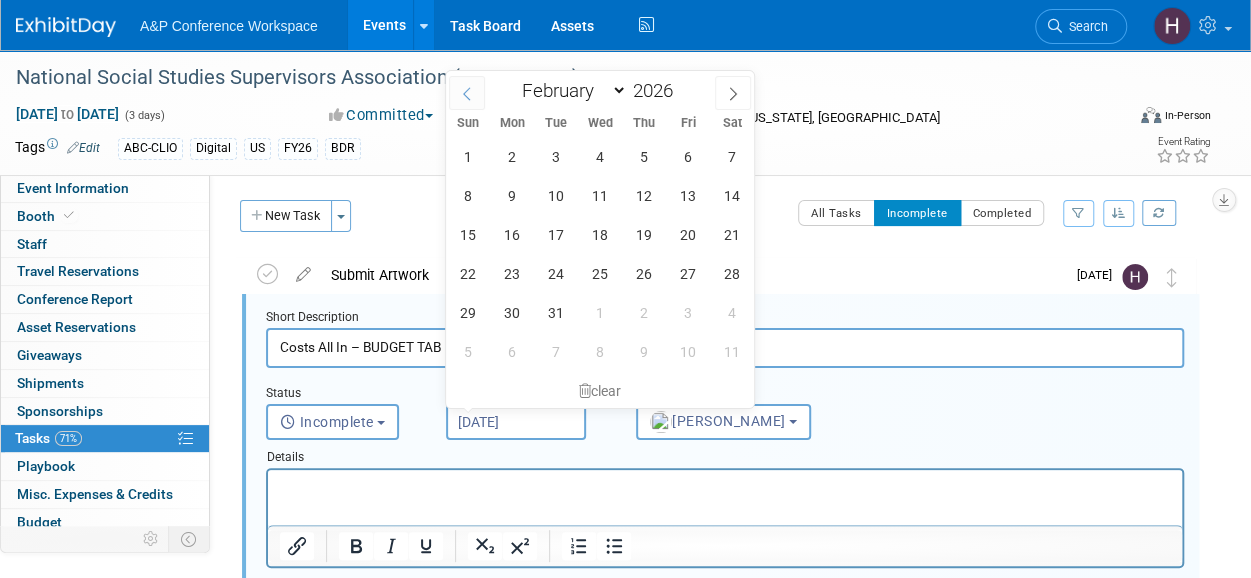 click 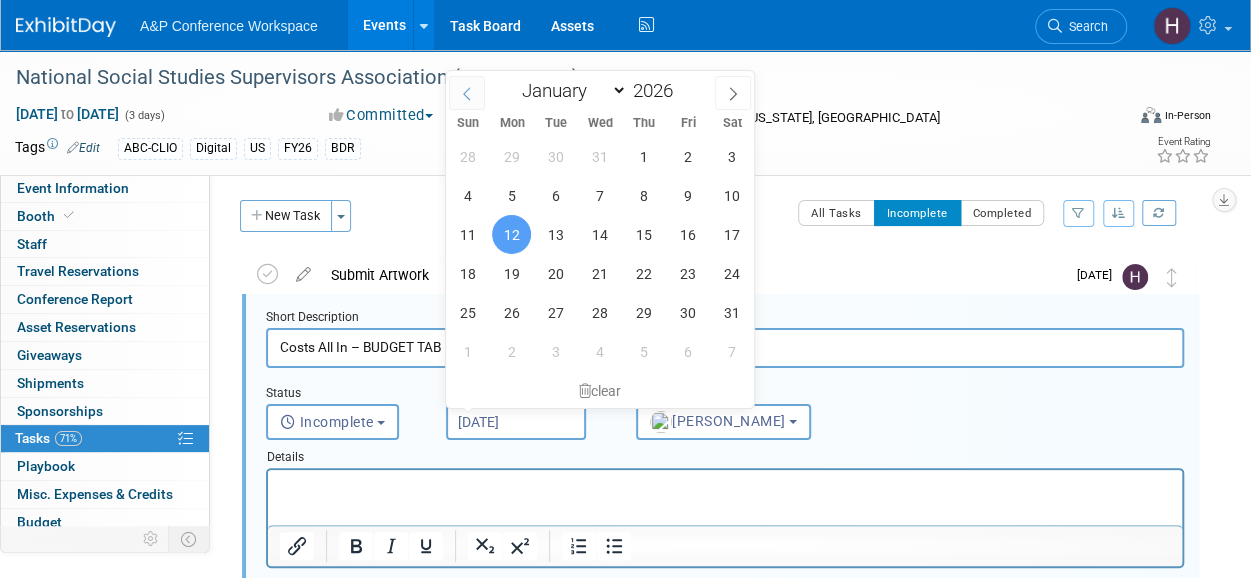 click 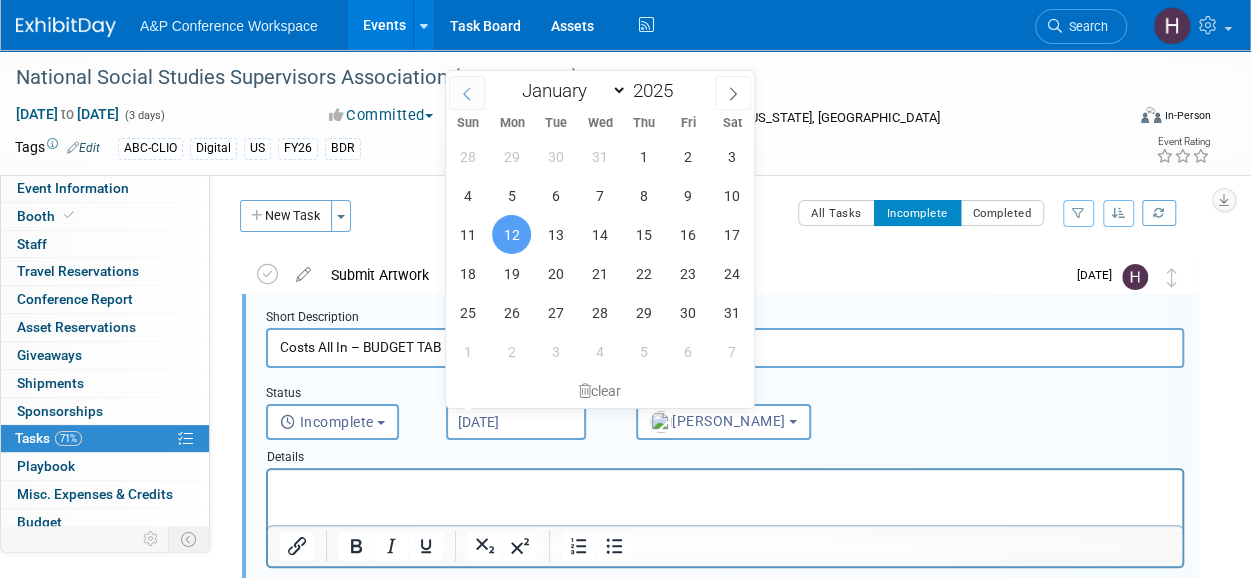 select on "11" 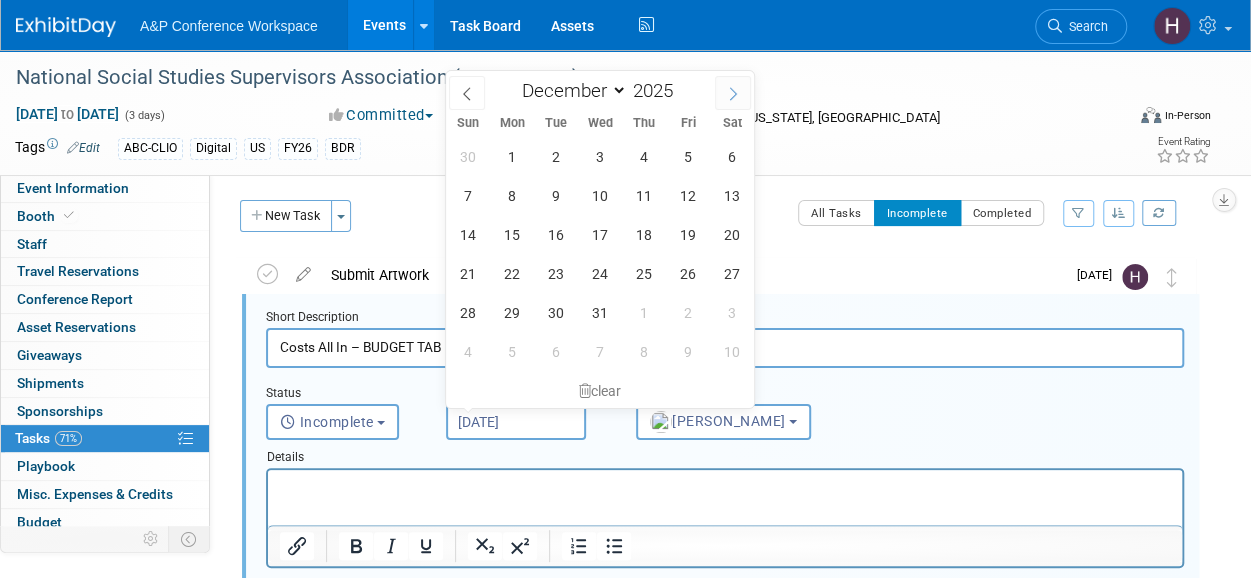 click at bounding box center (733, 93) 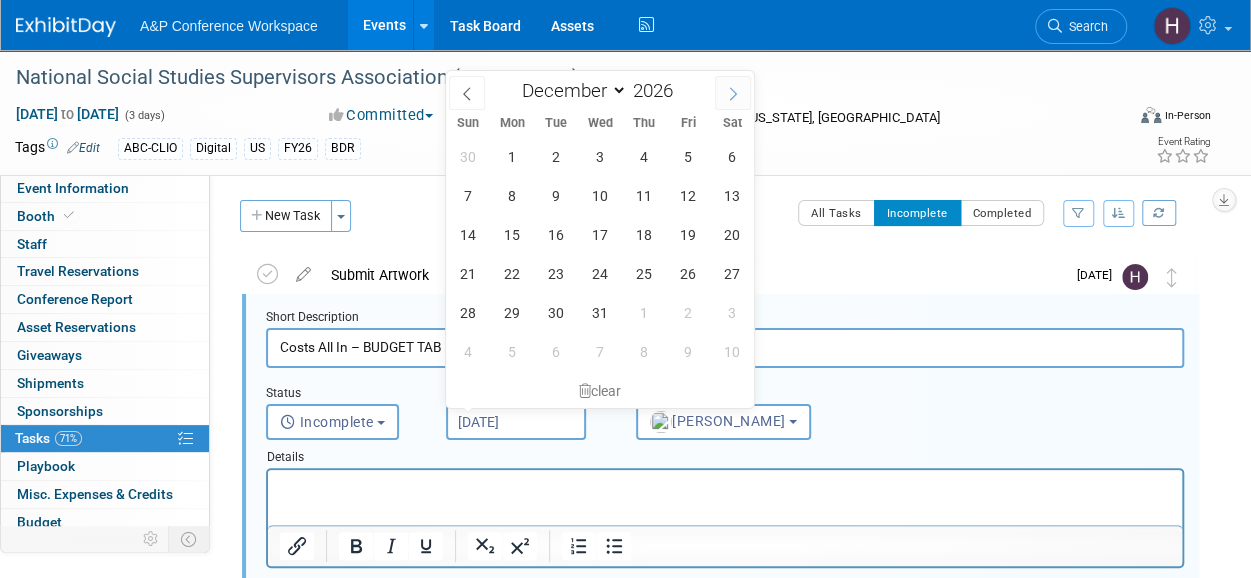 select on "0" 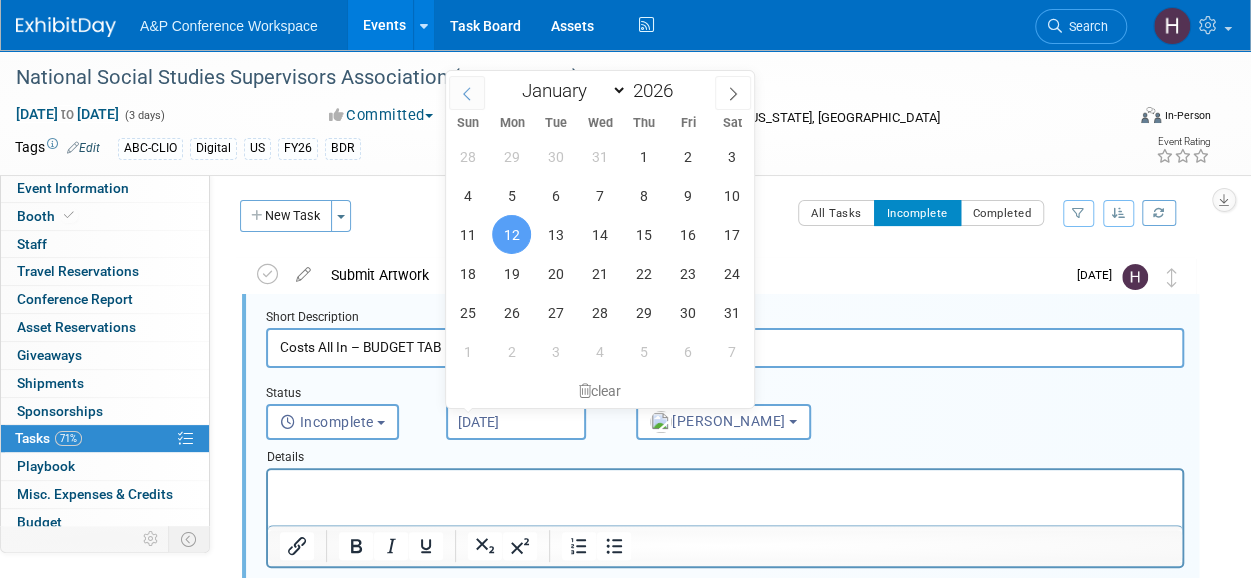 click 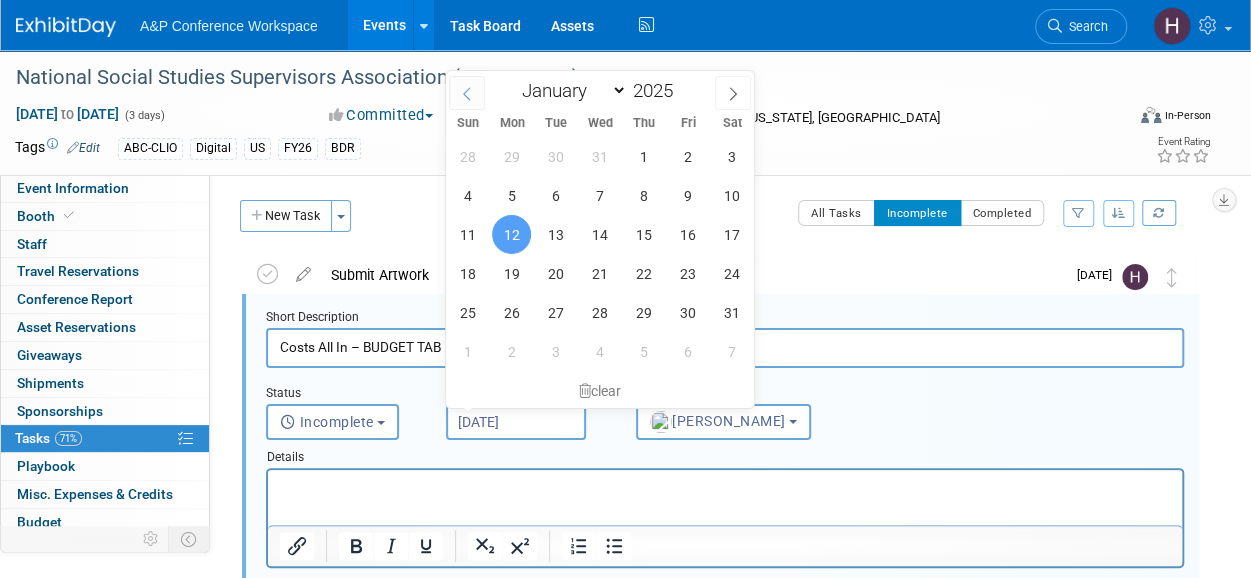 select on "11" 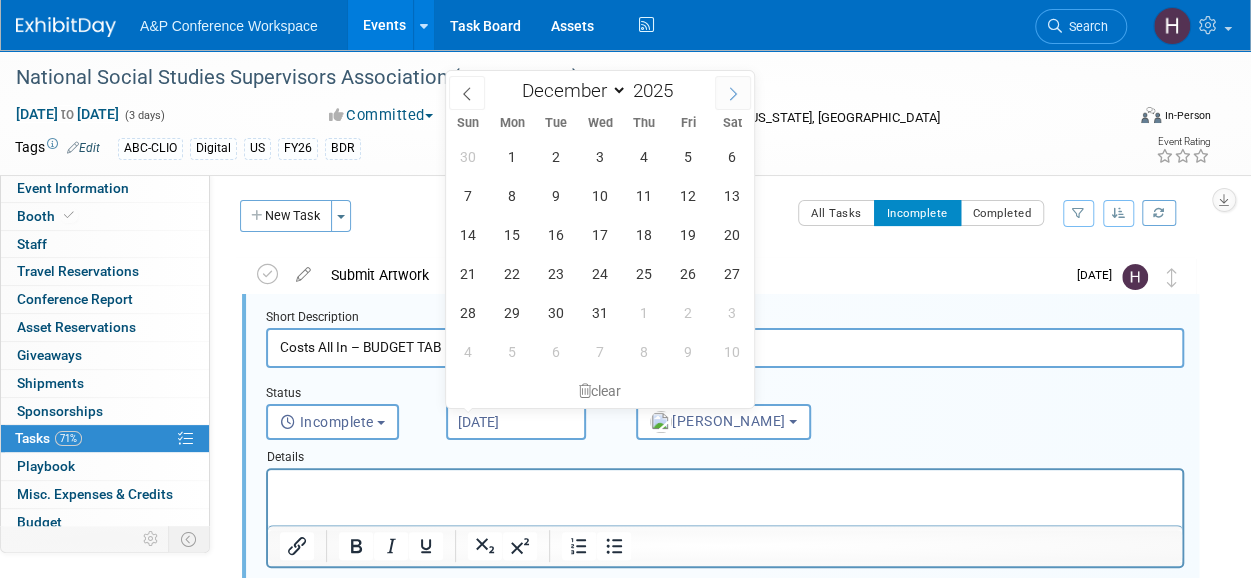 click 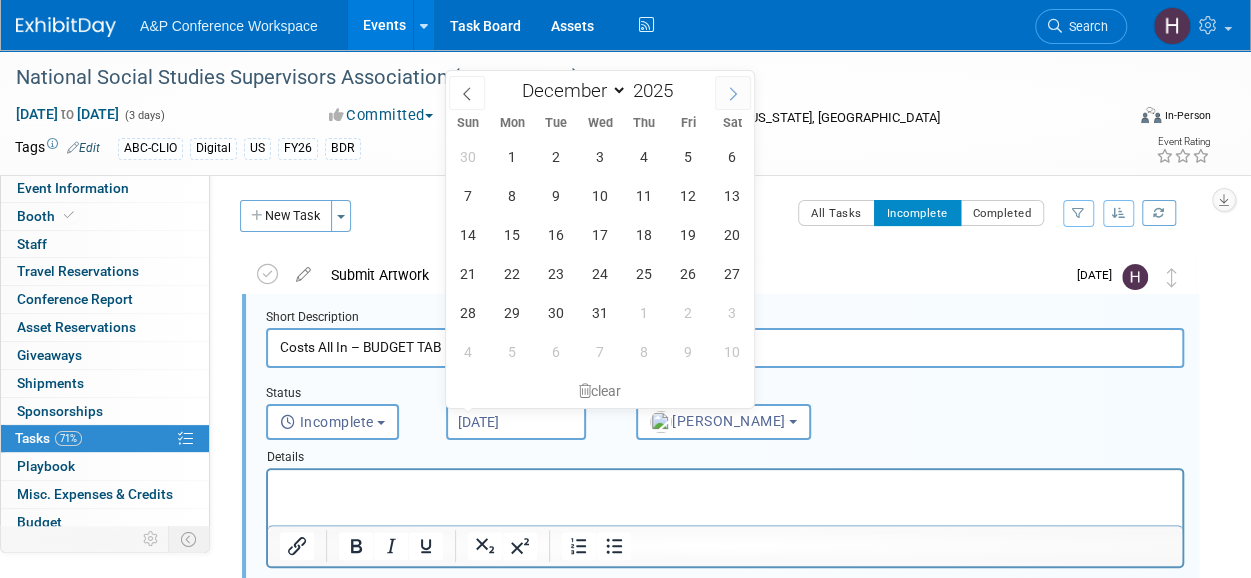 type on "2026" 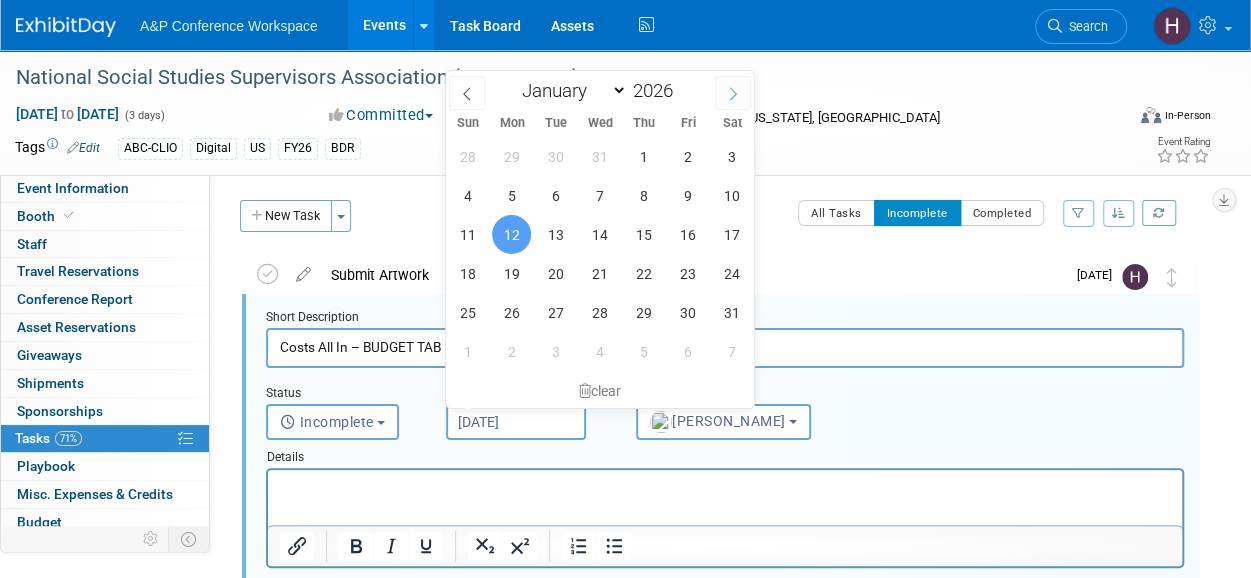 click 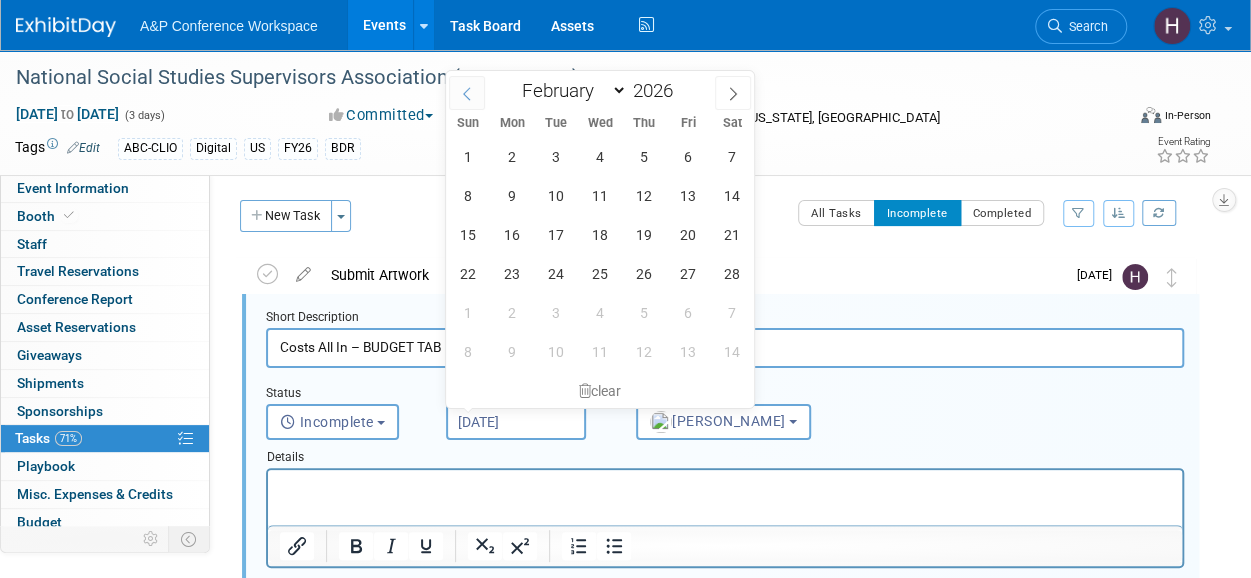 click 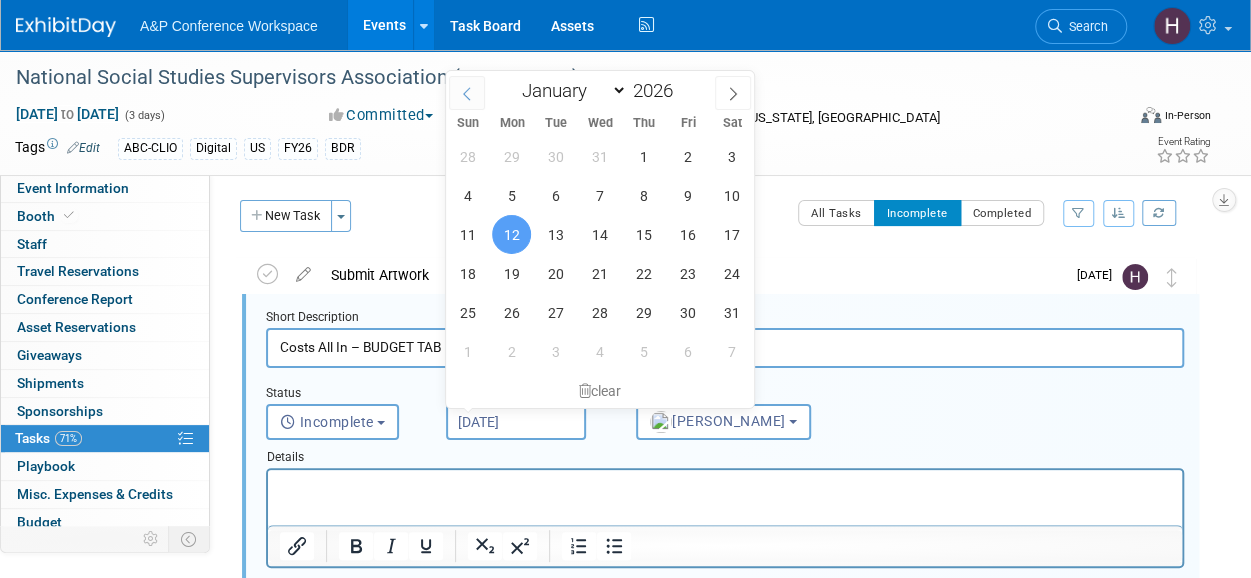 click at bounding box center [467, 93] 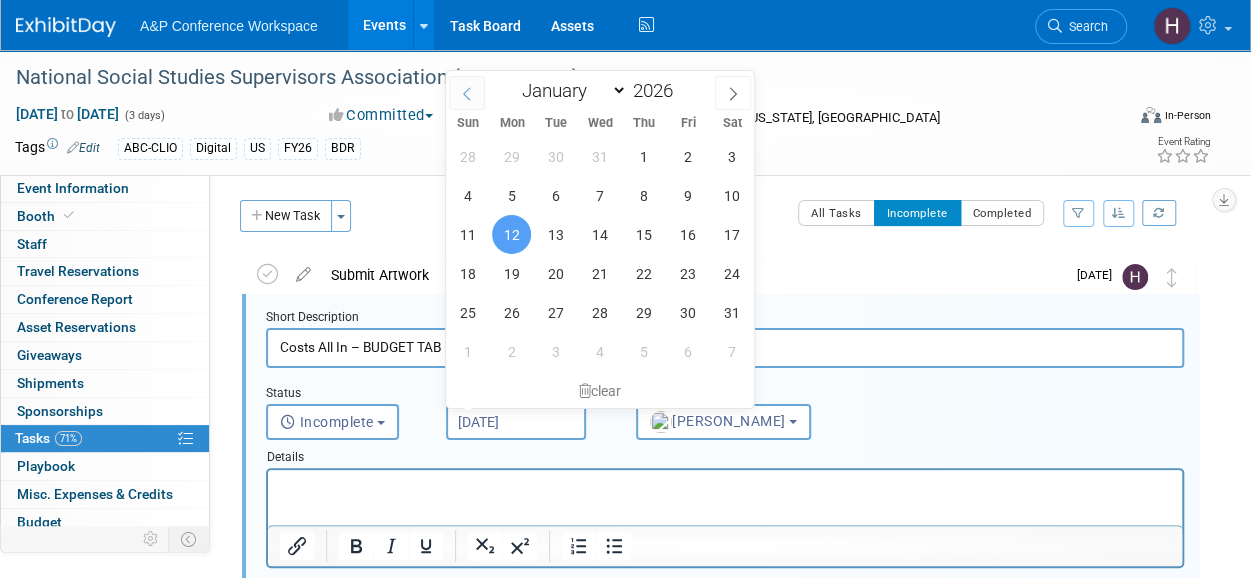 type on "2025" 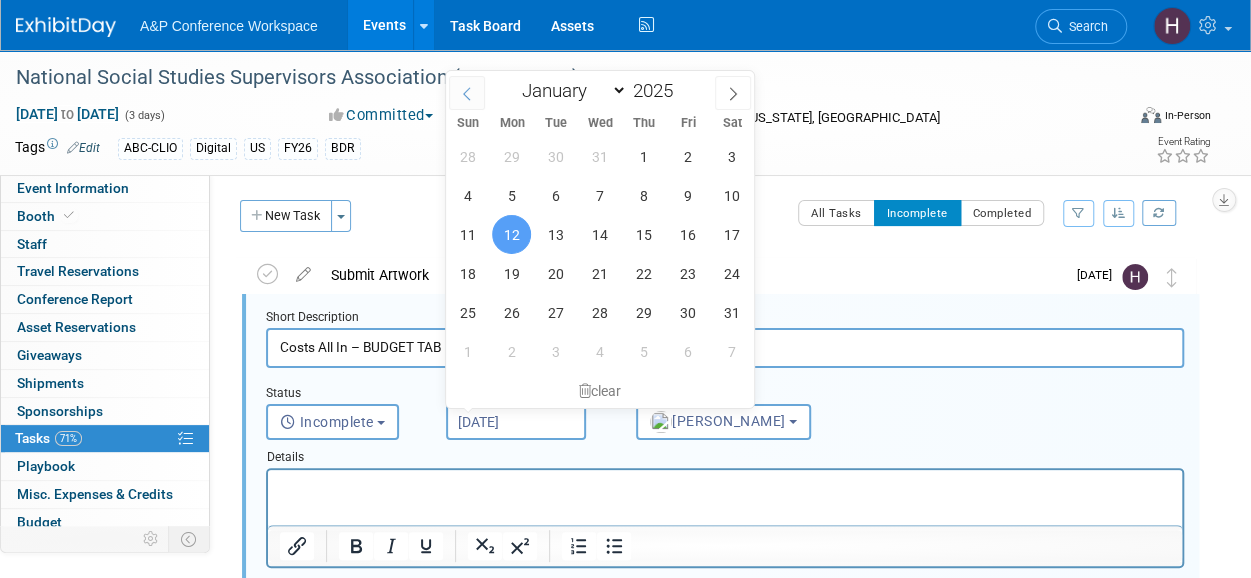 select on "11" 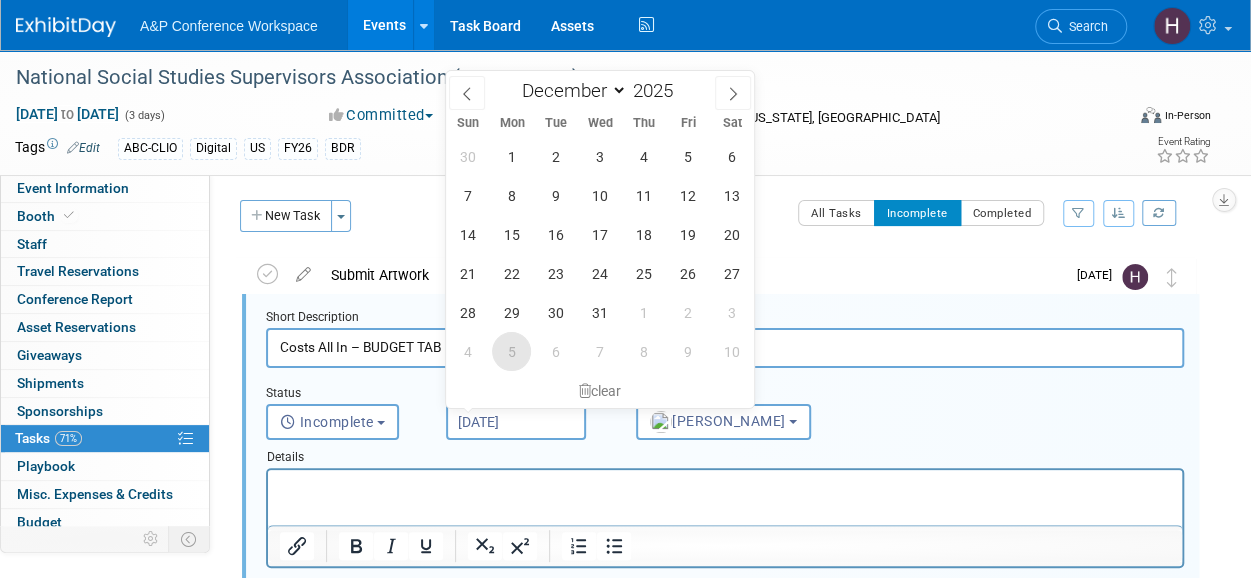 click on "5" at bounding box center (511, 351) 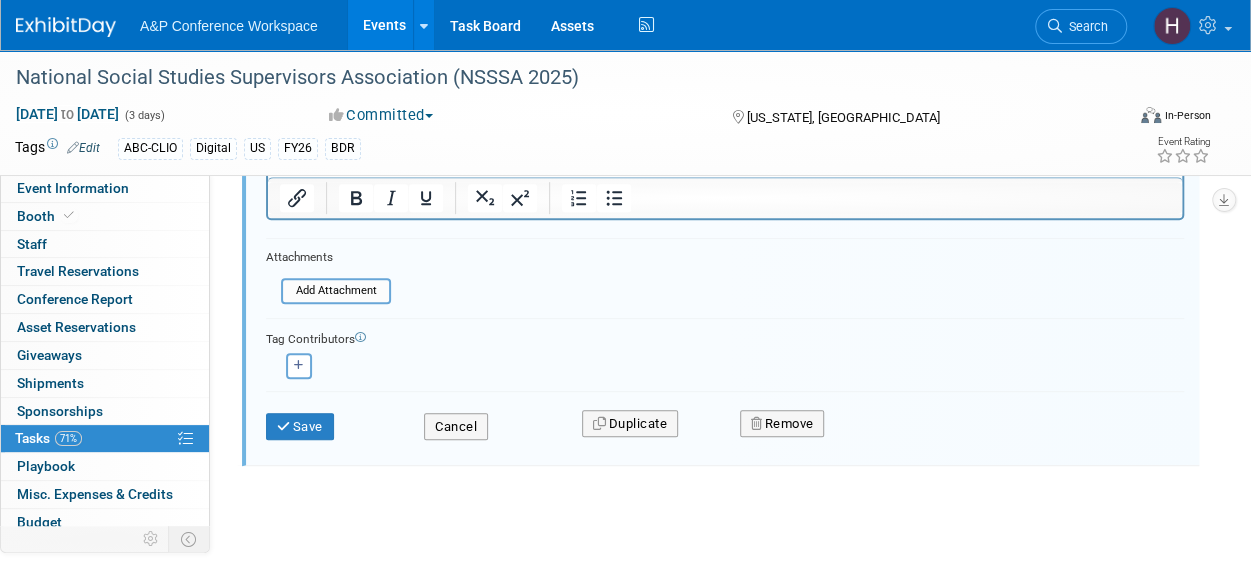 scroll, scrollTop: 350, scrollLeft: 0, axis: vertical 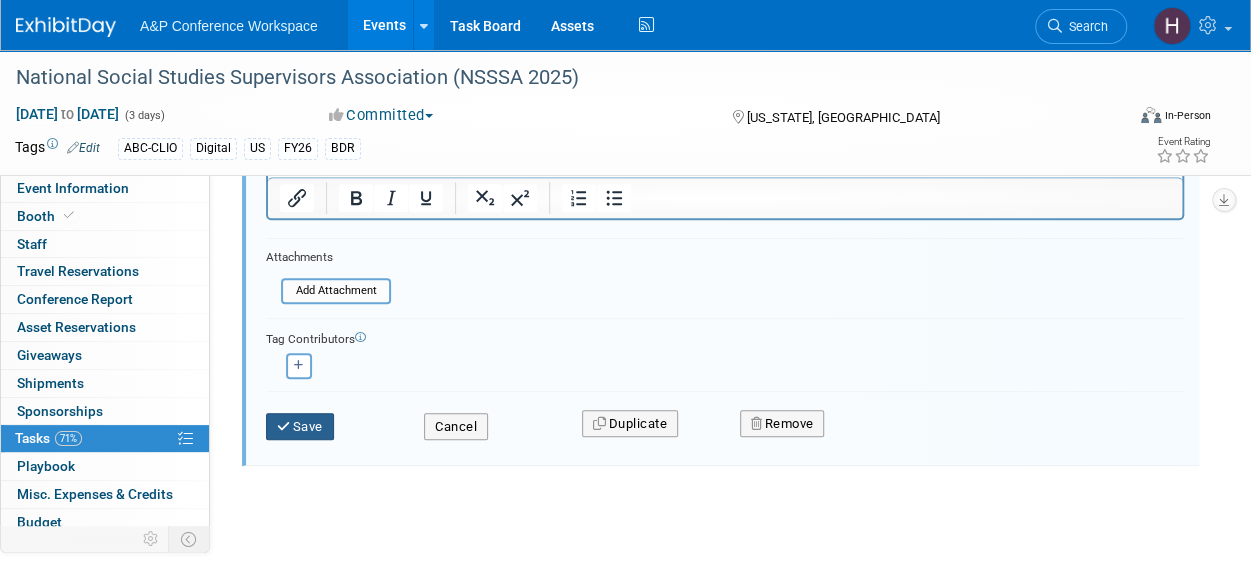 click on "Save" at bounding box center (300, 427) 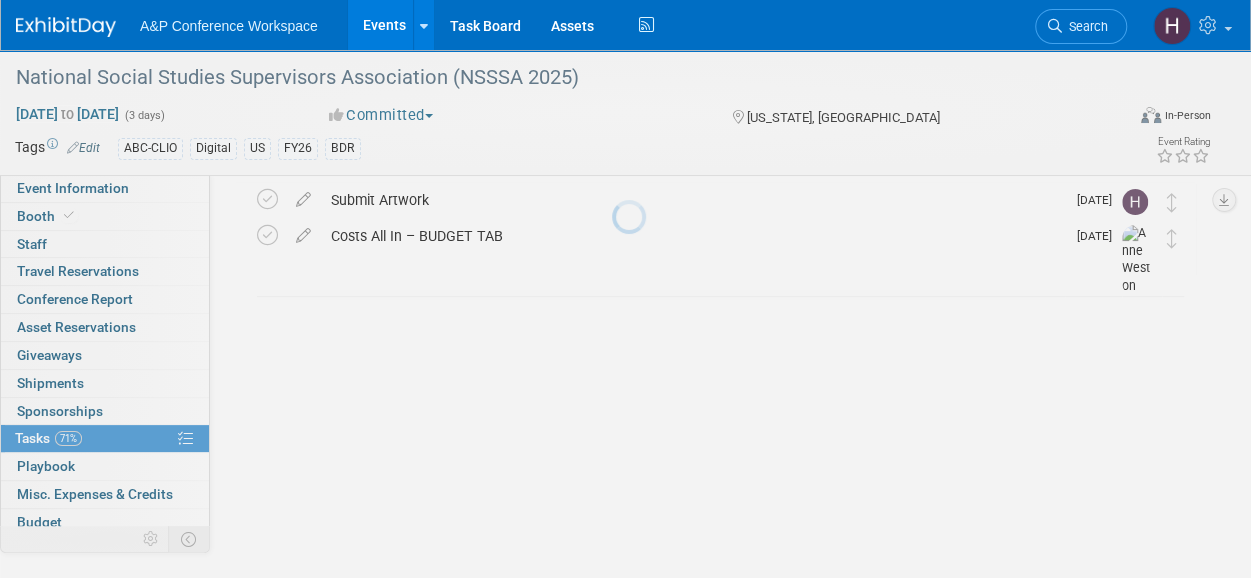 scroll, scrollTop: 77, scrollLeft: 0, axis: vertical 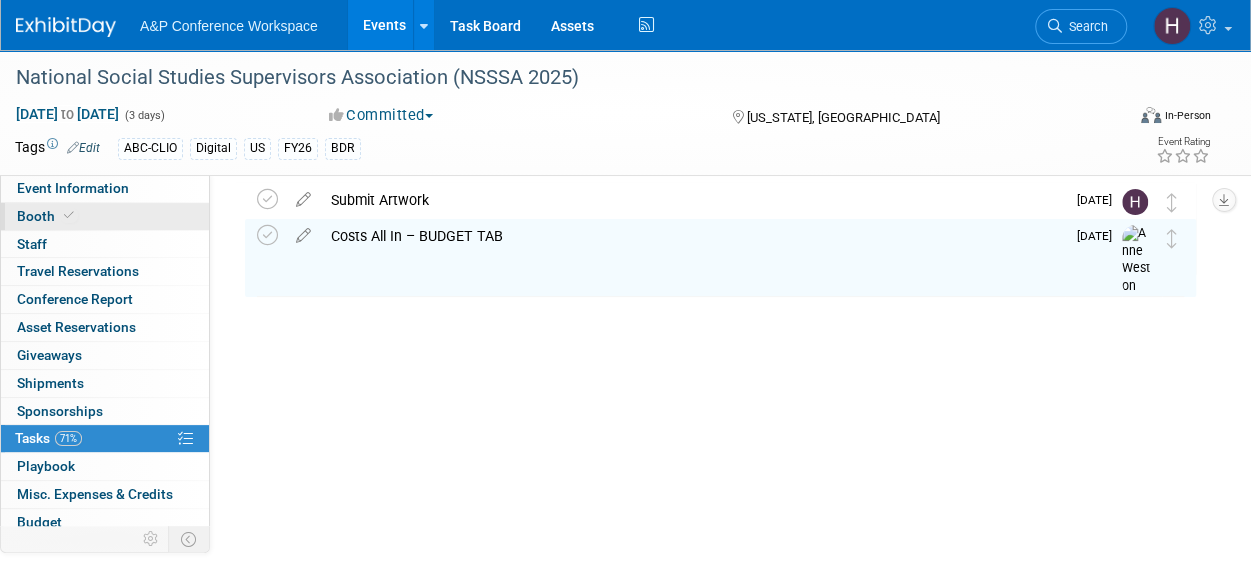 click on "Booth" at bounding box center (105, 216) 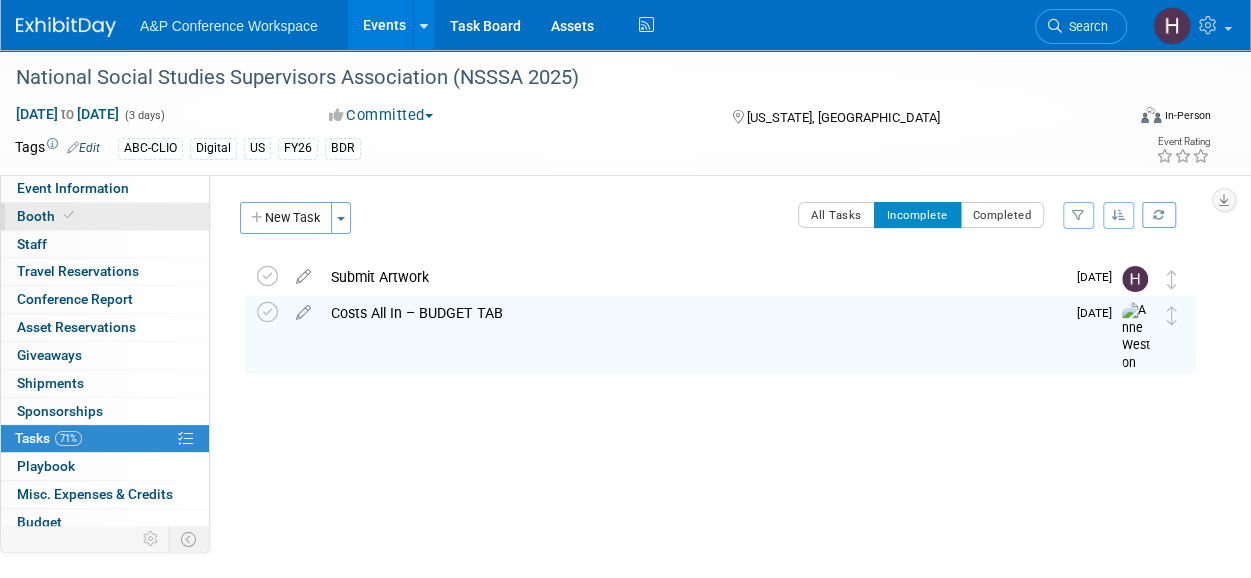 select on "CLDC - Digital/BDR" 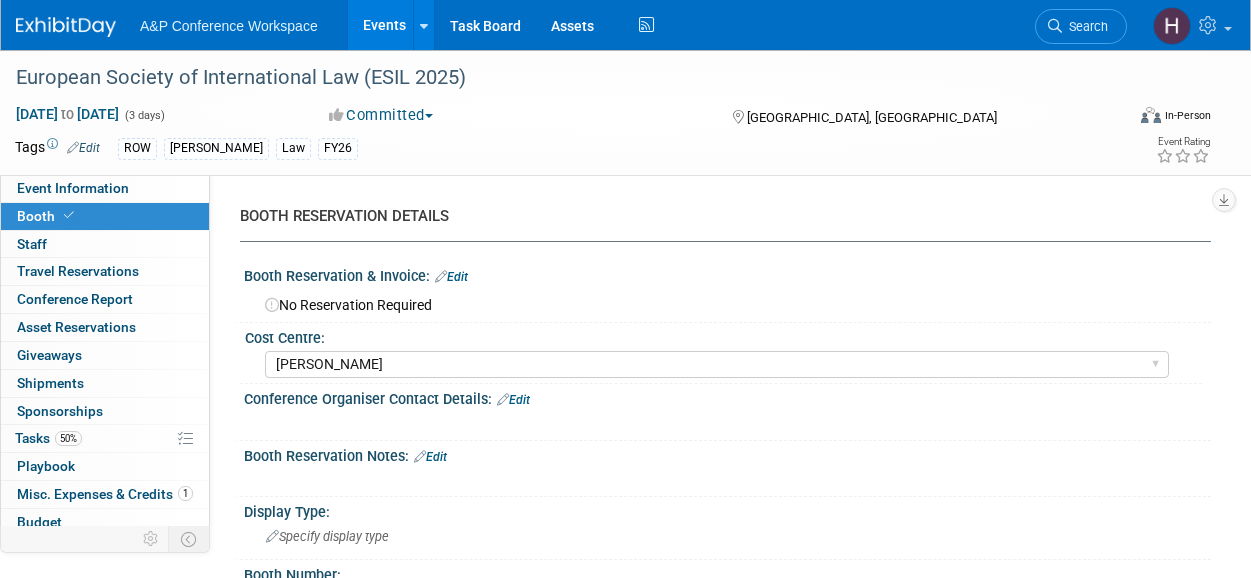 select on "[PERSON_NAME]" 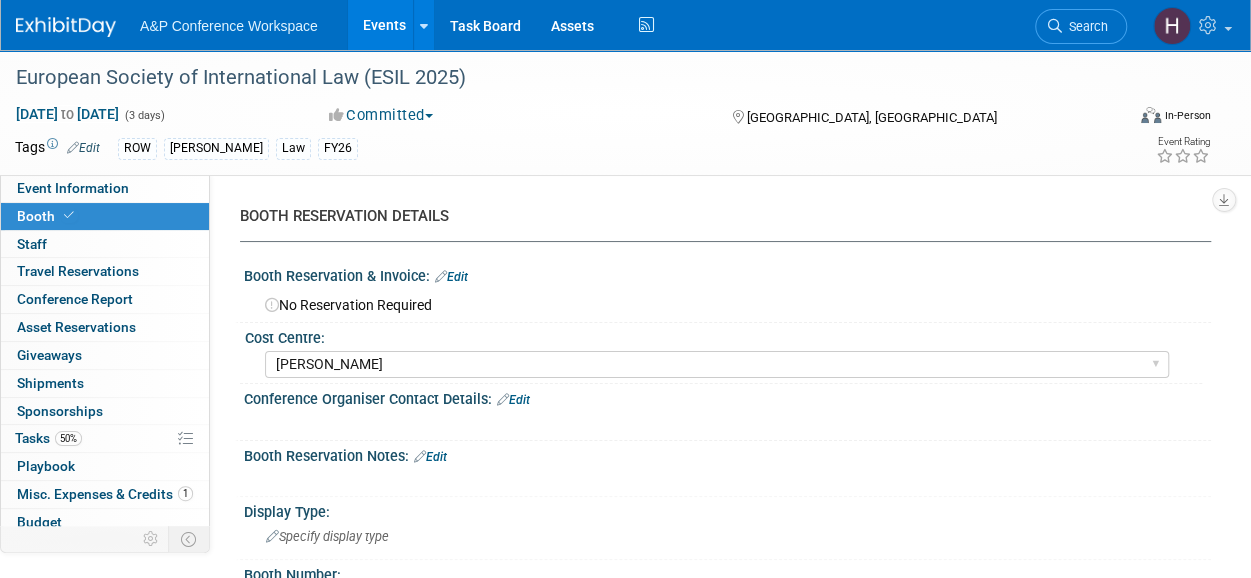 scroll, scrollTop: 0, scrollLeft: 0, axis: both 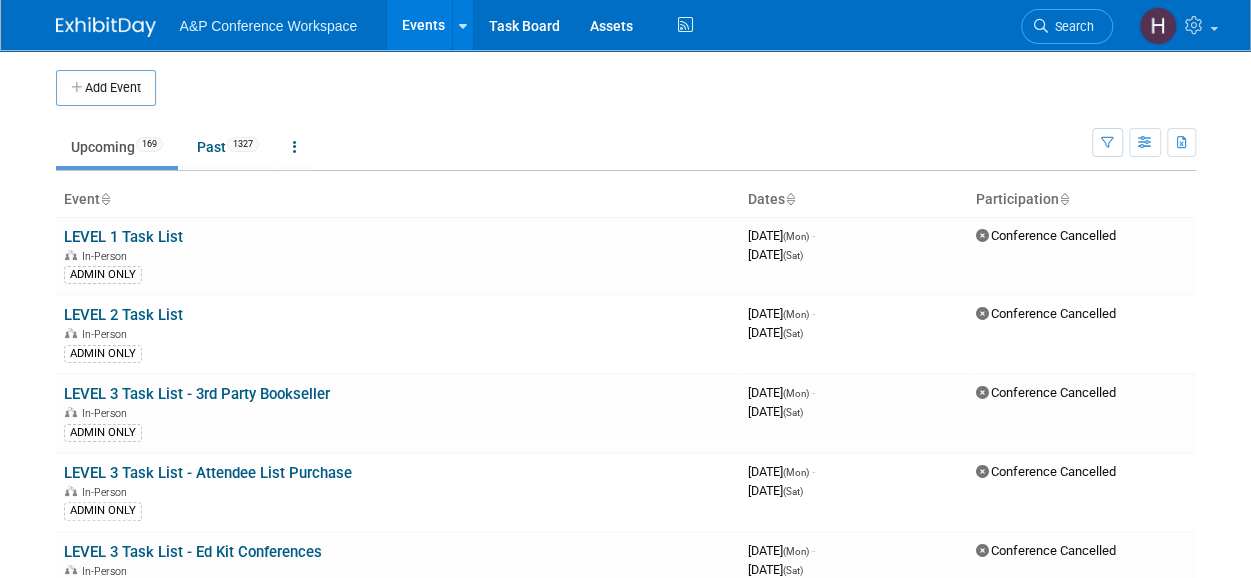 click on "Search" at bounding box center (1067, 26) 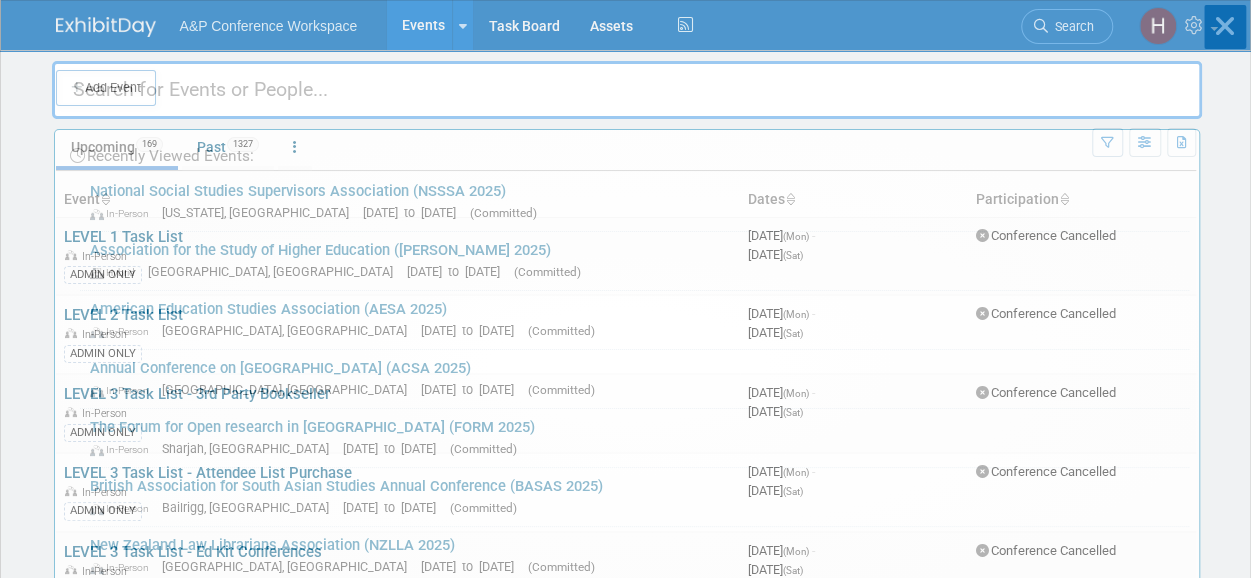 scroll, scrollTop: 0, scrollLeft: 0, axis: both 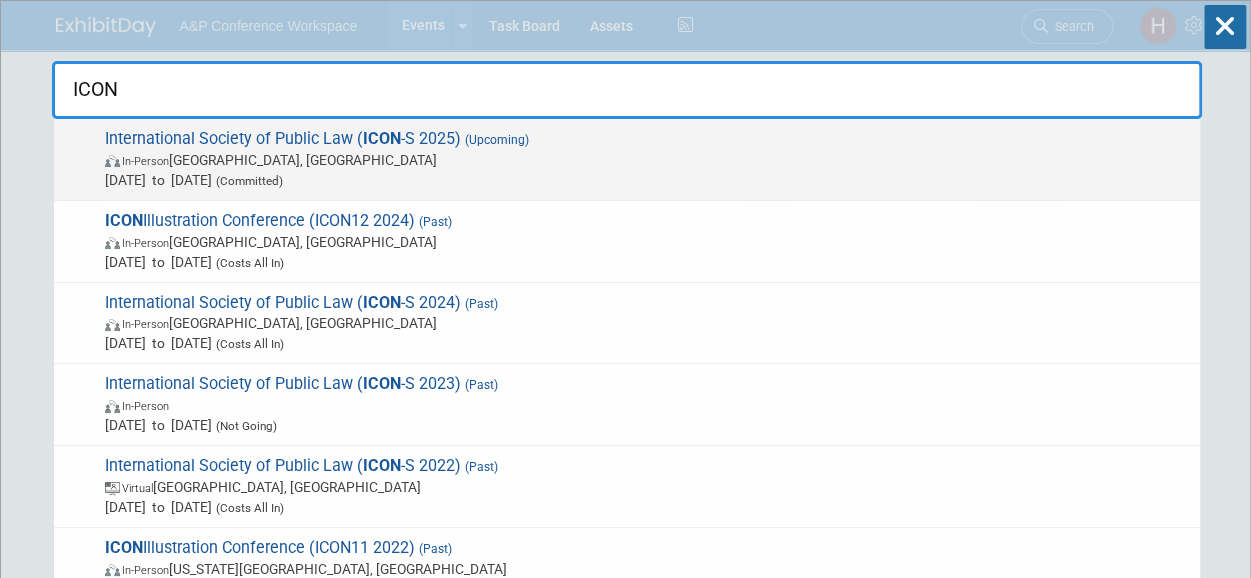 type on "ICON" 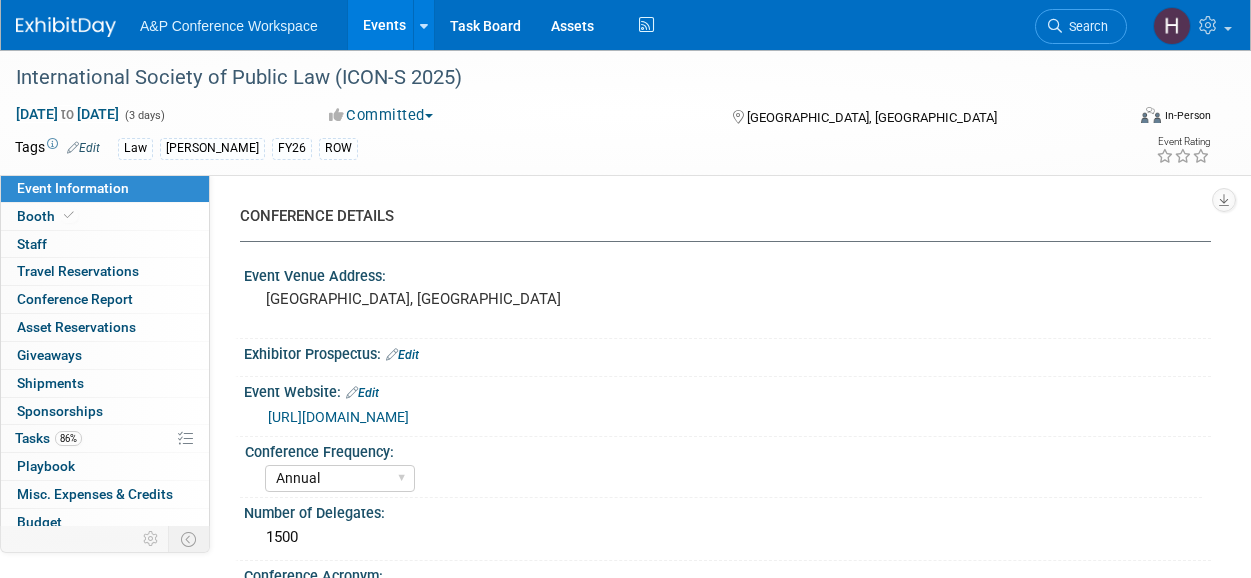 select on "Annual" 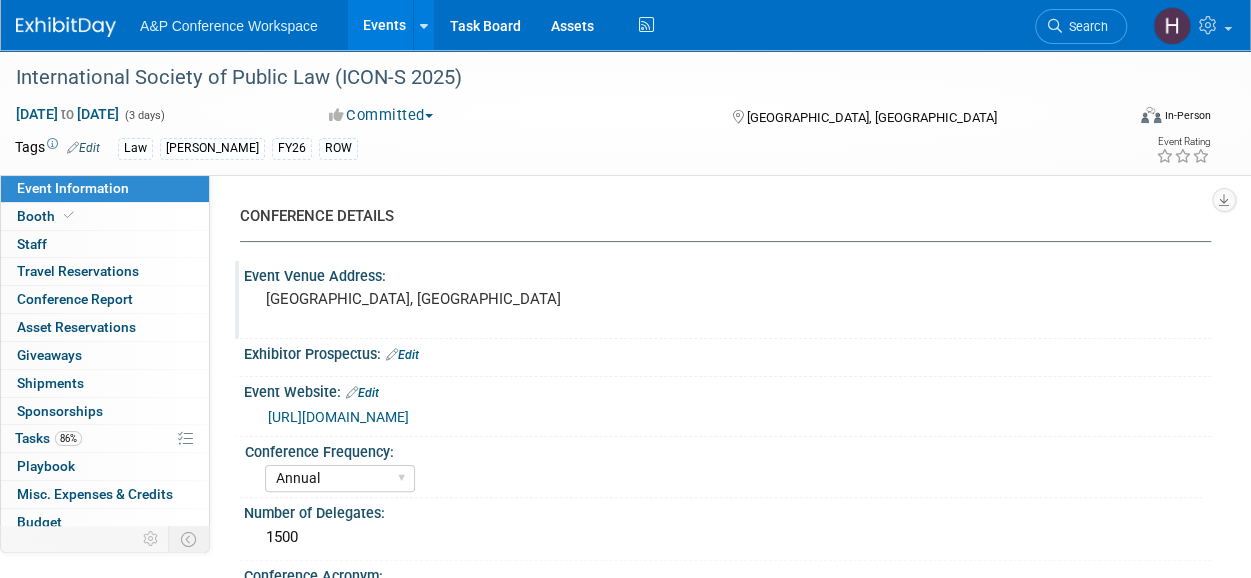 scroll, scrollTop: 0, scrollLeft: 0, axis: both 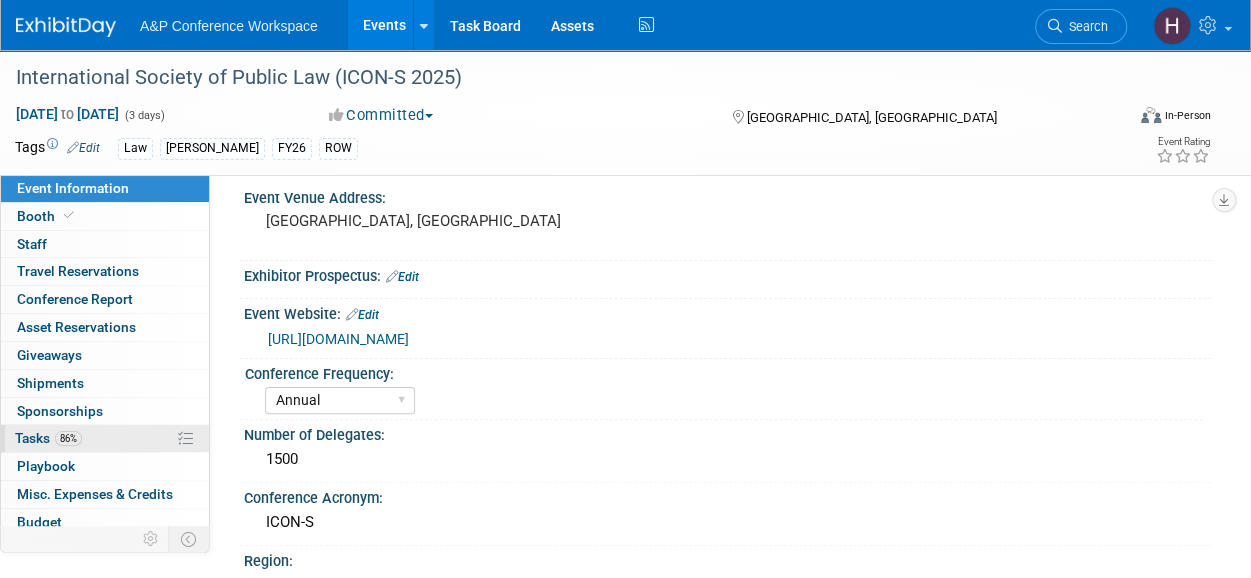 click on "86%
Tasks 86%" at bounding box center (105, 438) 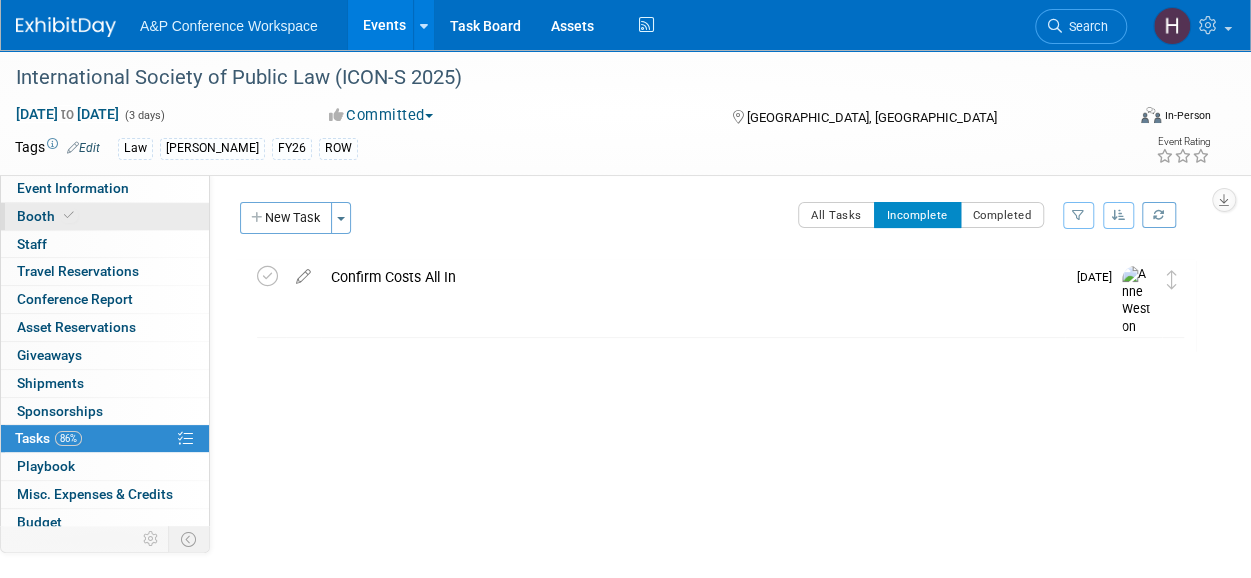 click at bounding box center [69, 215] 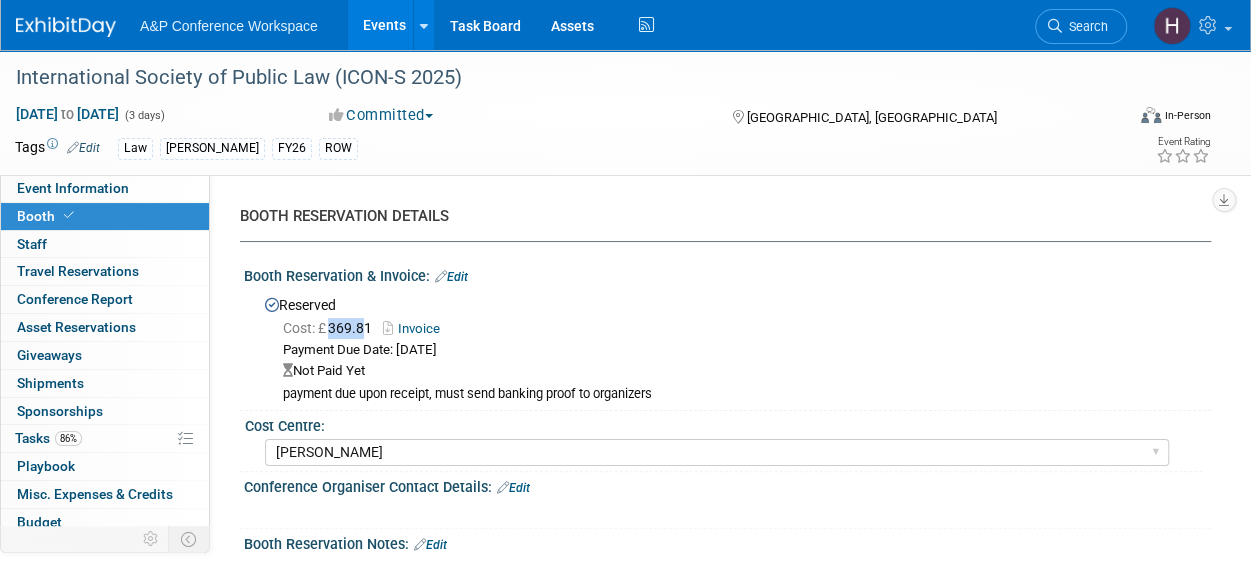 drag, startPoint x: 369, startPoint y: 319, endPoint x: 330, endPoint y: 331, distance: 40.804413 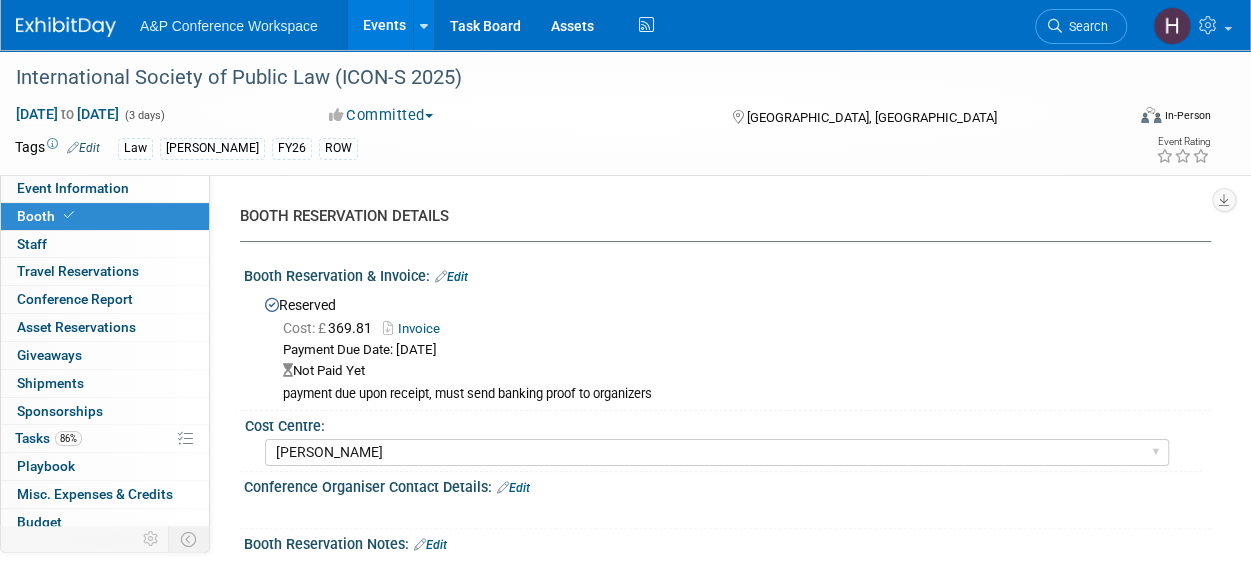 click on "Search" at bounding box center (1081, 24) 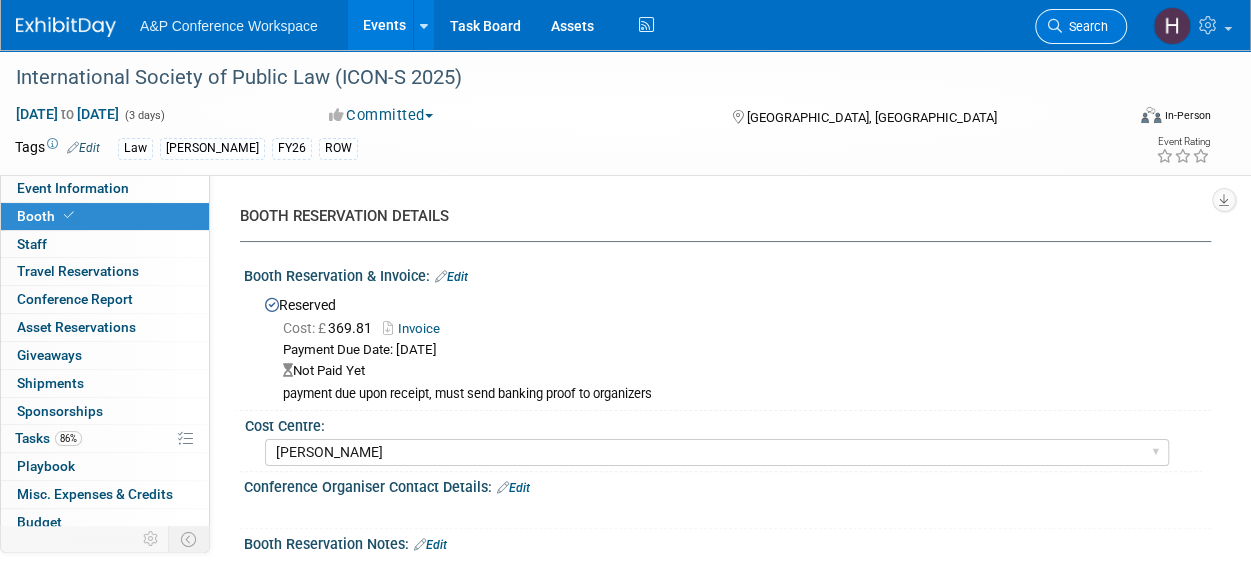 click on "Search" at bounding box center [1085, 26] 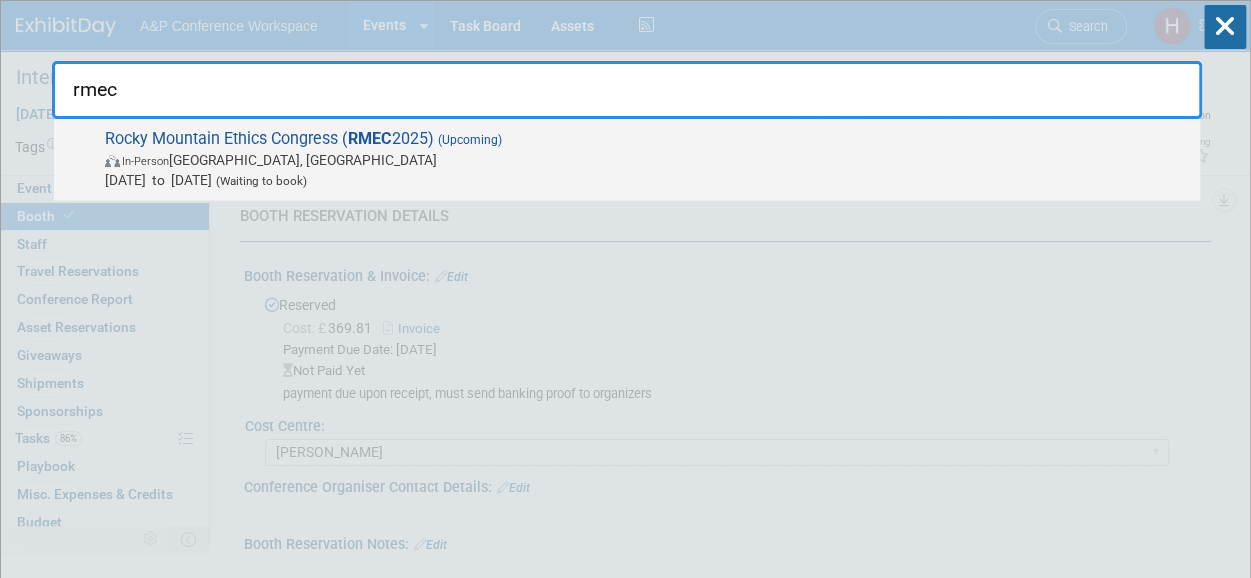type on "rmec" 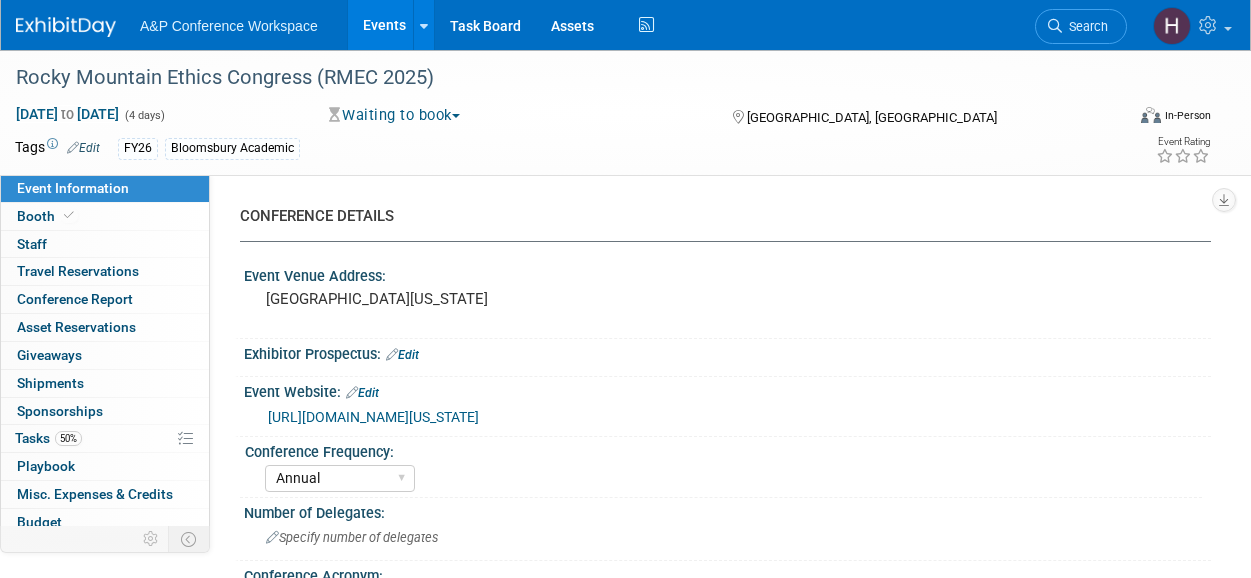 select on "Annual" 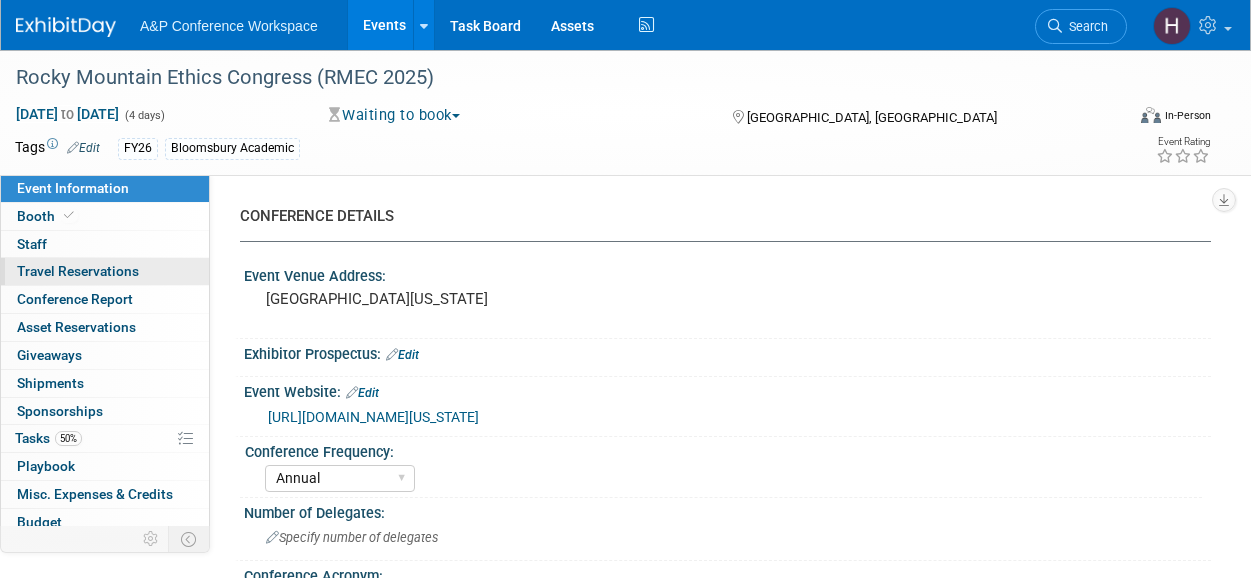 scroll, scrollTop: 0, scrollLeft: 0, axis: both 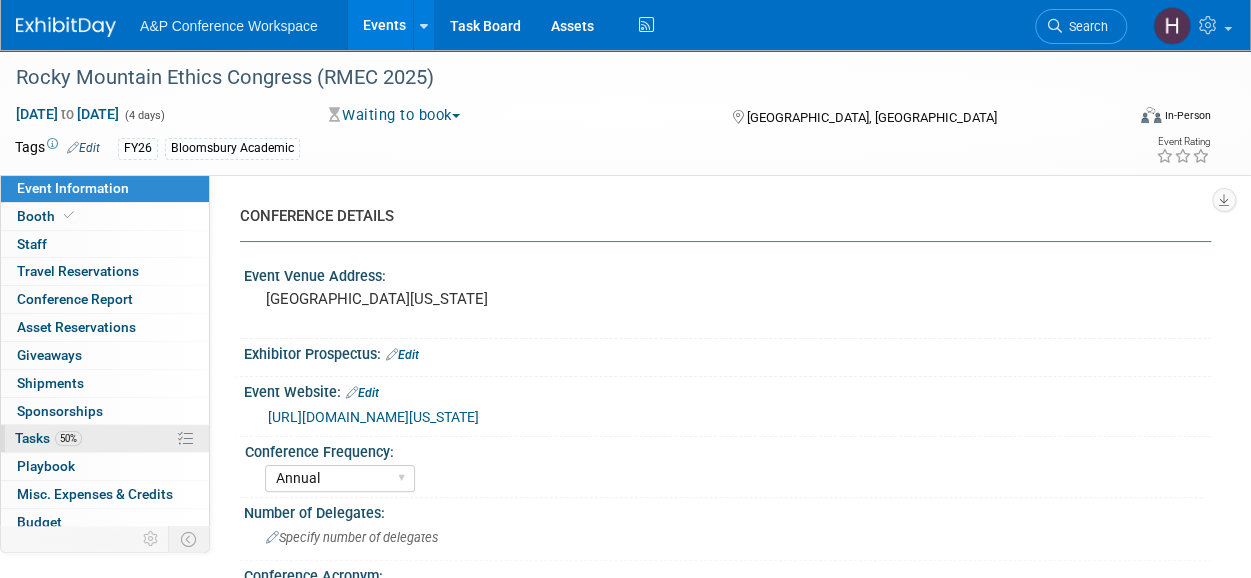 click on "50%
Tasks 50%" at bounding box center (105, 438) 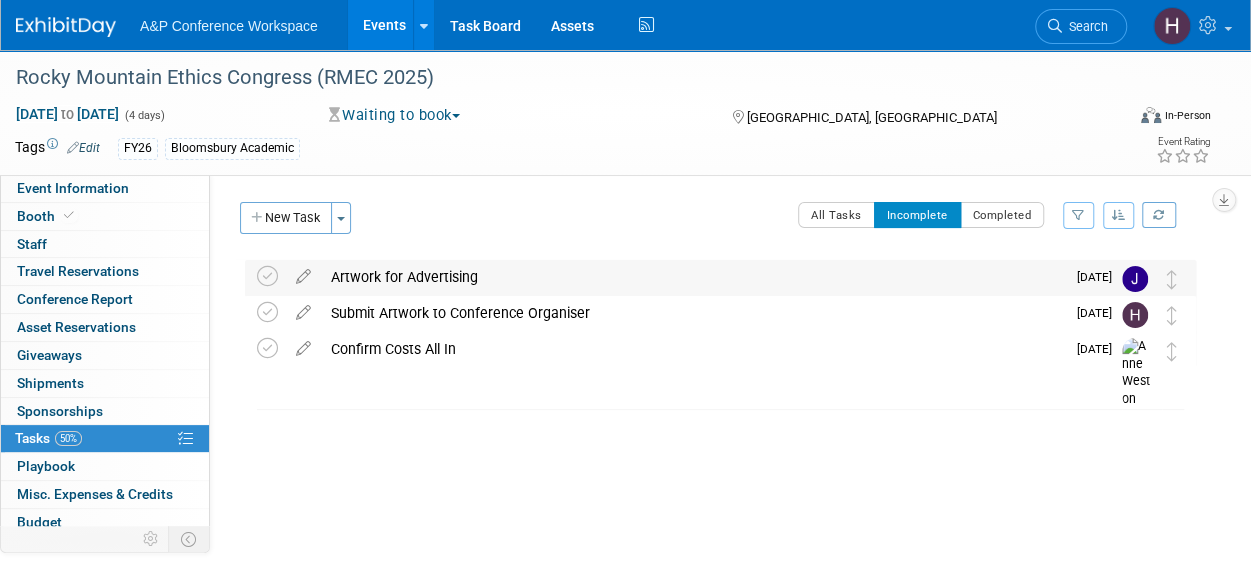 click on "Artwork for Advertising" at bounding box center (693, 277) 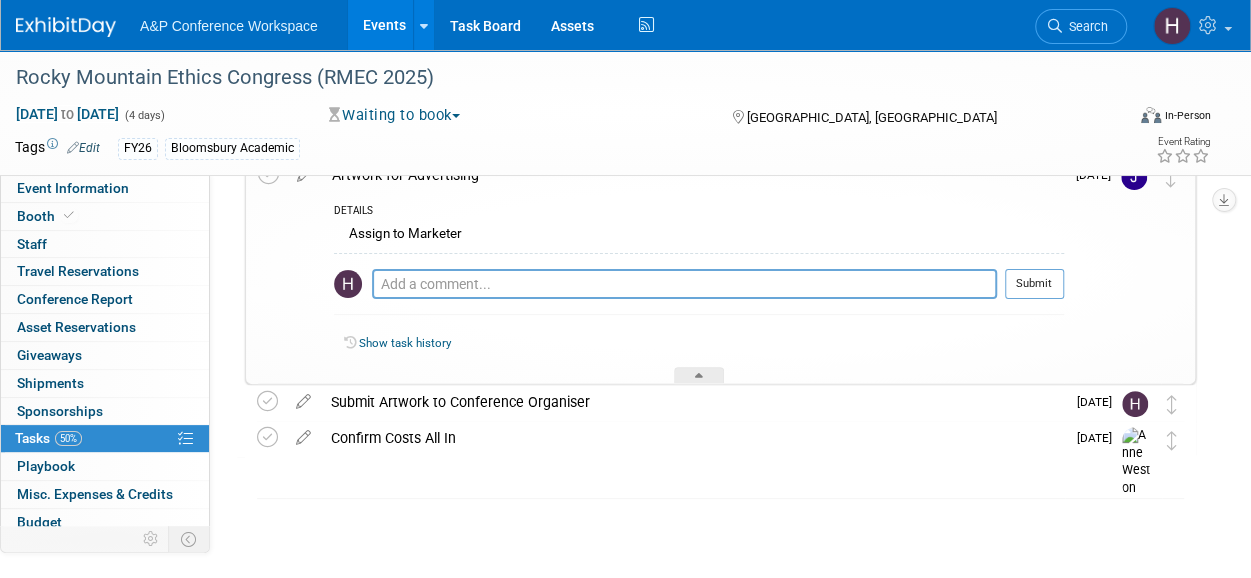 scroll, scrollTop: 101, scrollLeft: 0, axis: vertical 